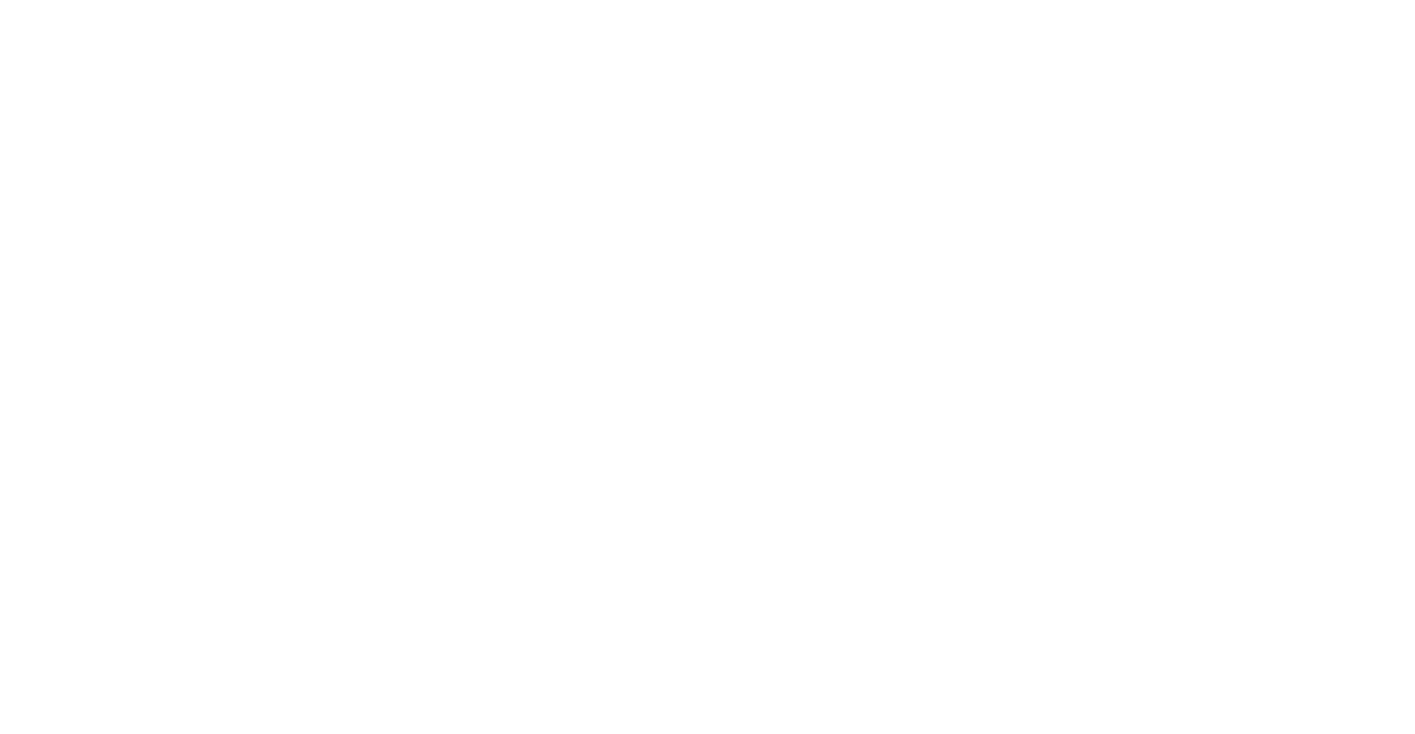 scroll, scrollTop: 0, scrollLeft: 0, axis: both 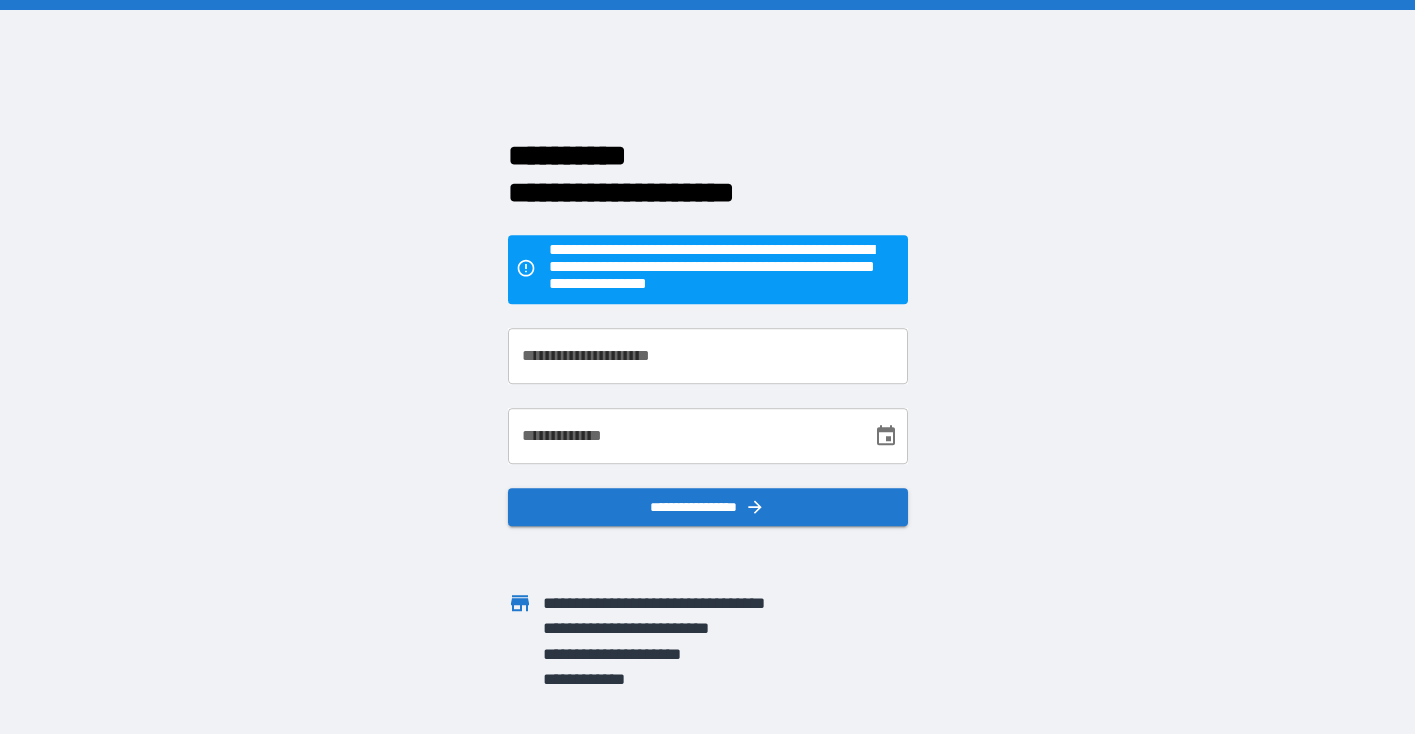 click on "**********" at bounding box center [708, 356] 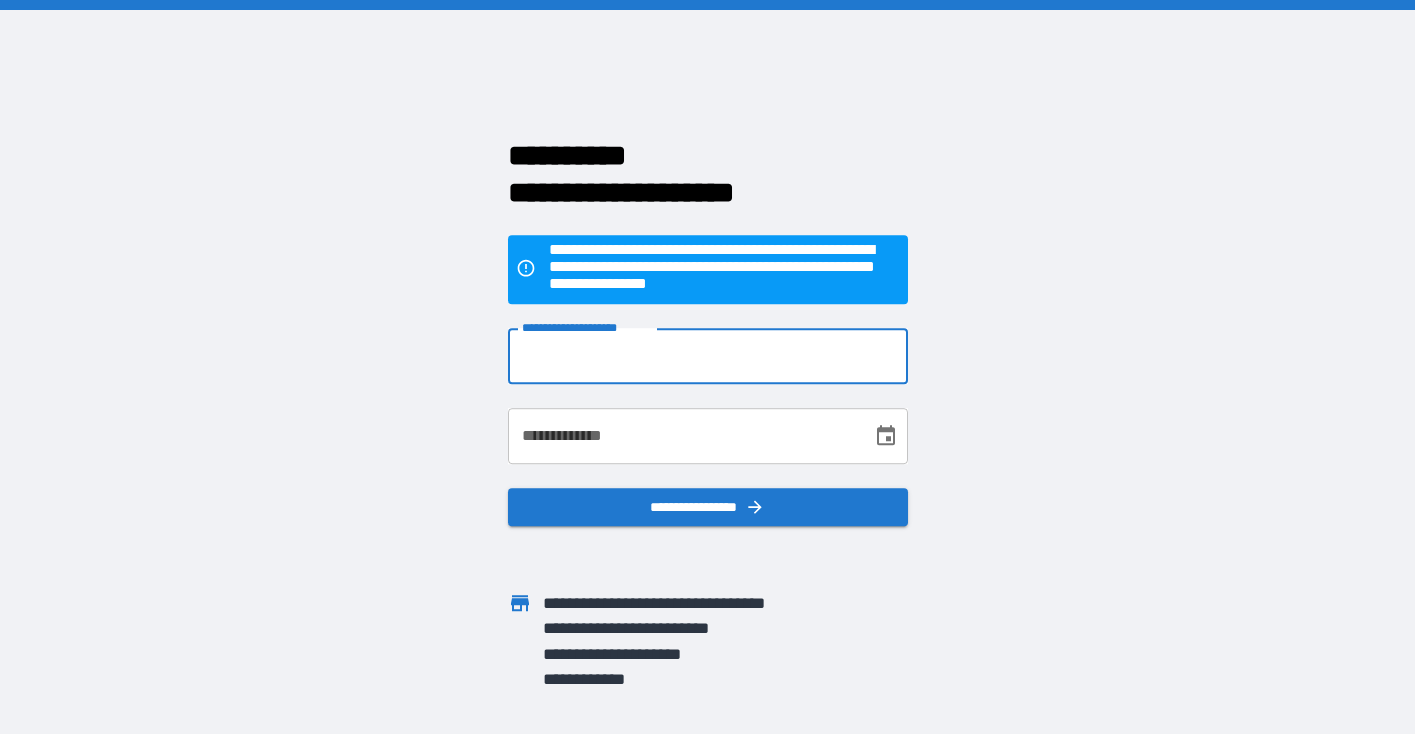 type on "**********" 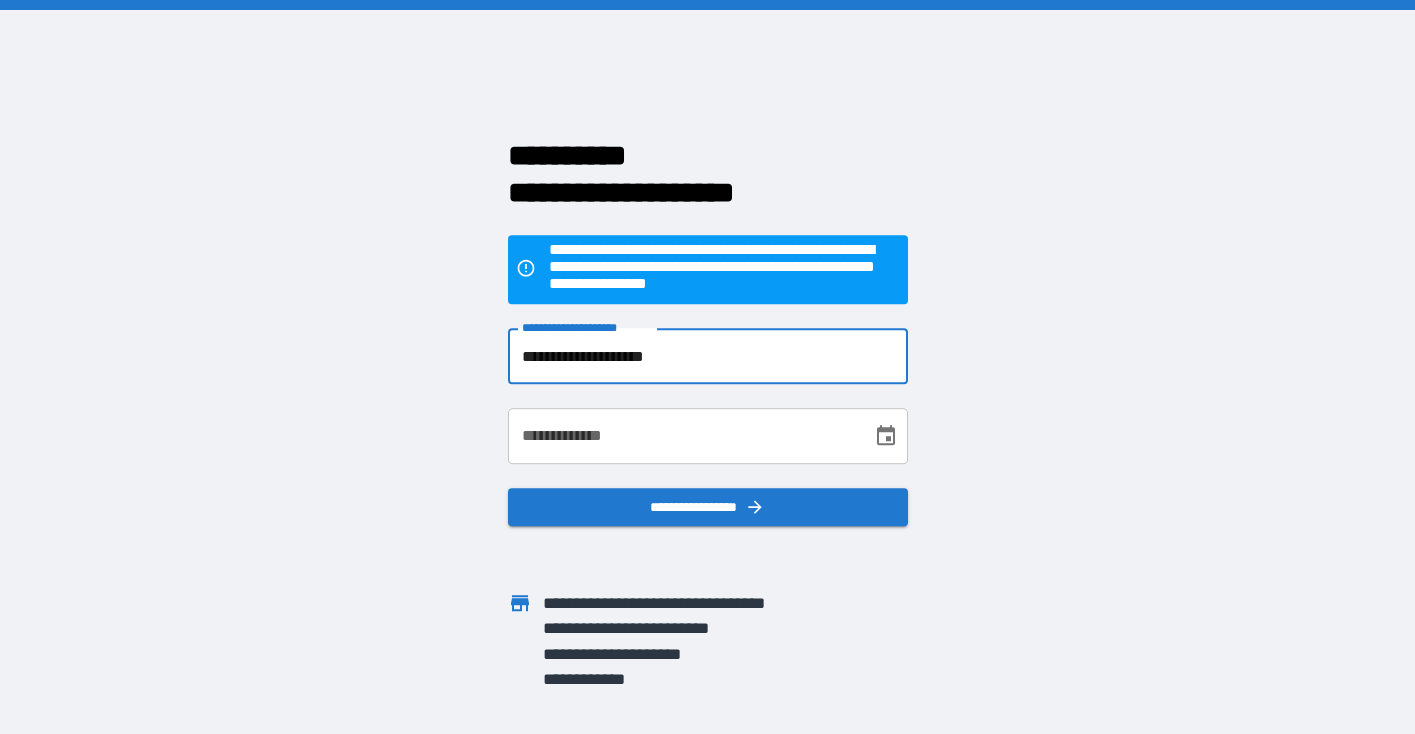 click on "**********" at bounding box center [683, 436] 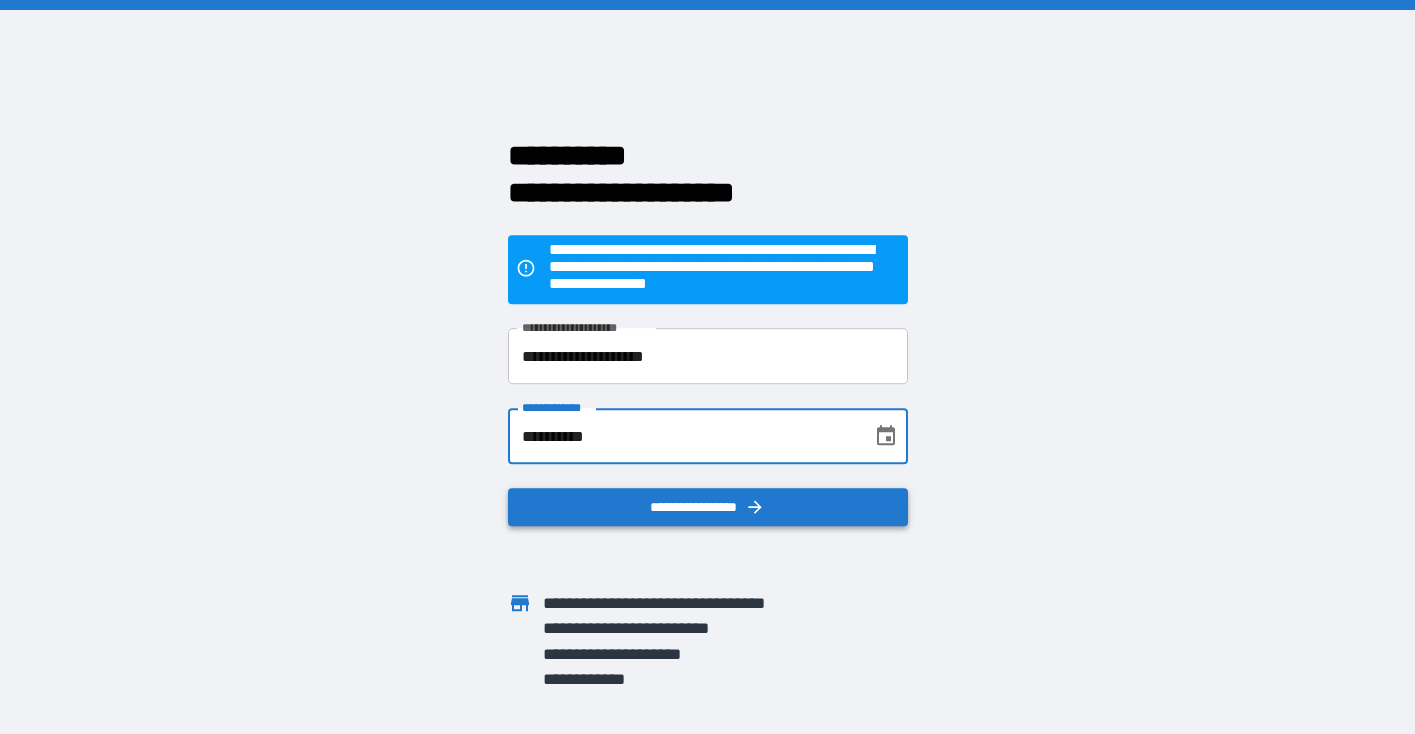 type on "**********" 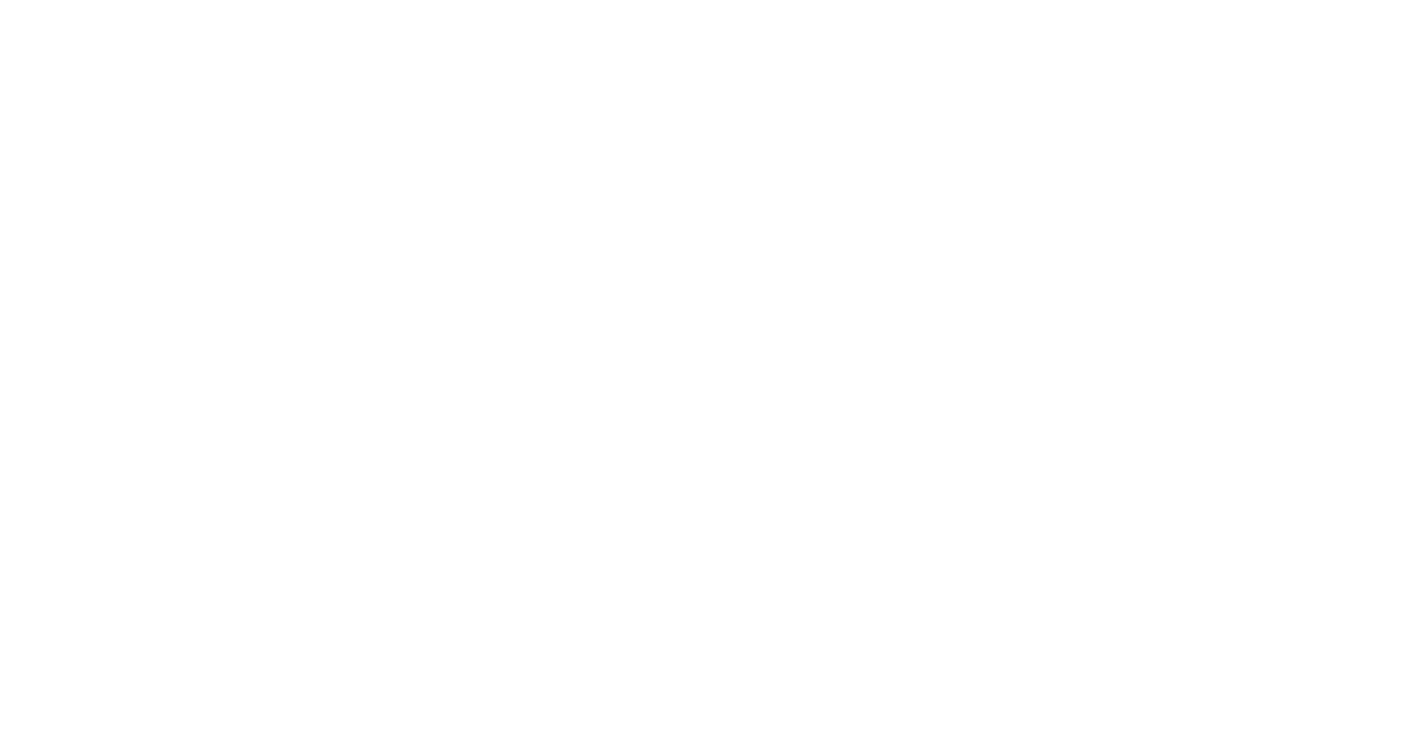 scroll, scrollTop: 0, scrollLeft: 0, axis: both 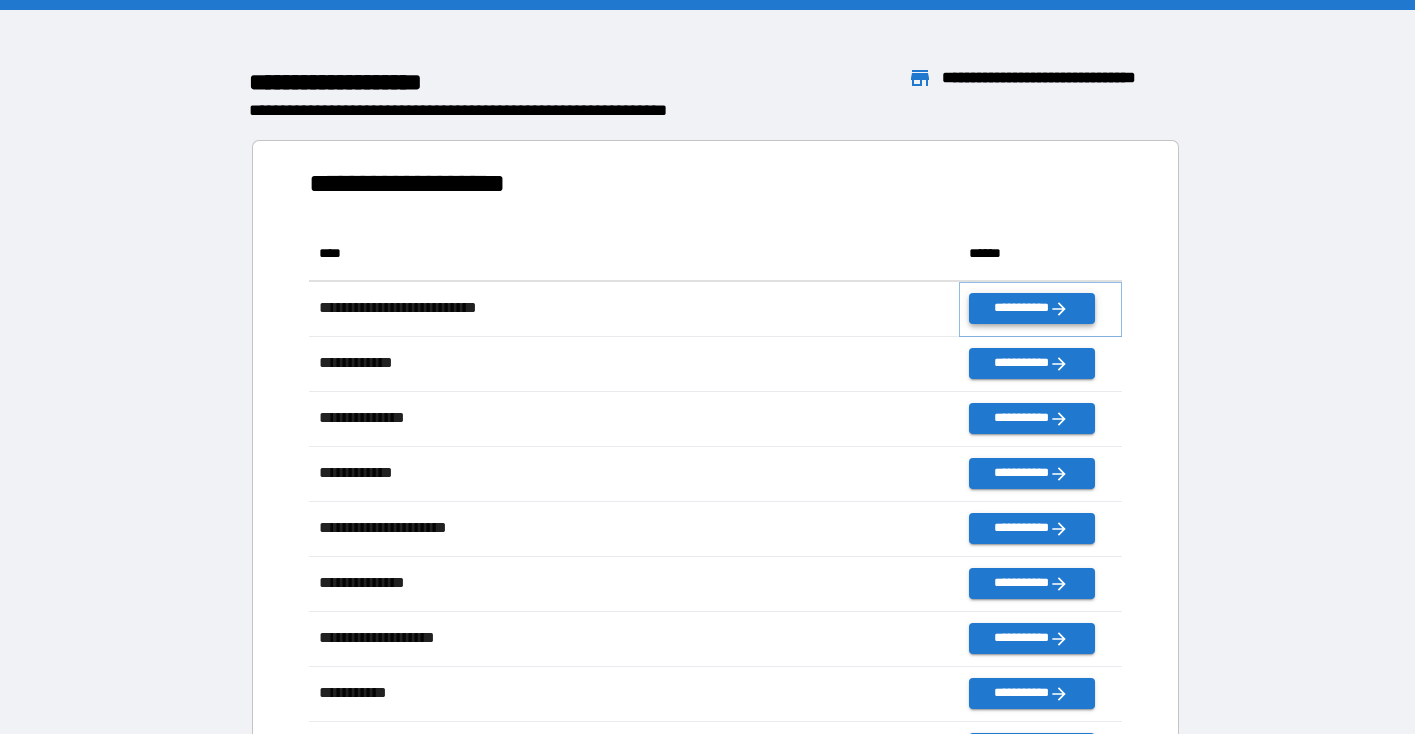 click on "**********" at bounding box center (1031, 308) 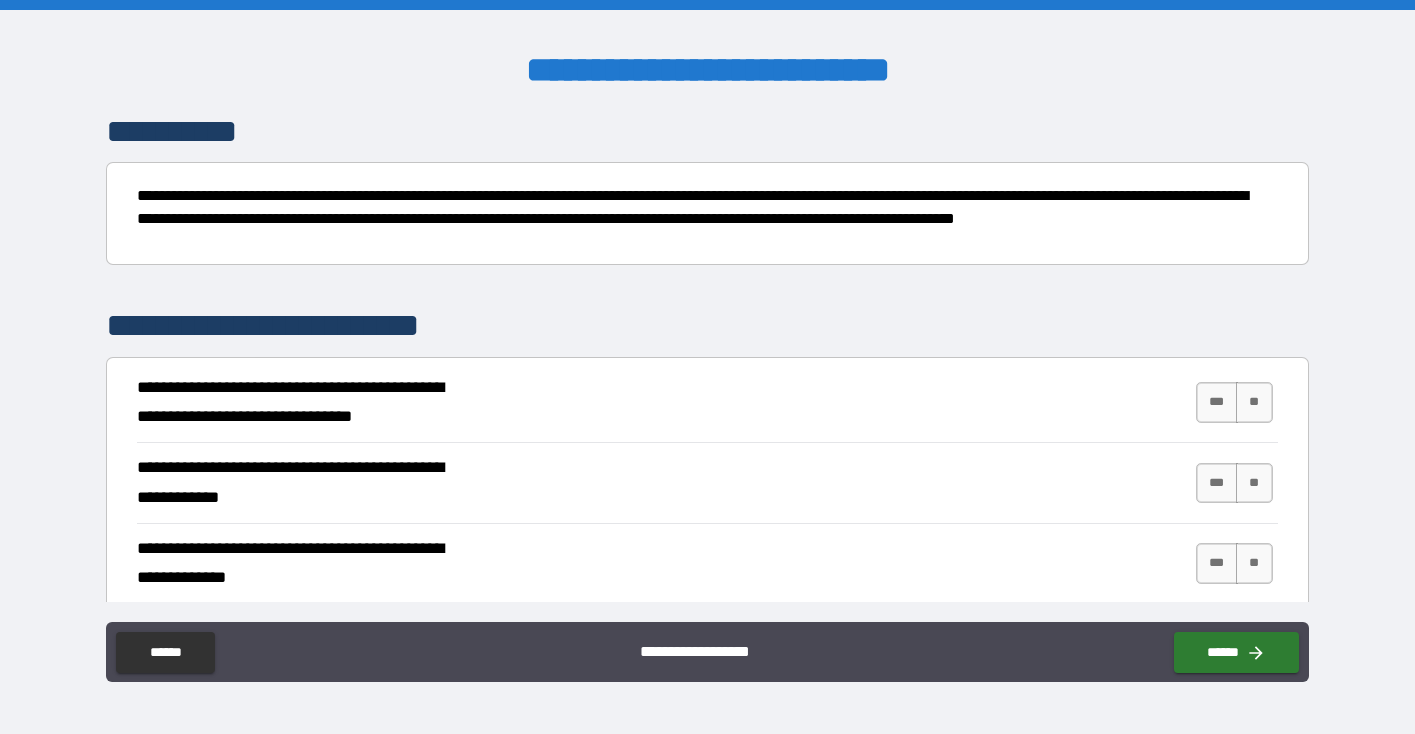 scroll, scrollTop: 169, scrollLeft: 0, axis: vertical 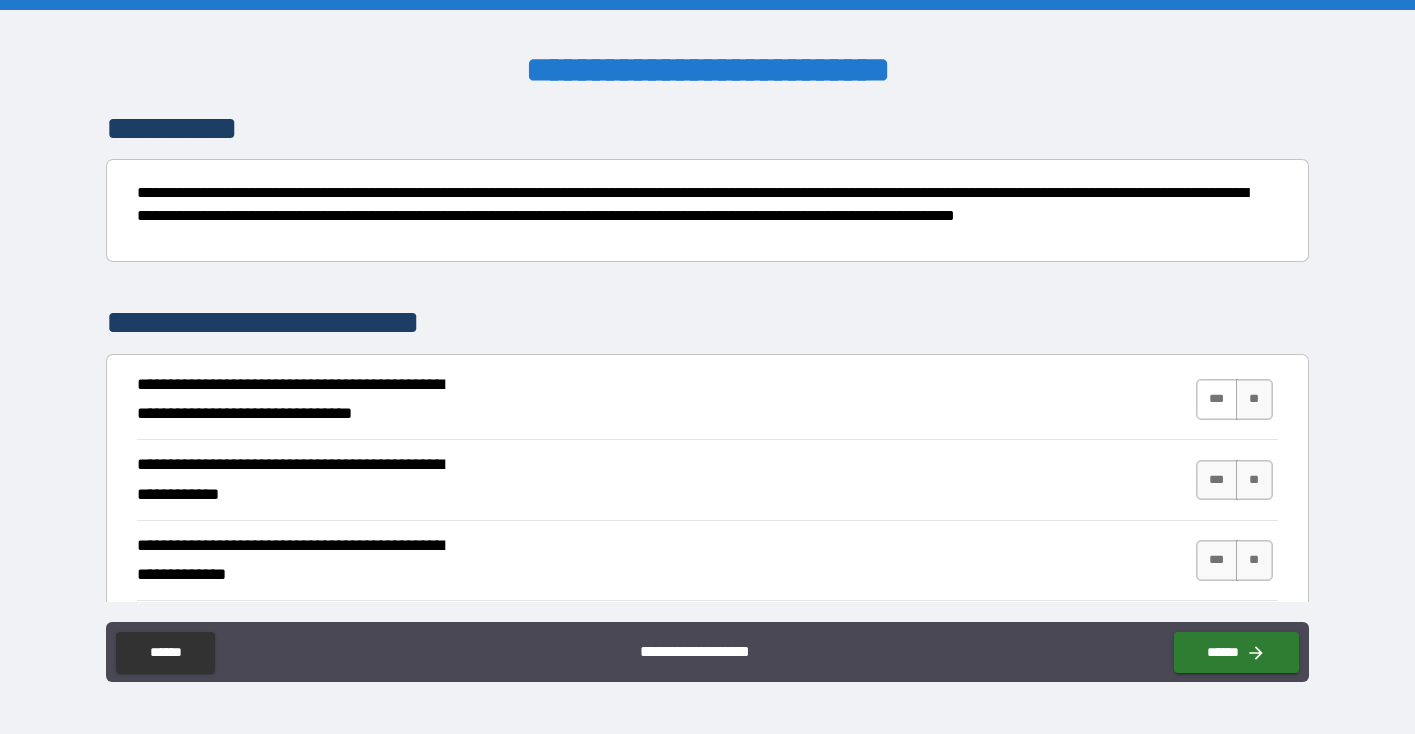click on "***" at bounding box center (1217, 399) 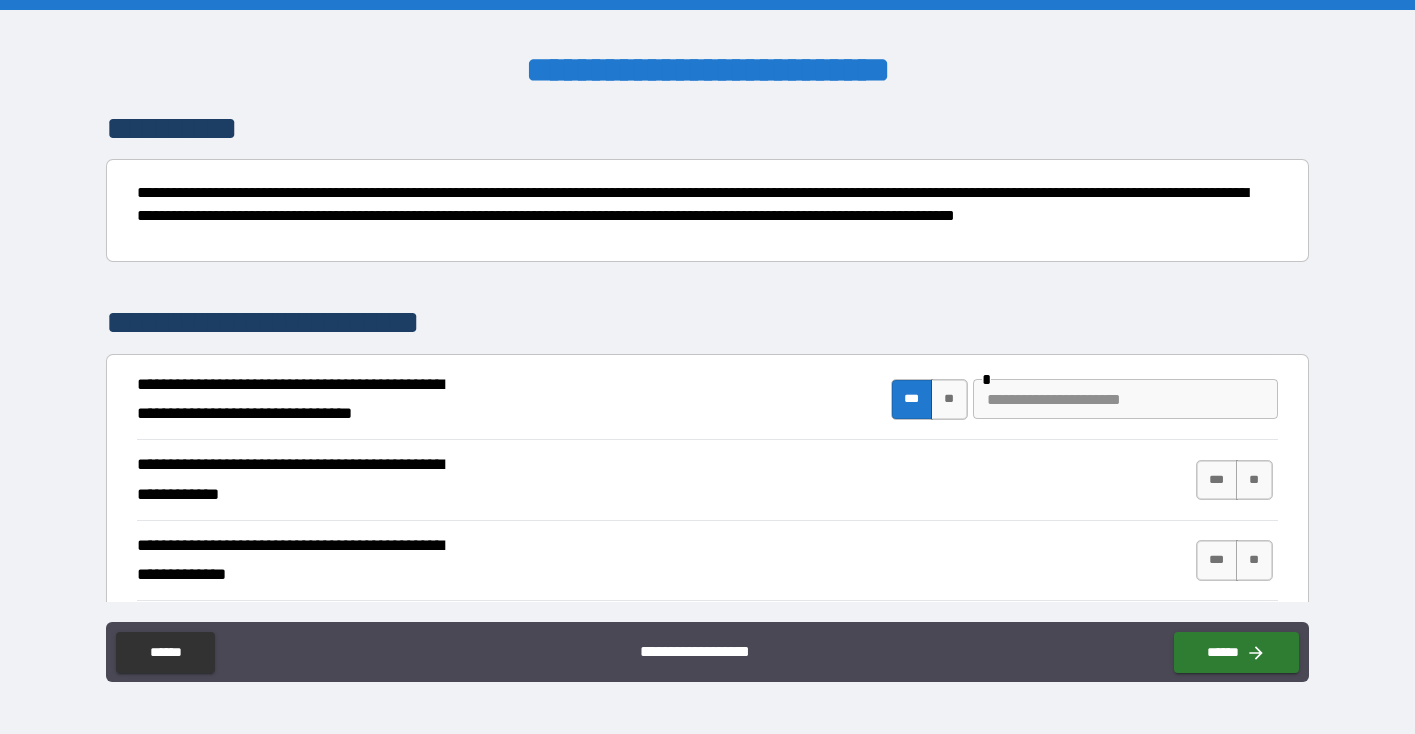 click at bounding box center [1125, 399] 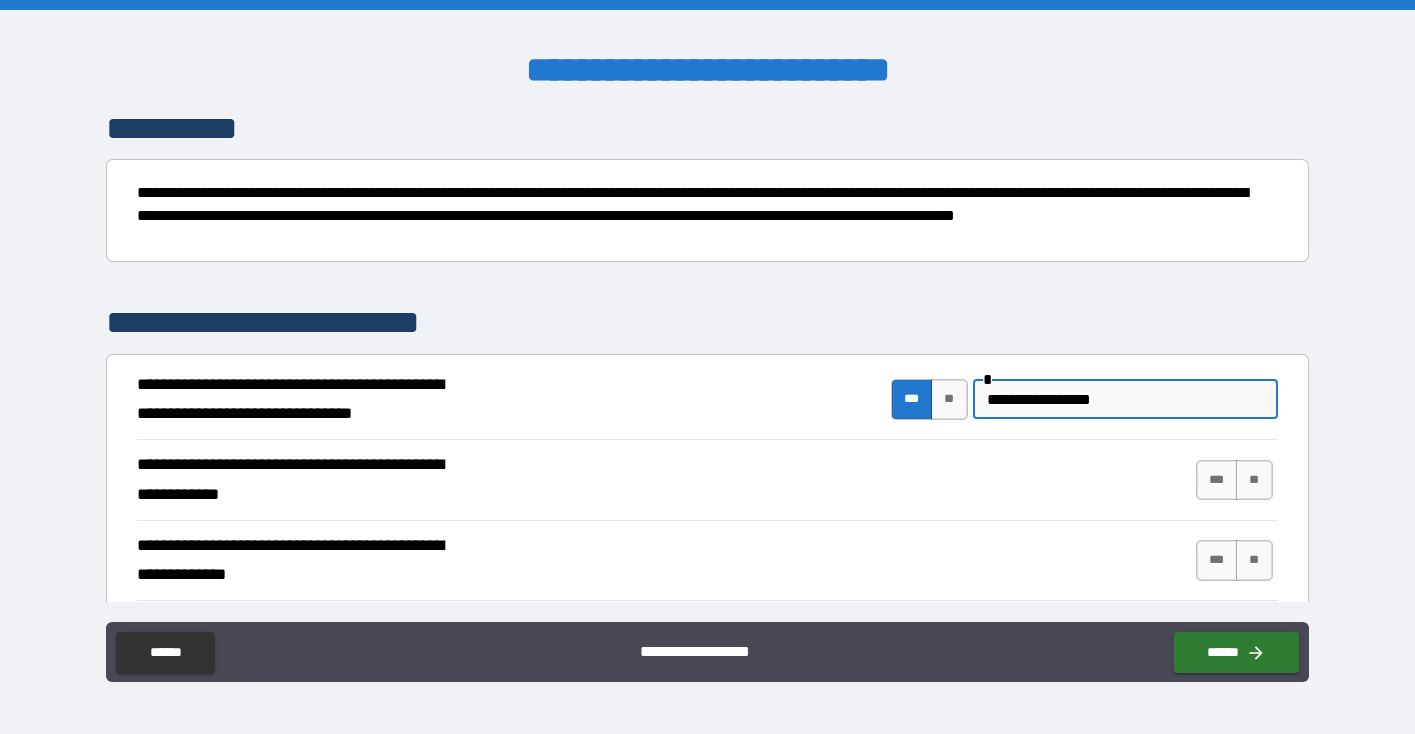paste on "**********" 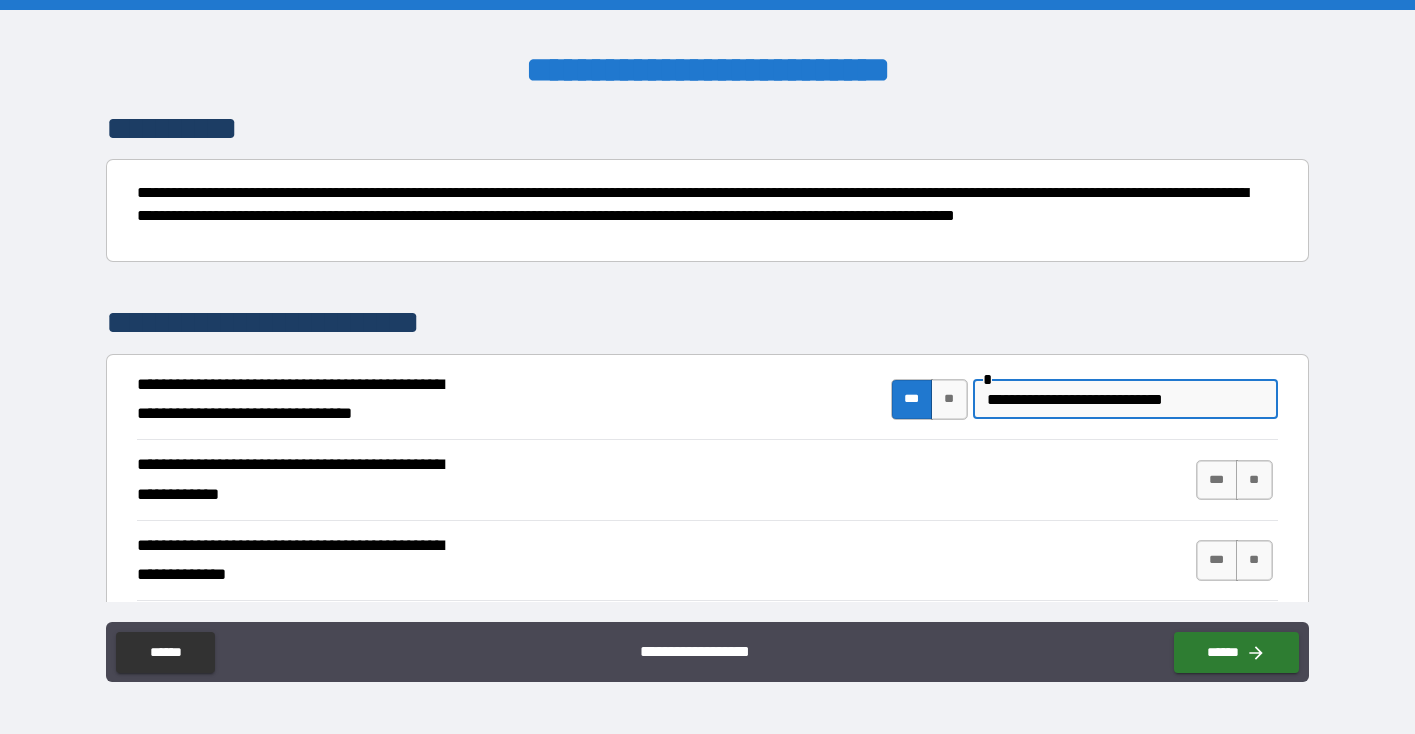 scroll, scrollTop: 222, scrollLeft: 0, axis: vertical 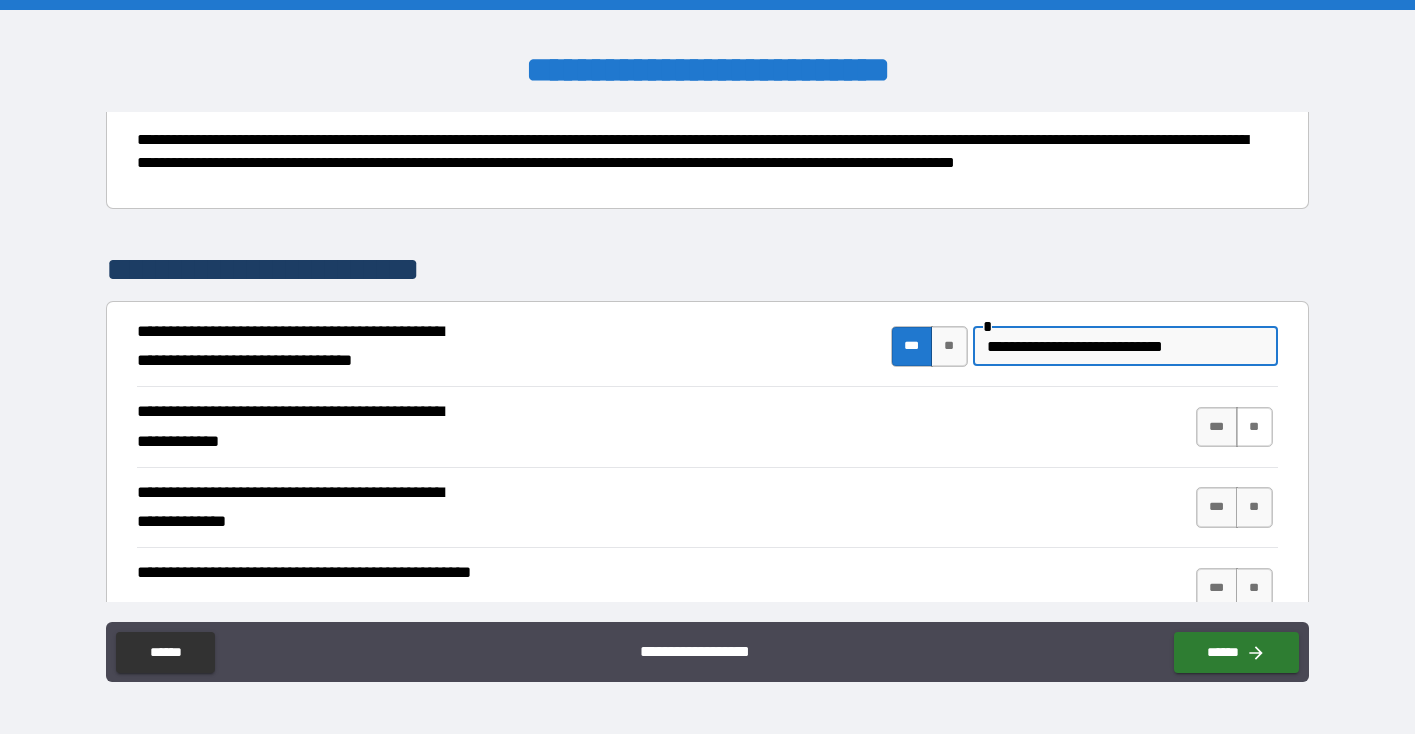 type on "**********" 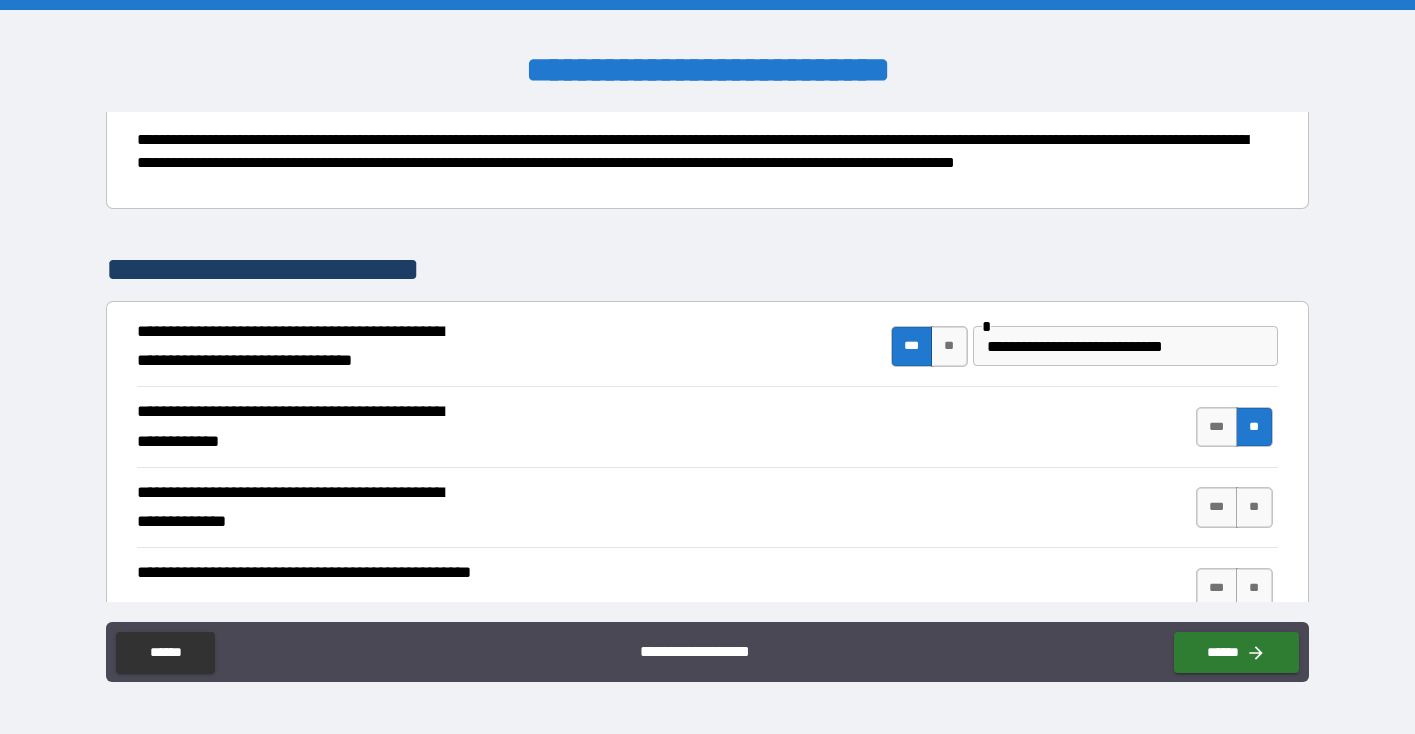 scroll, scrollTop: 283, scrollLeft: 0, axis: vertical 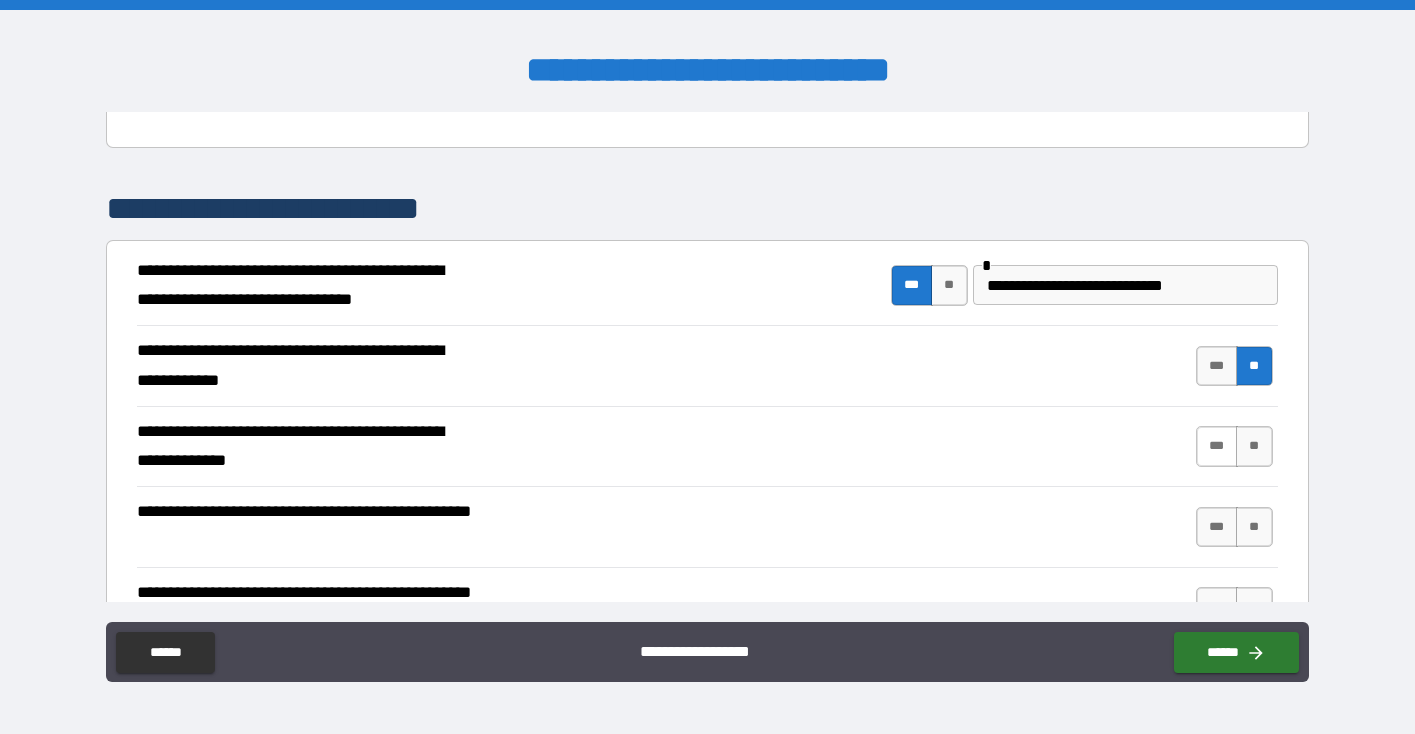 click on "***" at bounding box center (1217, 446) 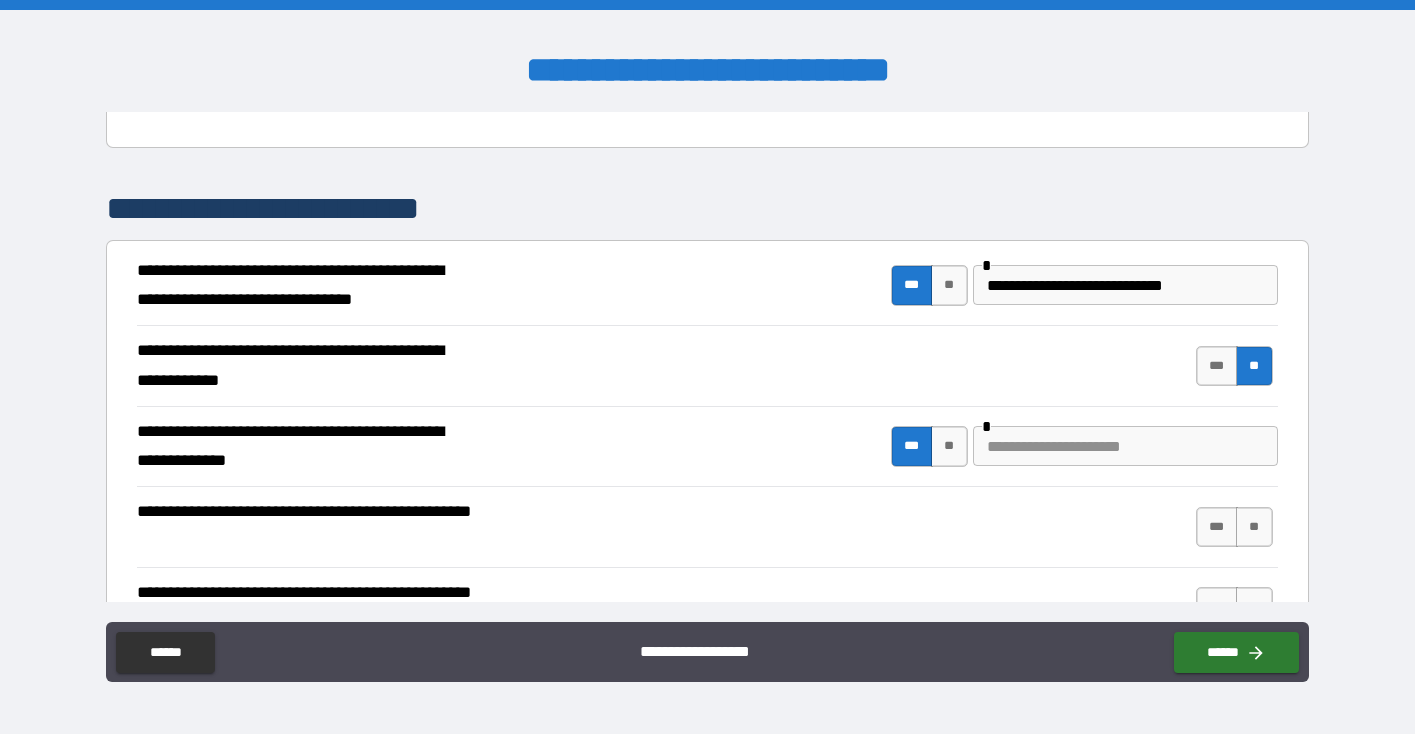 click at bounding box center [1125, 446] 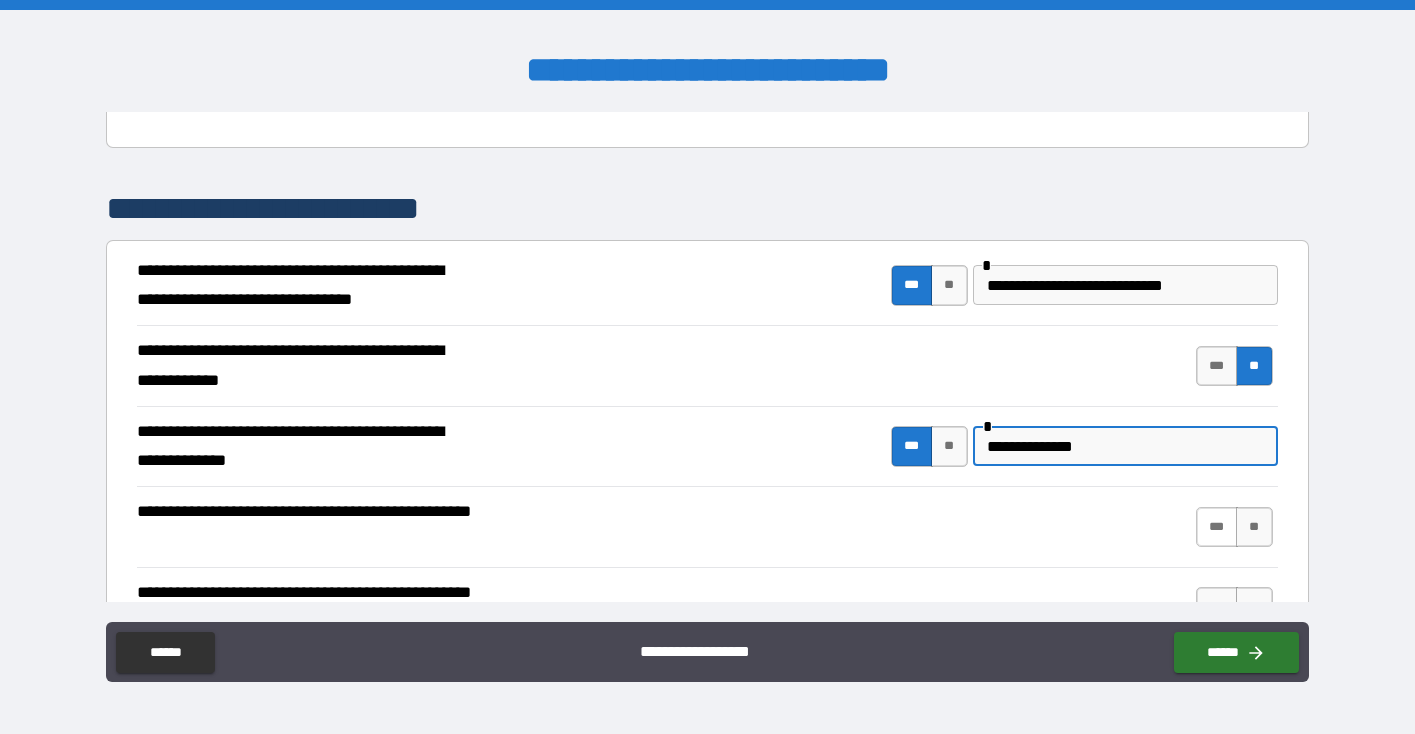 type on "**********" 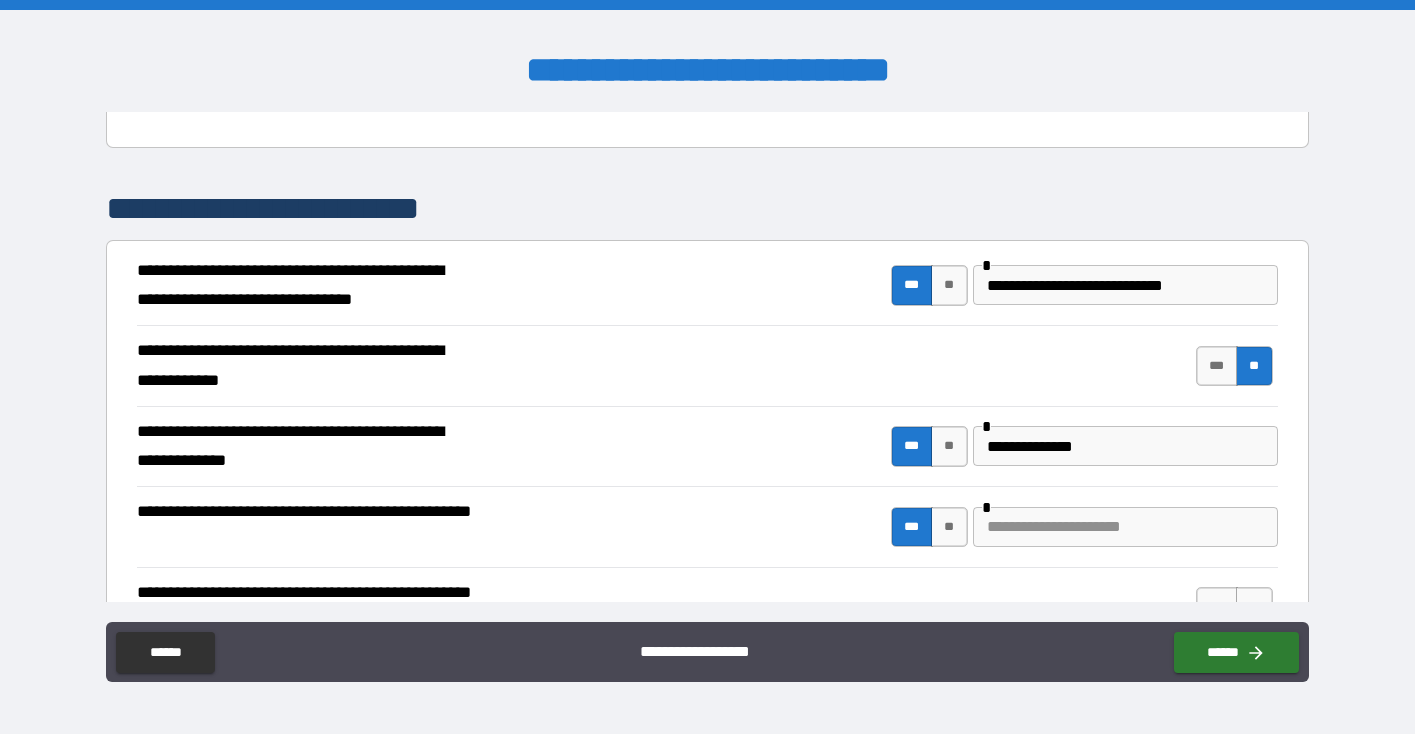 click at bounding box center (1125, 527) 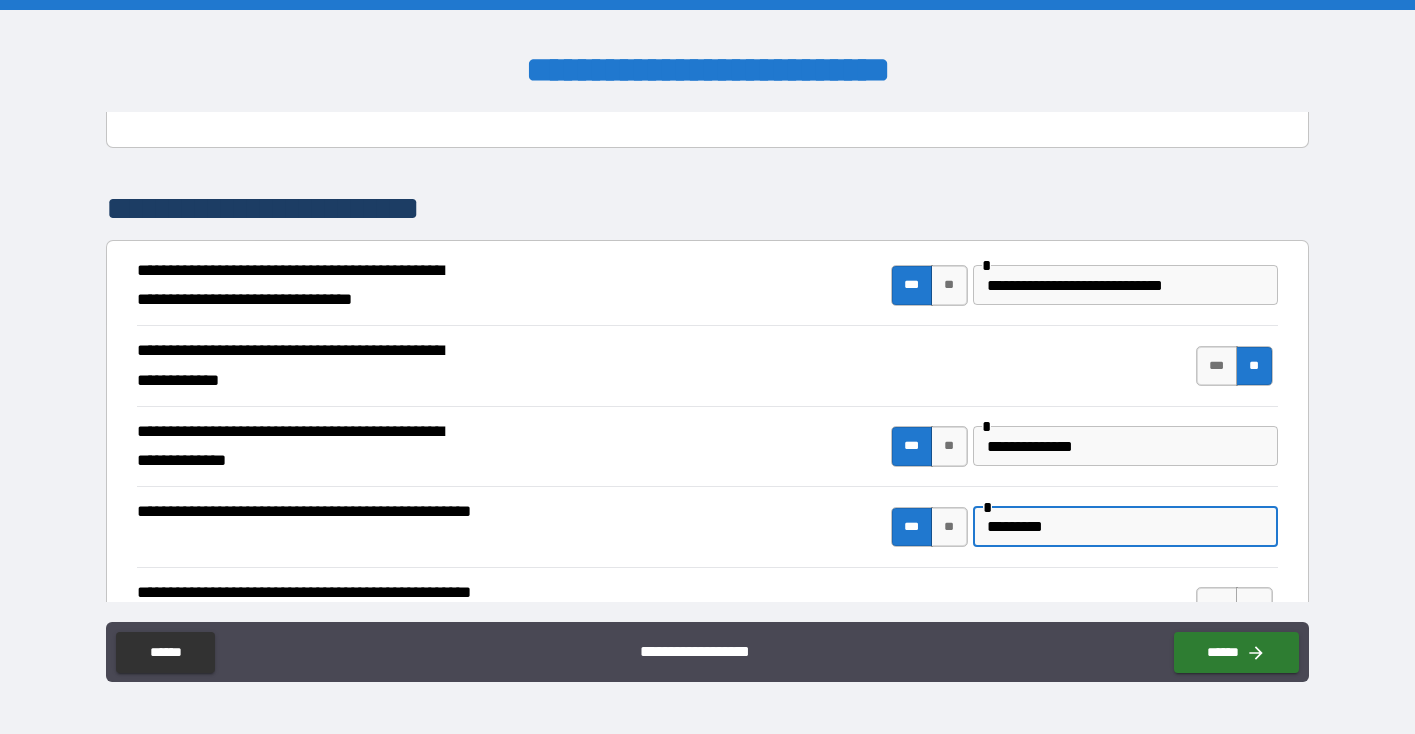 type on "*********" 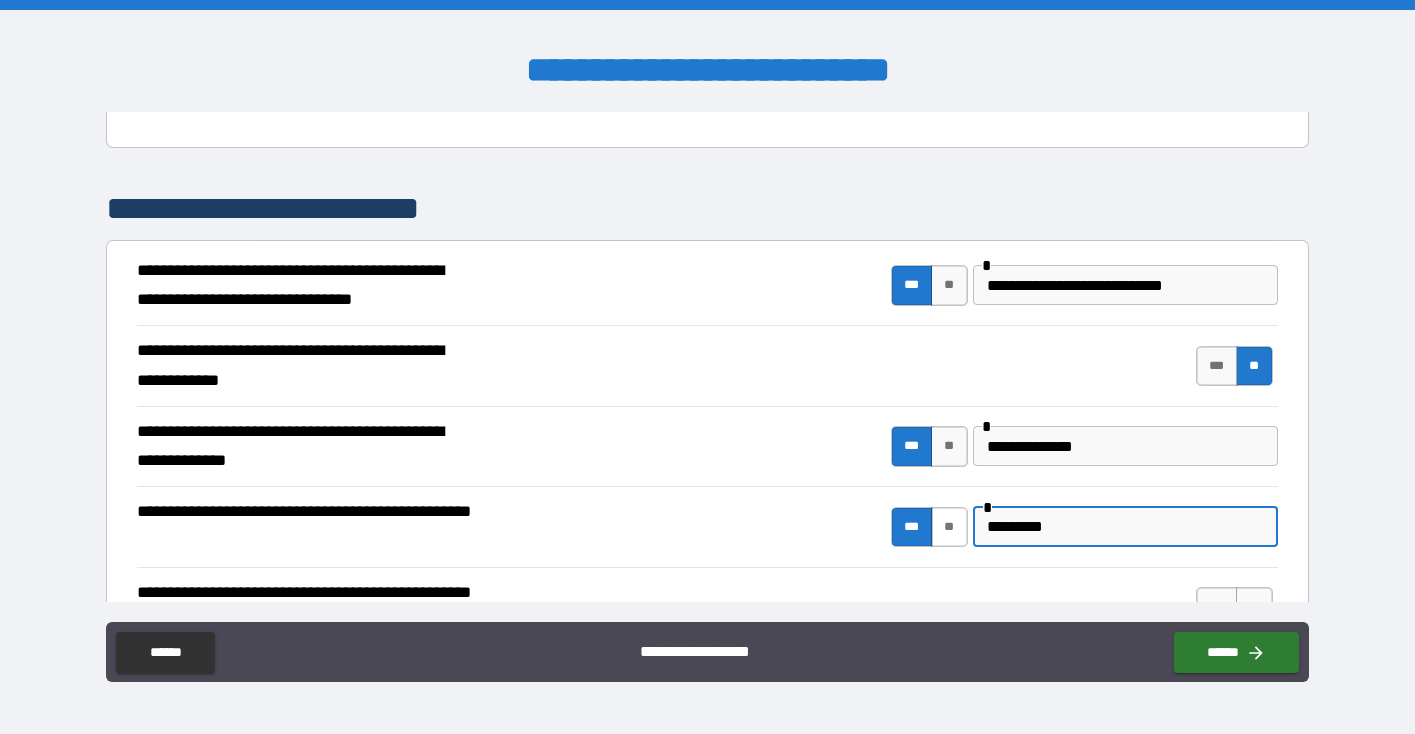 drag, startPoint x: 1086, startPoint y: 522, endPoint x: 929, endPoint y: 526, distance: 157.05095 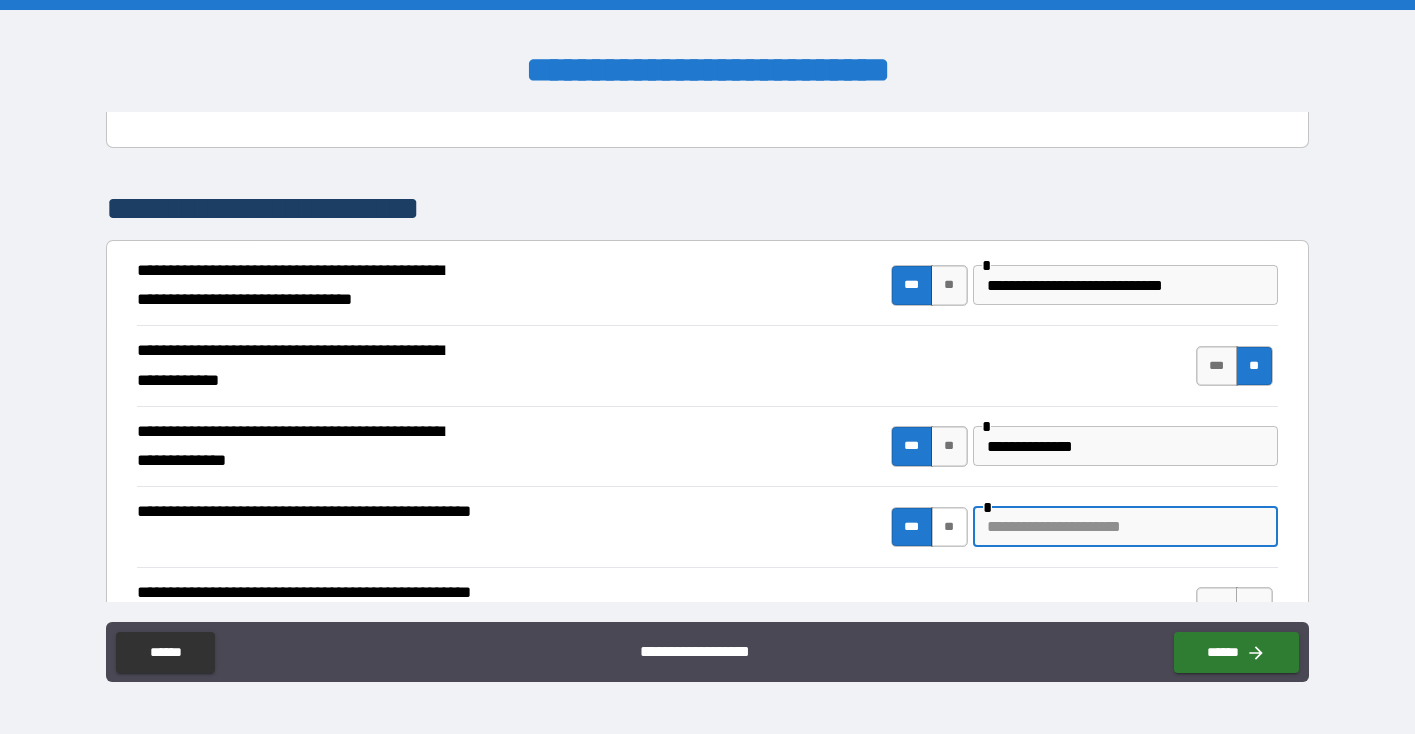 paste on "*********" 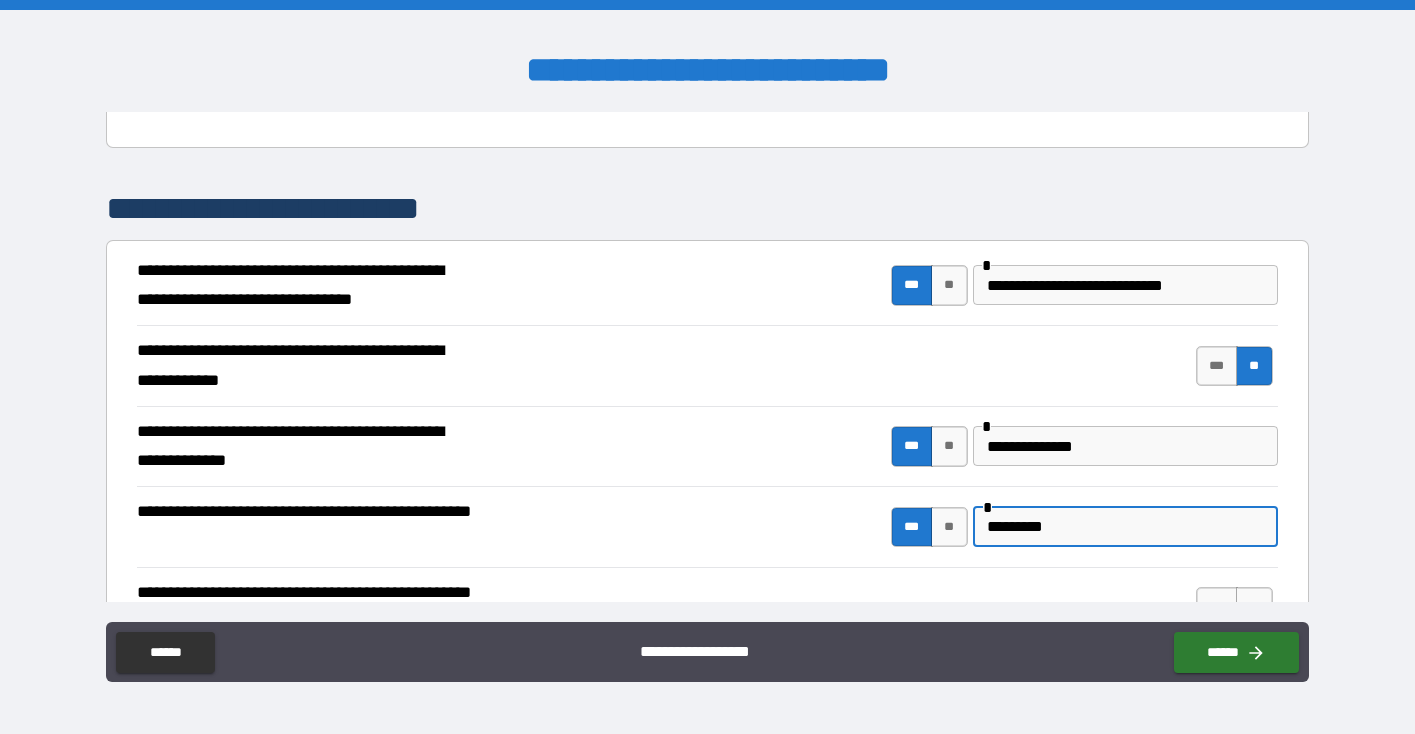click on "*********" at bounding box center [1125, 527] 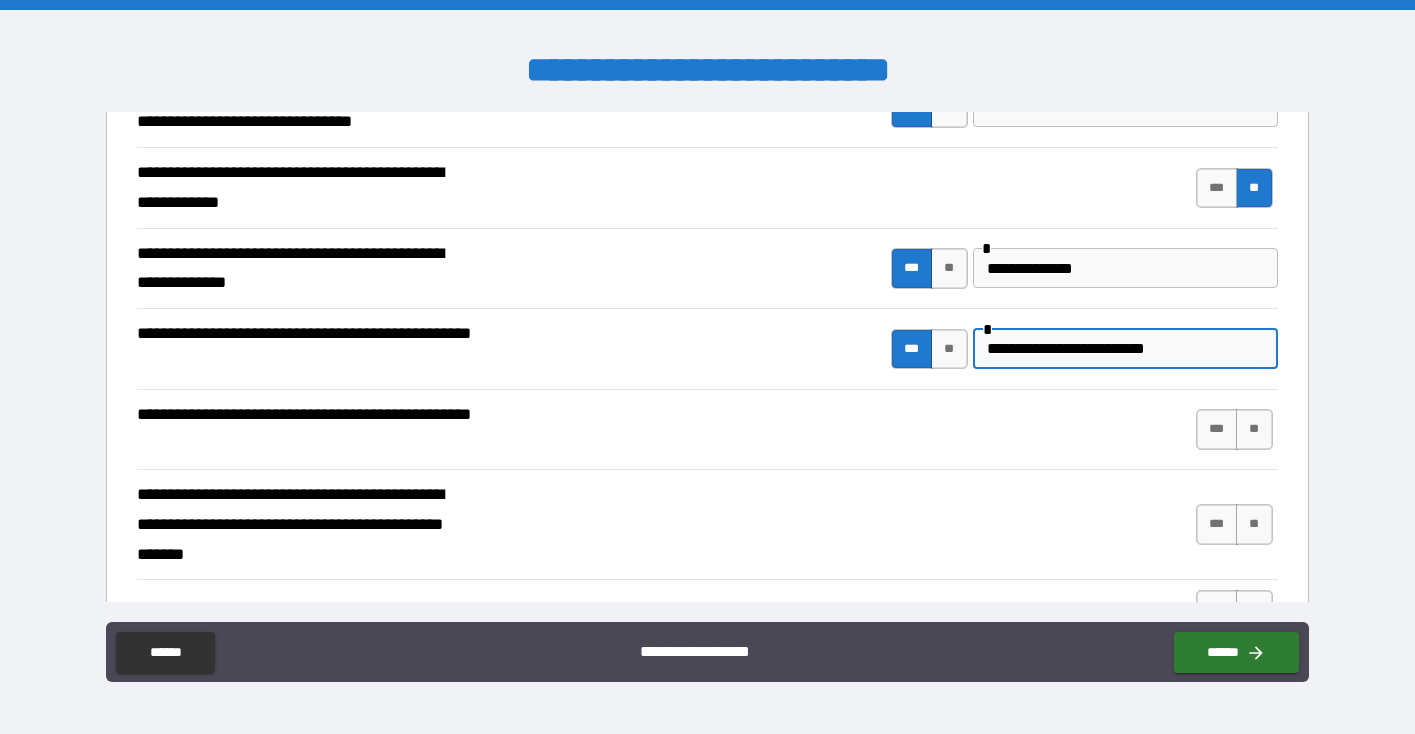 scroll, scrollTop: 462, scrollLeft: 0, axis: vertical 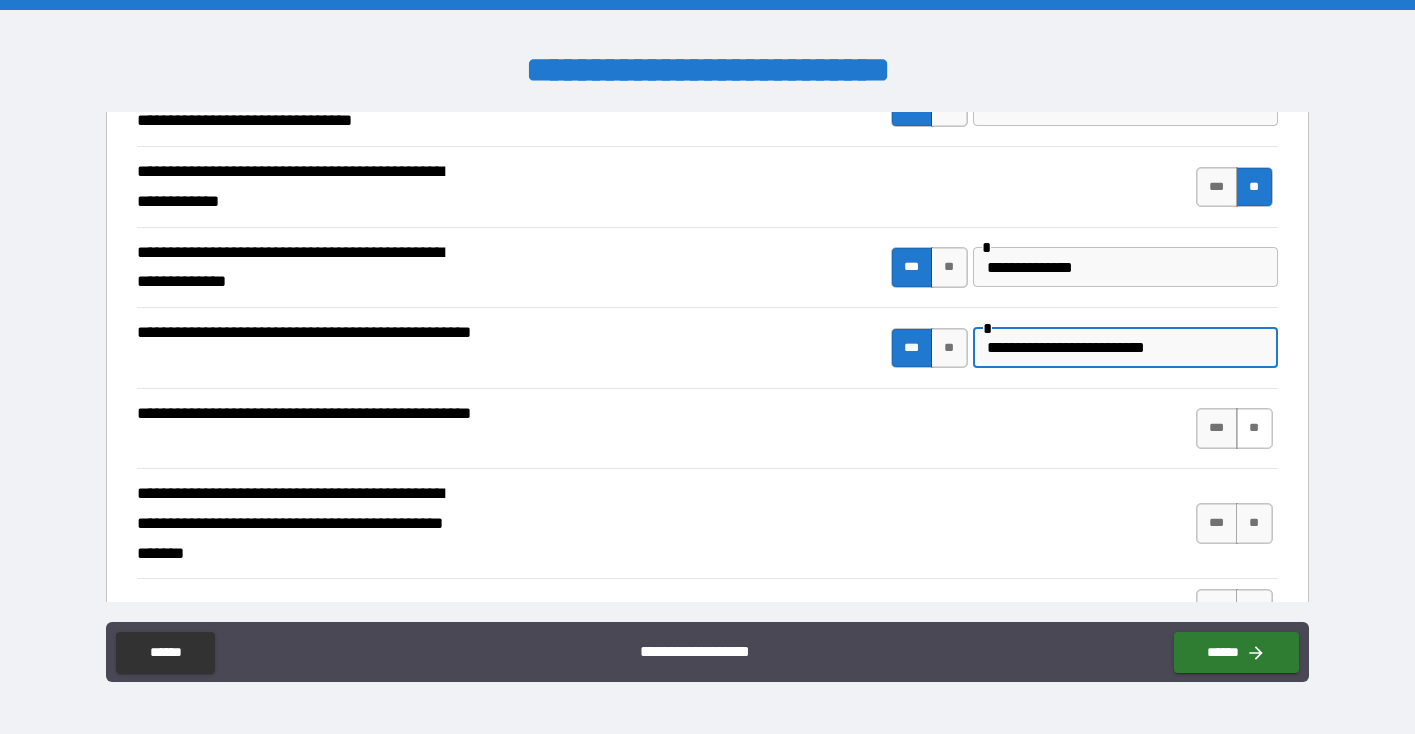 type on "**********" 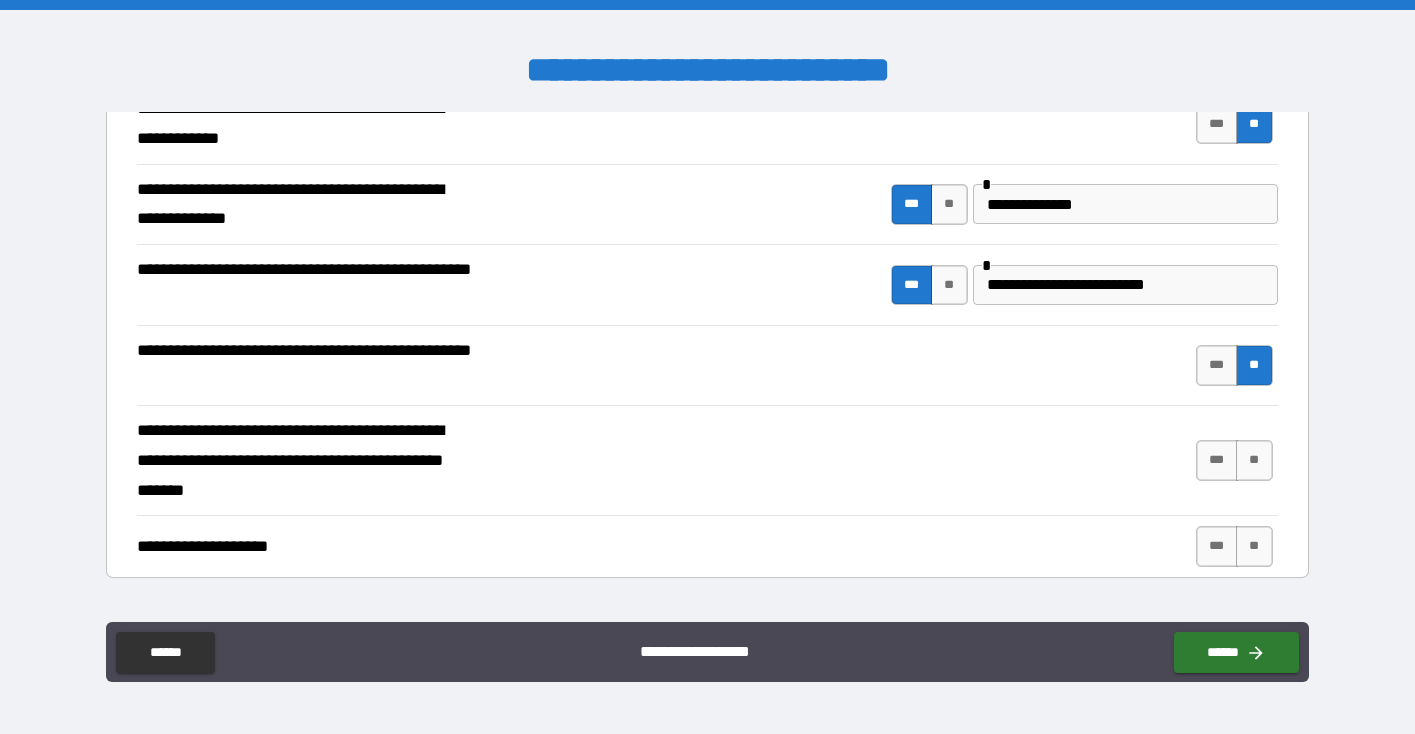 scroll, scrollTop: 527, scrollLeft: 0, axis: vertical 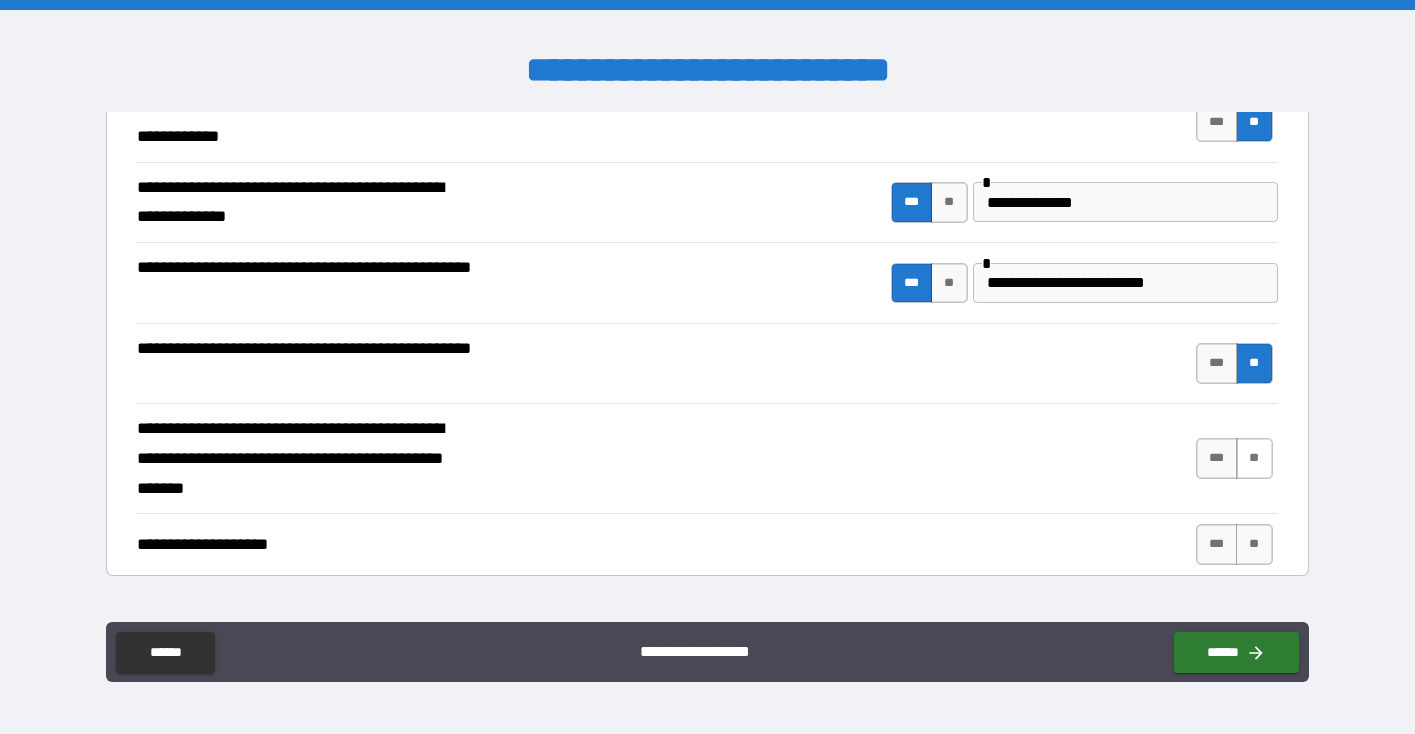click on "**" at bounding box center (1254, 458) 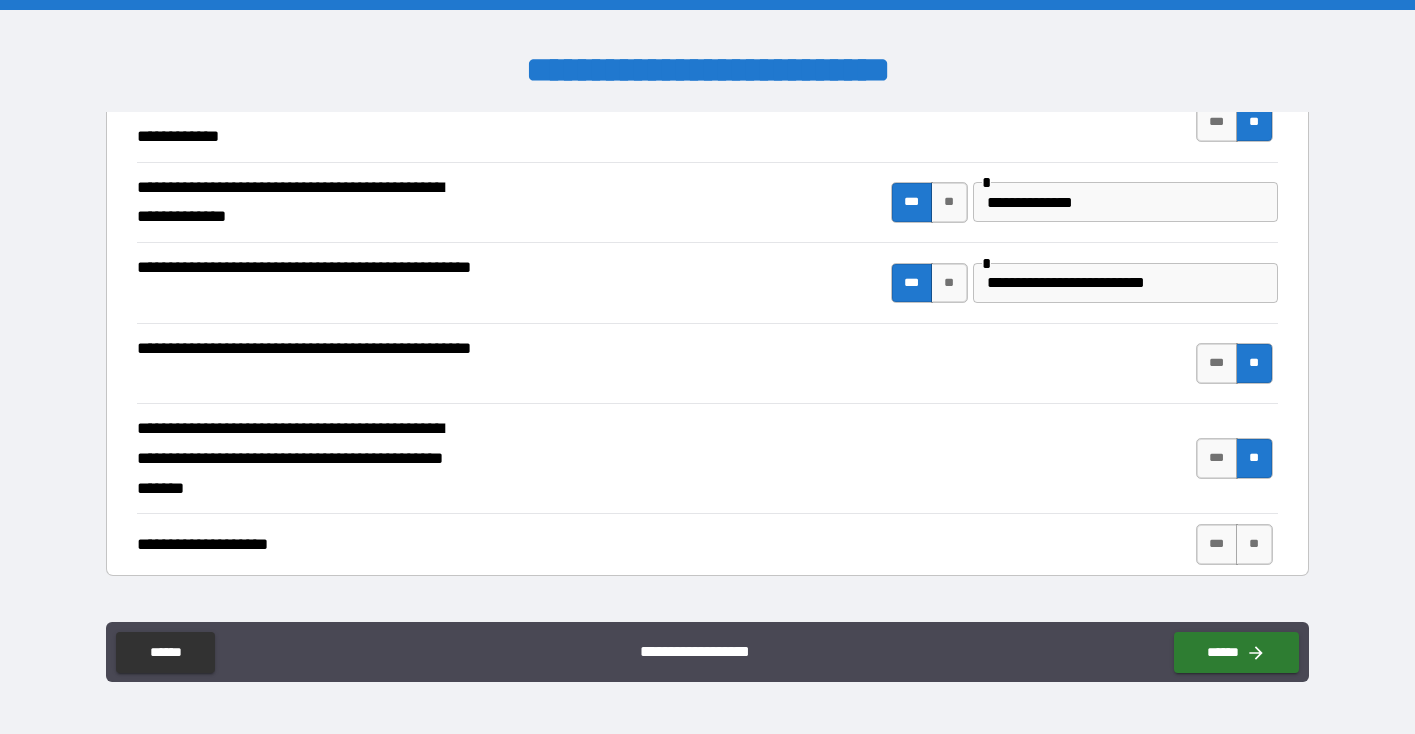 scroll, scrollTop: 611, scrollLeft: 0, axis: vertical 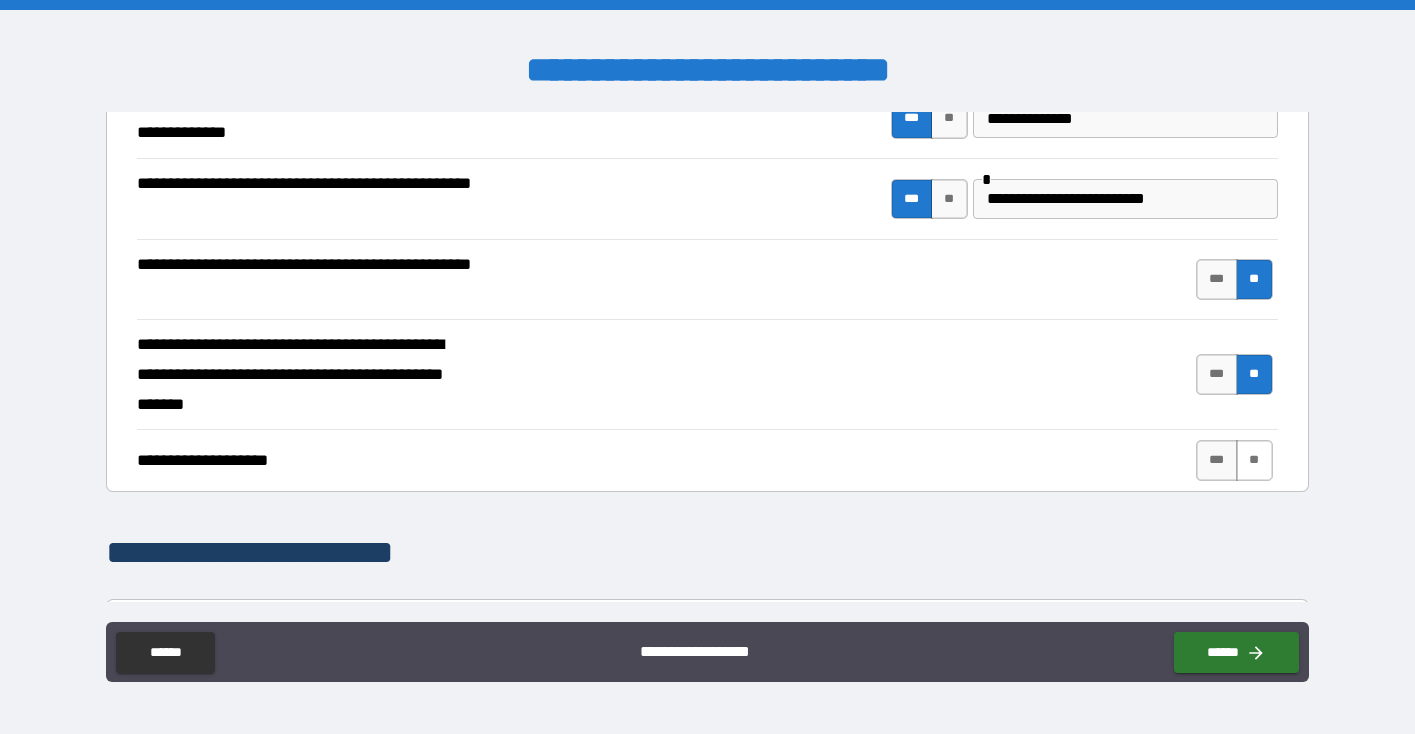 click on "**" at bounding box center (1254, 460) 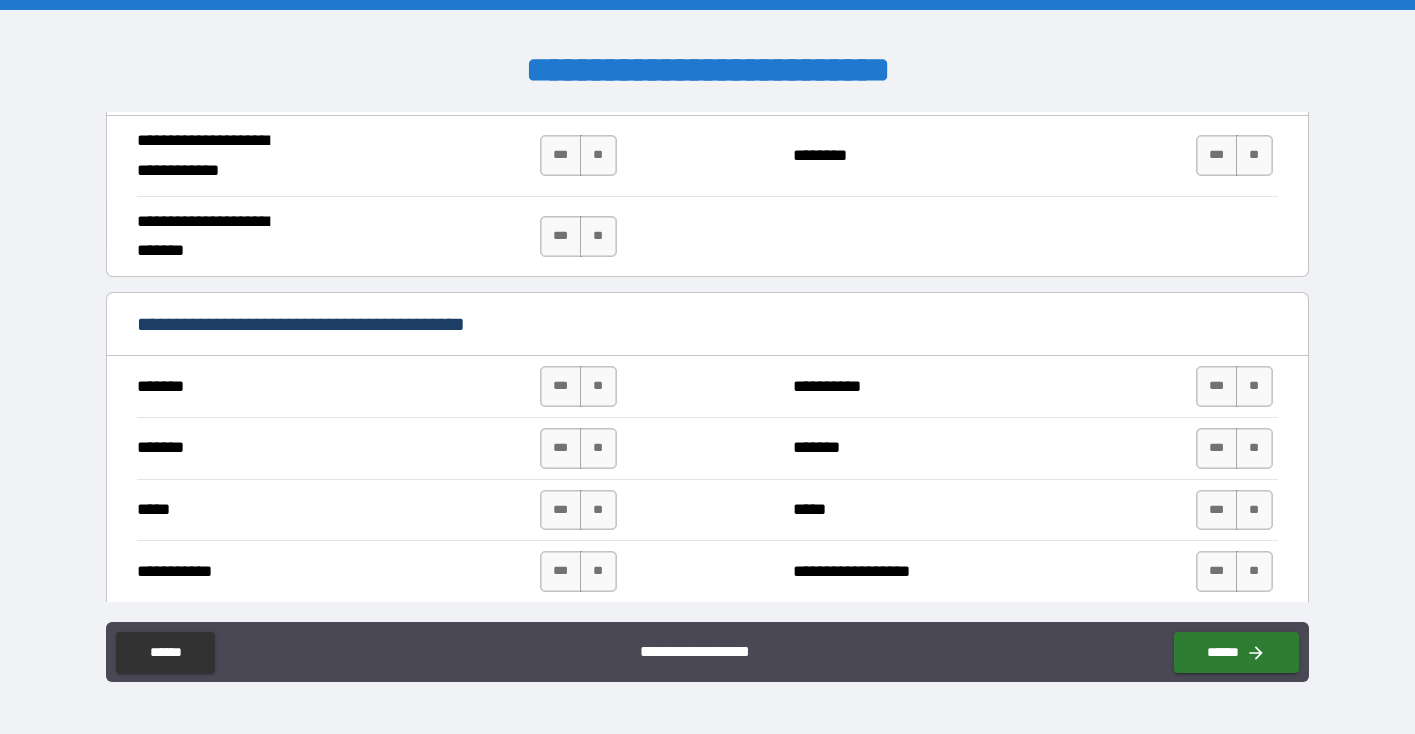 scroll, scrollTop: 1178, scrollLeft: 0, axis: vertical 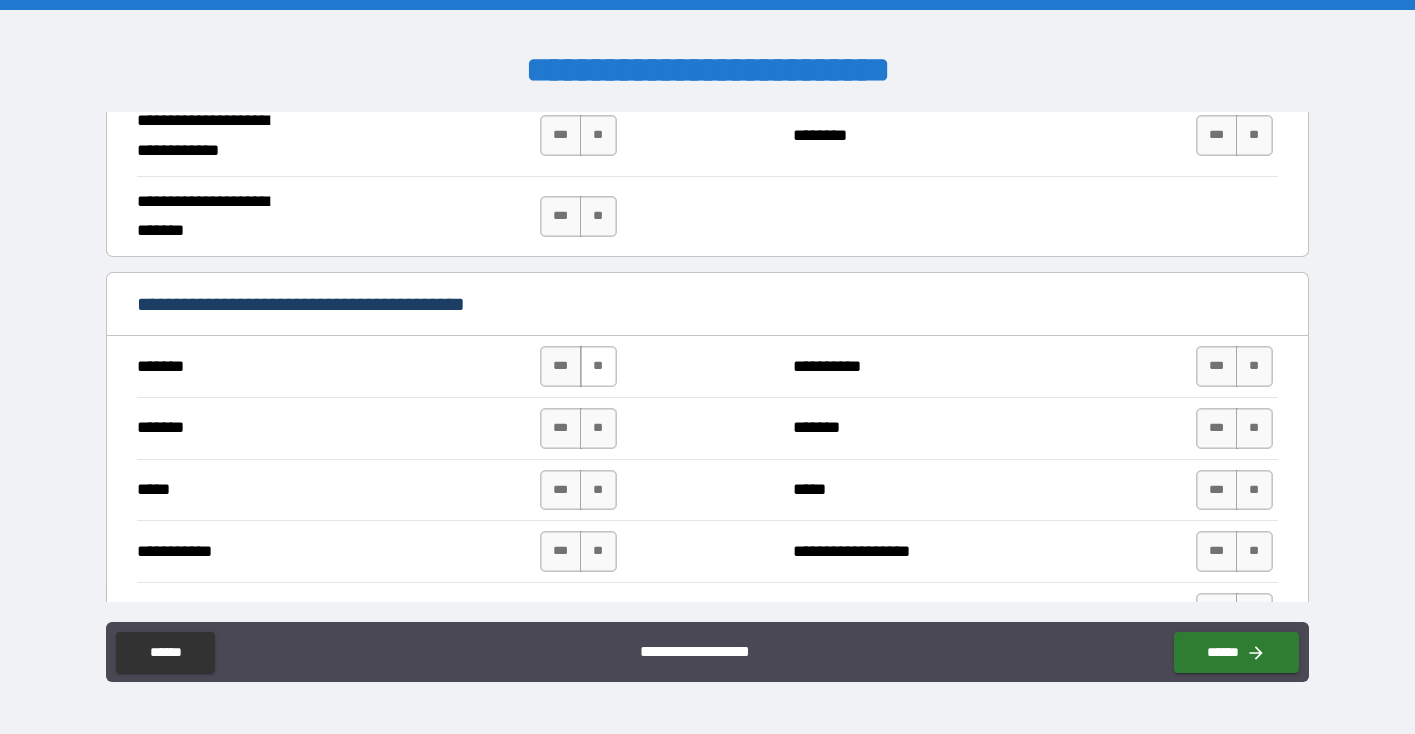 click on "**" at bounding box center (598, 366) 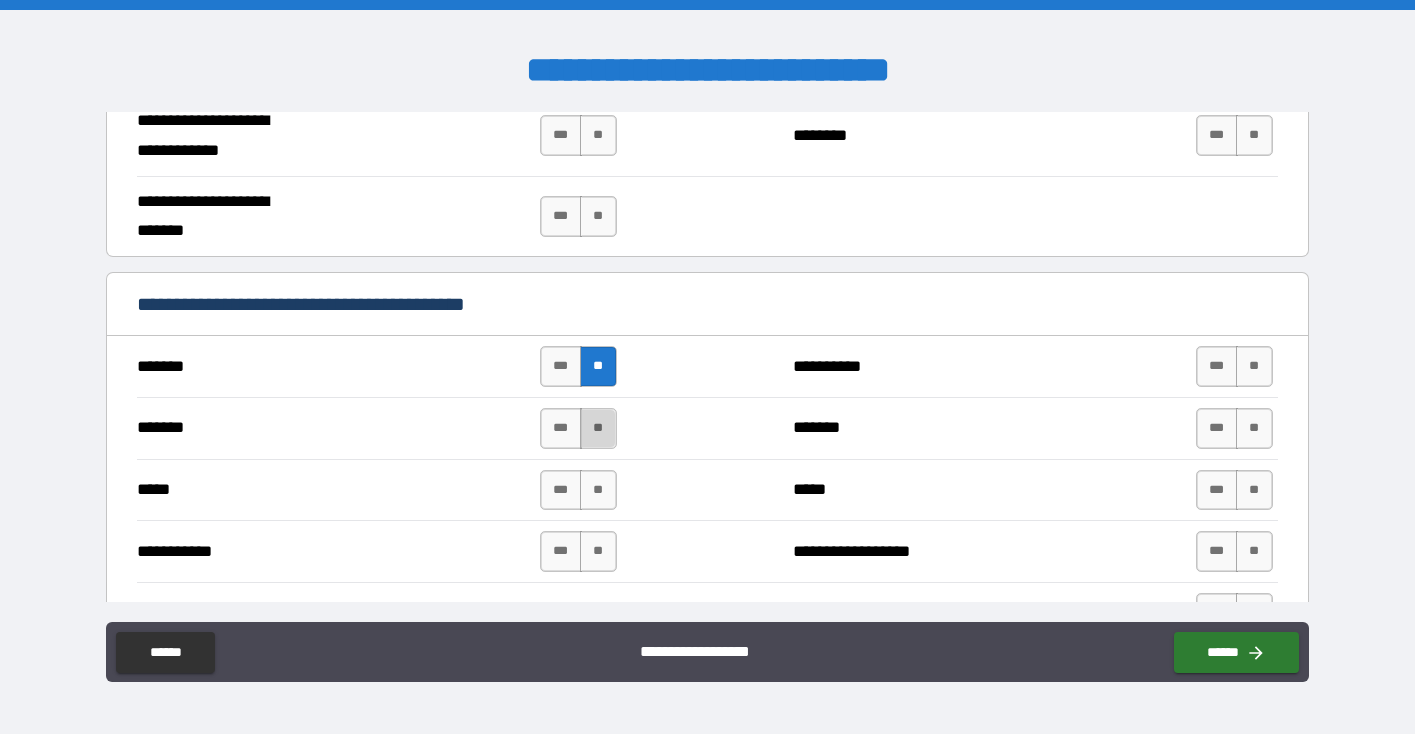 click on "**" at bounding box center [598, 428] 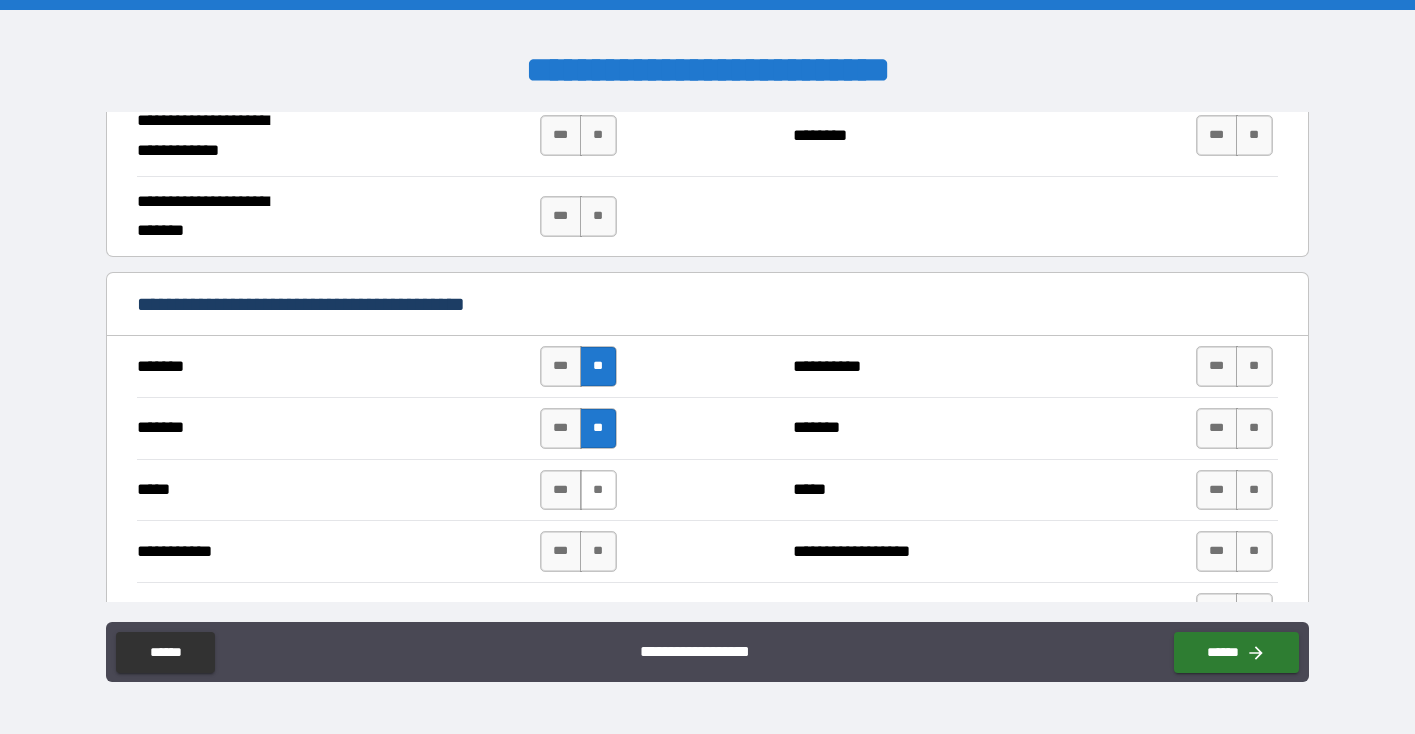 click on "**" at bounding box center [598, 490] 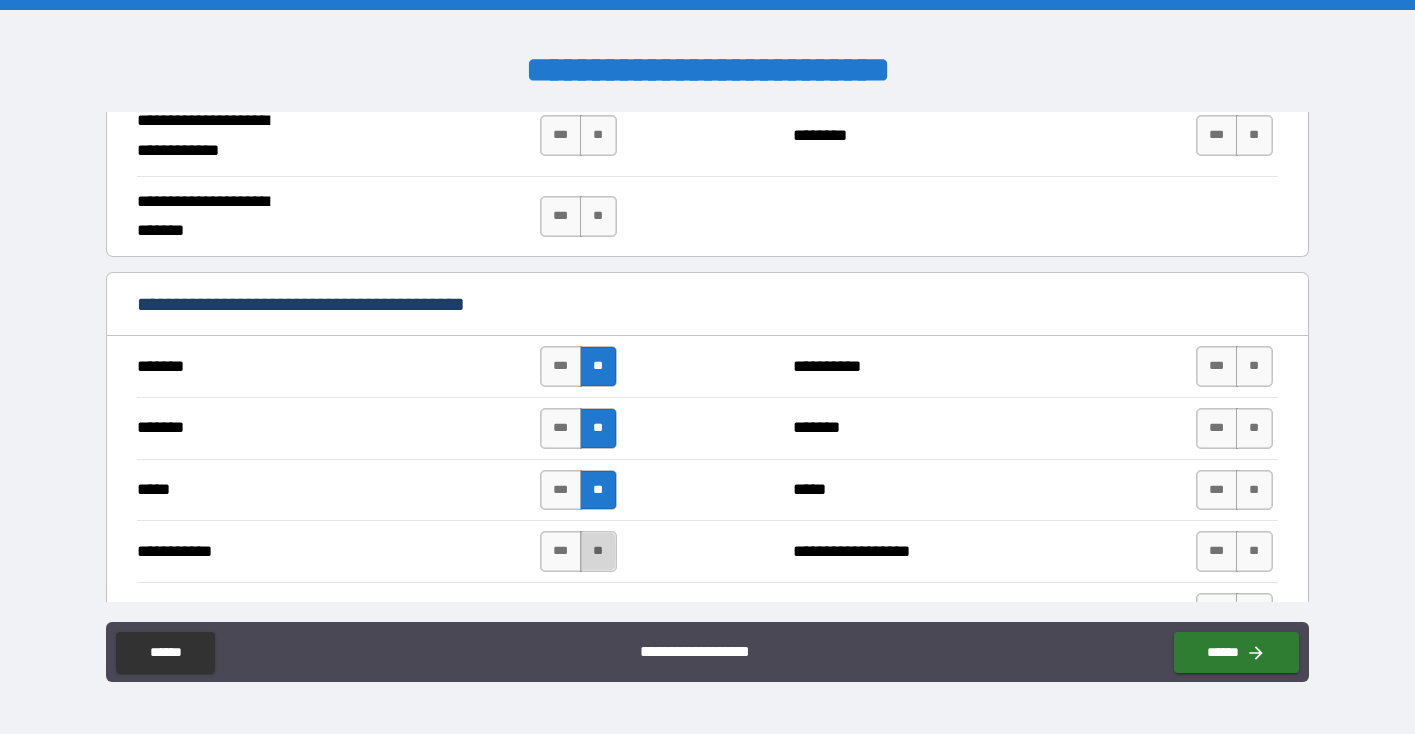 click on "**" at bounding box center (598, 551) 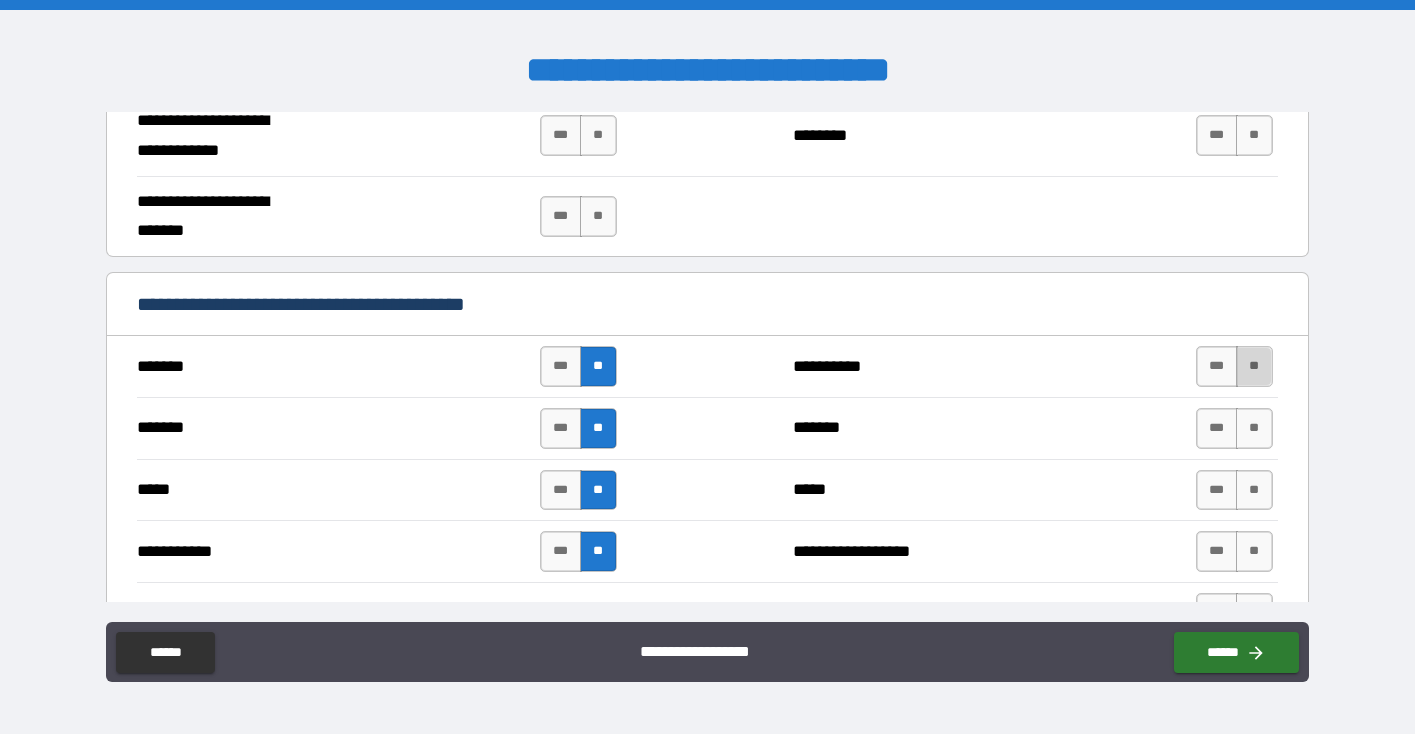 click on "**" at bounding box center [1254, 366] 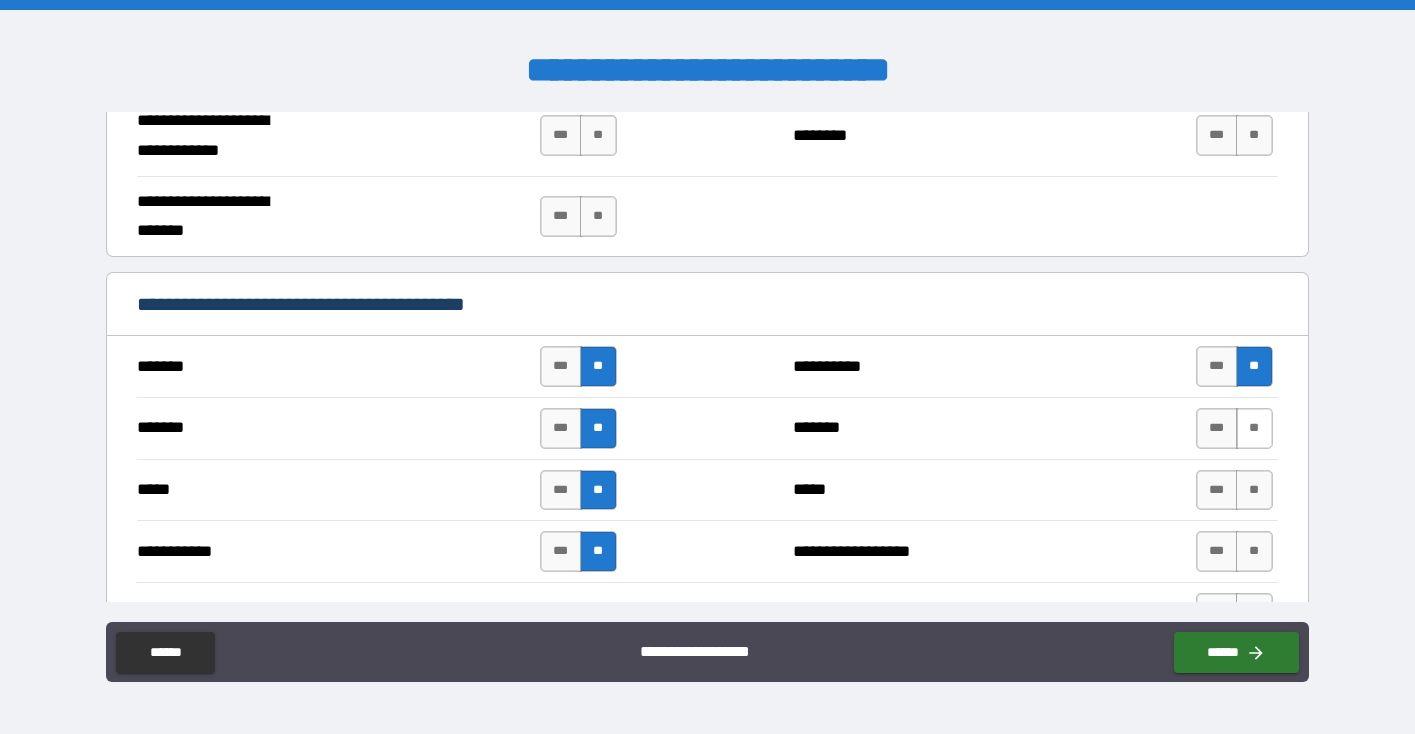 click on "**" at bounding box center [1254, 428] 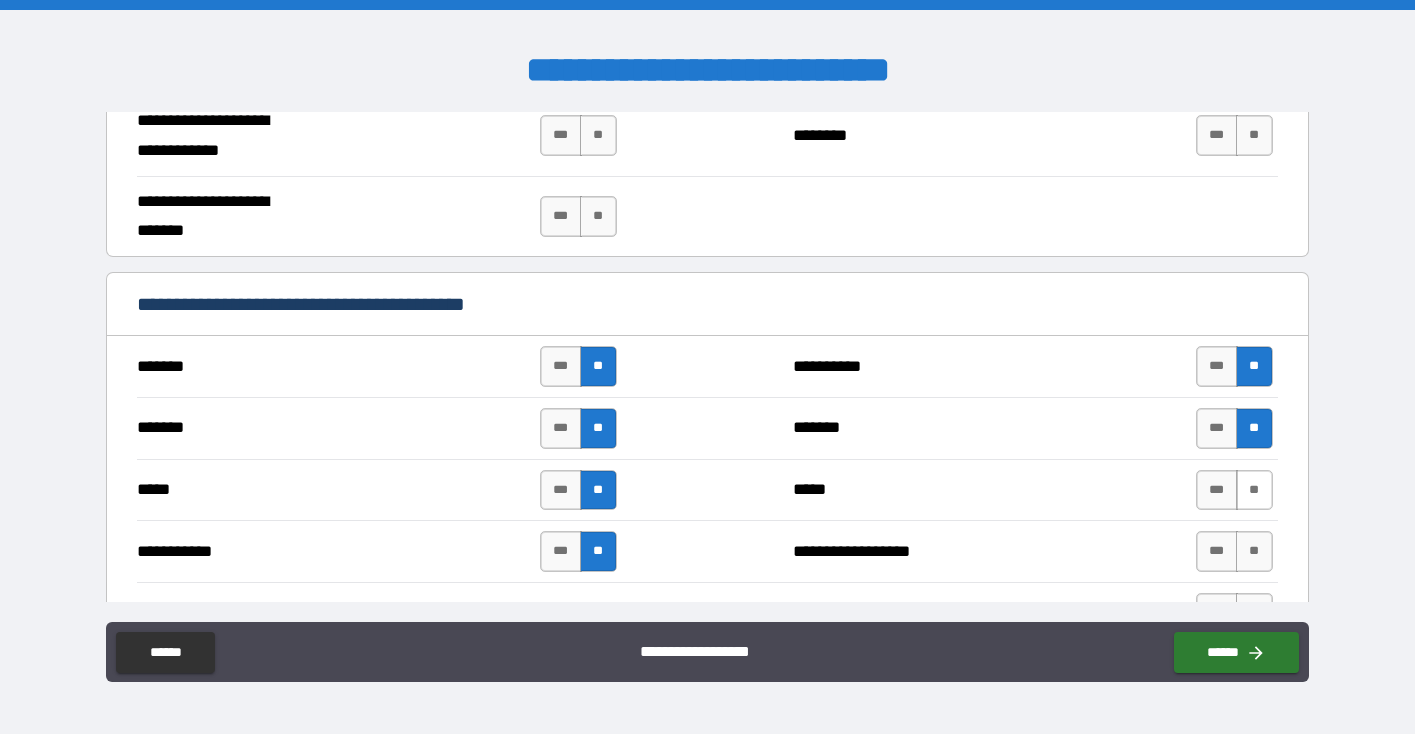 click on "**" at bounding box center [1254, 490] 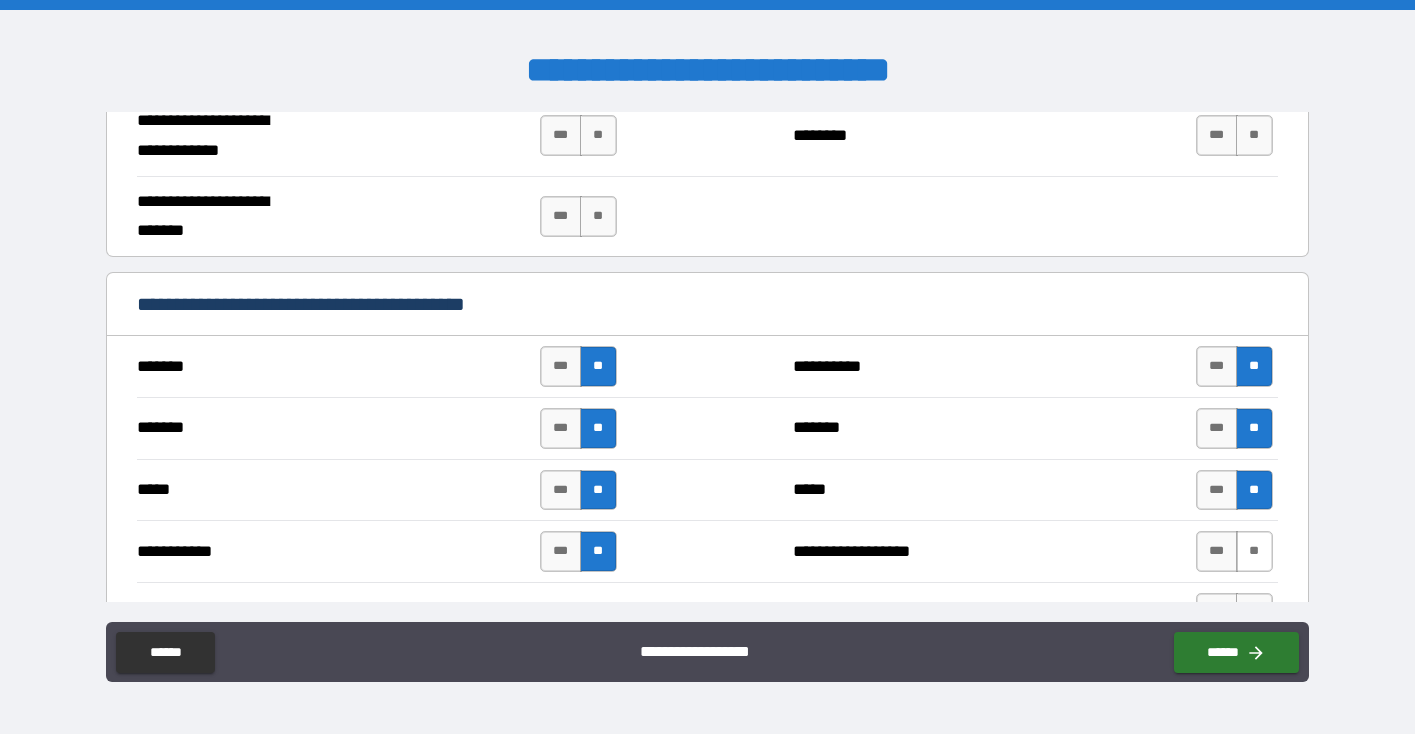 click on "**" at bounding box center [1254, 551] 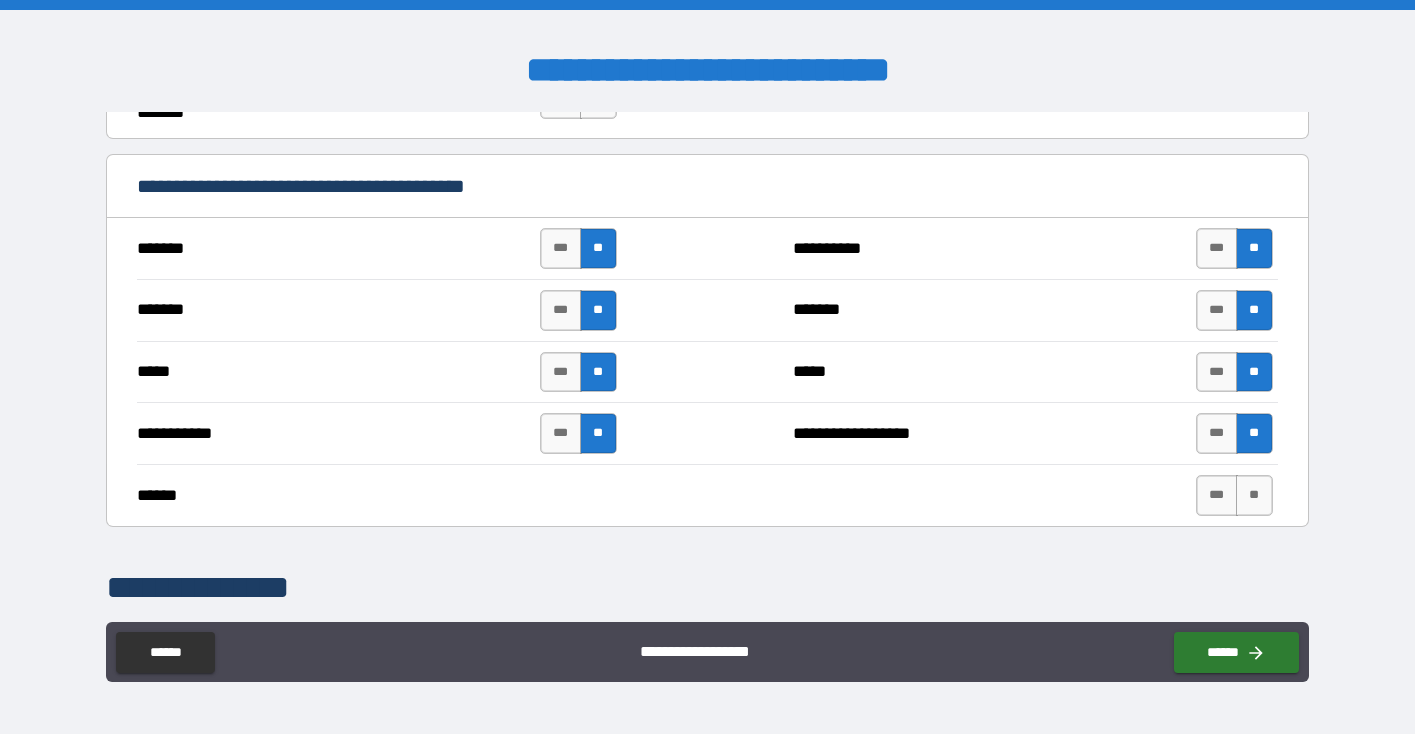 scroll, scrollTop: 1310, scrollLeft: 0, axis: vertical 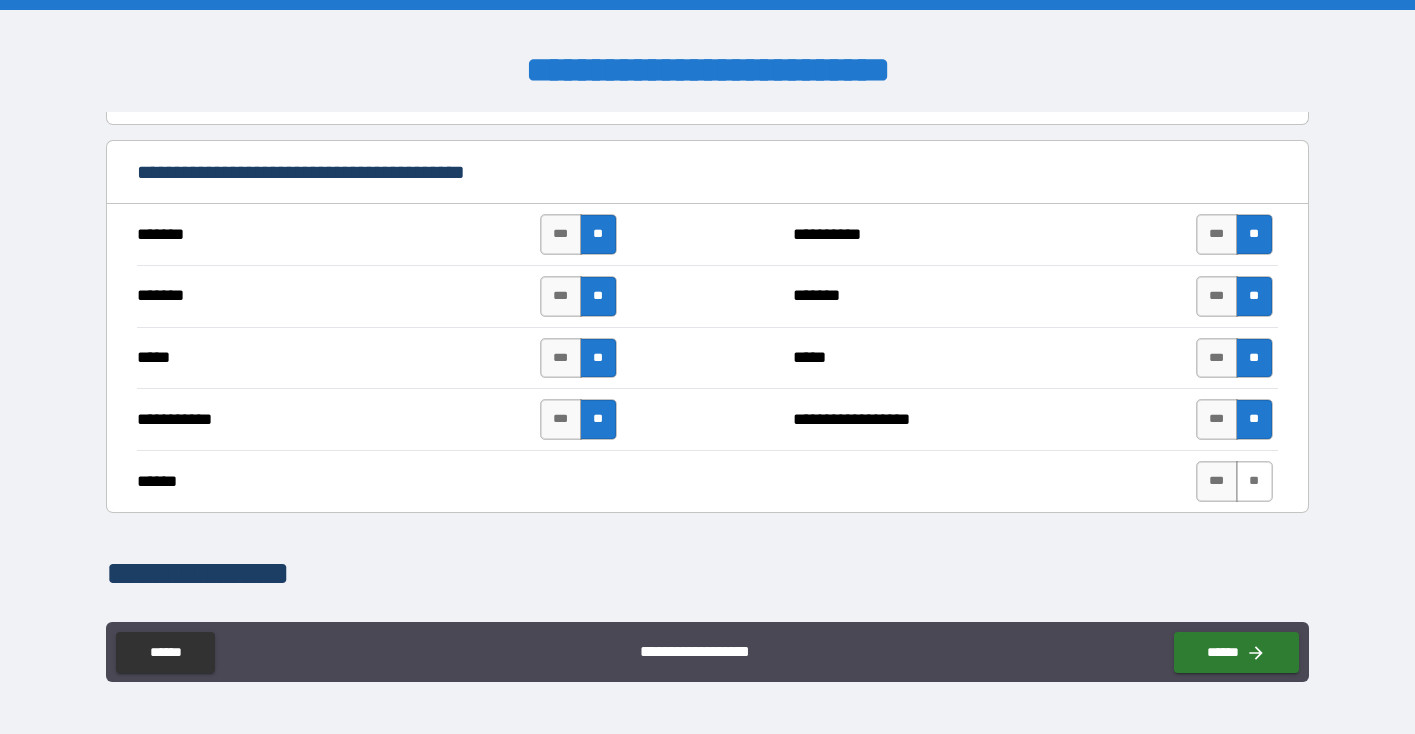 click on "**" at bounding box center (1254, 481) 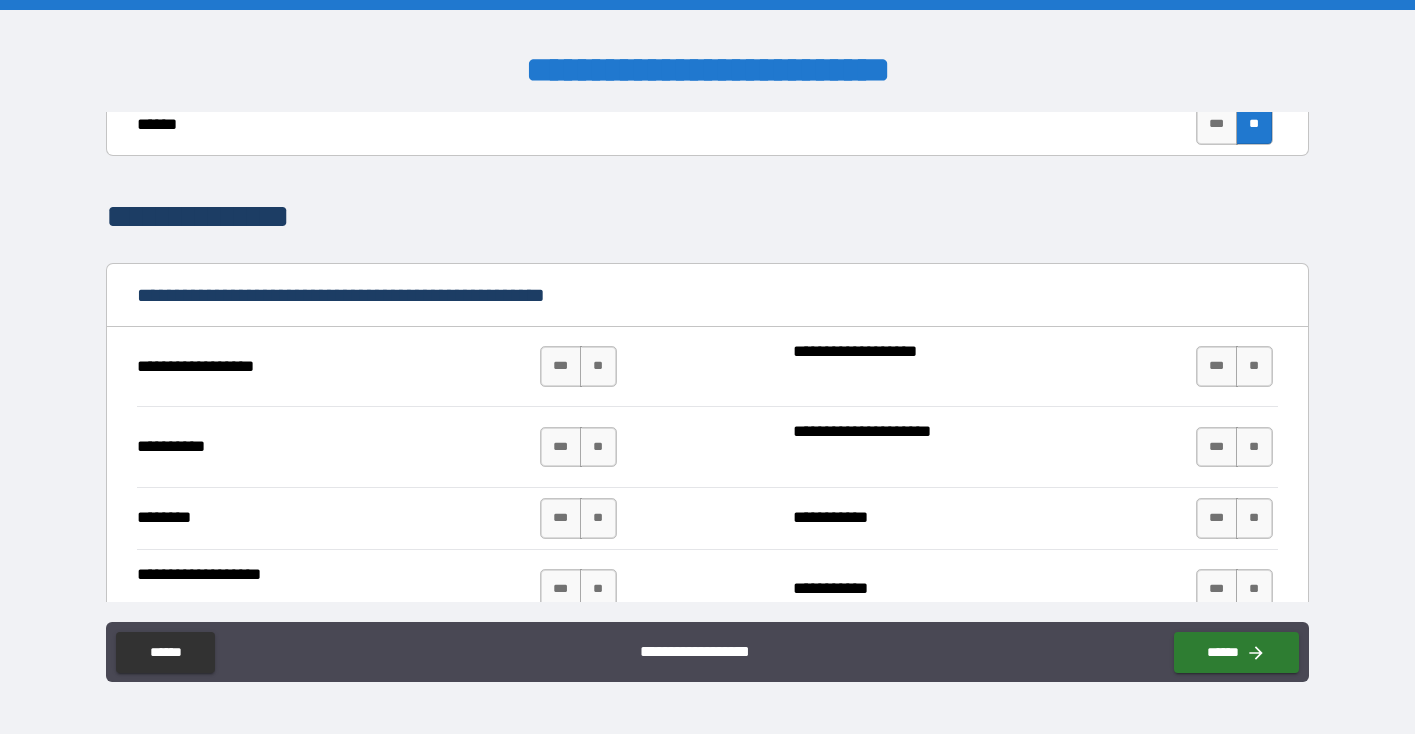 scroll, scrollTop: 1668, scrollLeft: 0, axis: vertical 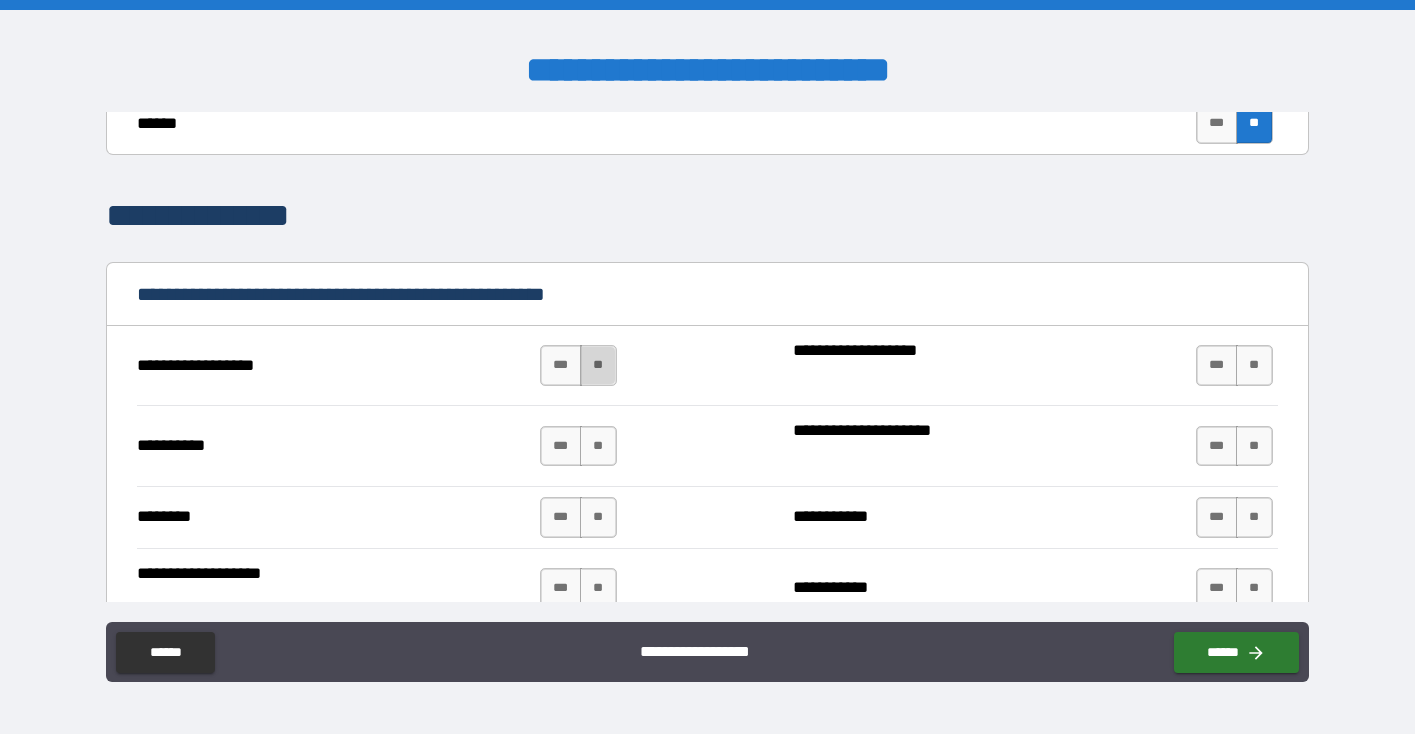 click on "**" at bounding box center [598, 365] 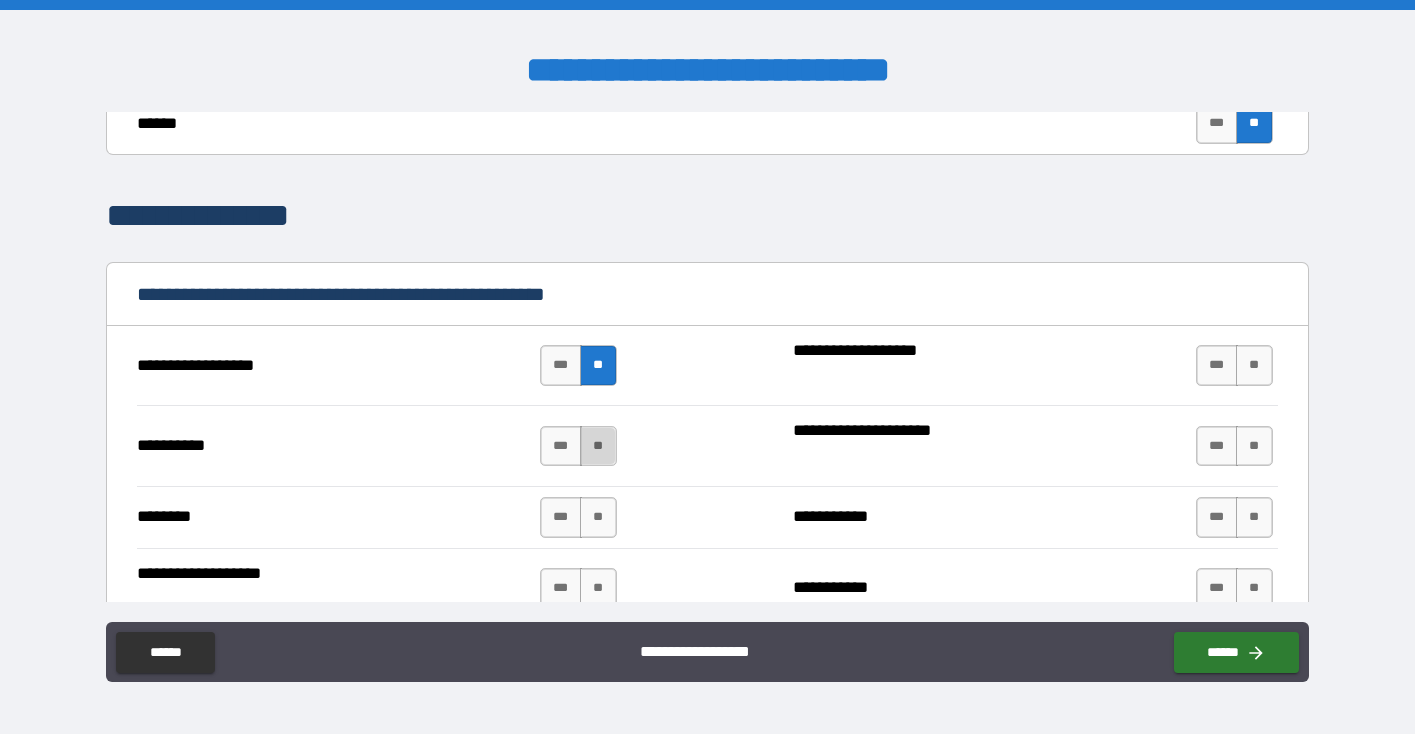 click on "**" at bounding box center [598, 446] 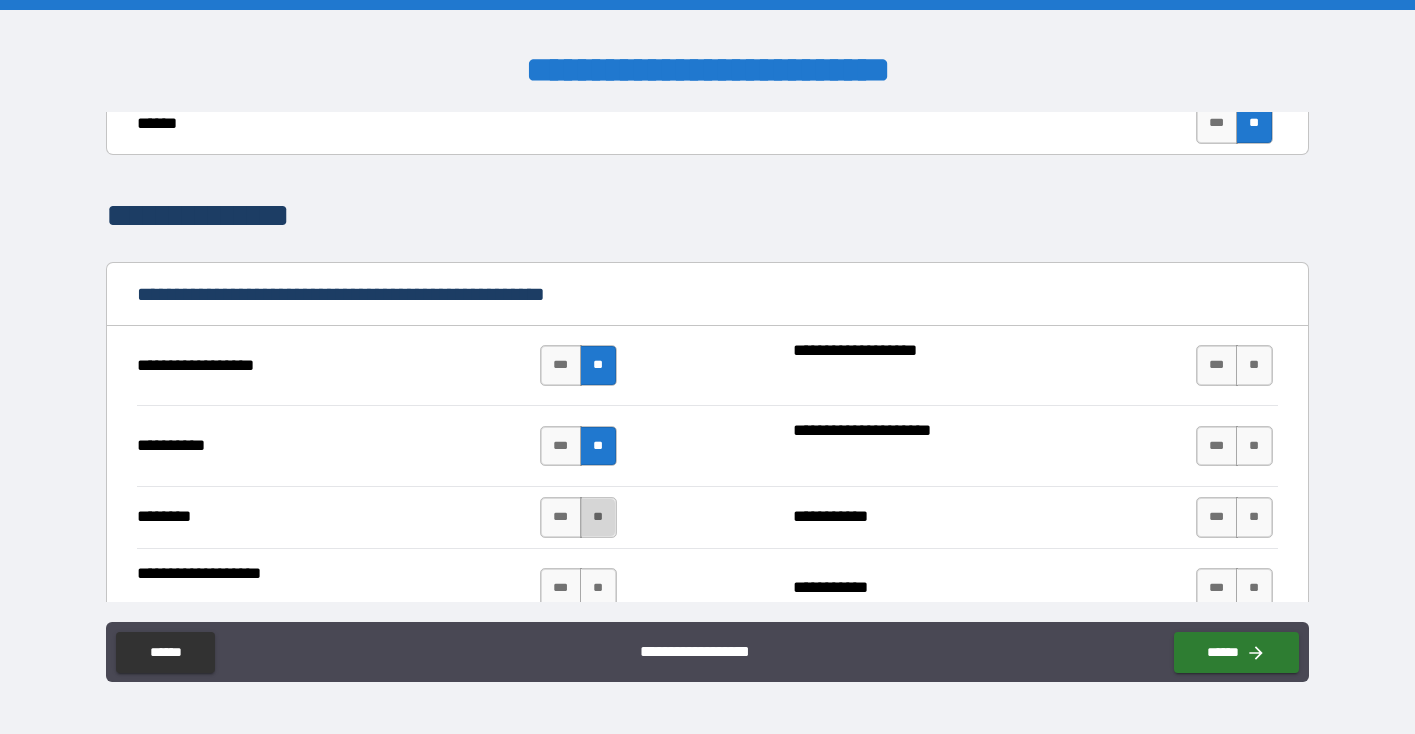 click on "**" at bounding box center (598, 517) 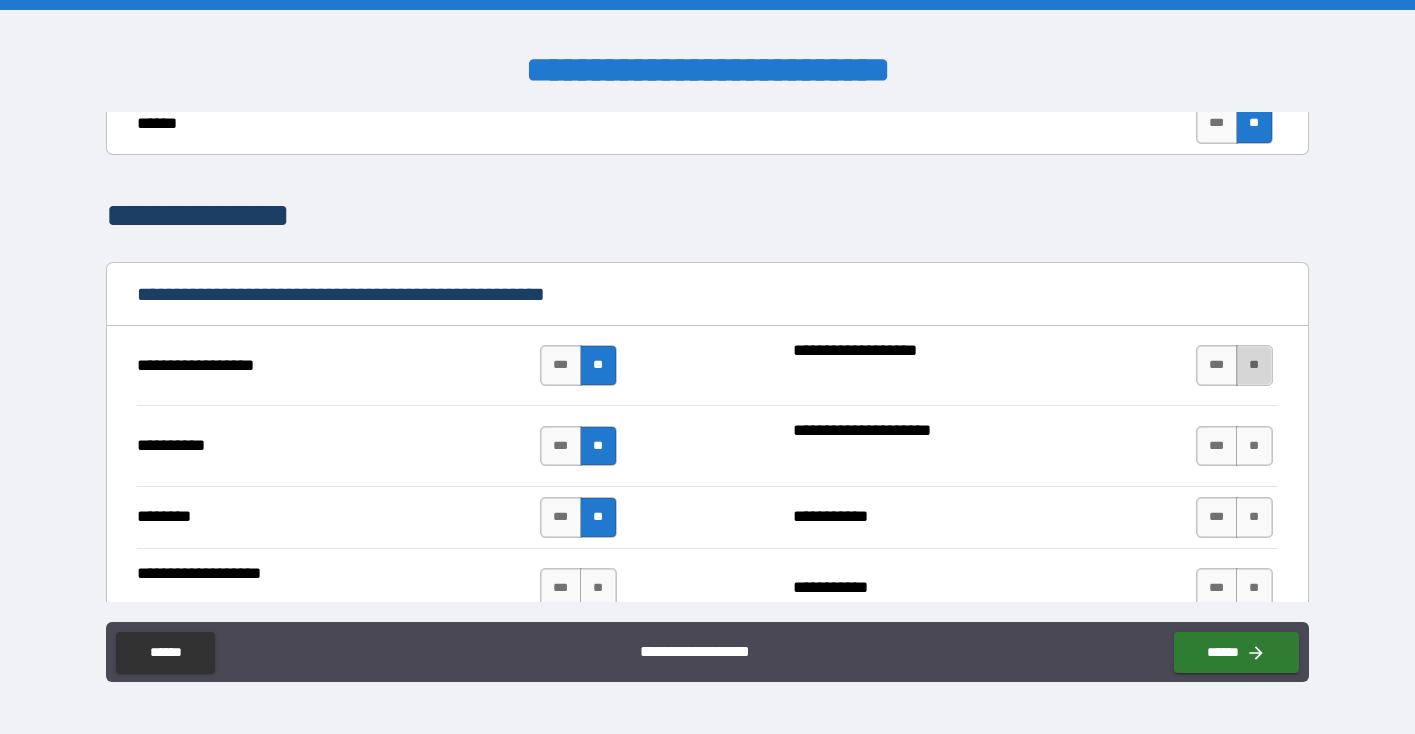 click on "**" at bounding box center [1254, 365] 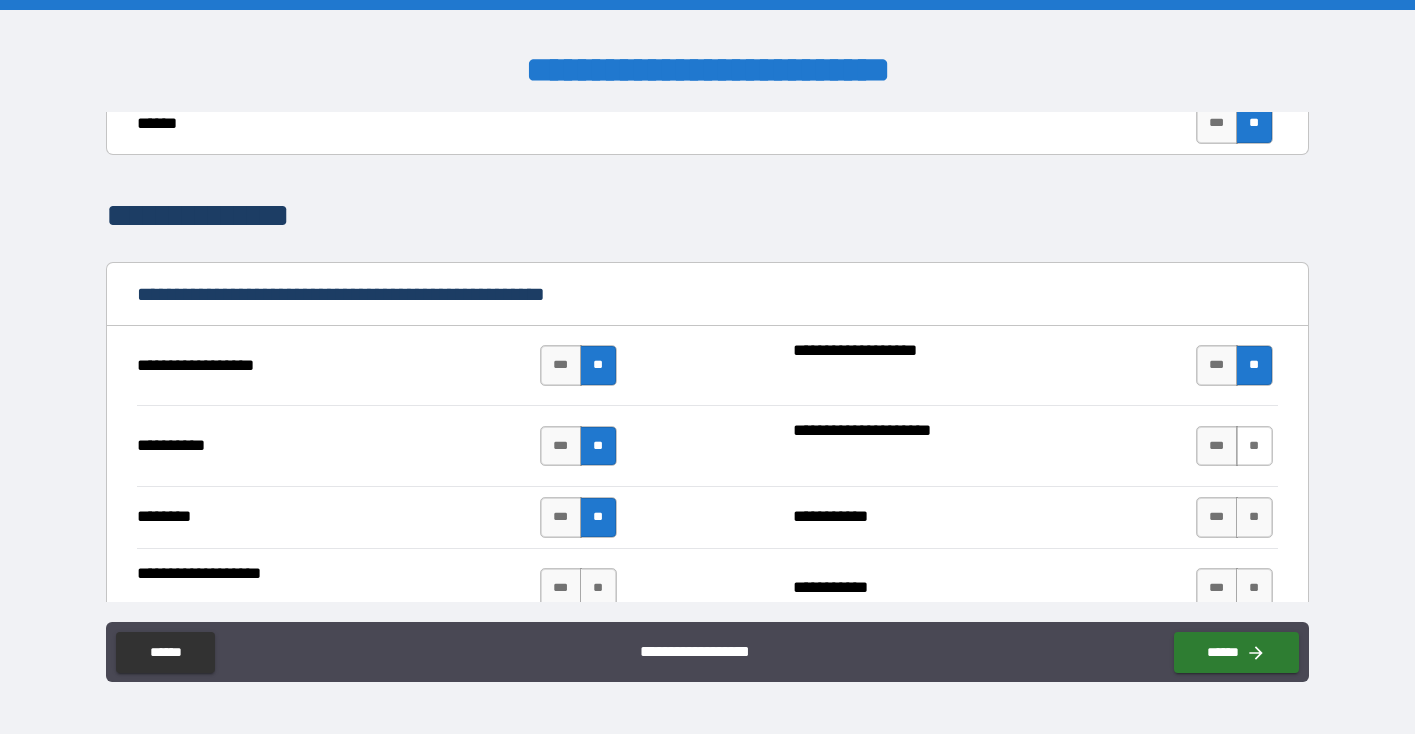click on "**" at bounding box center (1254, 446) 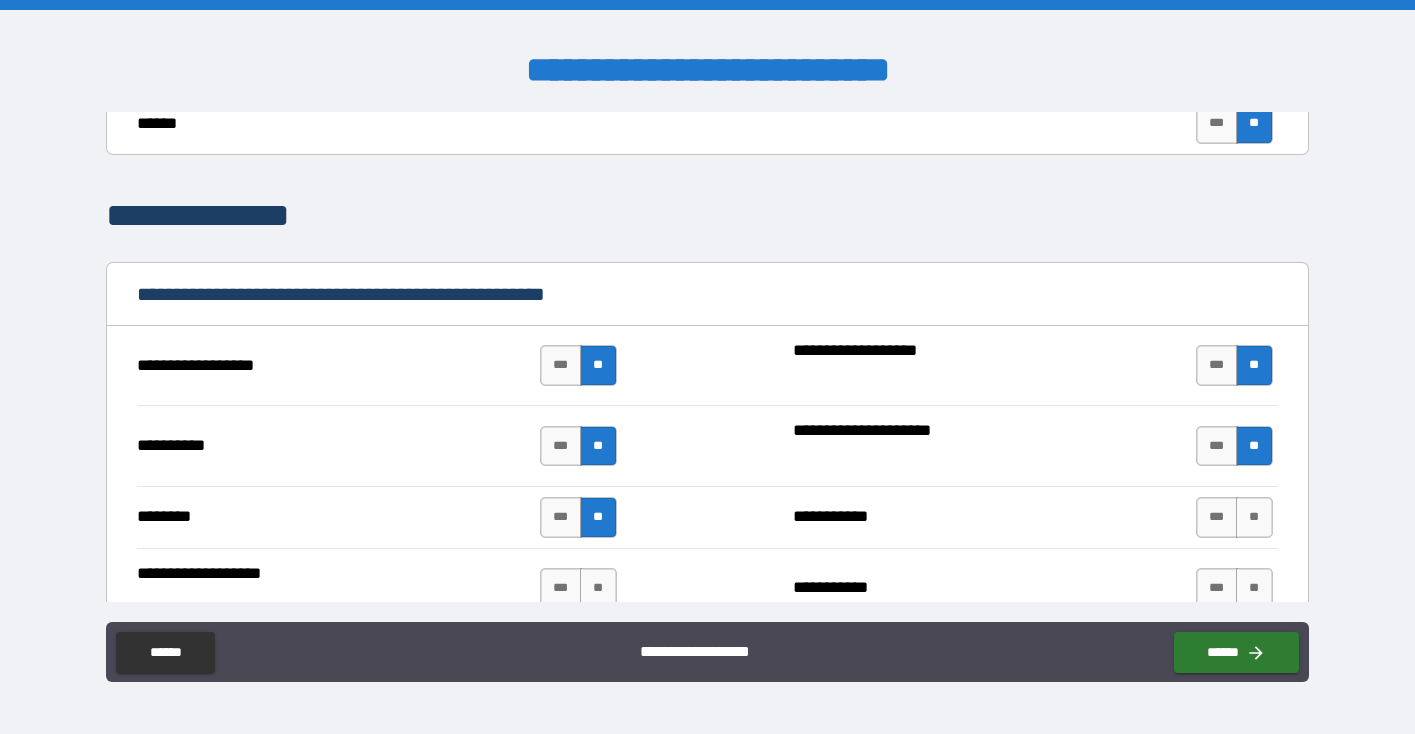 click on "**********" at bounding box center [707, 517] 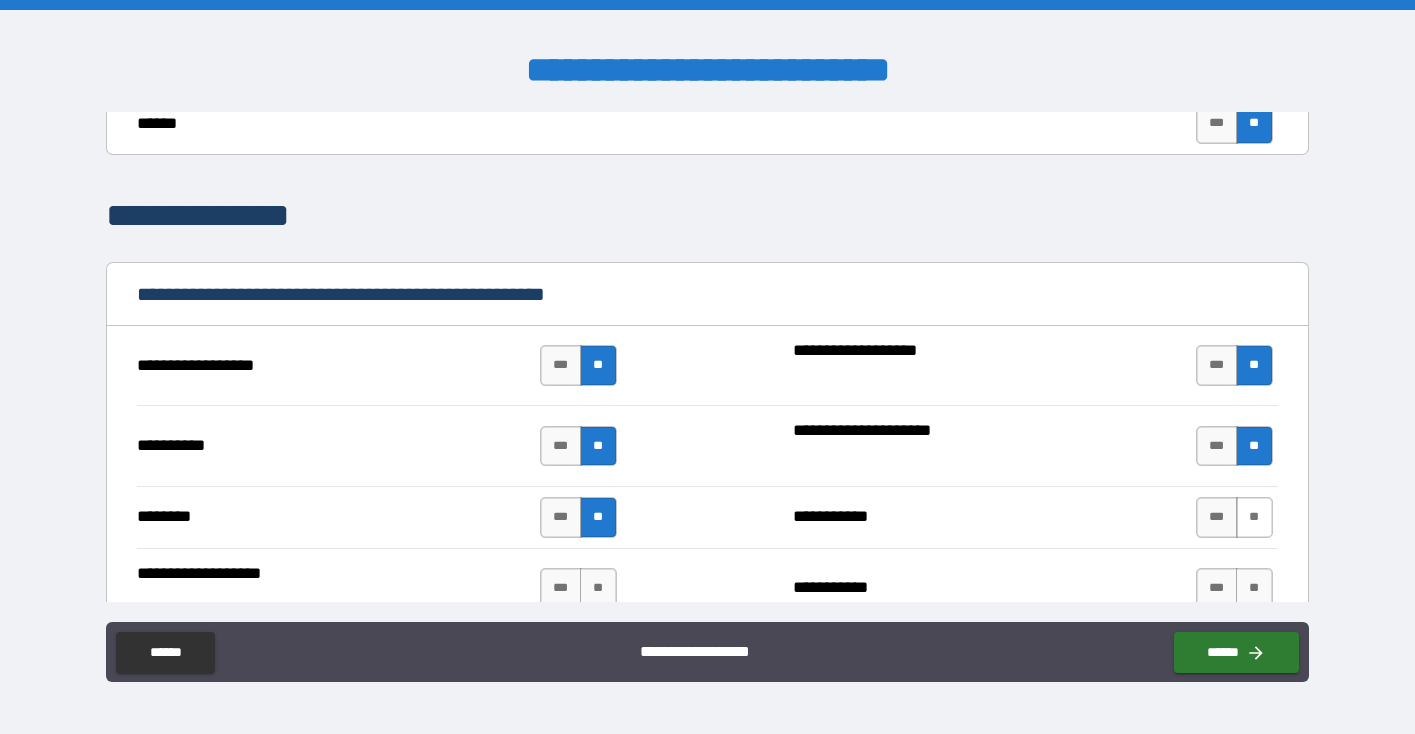 click on "**" at bounding box center (1254, 517) 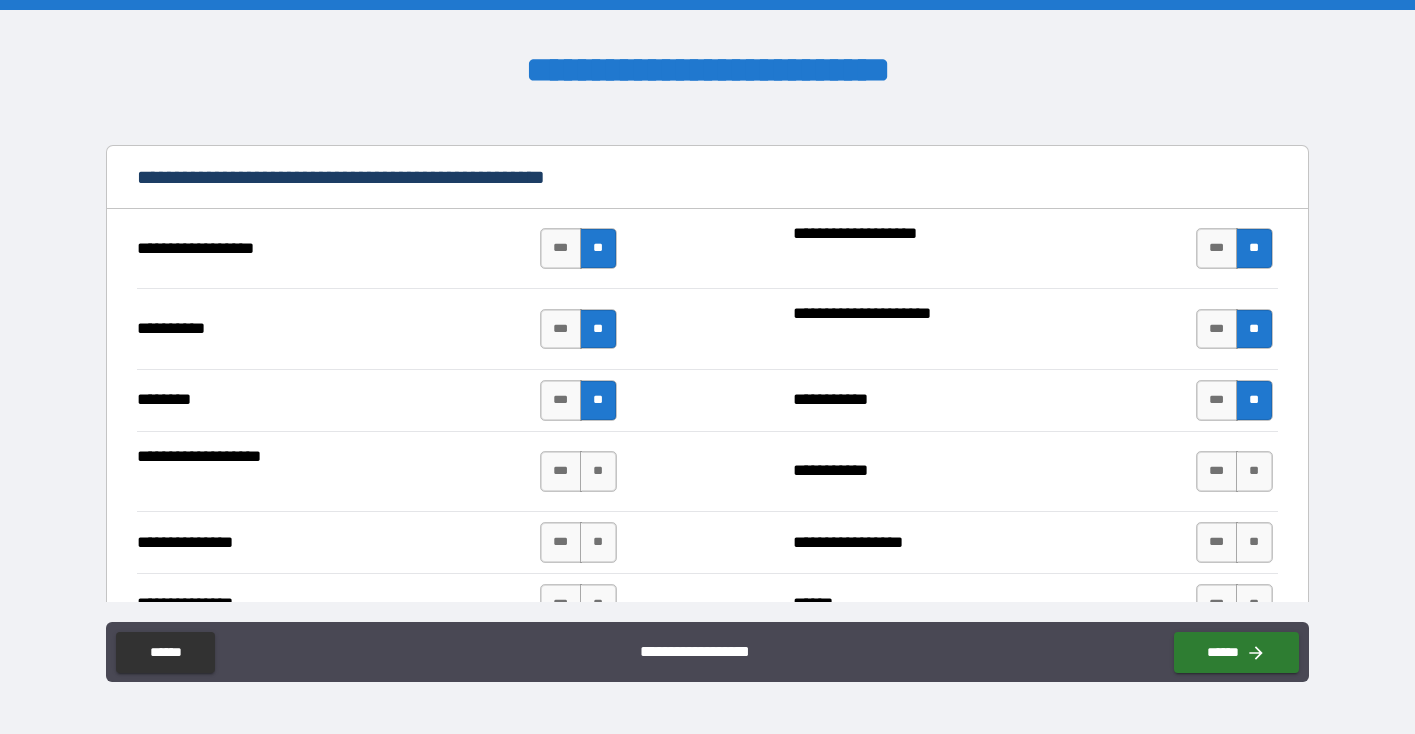 scroll, scrollTop: 1822, scrollLeft: 0, axis: vertical 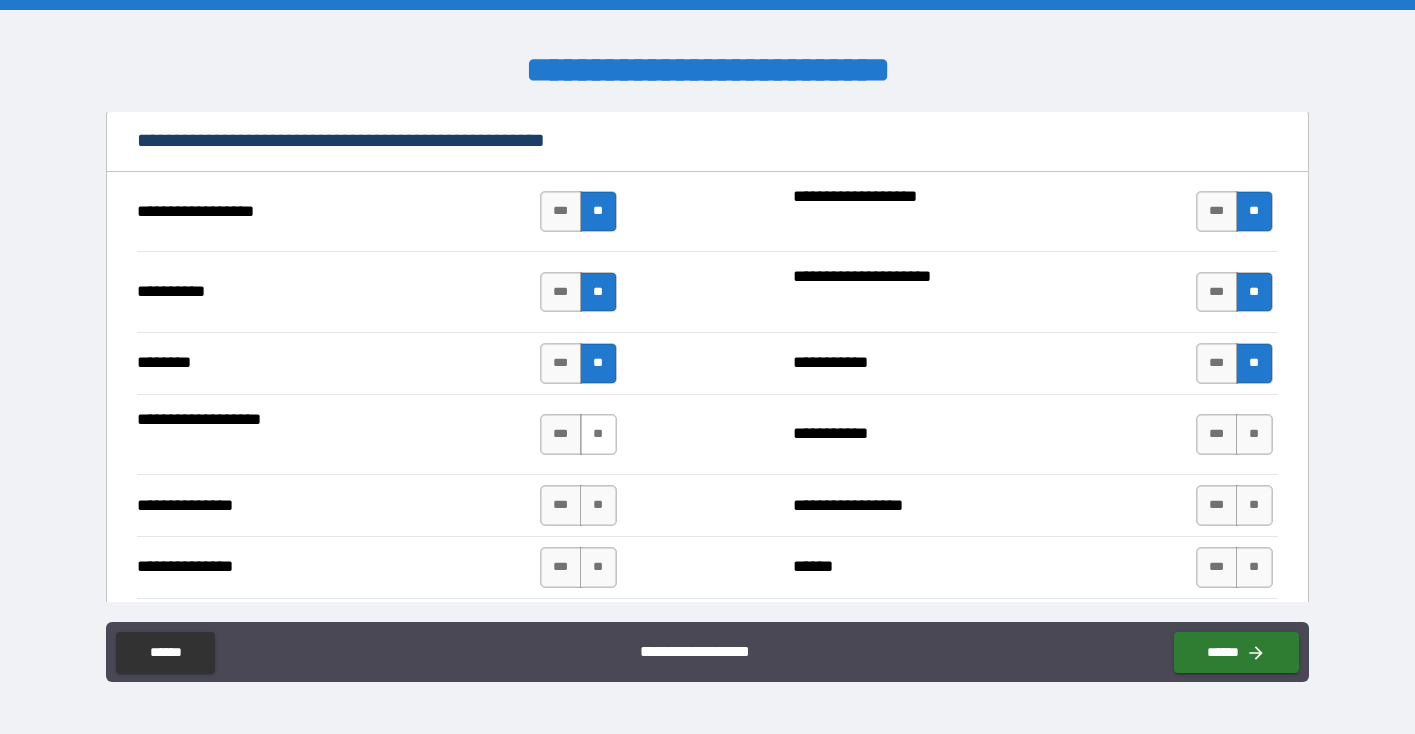 click on "**" at bounding box center [598, 434] 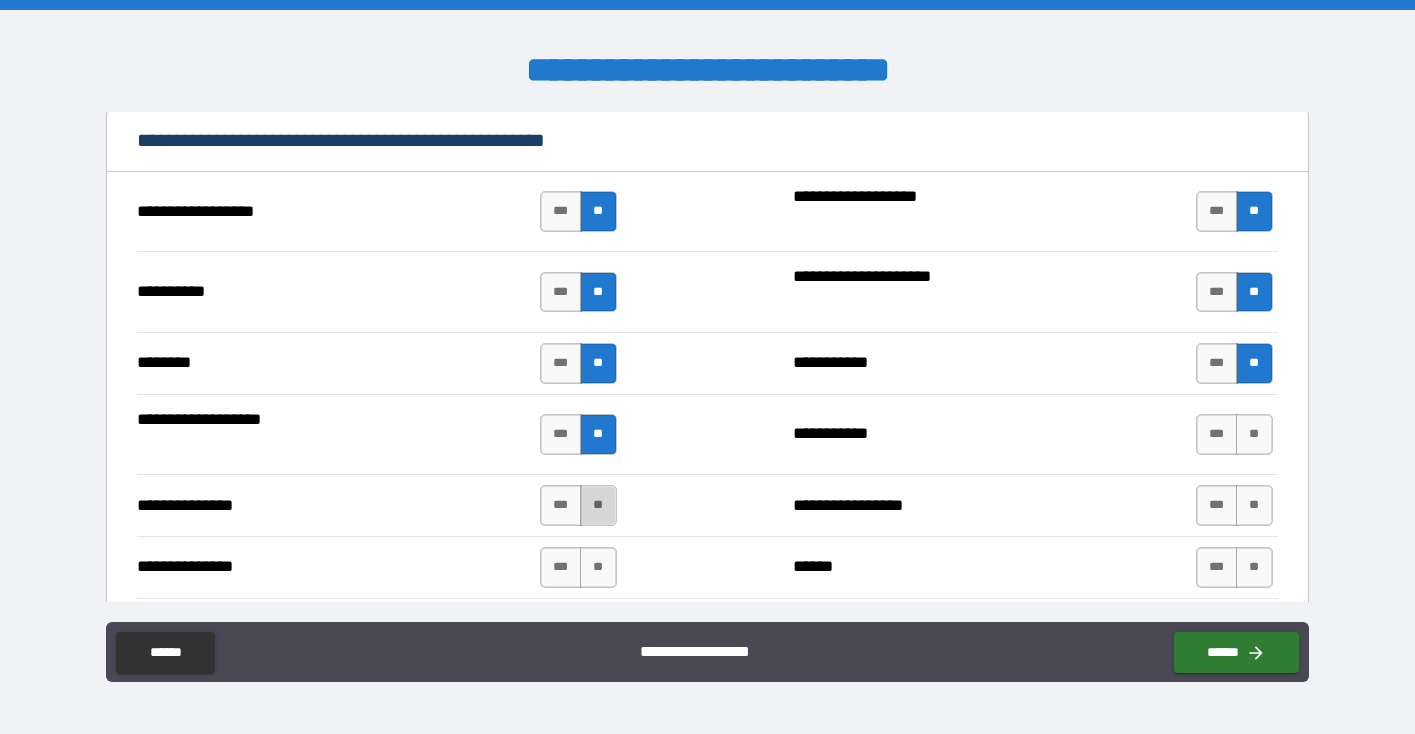 click on "**" at bounding box center (598, 505) 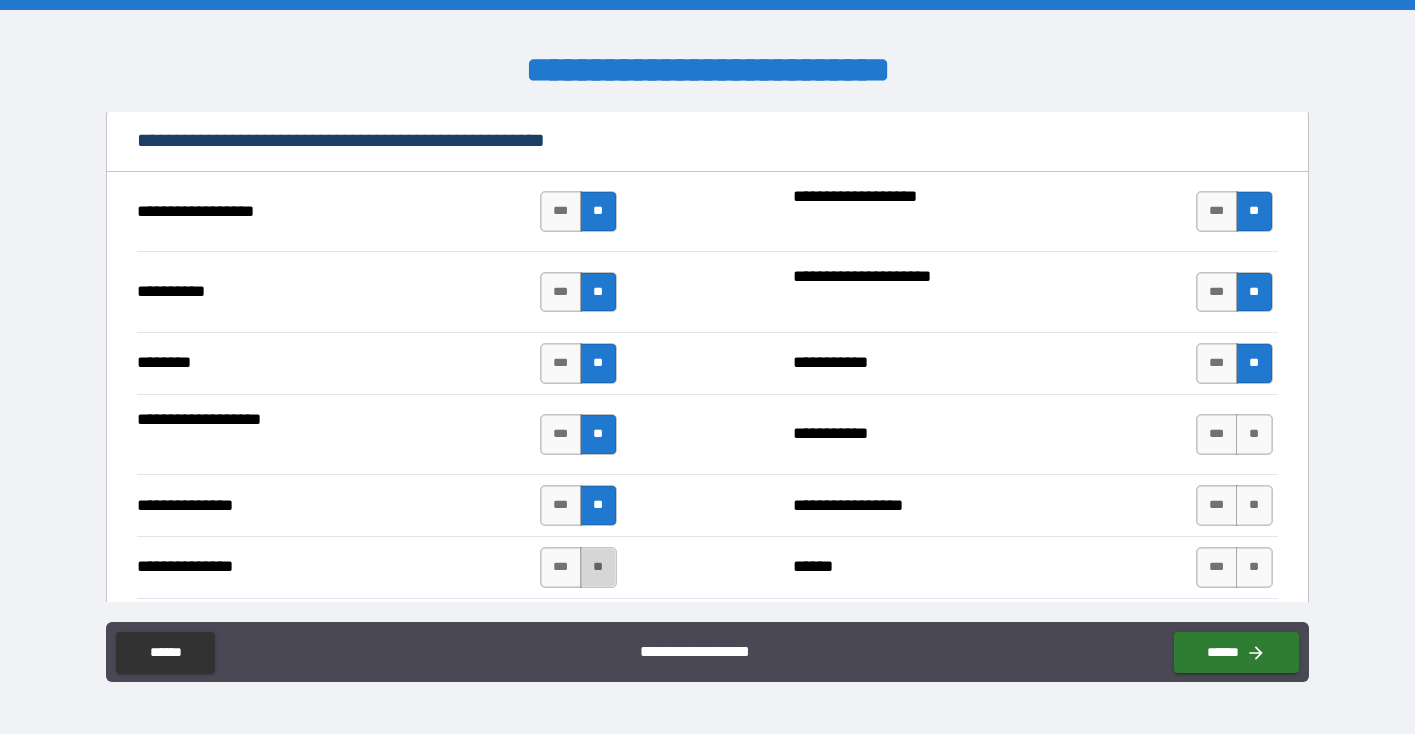 click on "**" at bounding box center (598, 567) 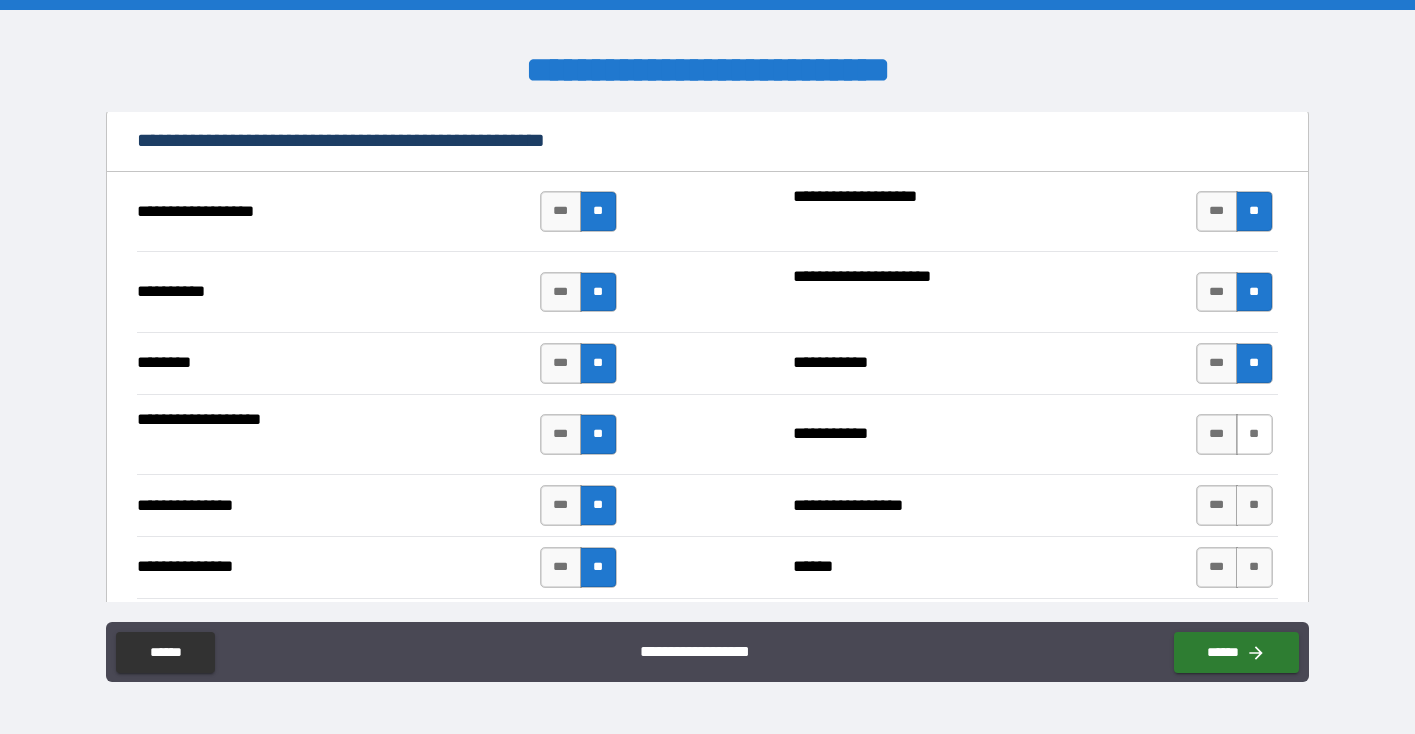 click on "**" at bounding box center (1254, 434) 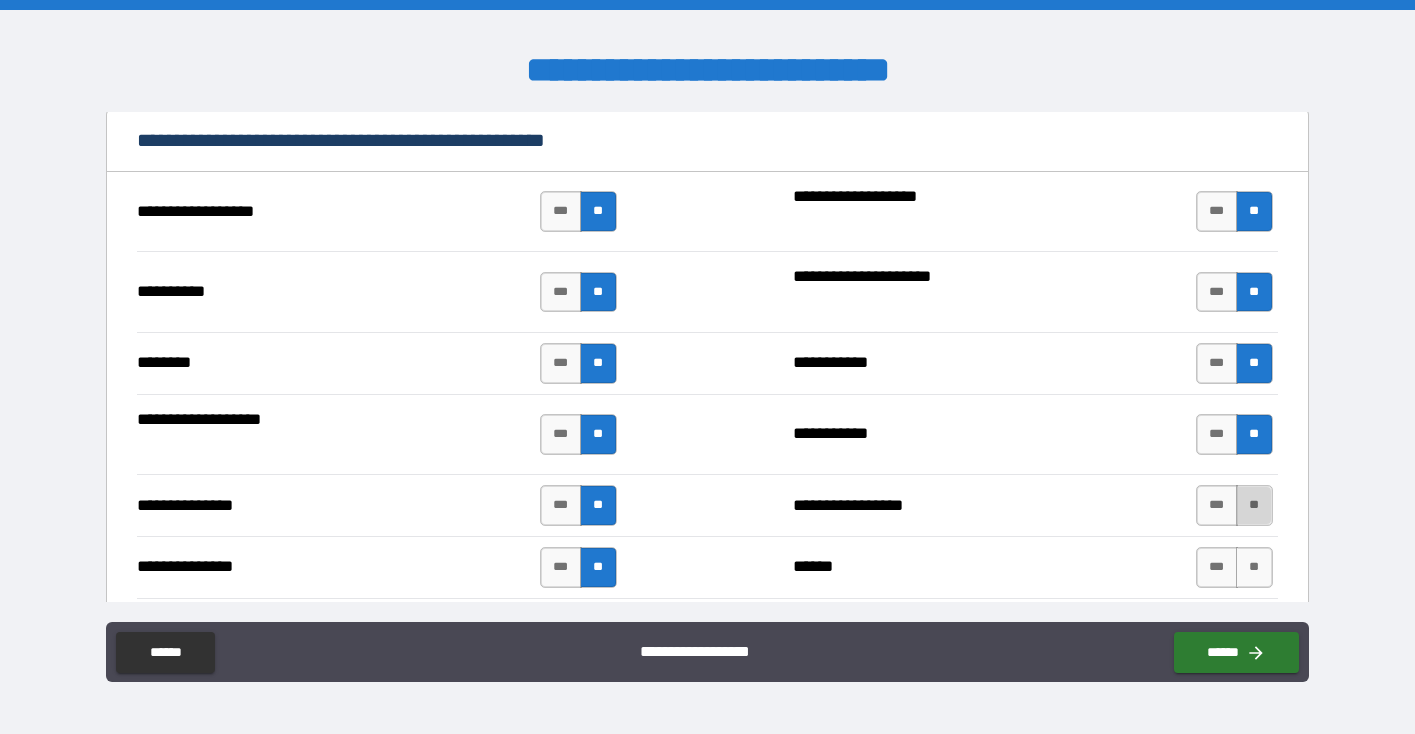 click on "**" at bounding box center (1254, 505) 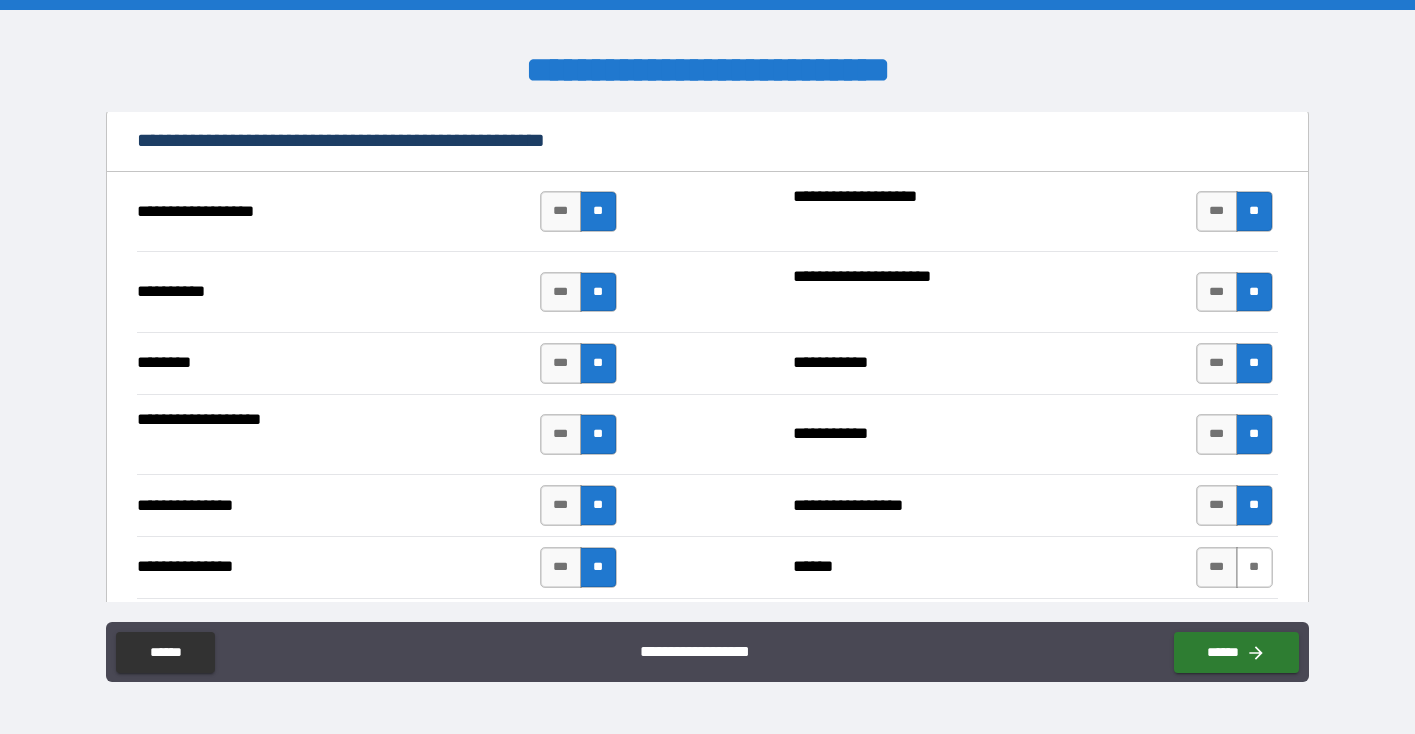 click on "**" at bounding box center [1254, 567] 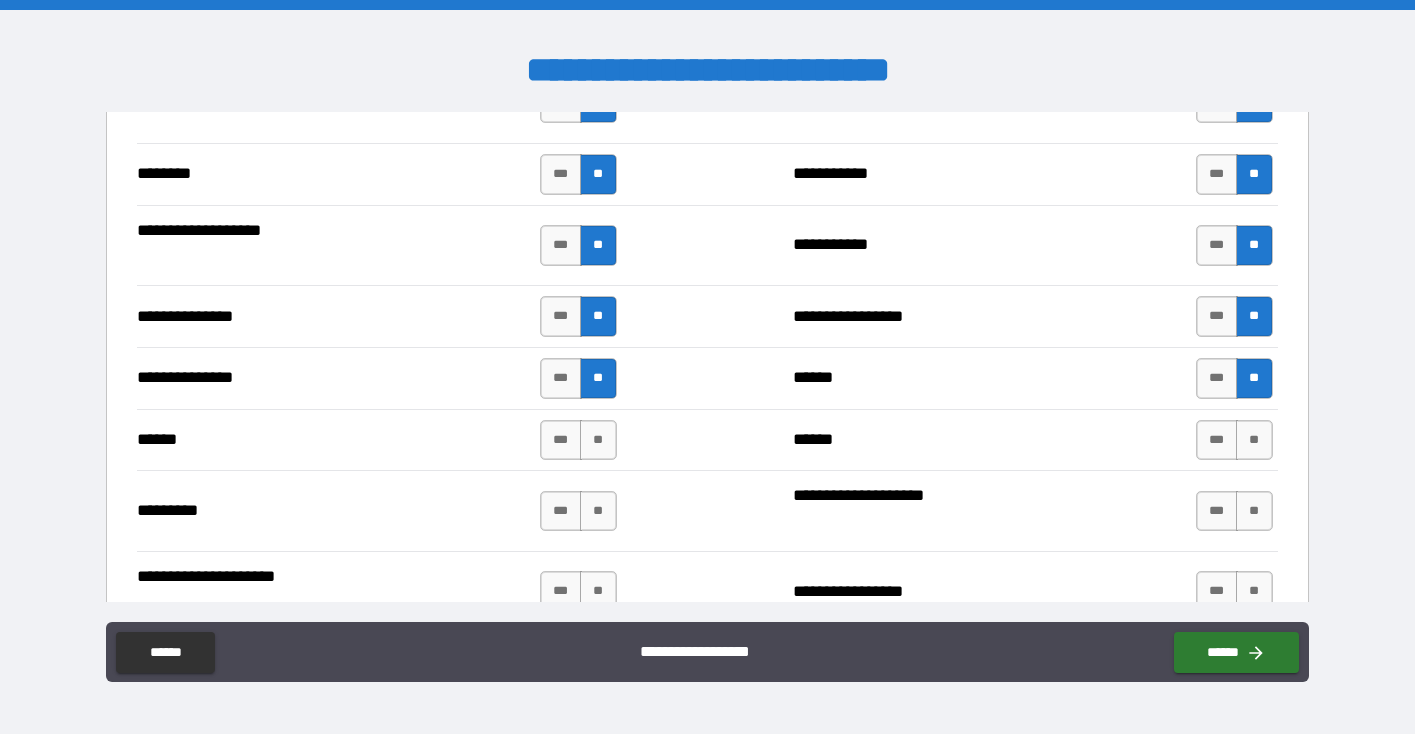 scroll, scrollTop: 2058, scrollLeft: 0, axis: vertical 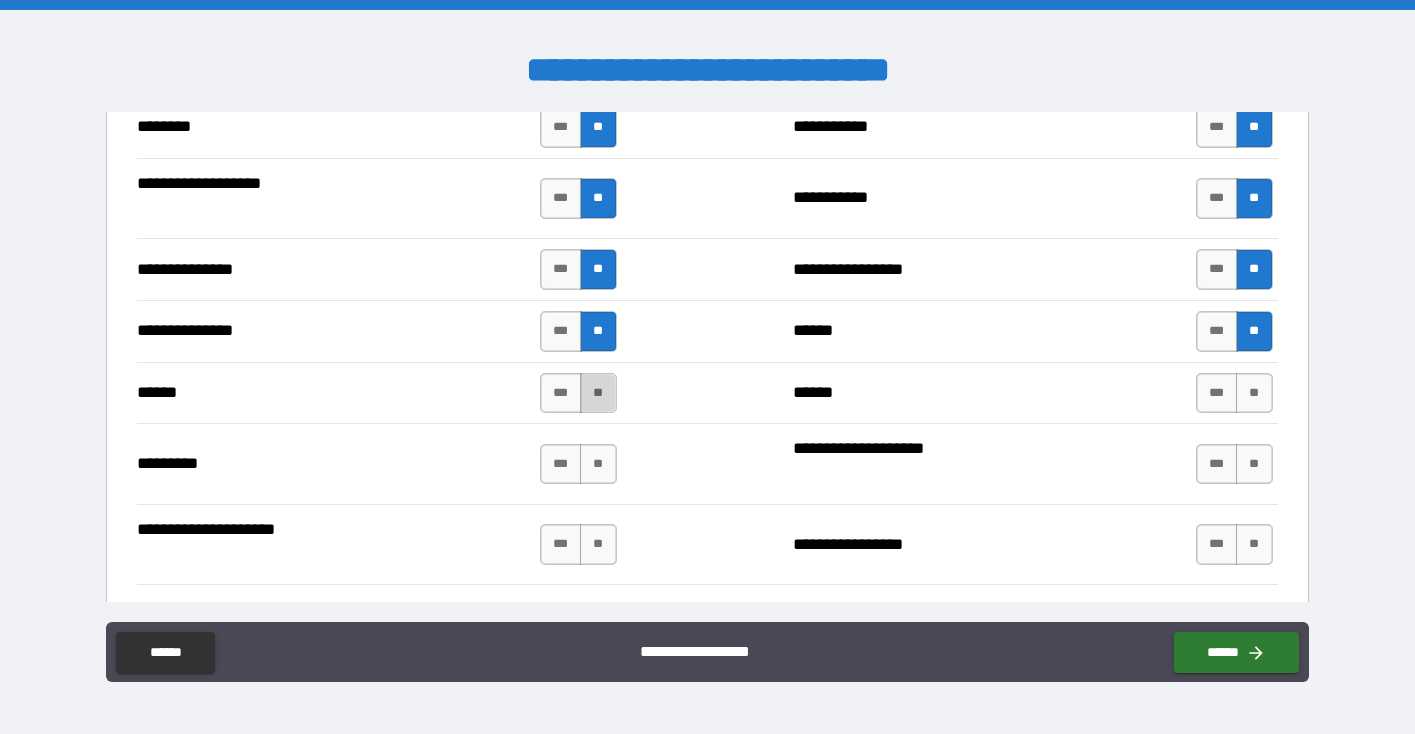 click on "**" at bounding box center (598, 393) 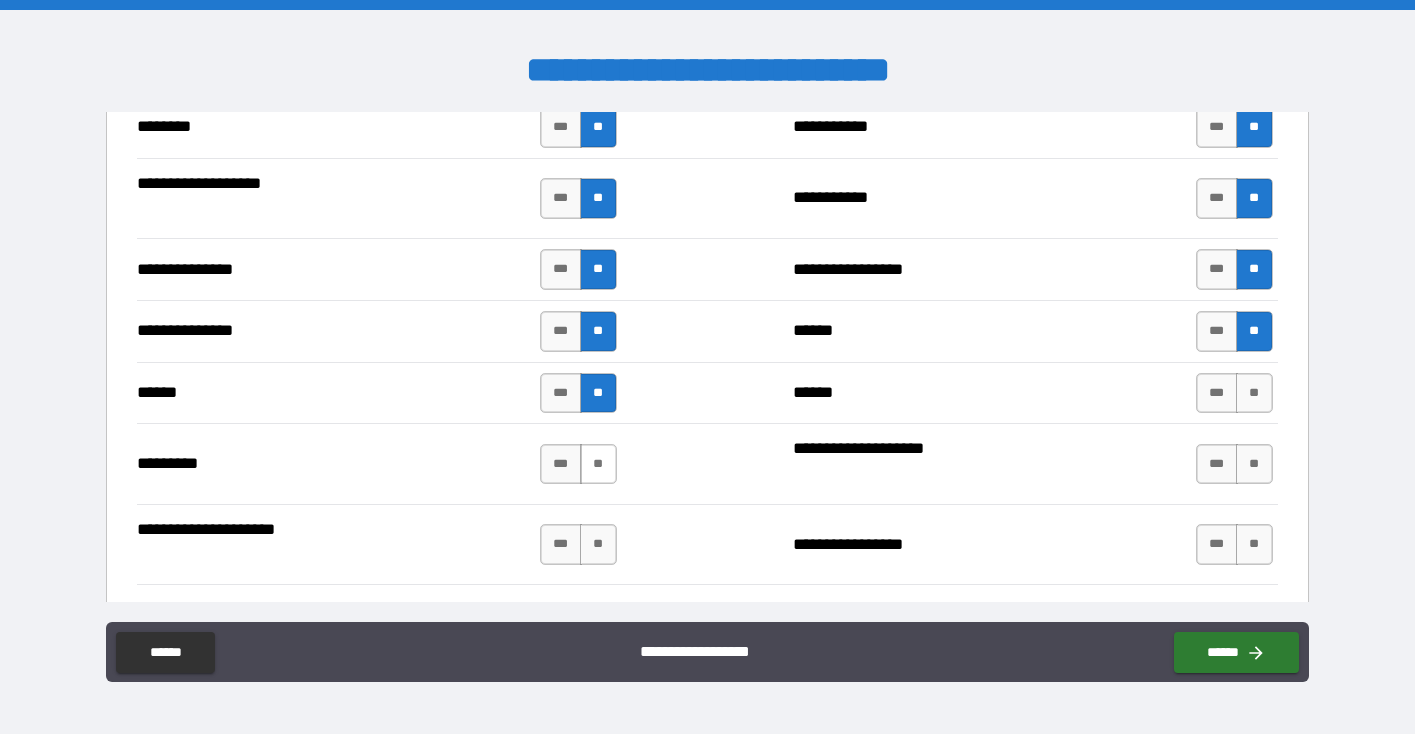 click on "**" at bounding box center (598, 464) 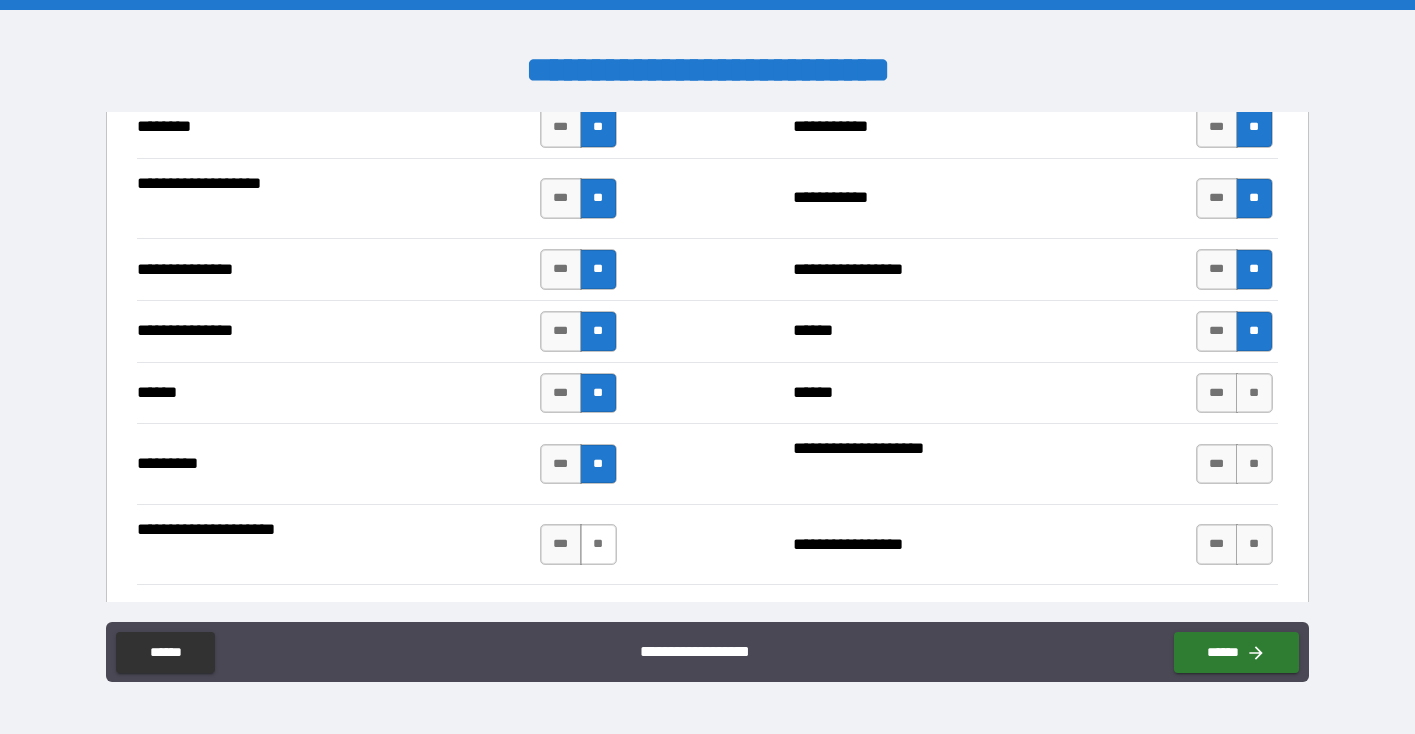 click on "**" at bounding box center [598, 544] 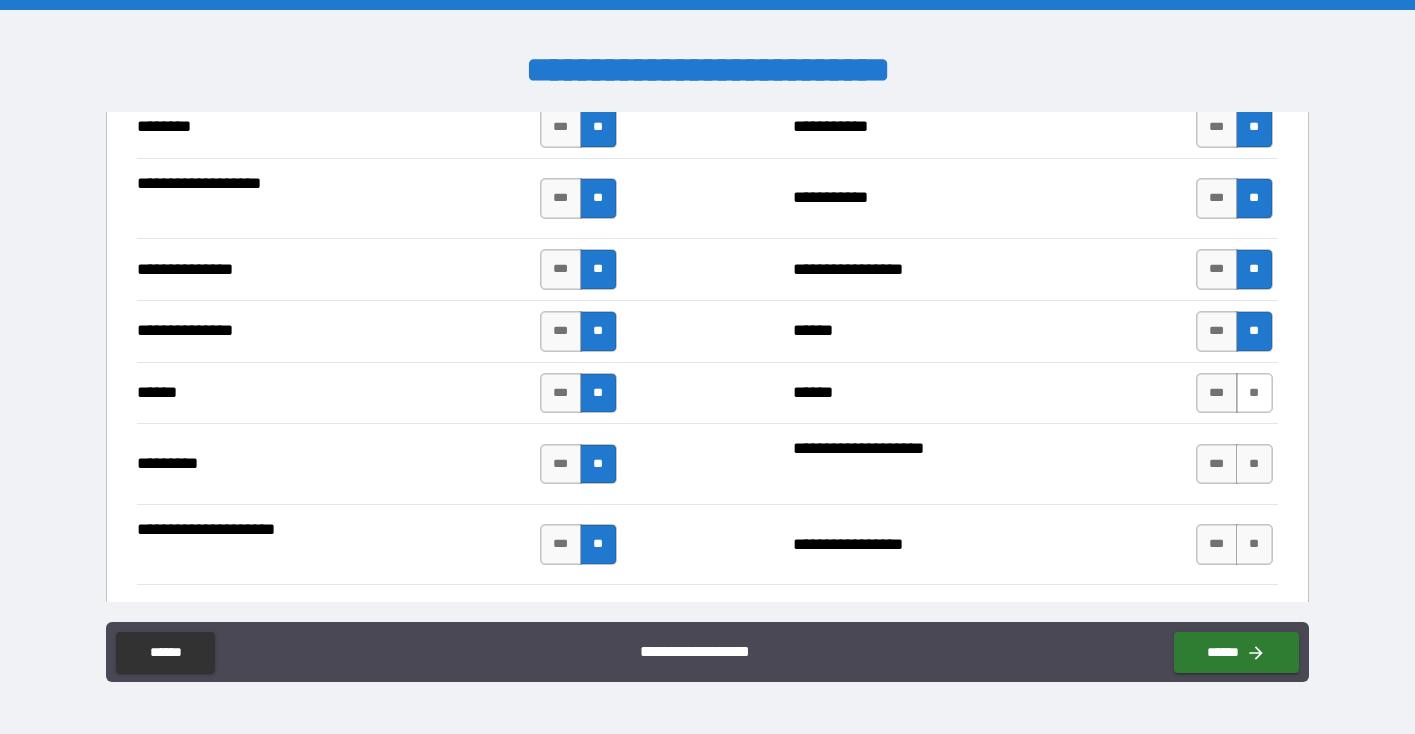 click on "**" at bounding box center (1254, 393) 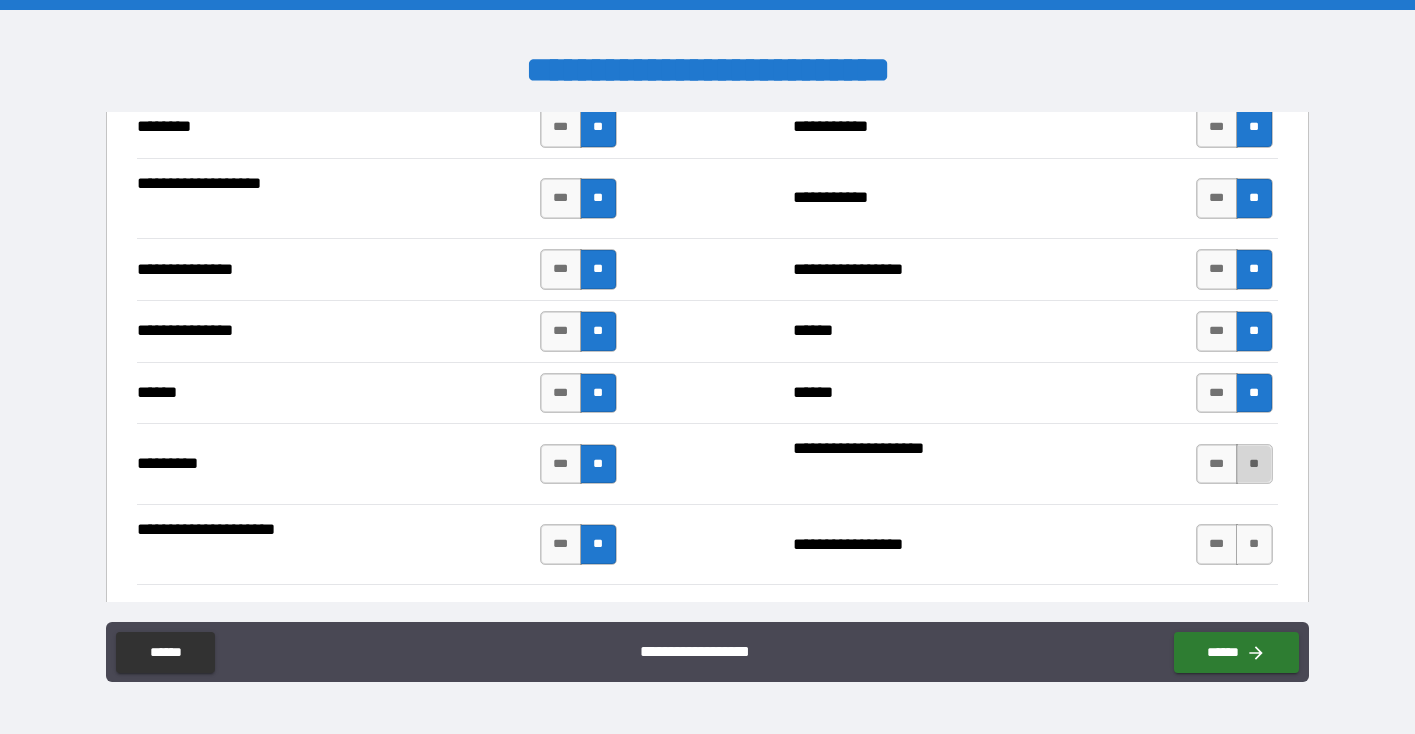 click on "**" at bounding box center (1254, 464) 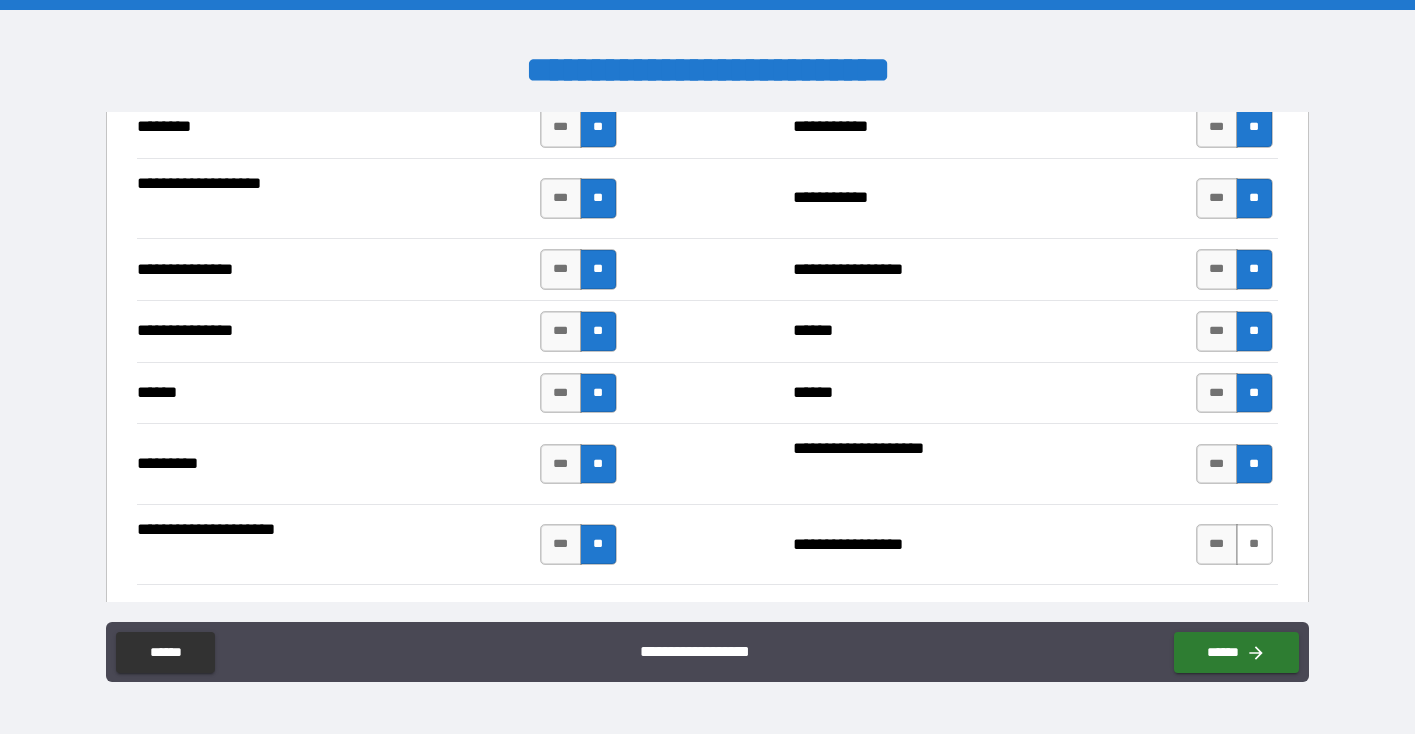 click on "**" at bounding box center [1254, 544] 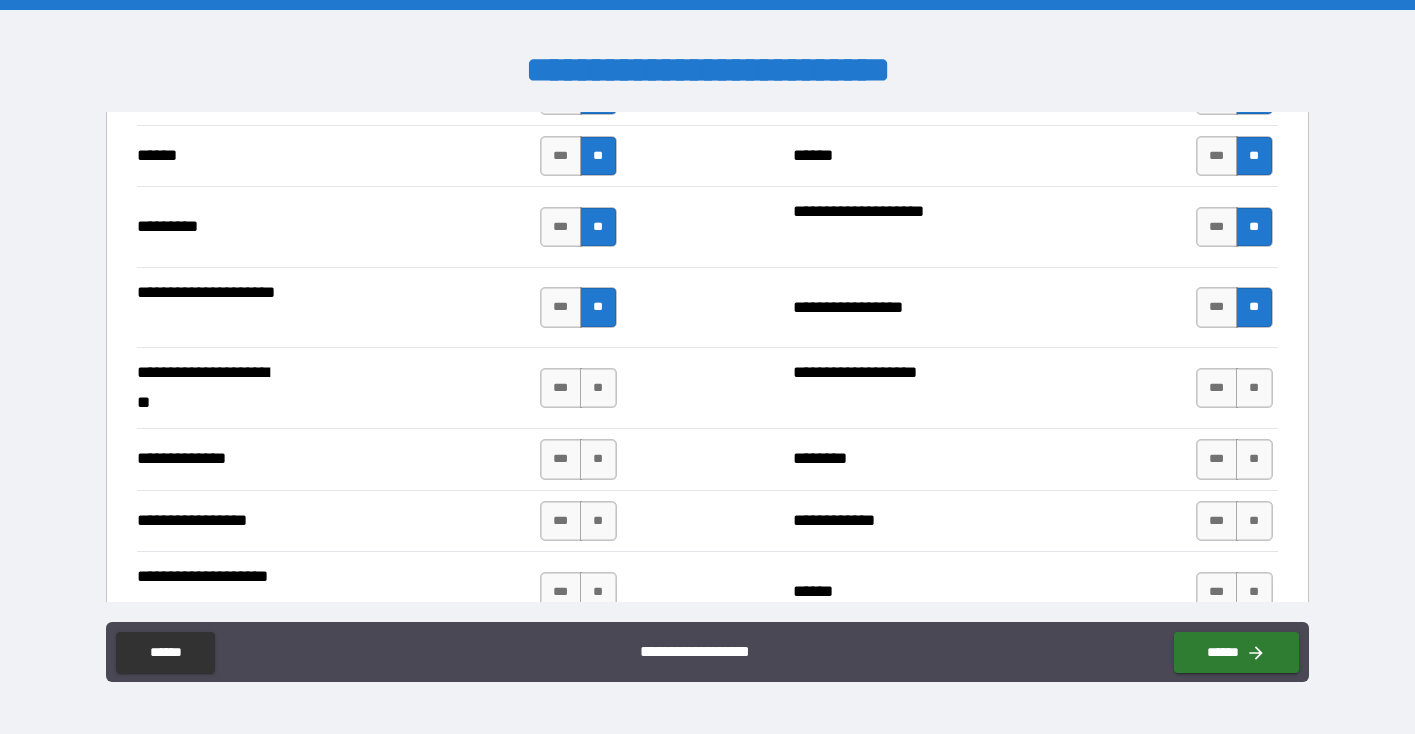 scroll, scrollTop: 2296, scrollLeft: 0, axis: vertical 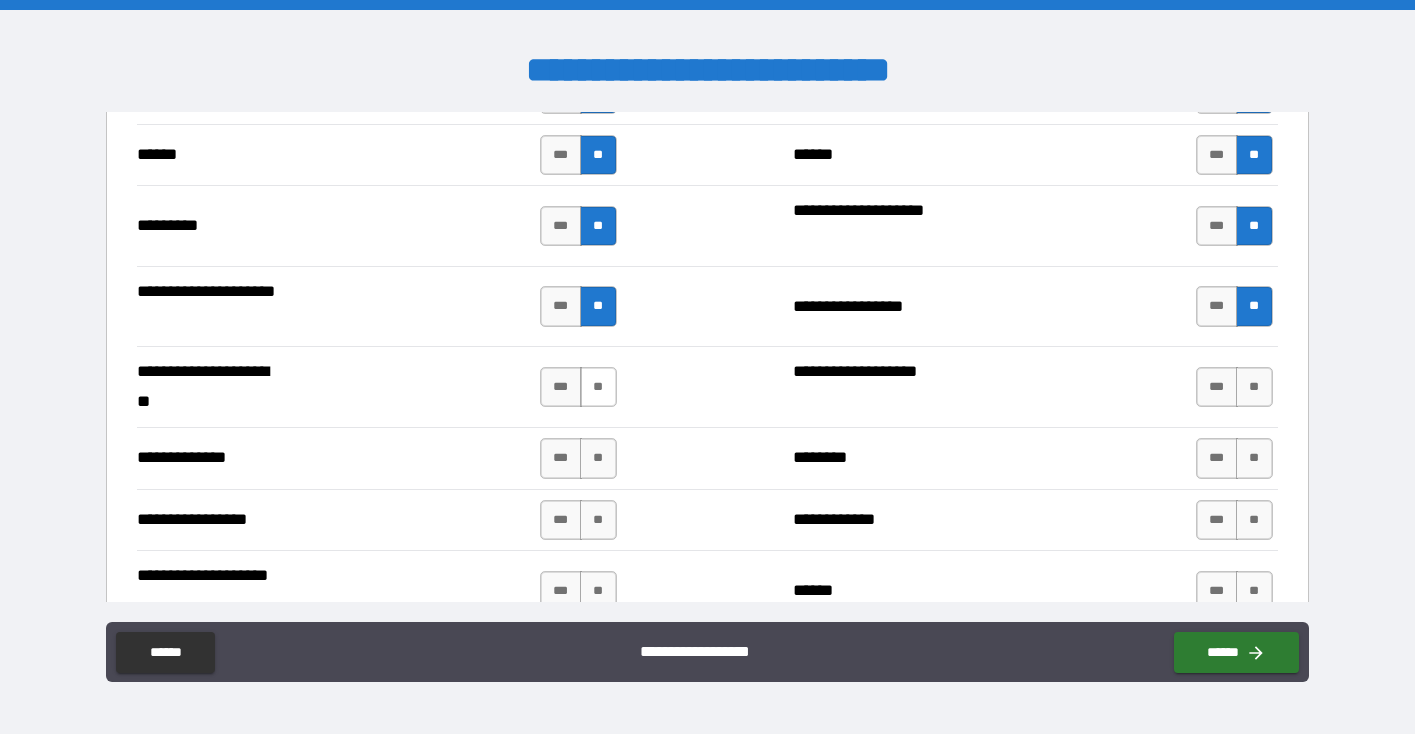 click on "**" at bounding box center [598, 387] 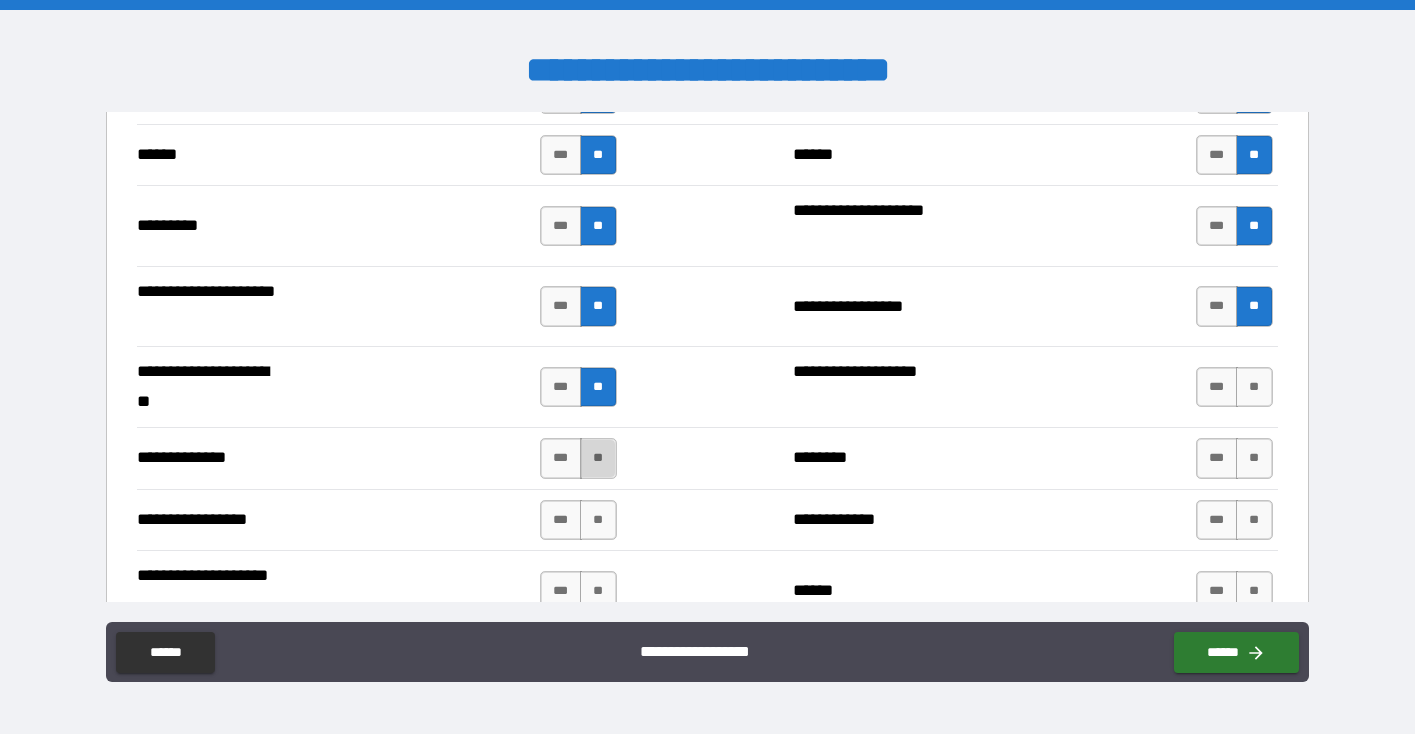 click on "**" at bounding box center (598, 458) 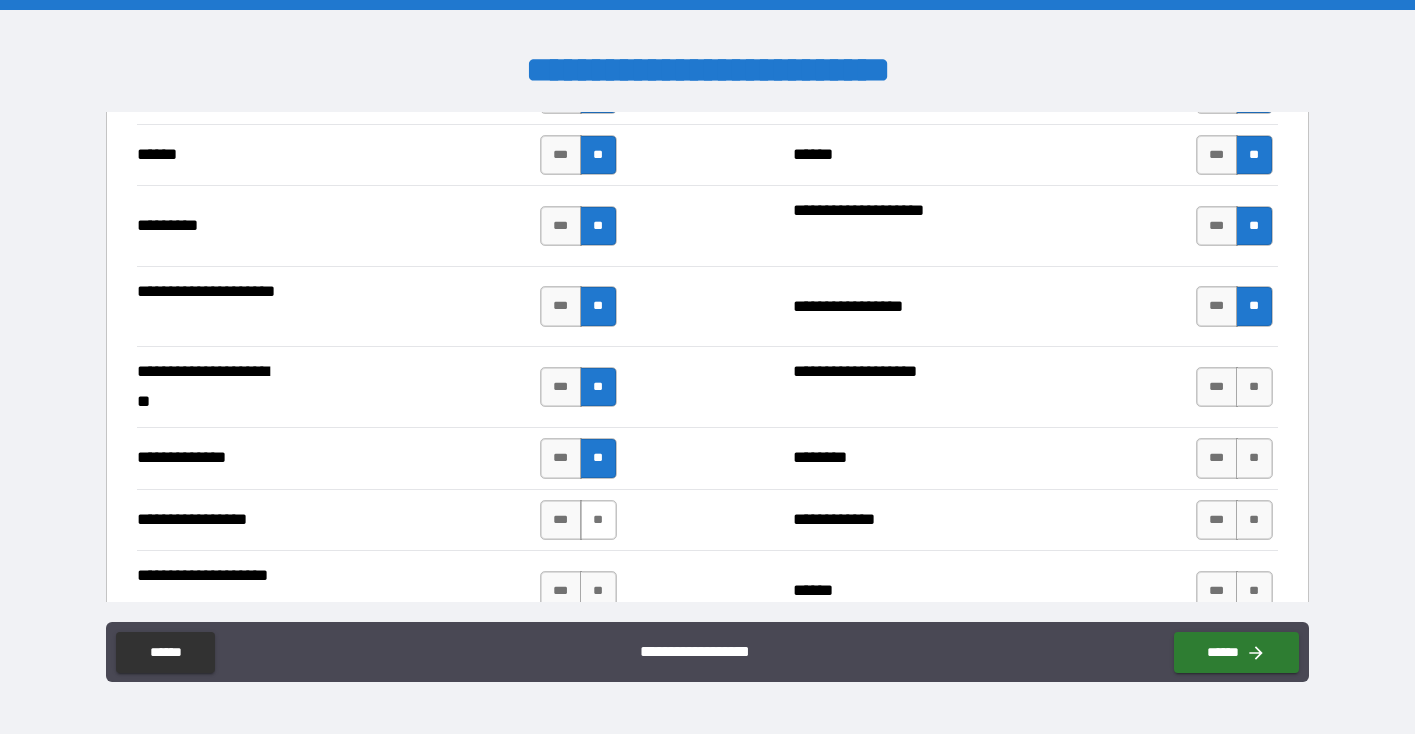 click on "**" at bounding box center (598, 520) 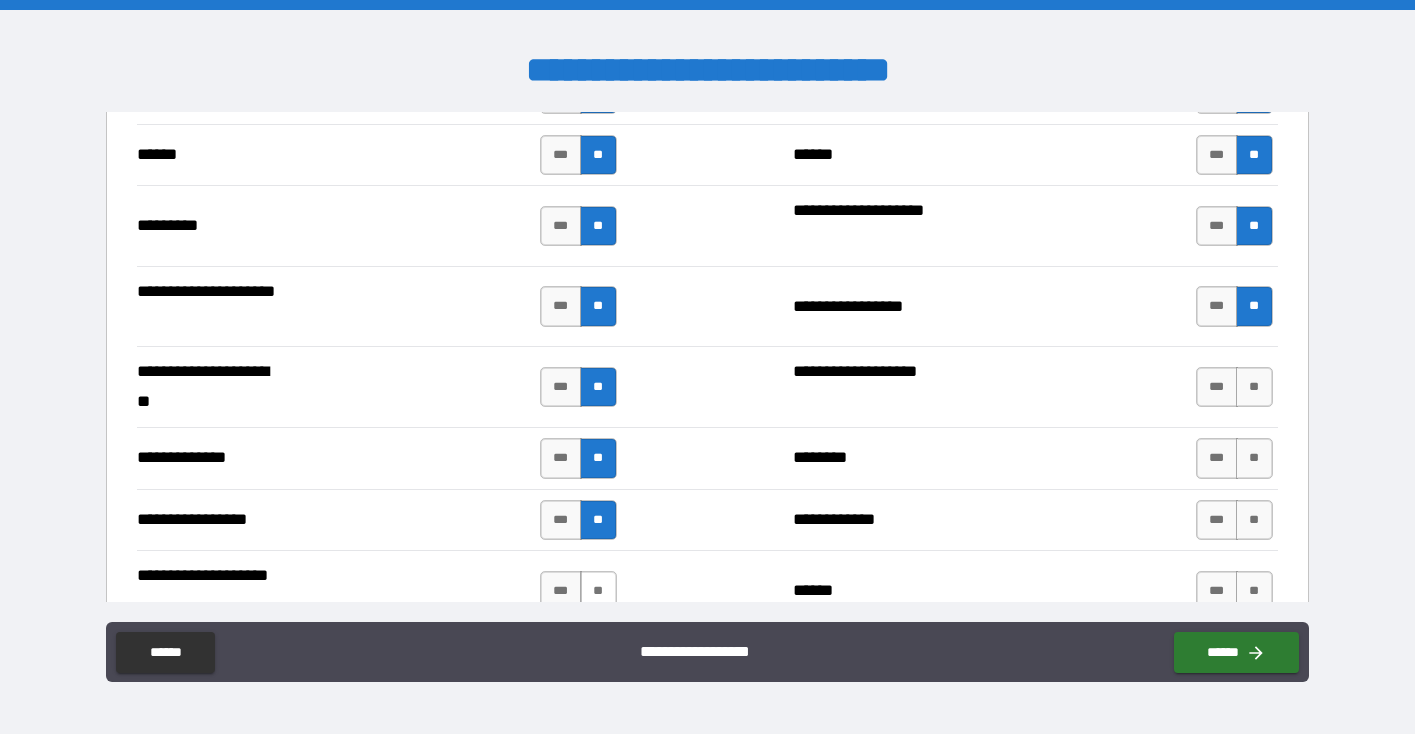 click on "**" at bounding box center [598, 591] 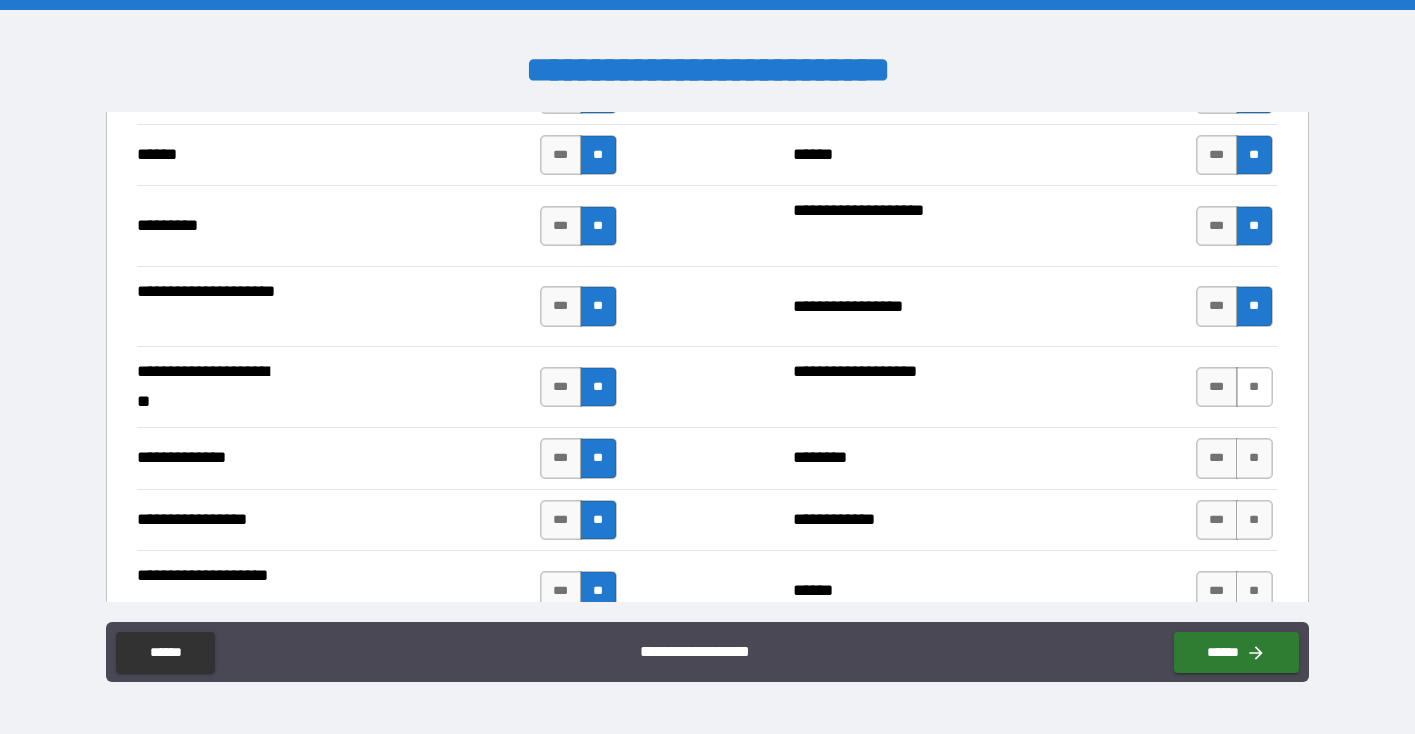 click on "**" at bounding box center [1254, 387] 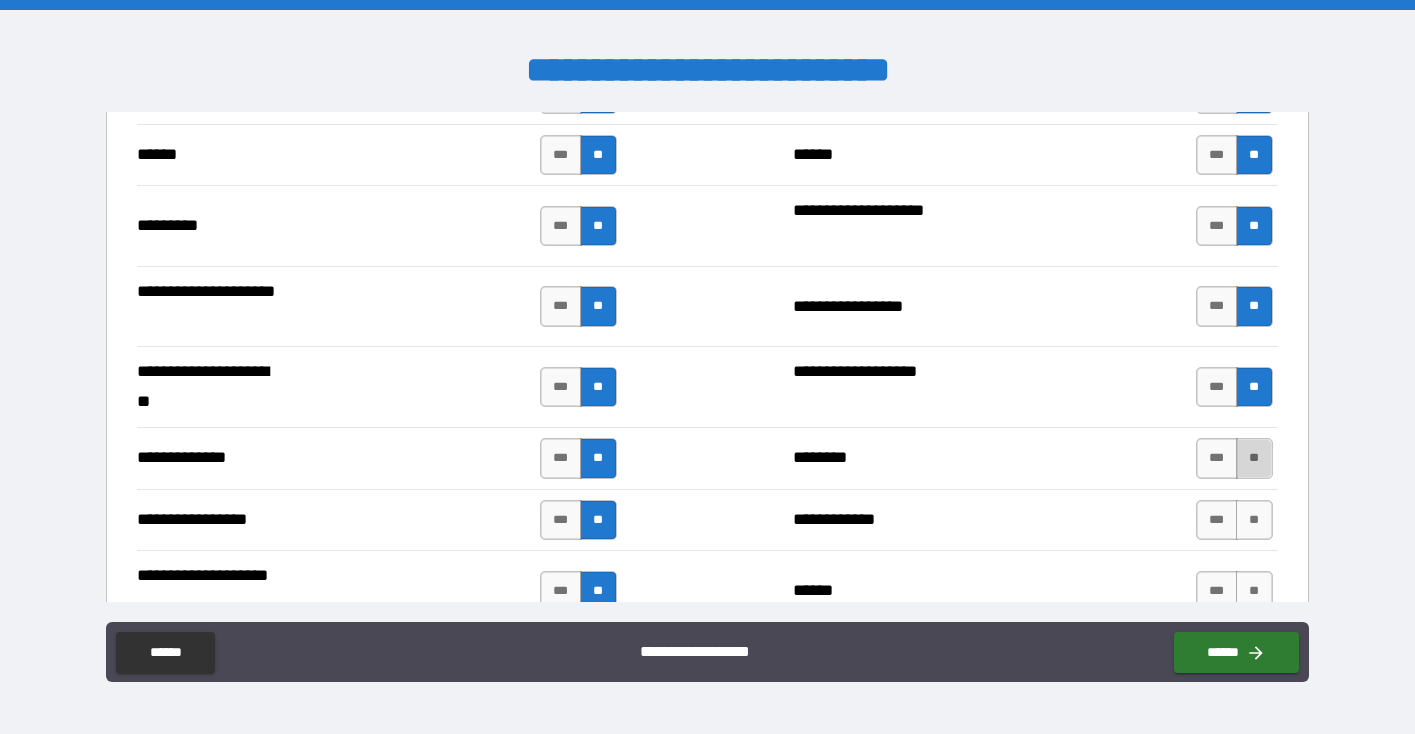 click on "**" at bounding box center (1254, 458) 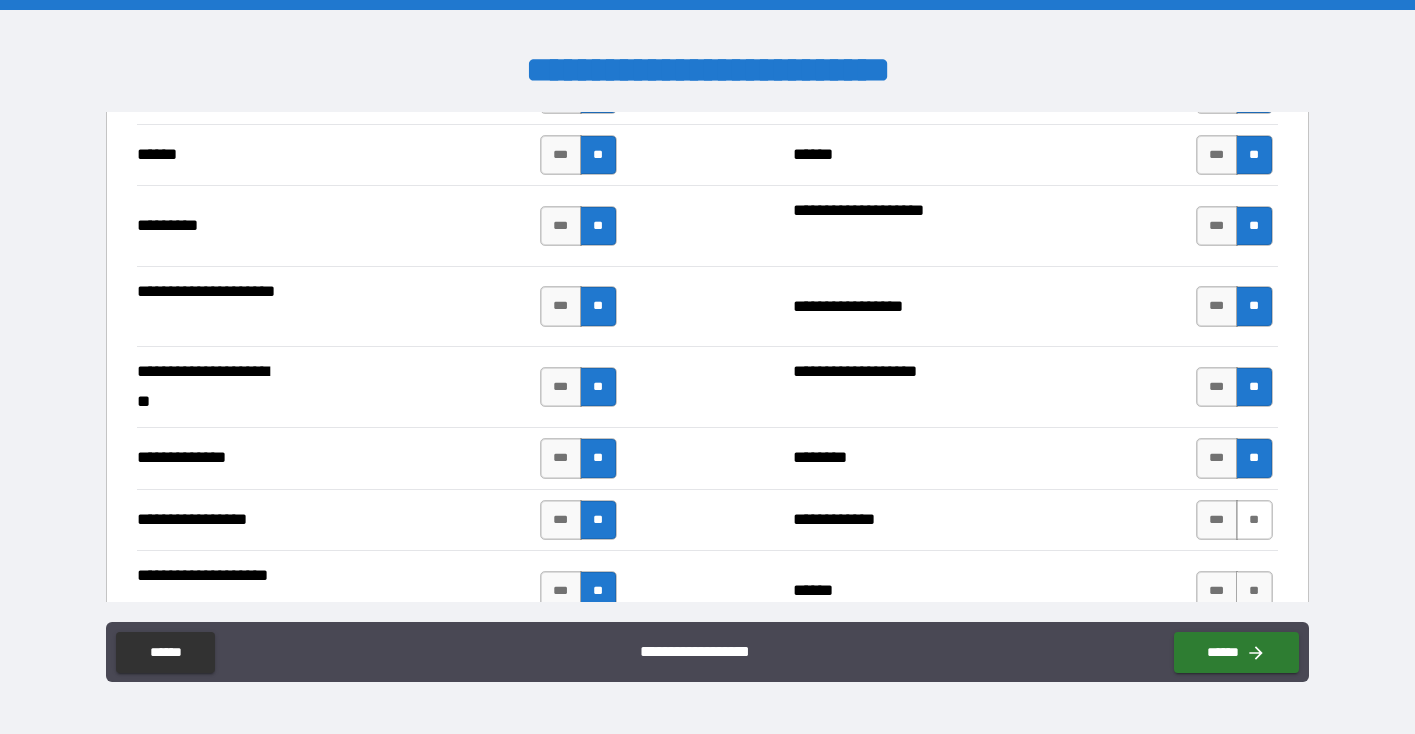 click on "**" at bounding box center (1254, 520) 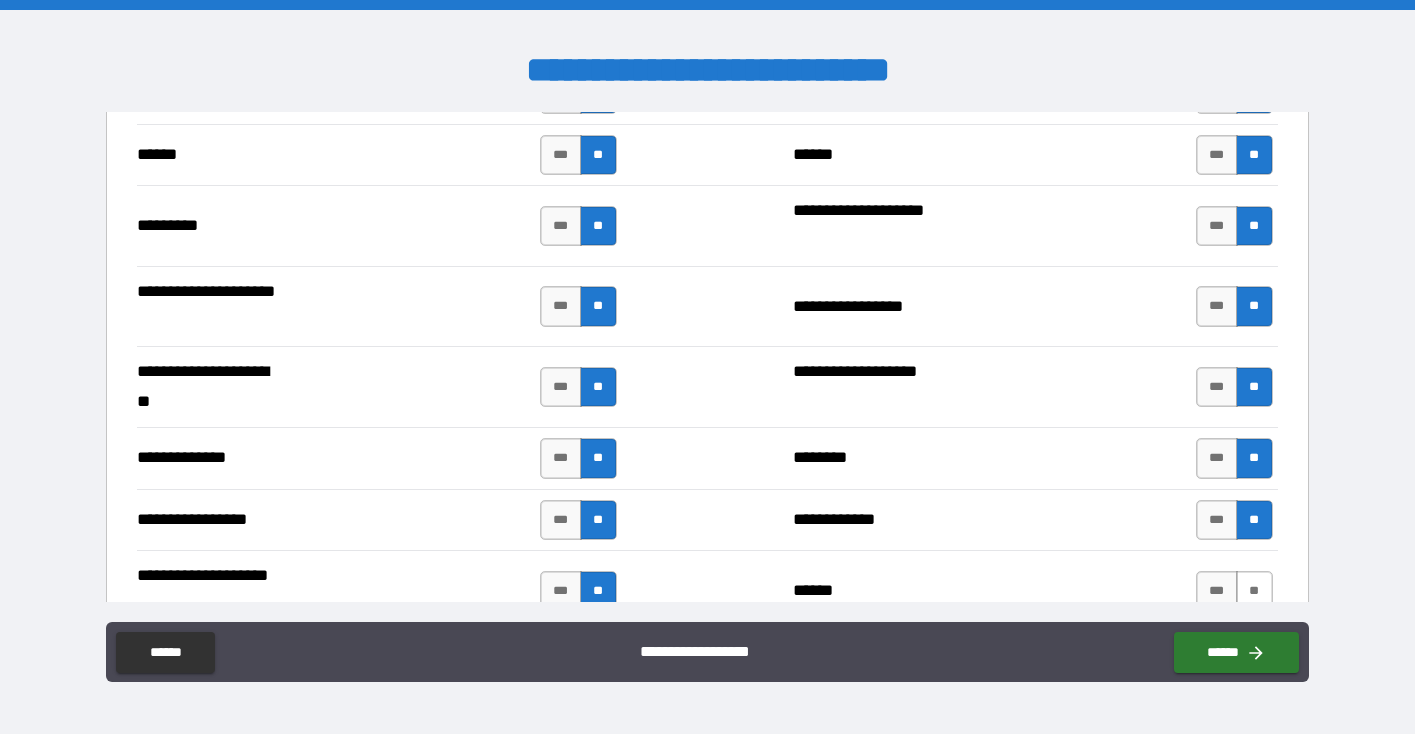 click on "**" at bounding box center (1254, 591) 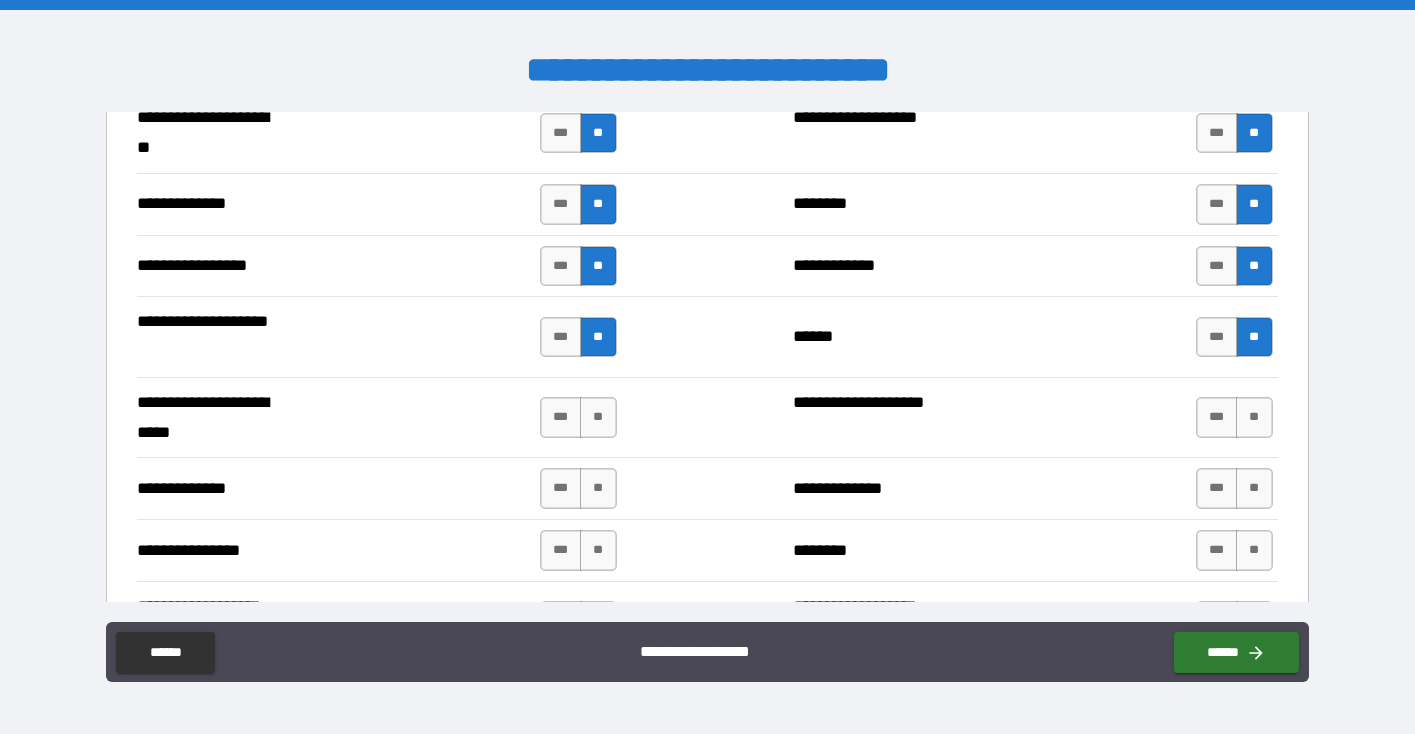scroll, scrollTop: 2637, scrollLeft: 0, axis: vertical 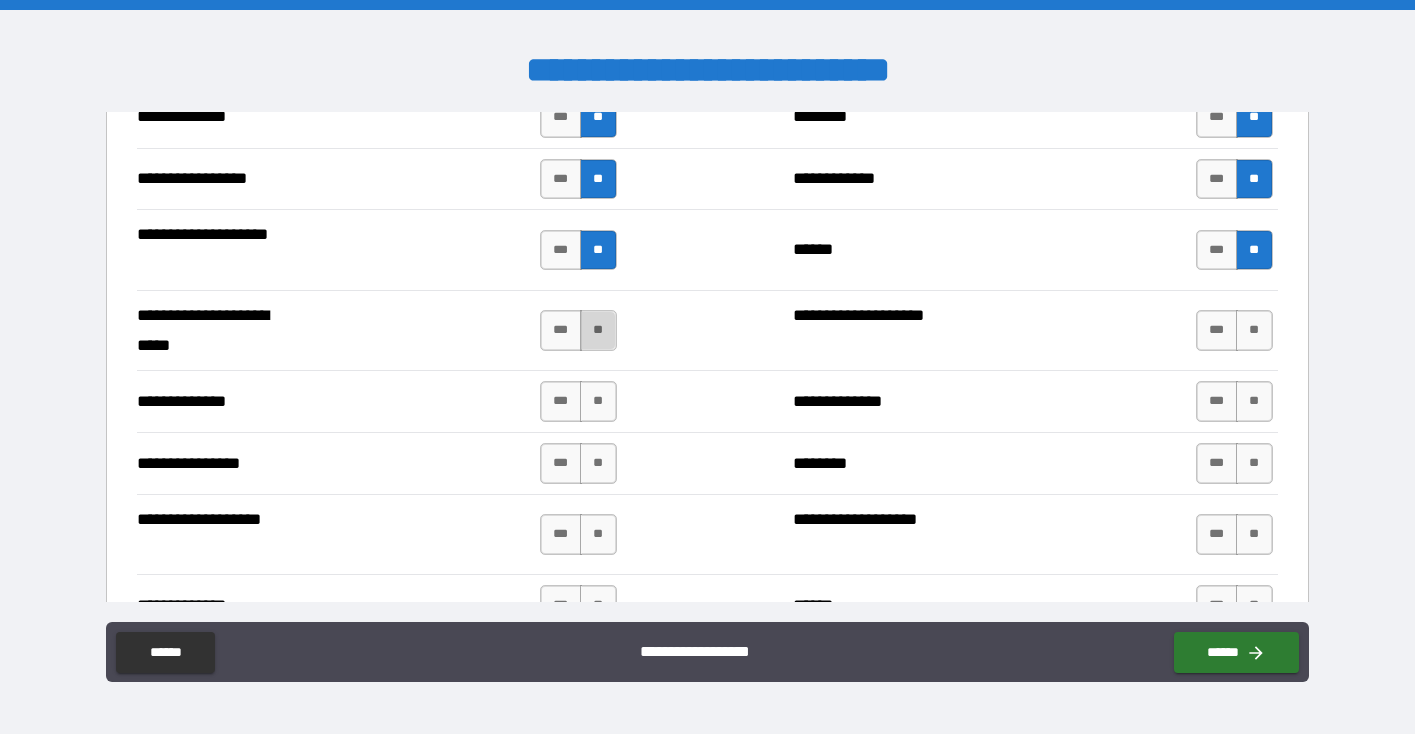 click on "**" at bounding box center [598, 330] 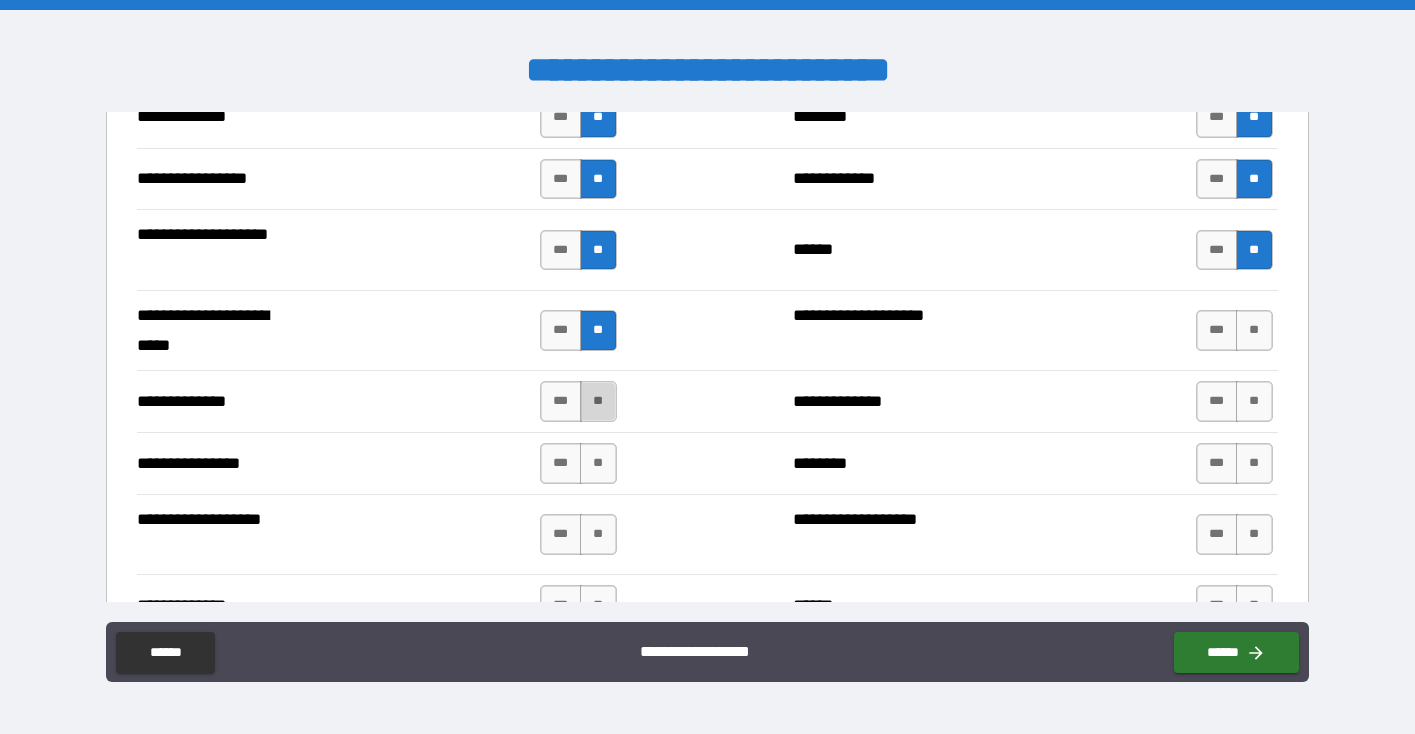 click on "**" at bounding box center (598, 401) 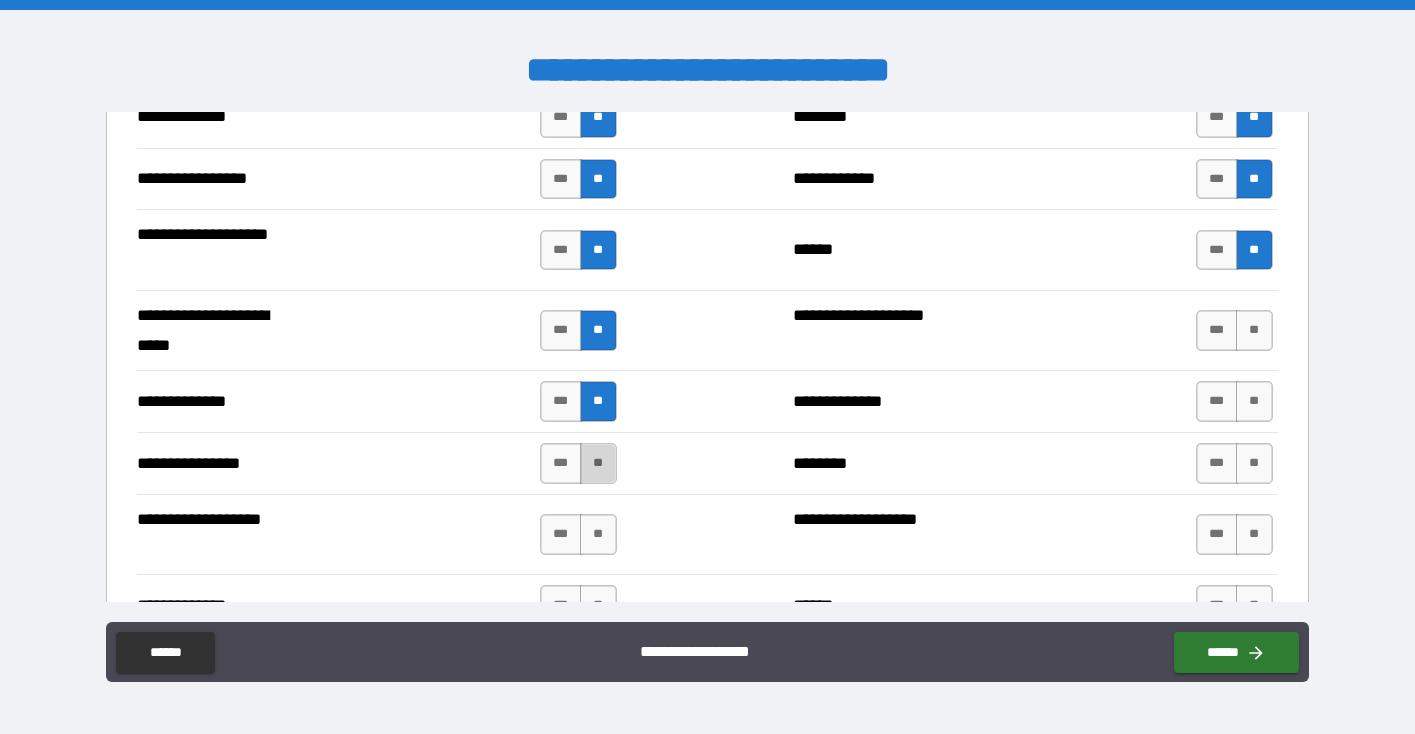 click on "**" at bounding box center [598, 463] 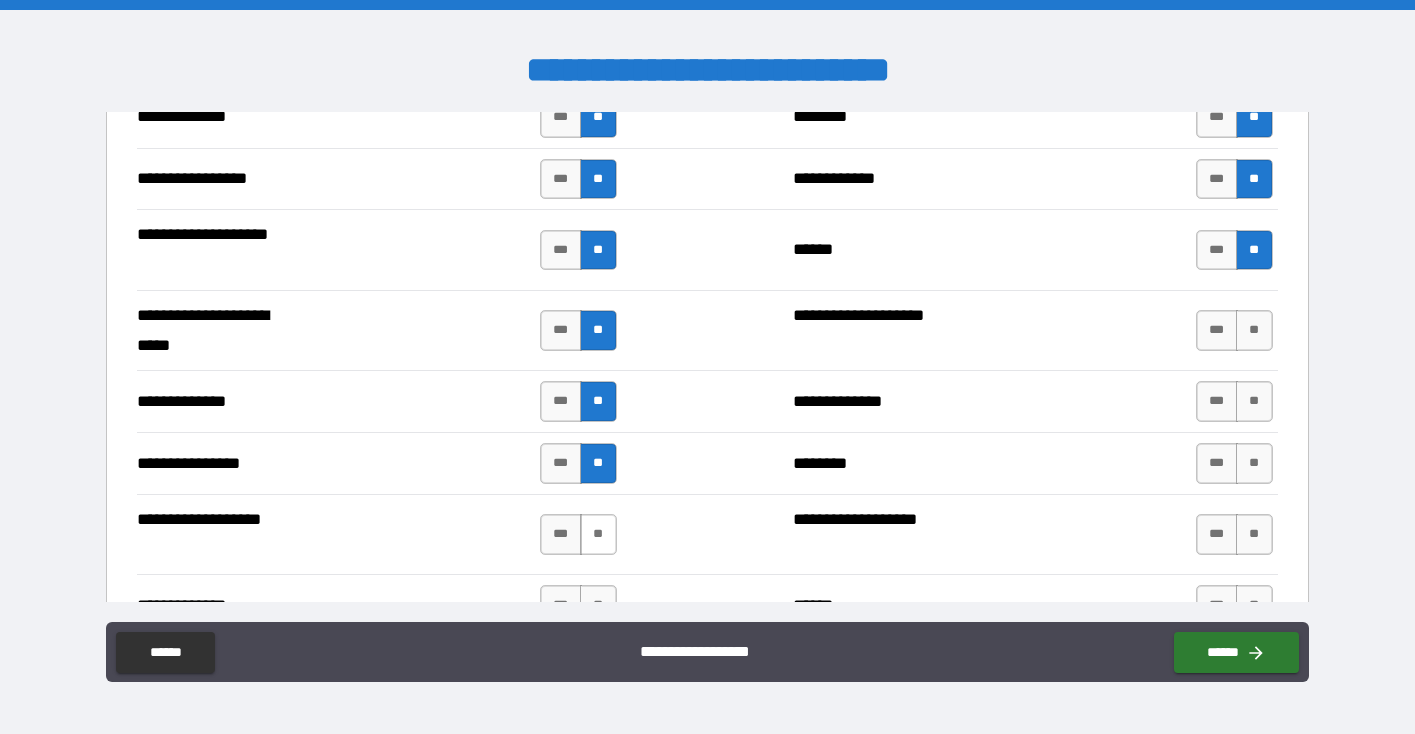 click on "**" at bounding box center (598, 534) 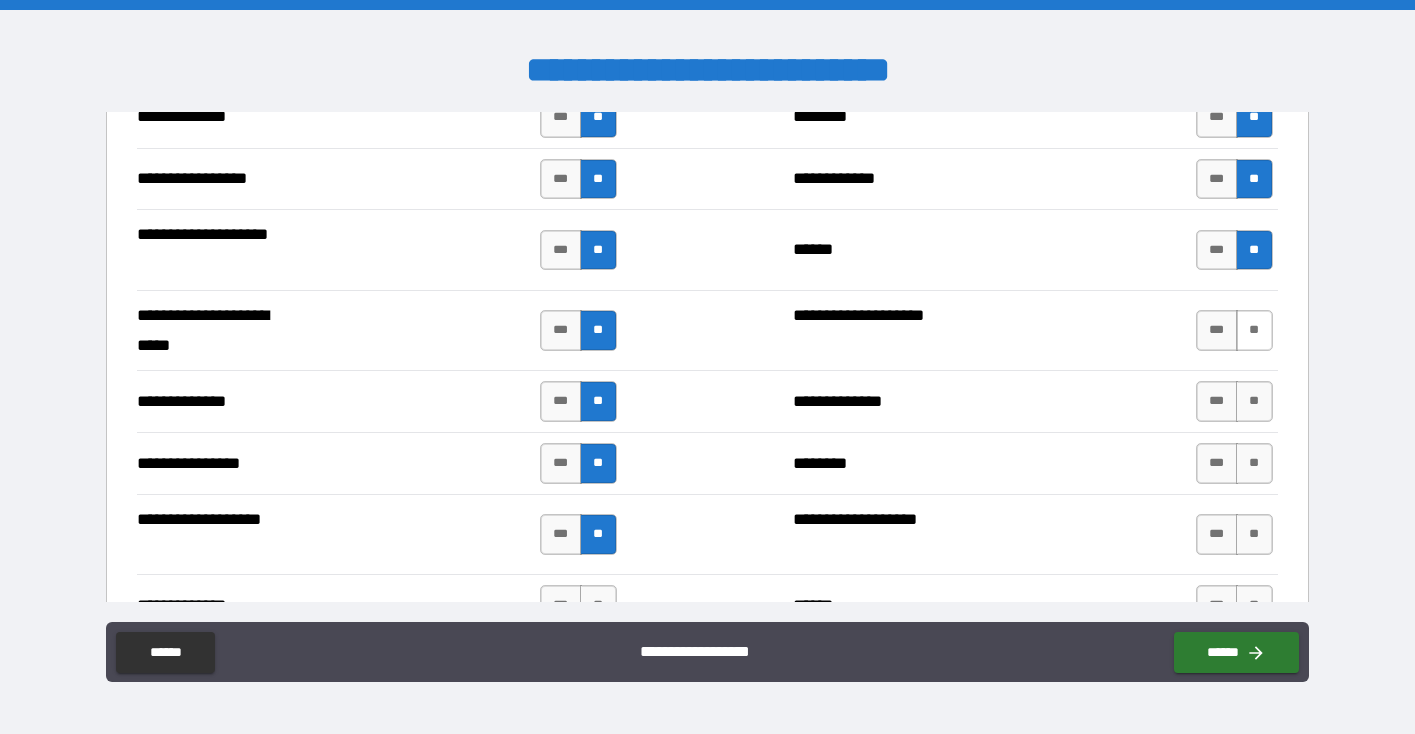 click on "**" at bounding box center (1254, 330) 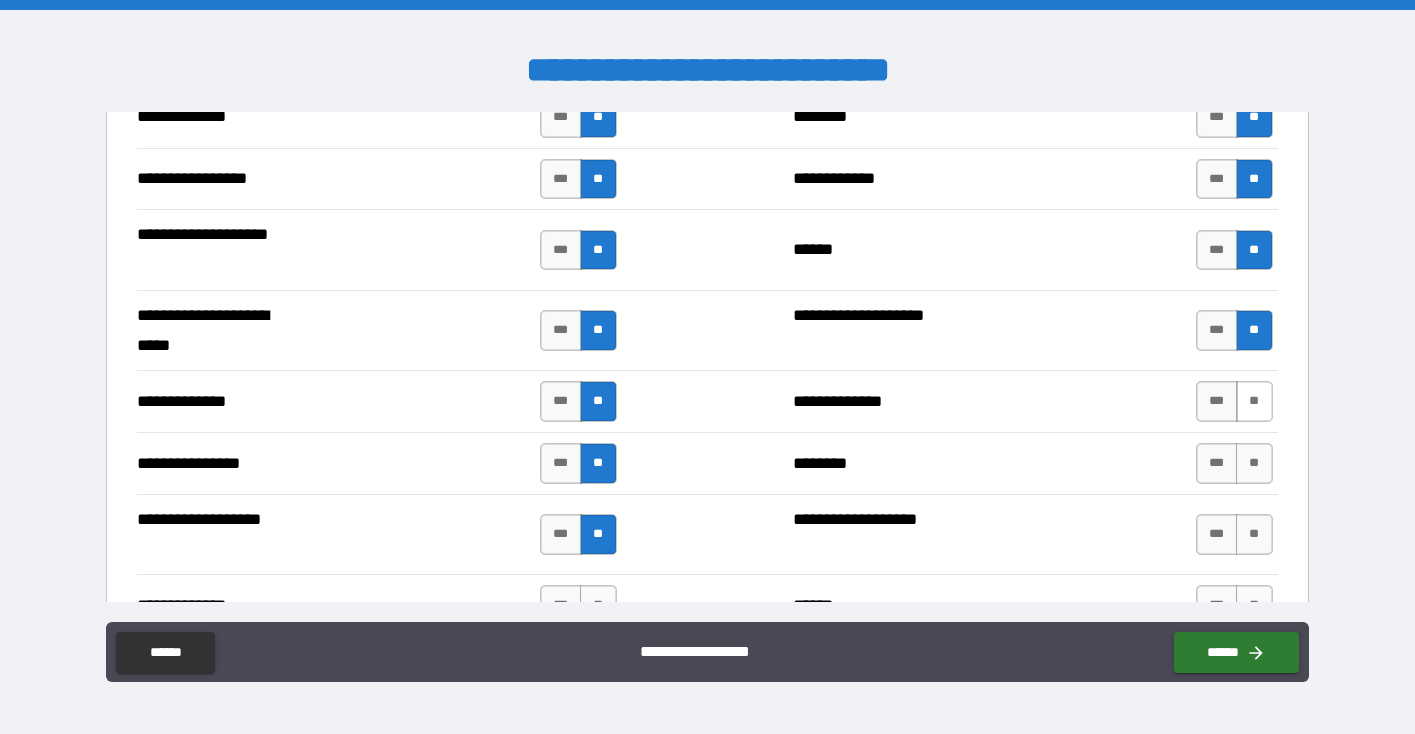click on "**" at bounding box center [1254, 401] 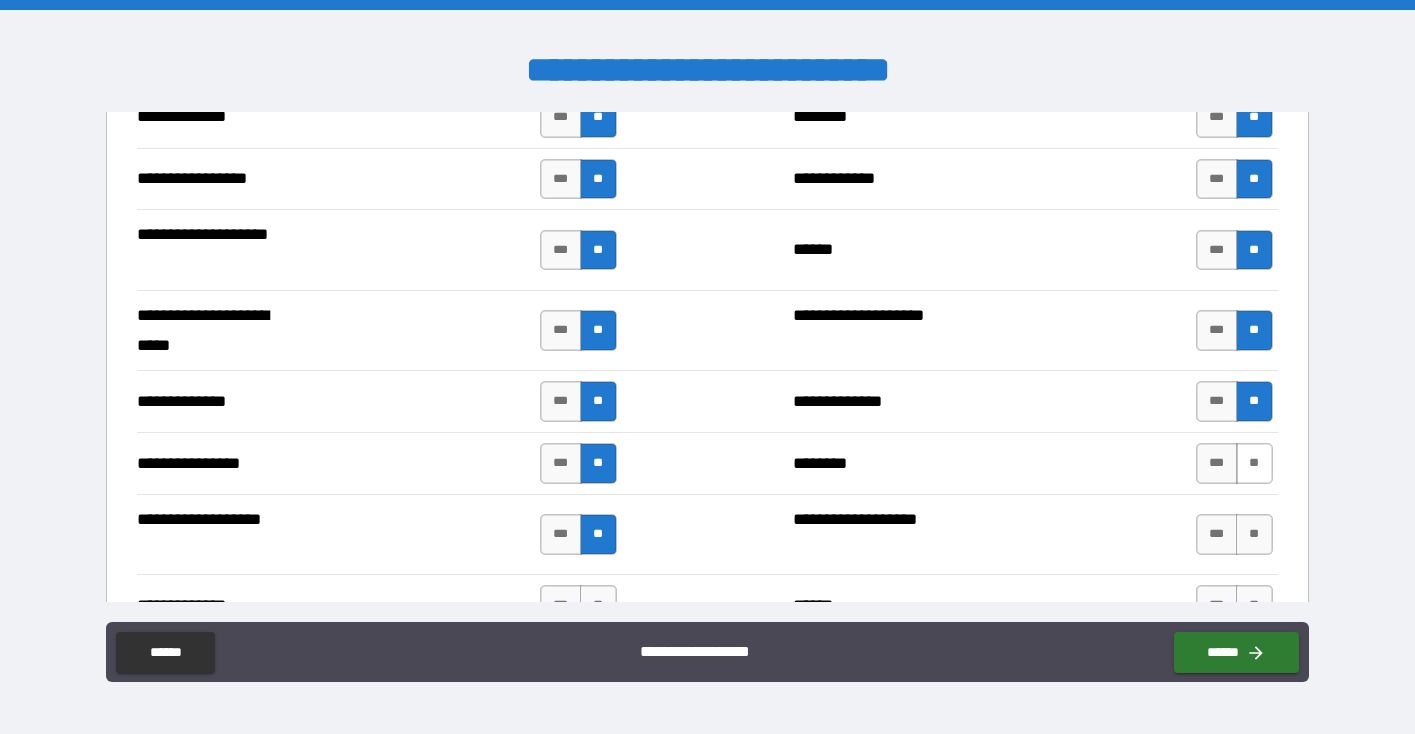 click on "**" at bounding box center [1254, 463] 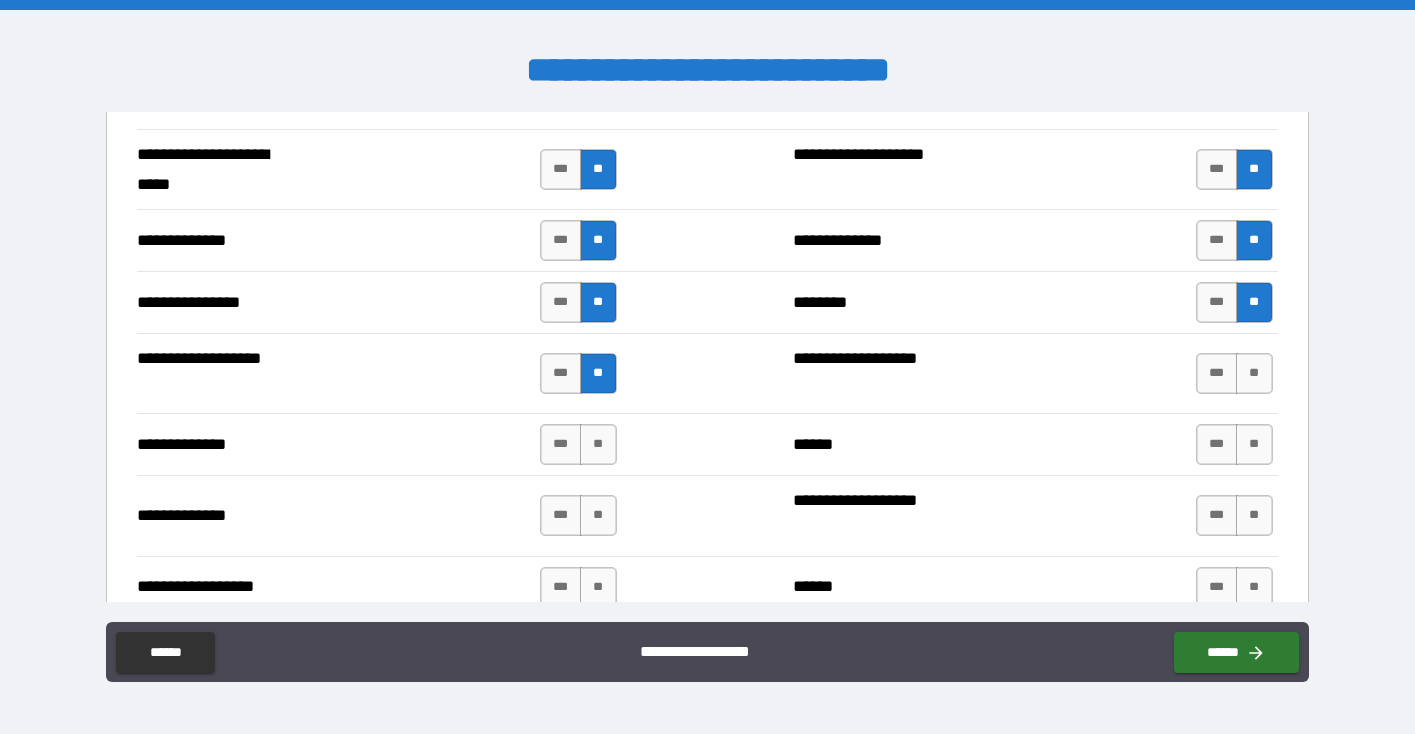 scroll, scrollTop: 2799, scrollLeft: 0, axis: vertical 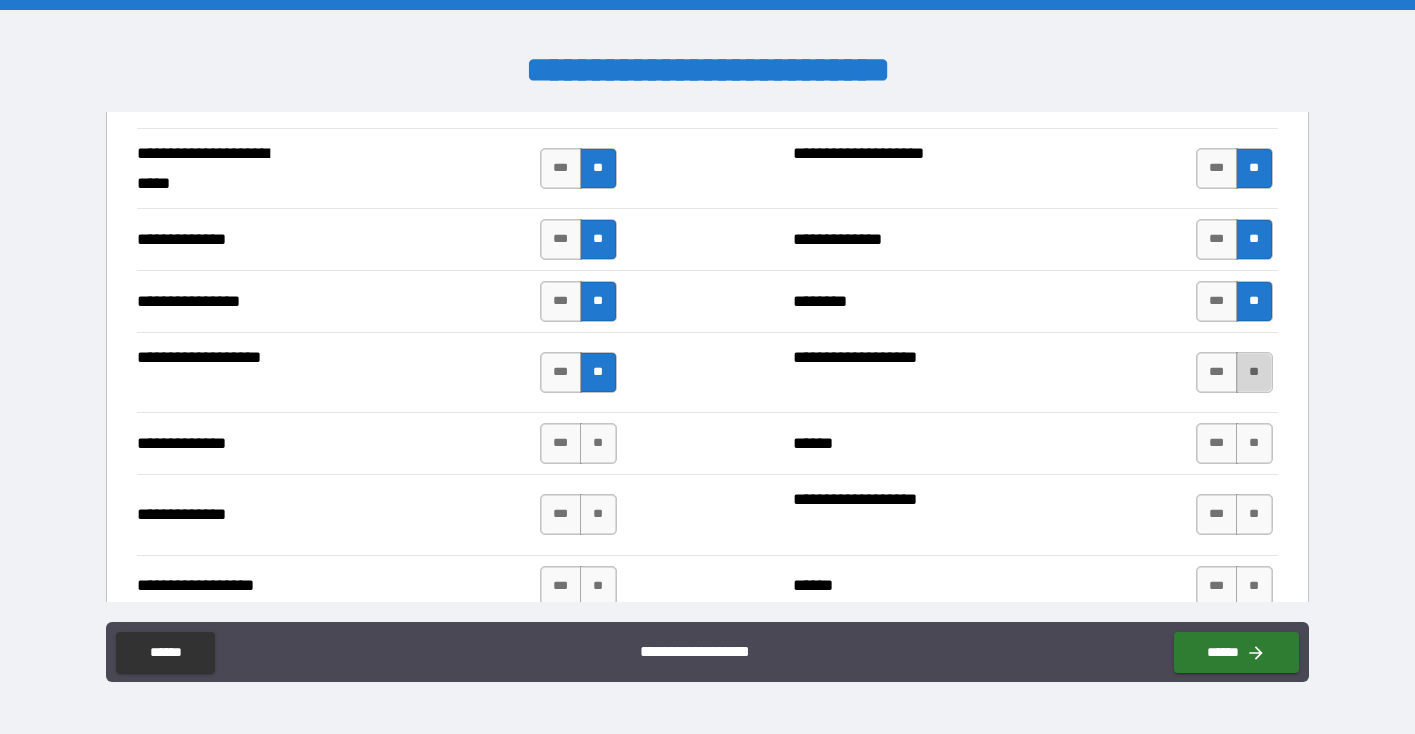 click on "**" at bounding box center (1254, 372) 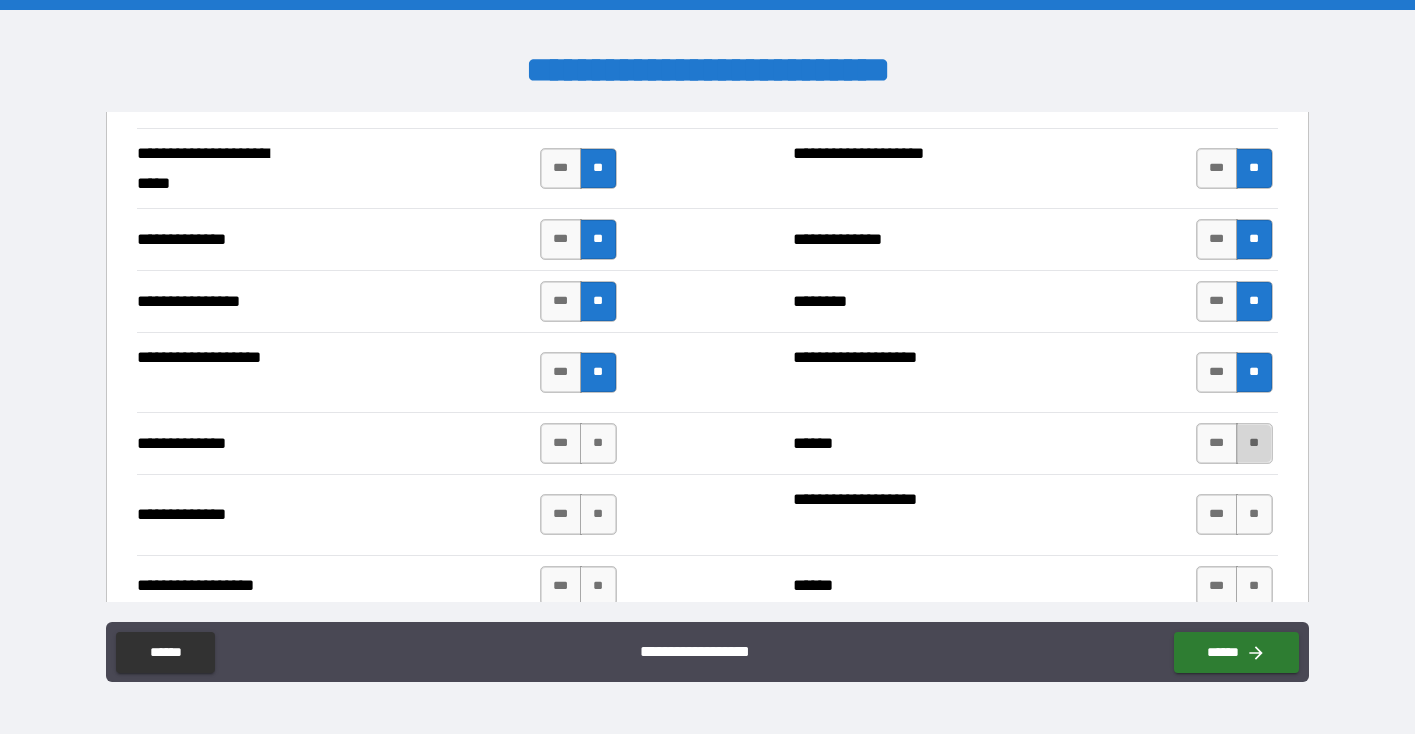 click on "**" at bounding box center [1254, 443] 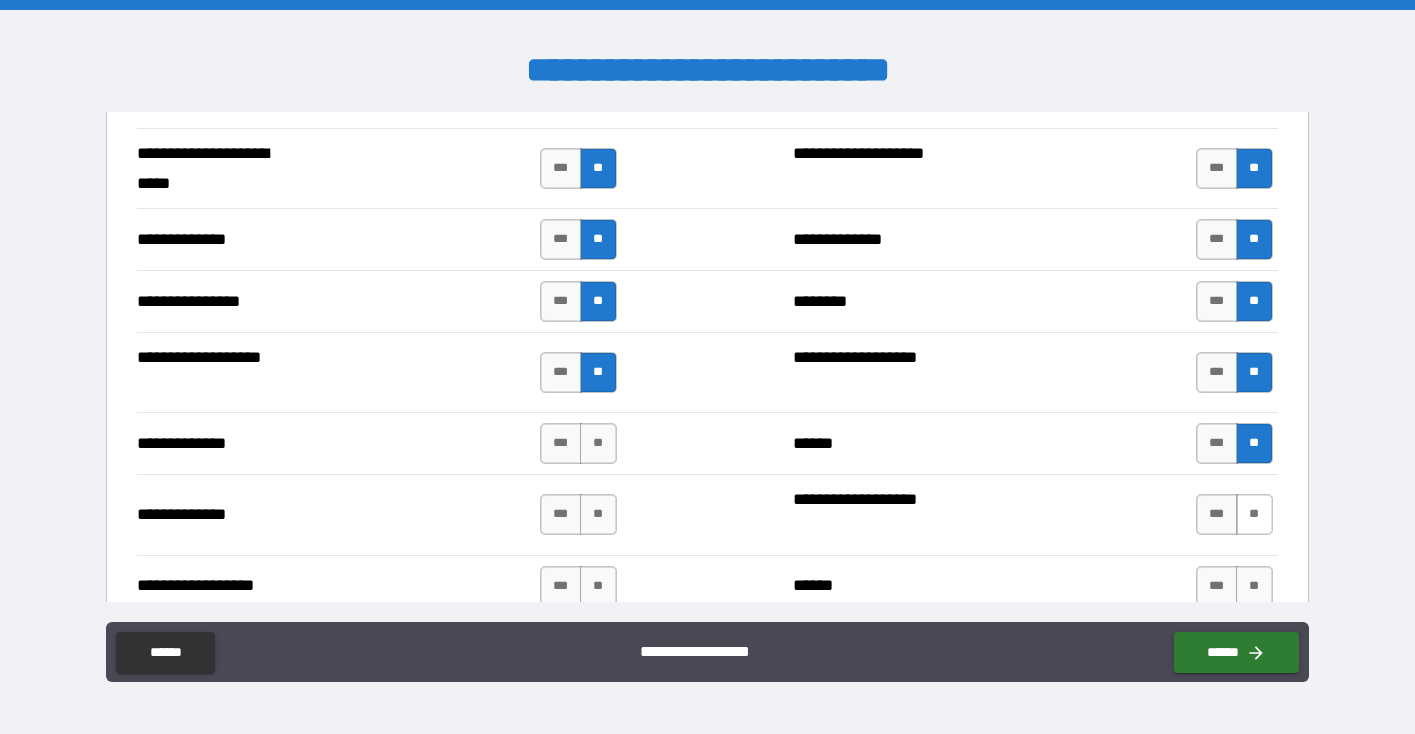 click on "**" at bounding box center [1254, 514] 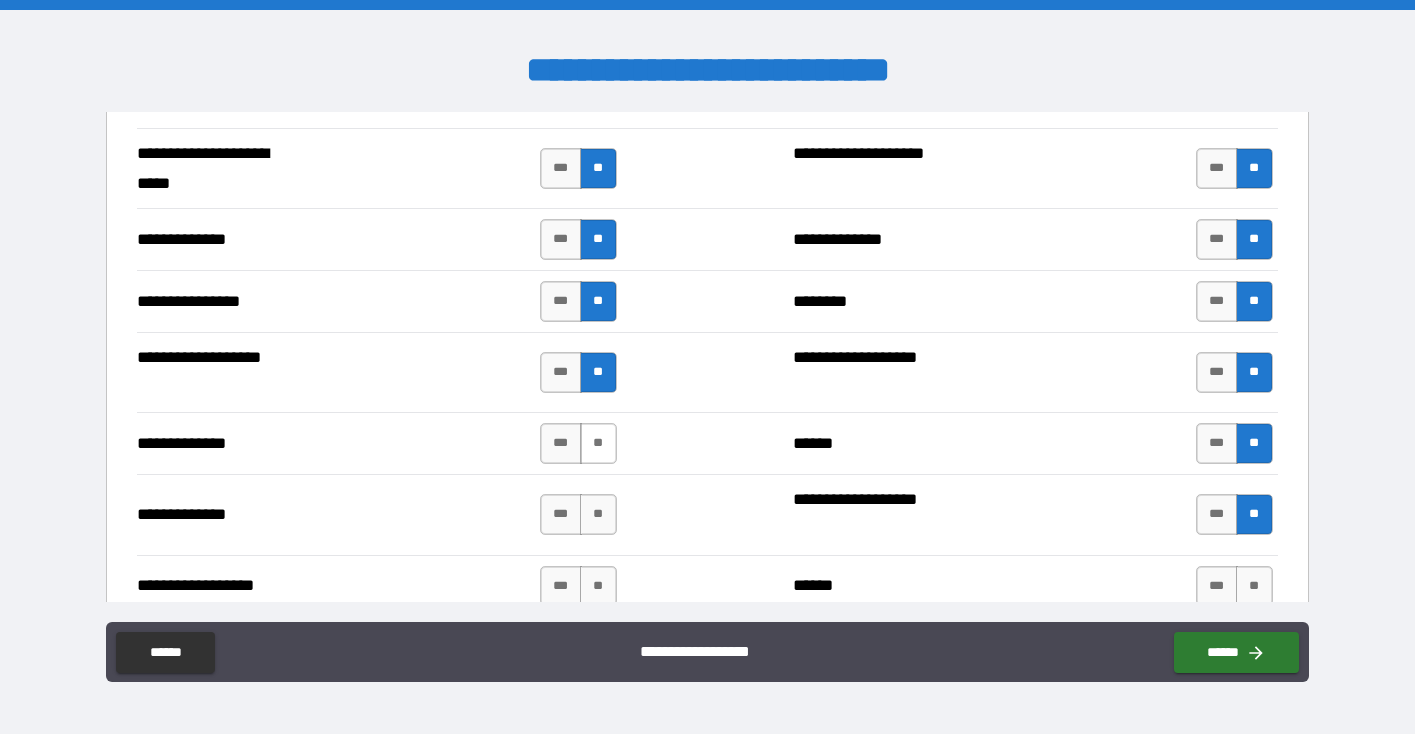 click on "**" at bounding box center (598, 443) 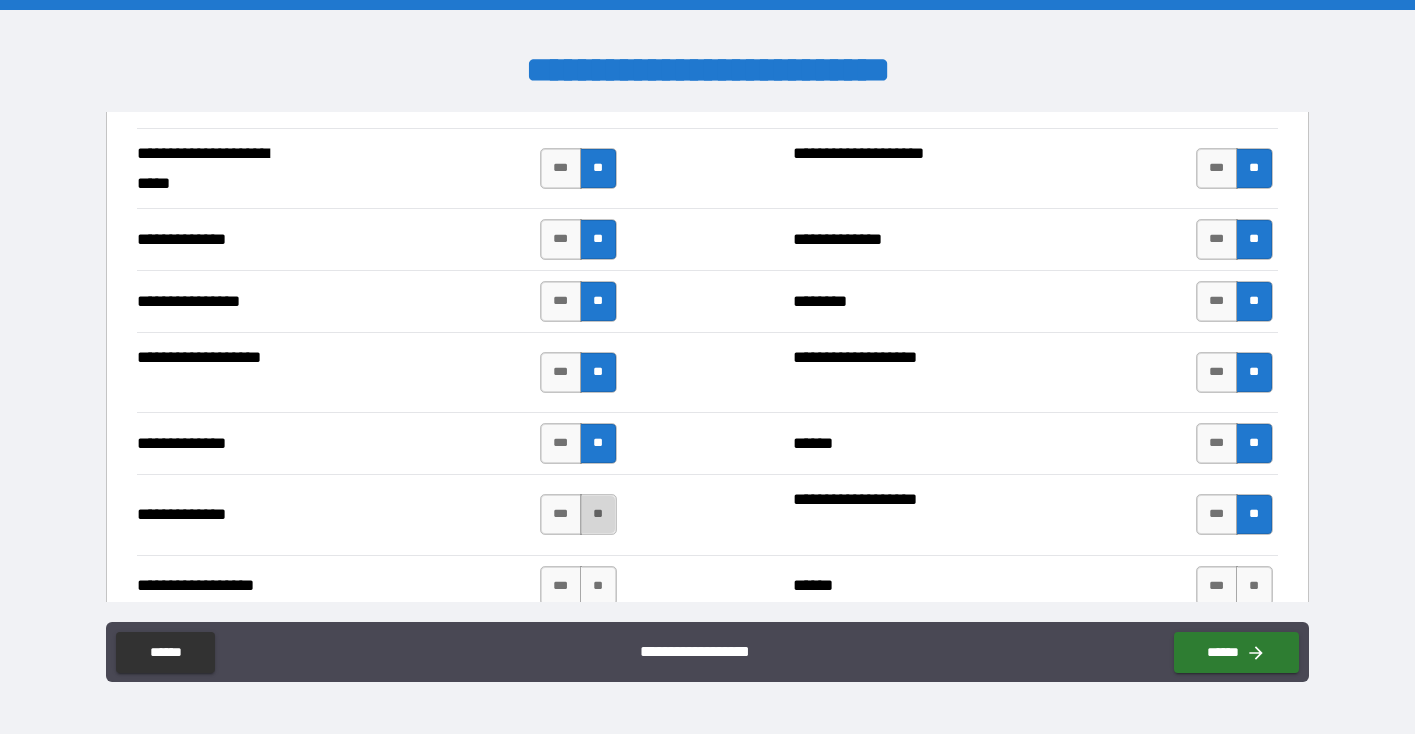 click on "**" at bounding box center [598, 514] 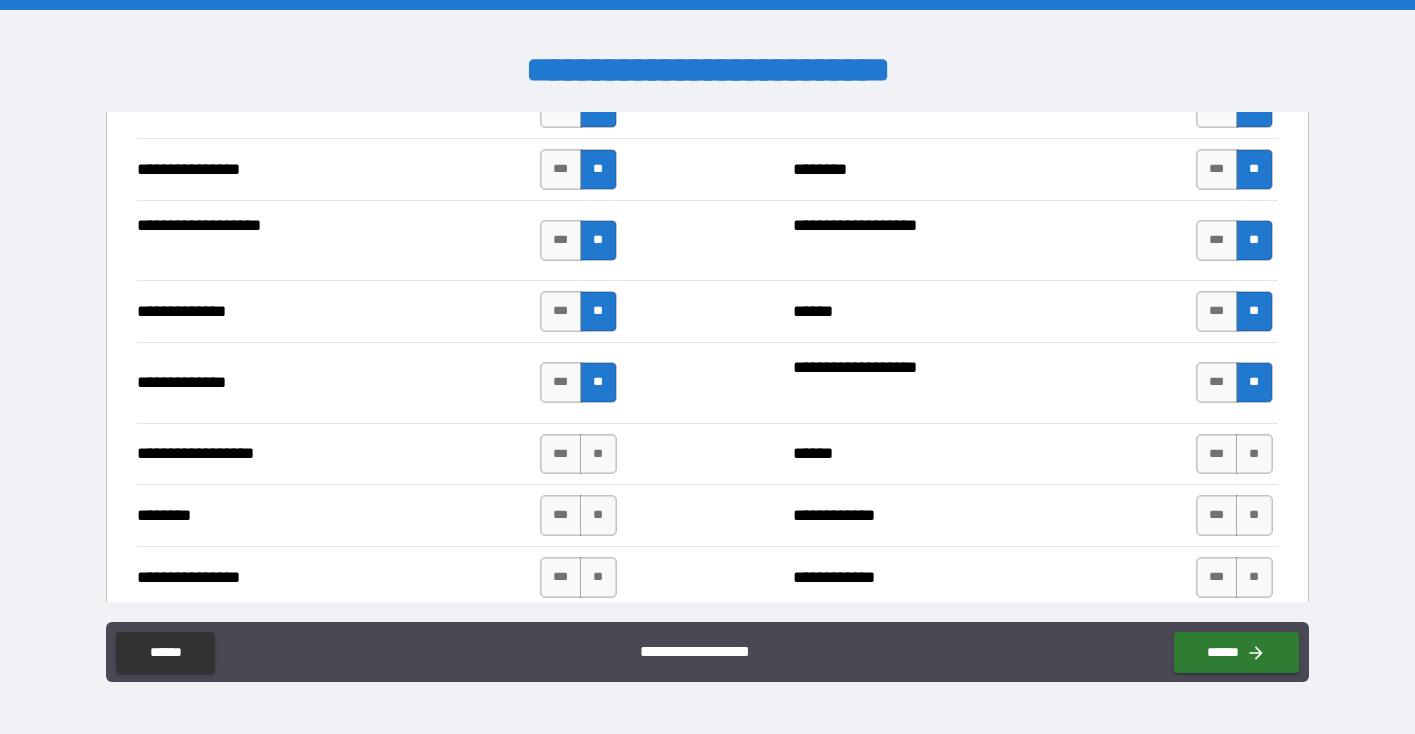 scroll, scrollTop: 3012, scrollLeft: 0, axis: vertical 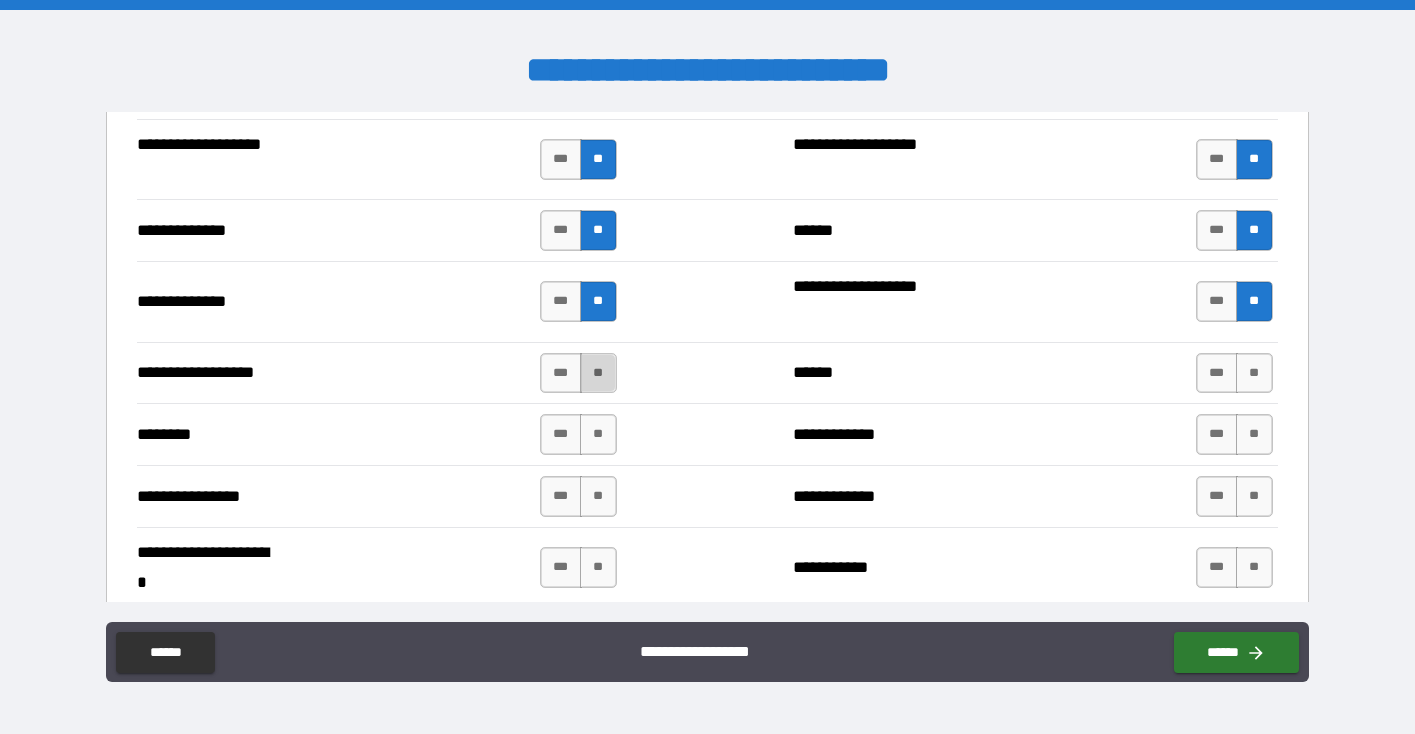 click on "**" at bounding box center [598, 373] 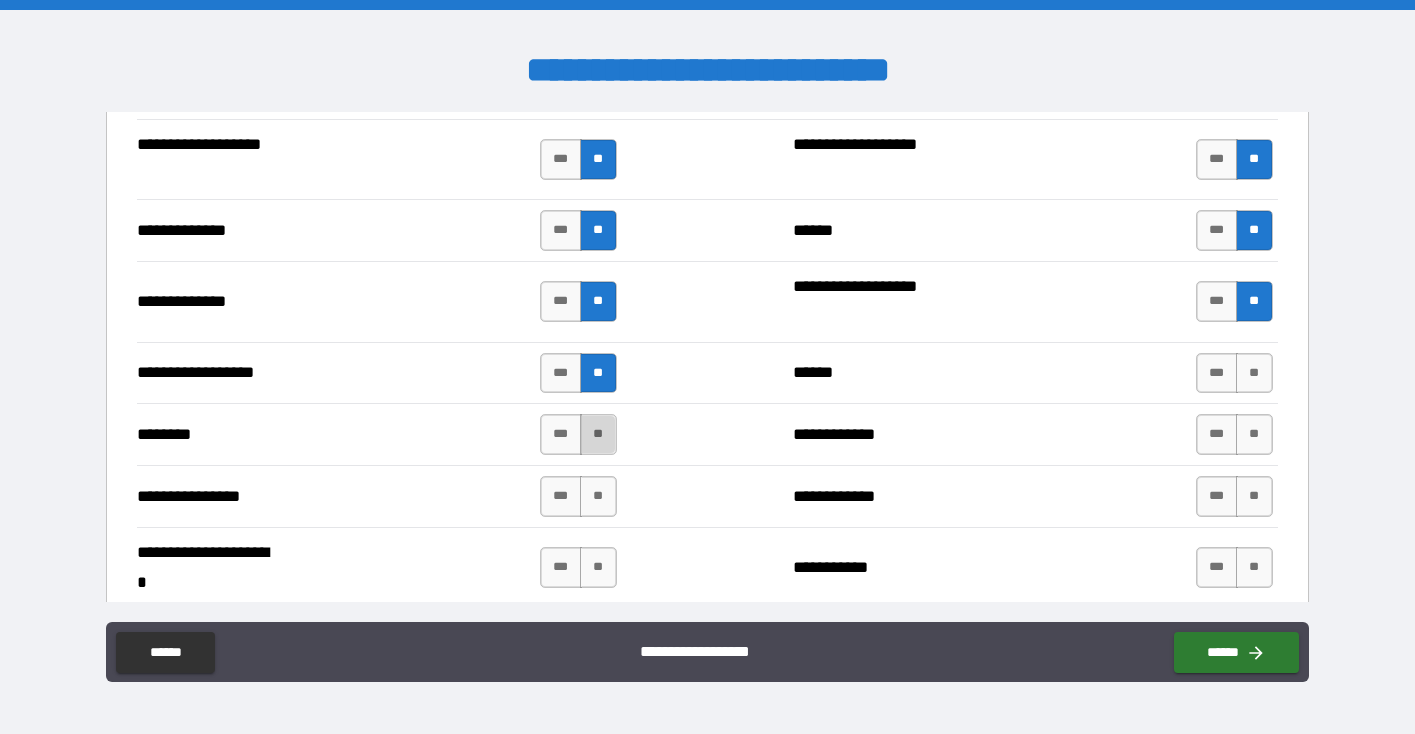 click on "**" at bounding box center [598, 434] 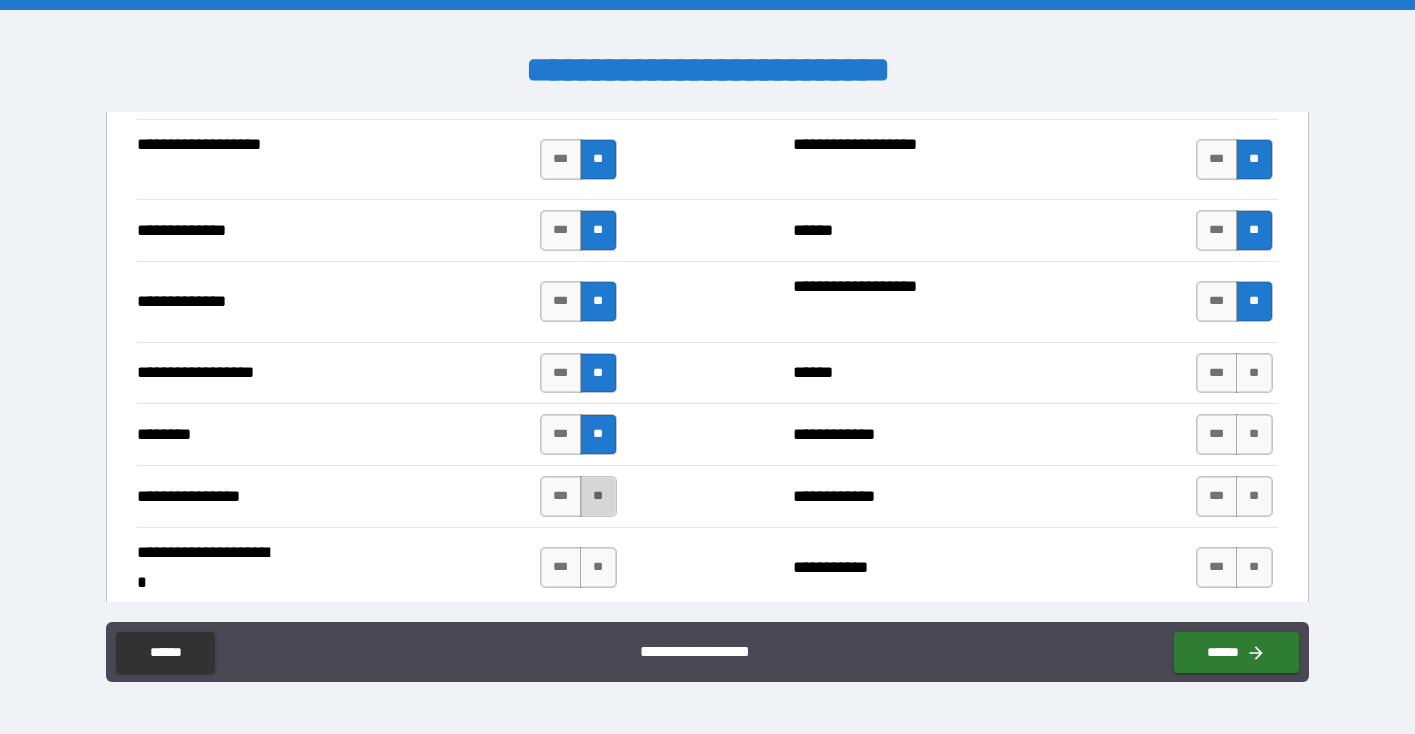 click on "**" at bounding box center (598, 496) 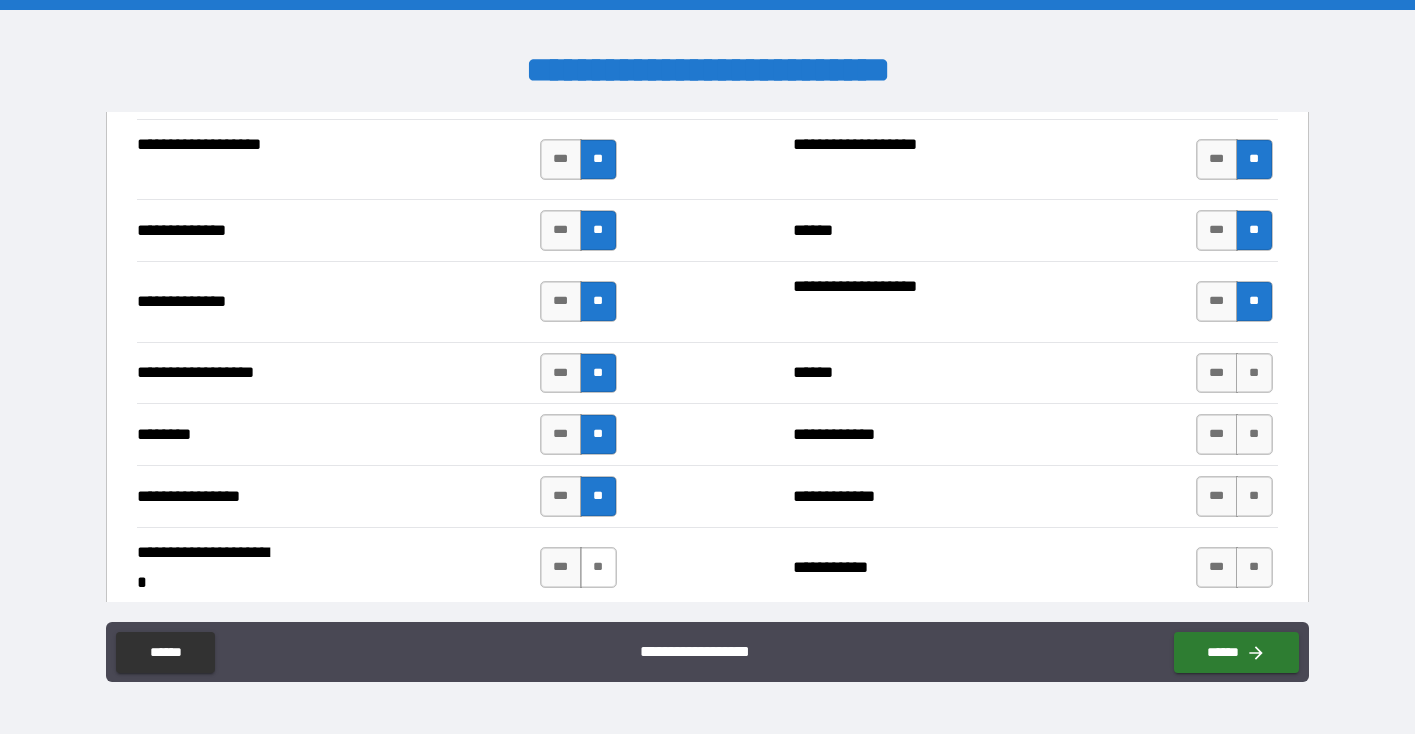 click on "**" at bounding box center [598, 567] 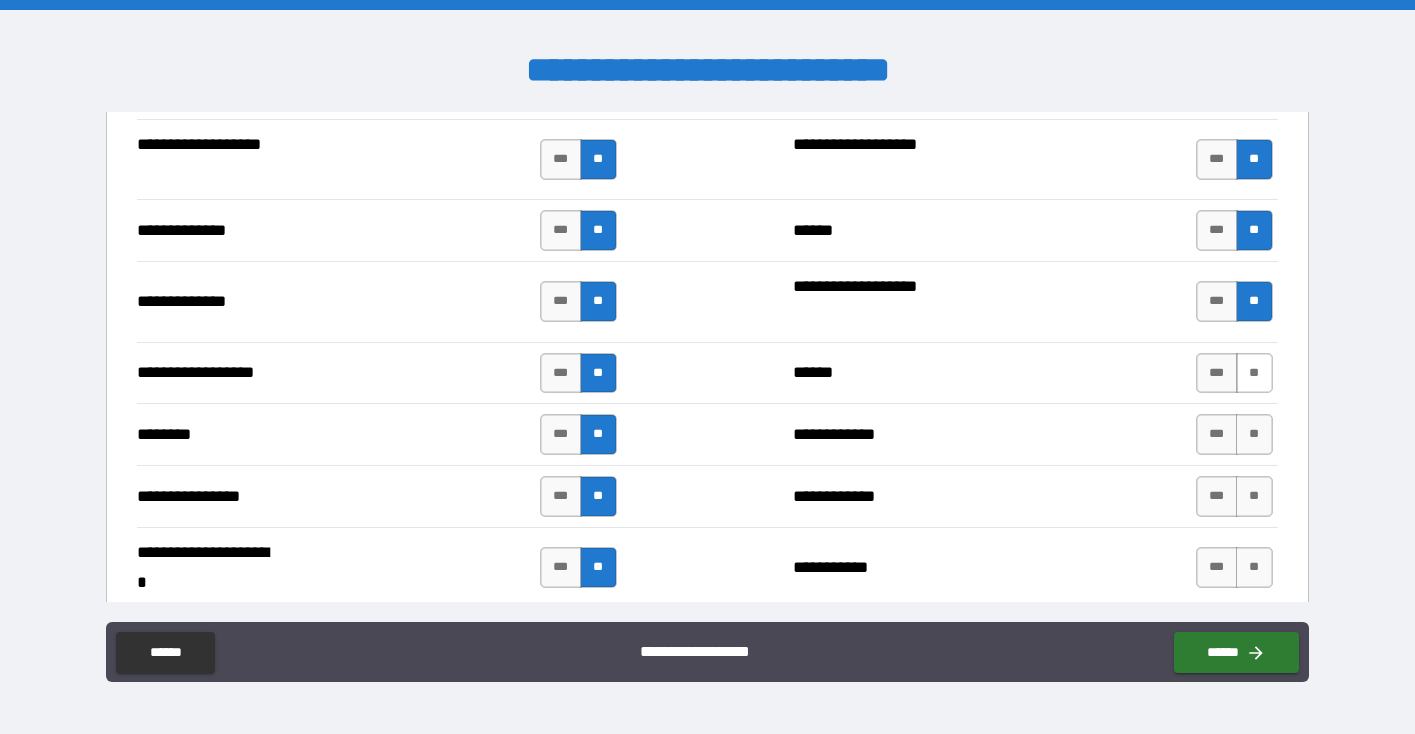 click on "**" at bounding box center [1254, 373] 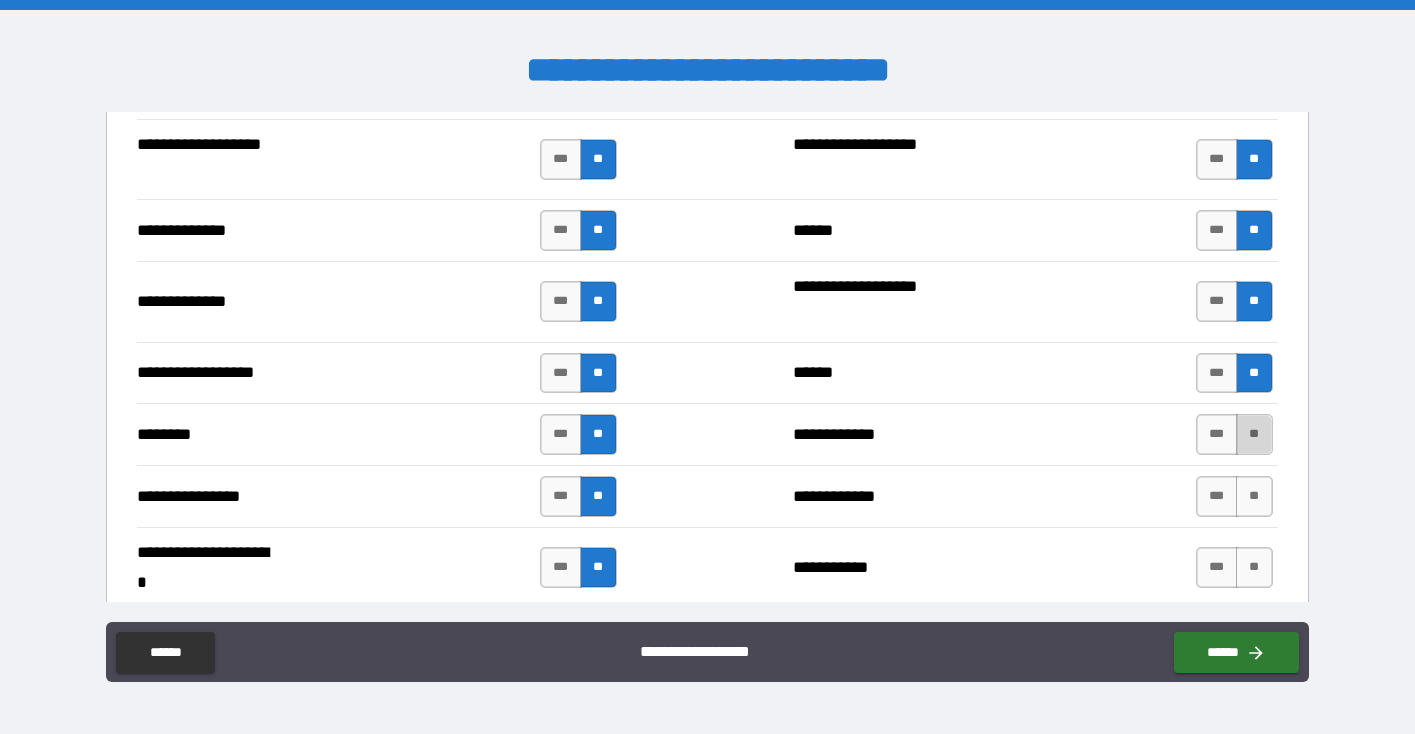 click on "**" at bounding box center (1254, 434) 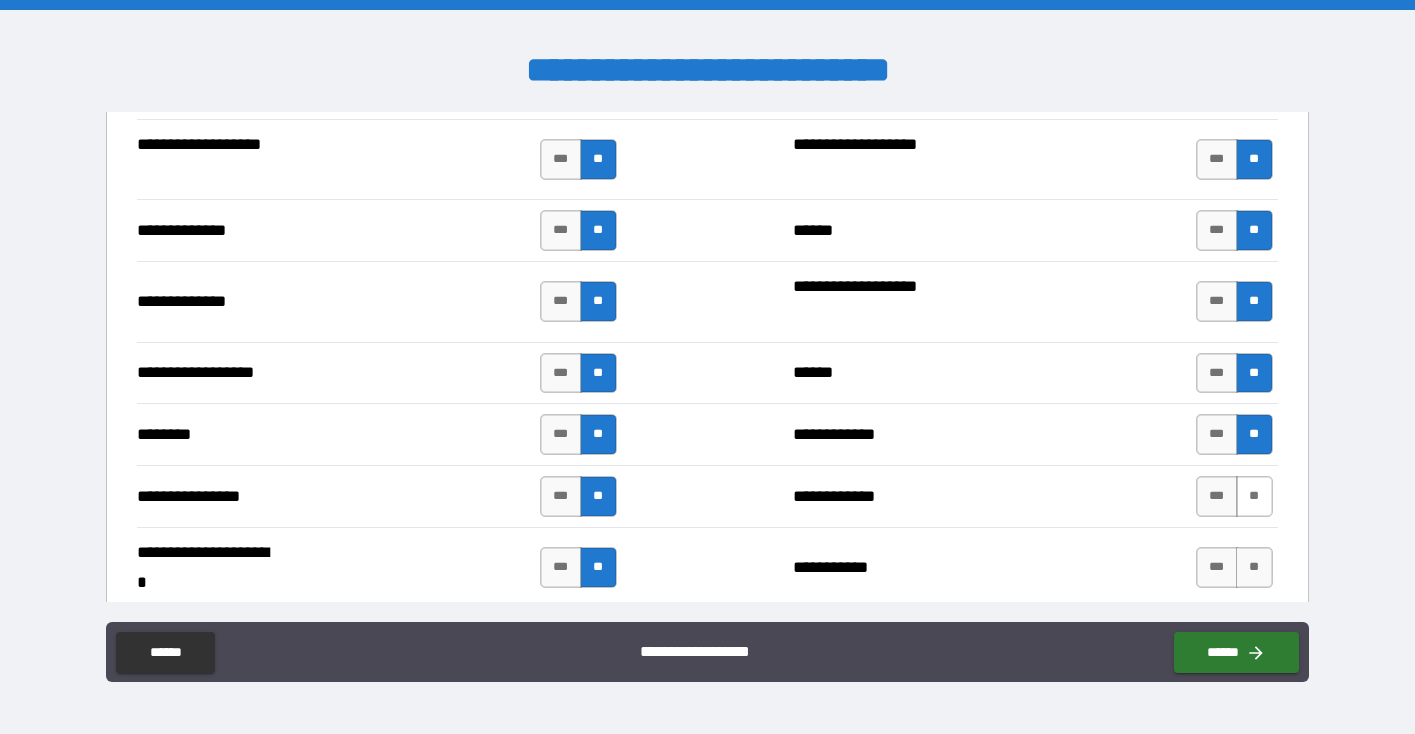 click on "**" at bounding box center [1254, 496] 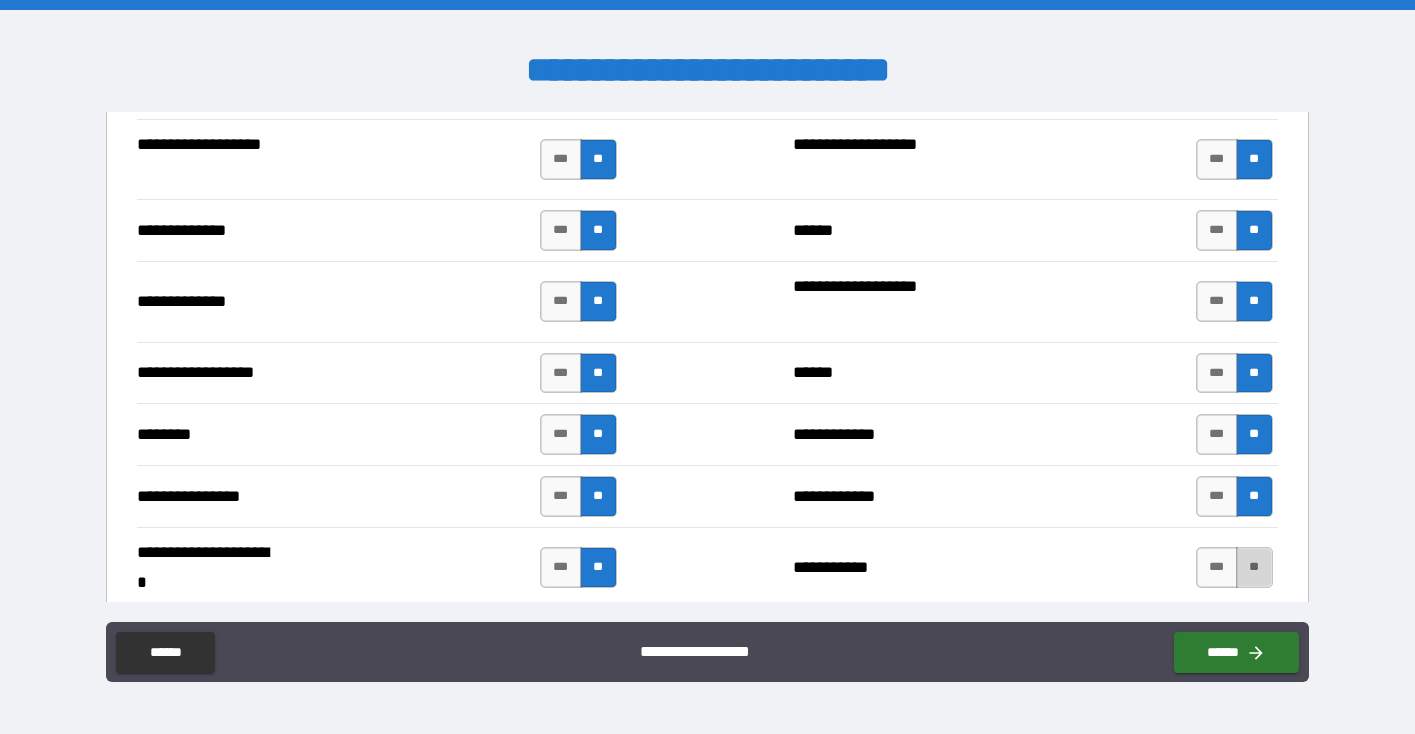 click on "**" at bounding box center [1254, 567] 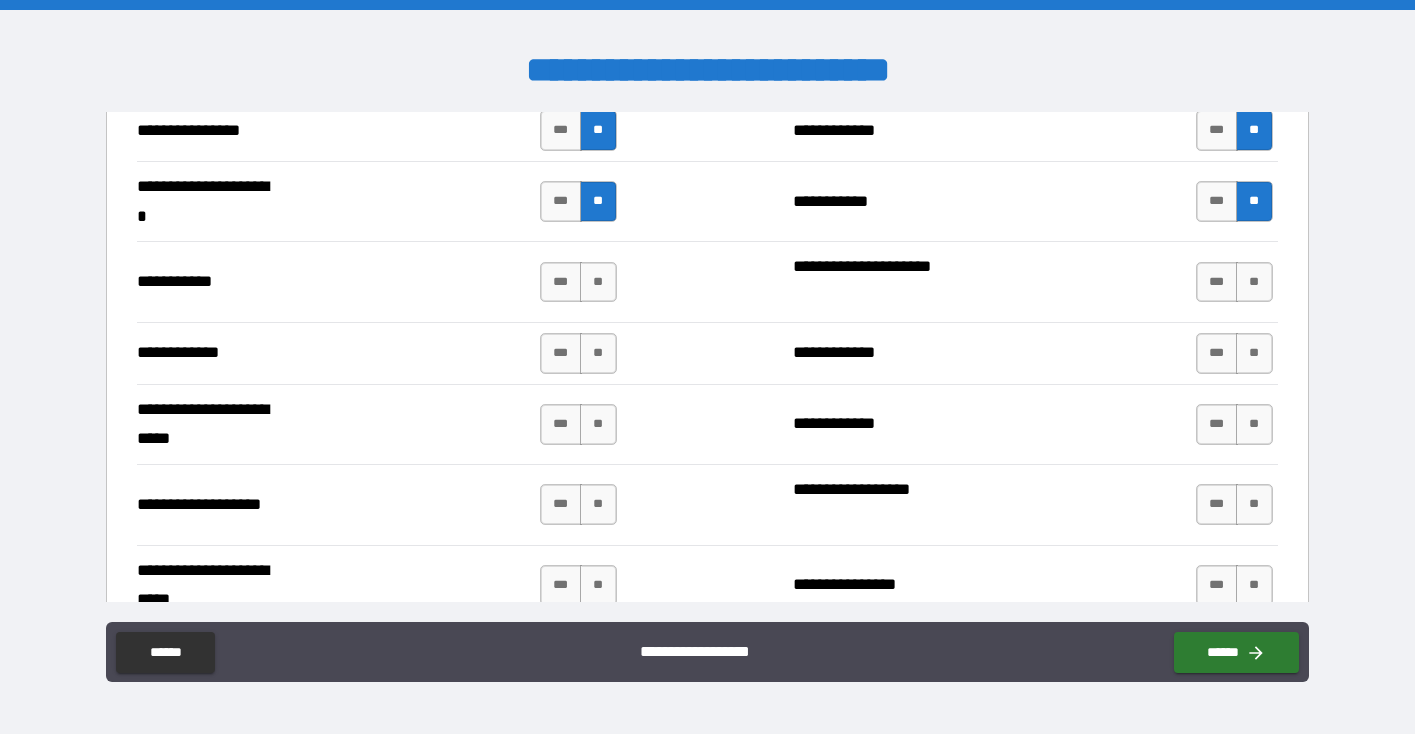 scroll, scrollTop: 3380, scrollLeft: 0, axis: vertical 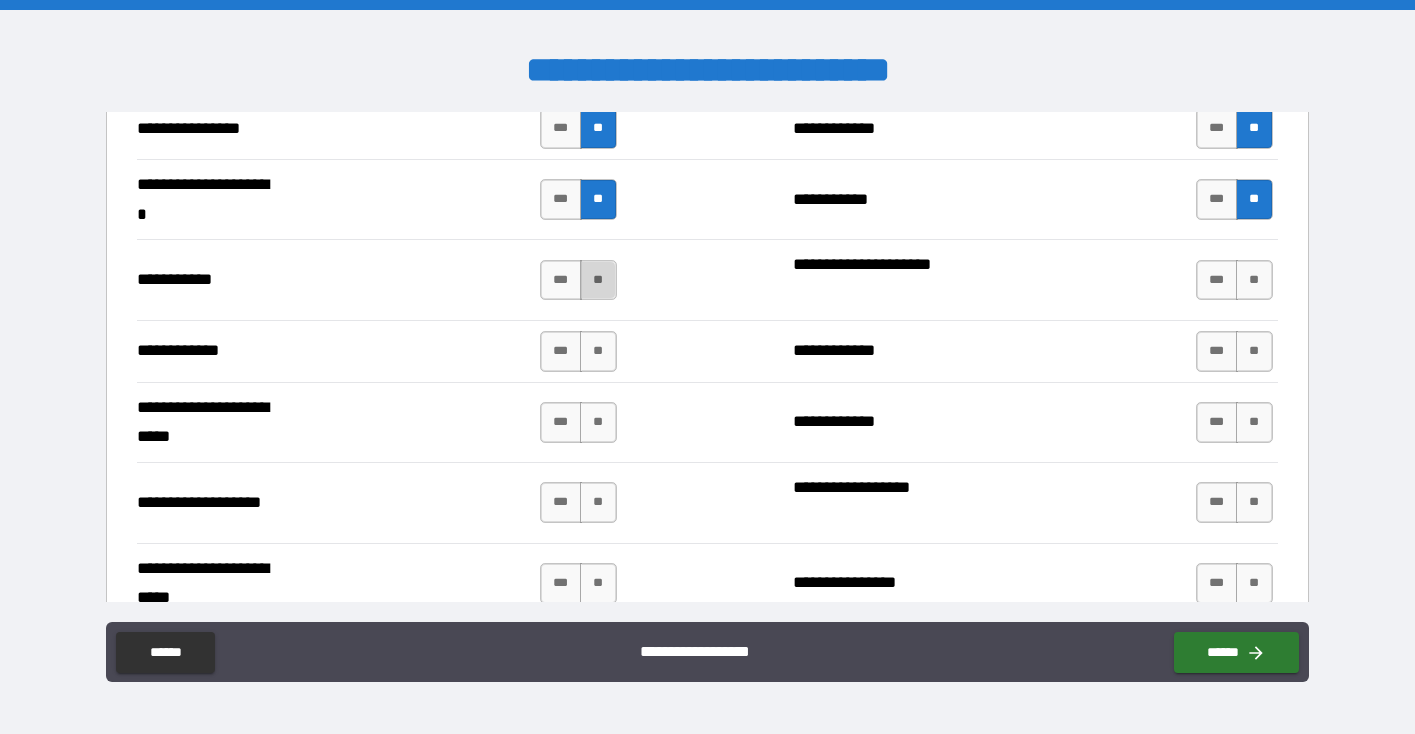 click on "**" at bounding box center [598, 280] 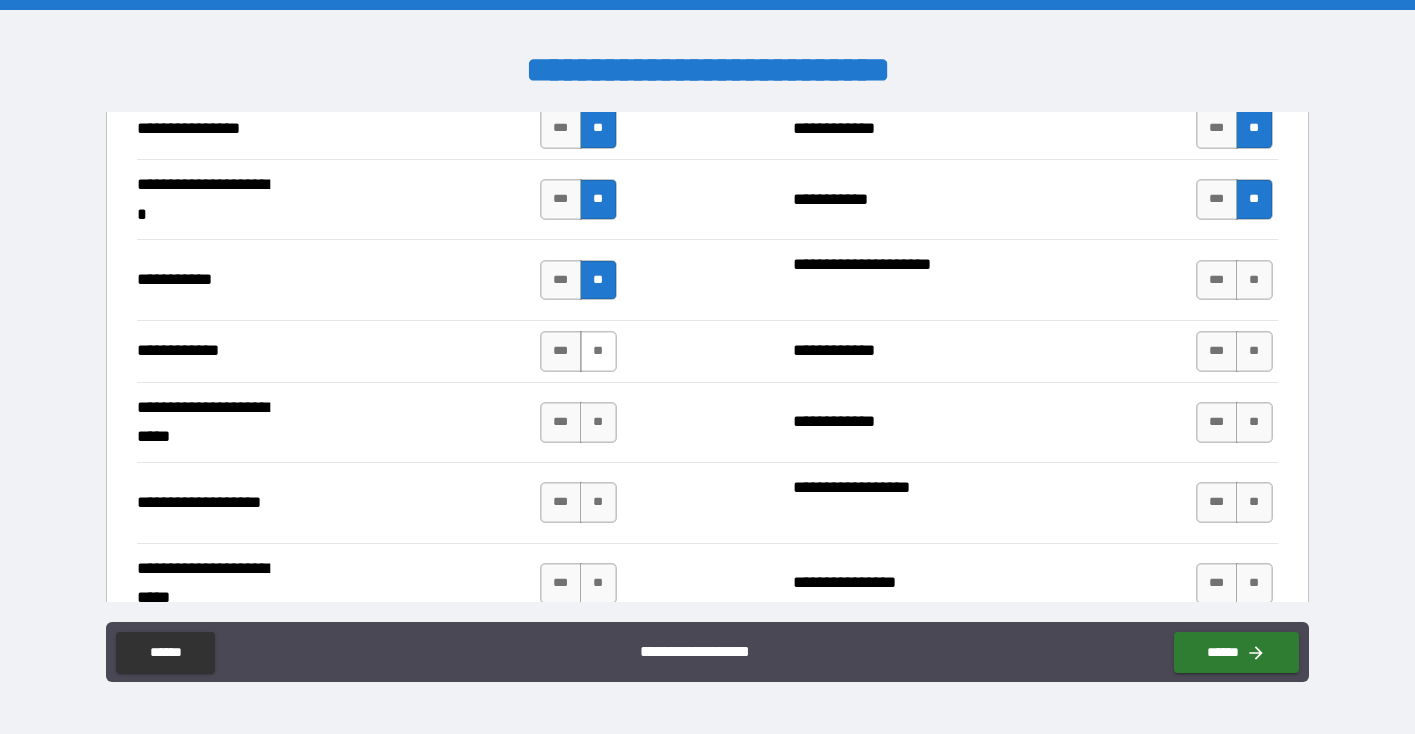 click on "**" at bounding box center (598, 351) 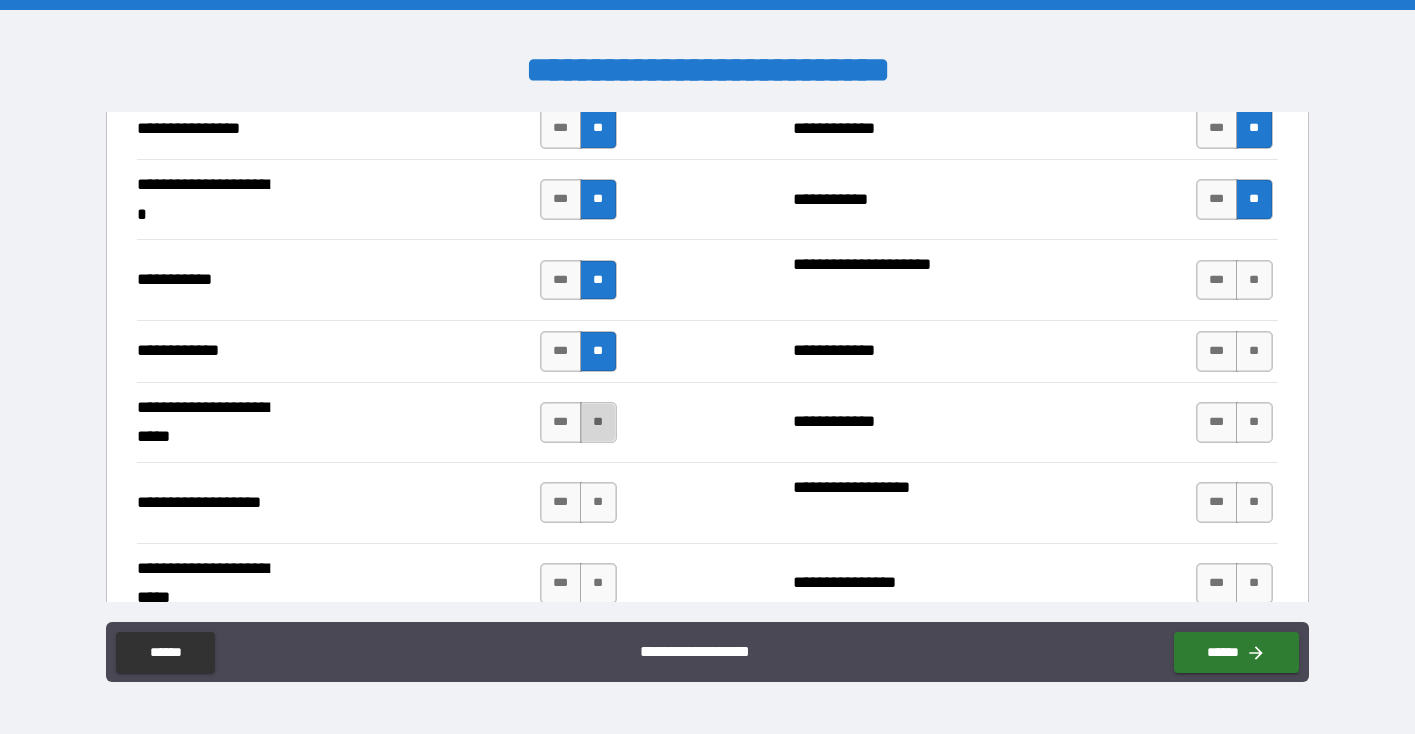 click on "**" at bounding box center [598, 422] 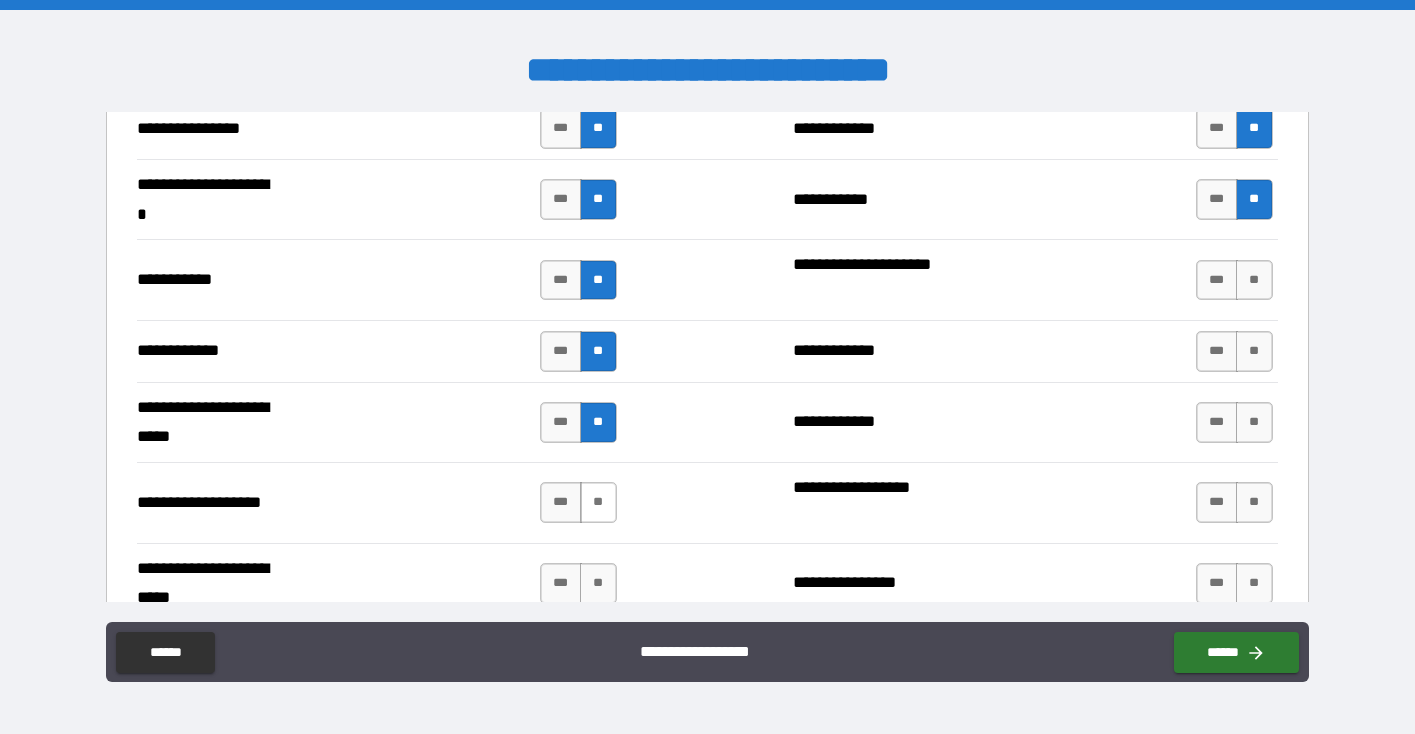click on "**" at bounding box center [598, 502] 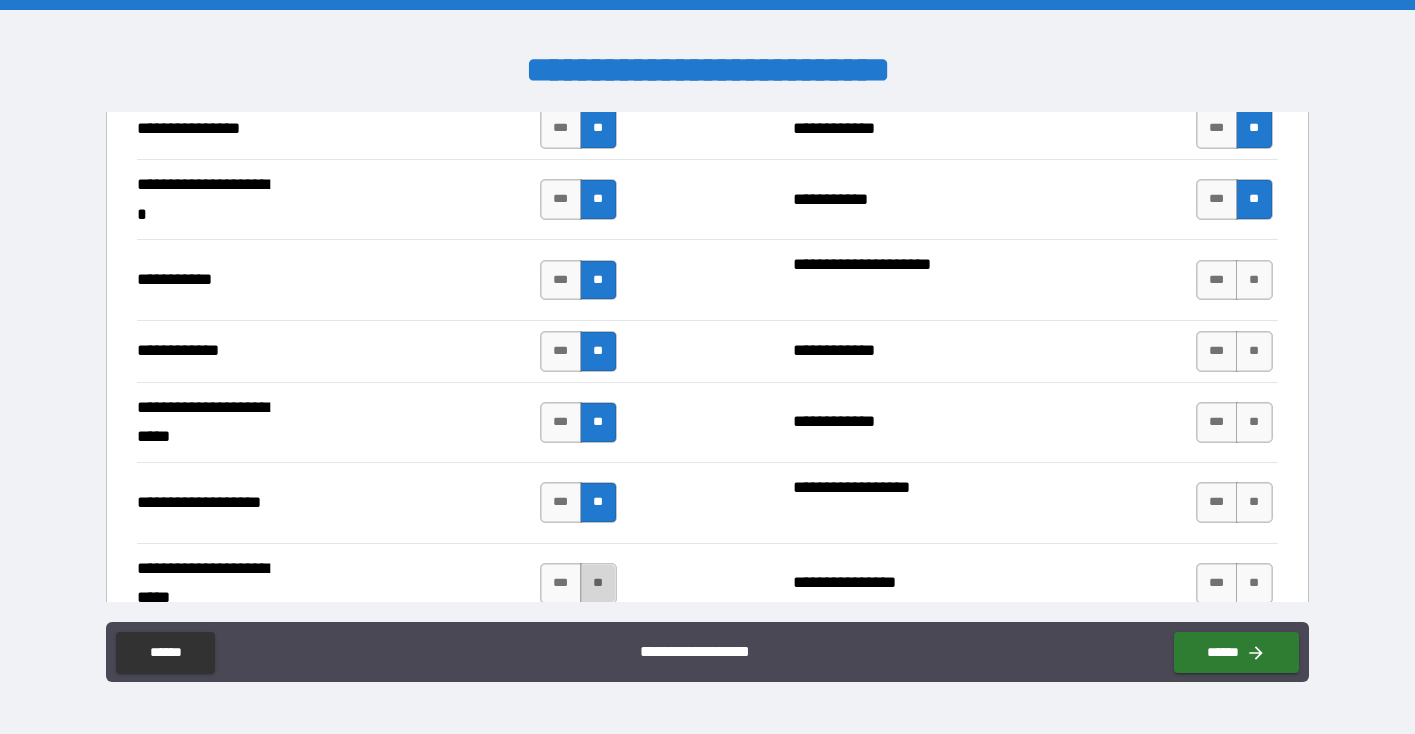click on "**" at bounding box center (598, 583) 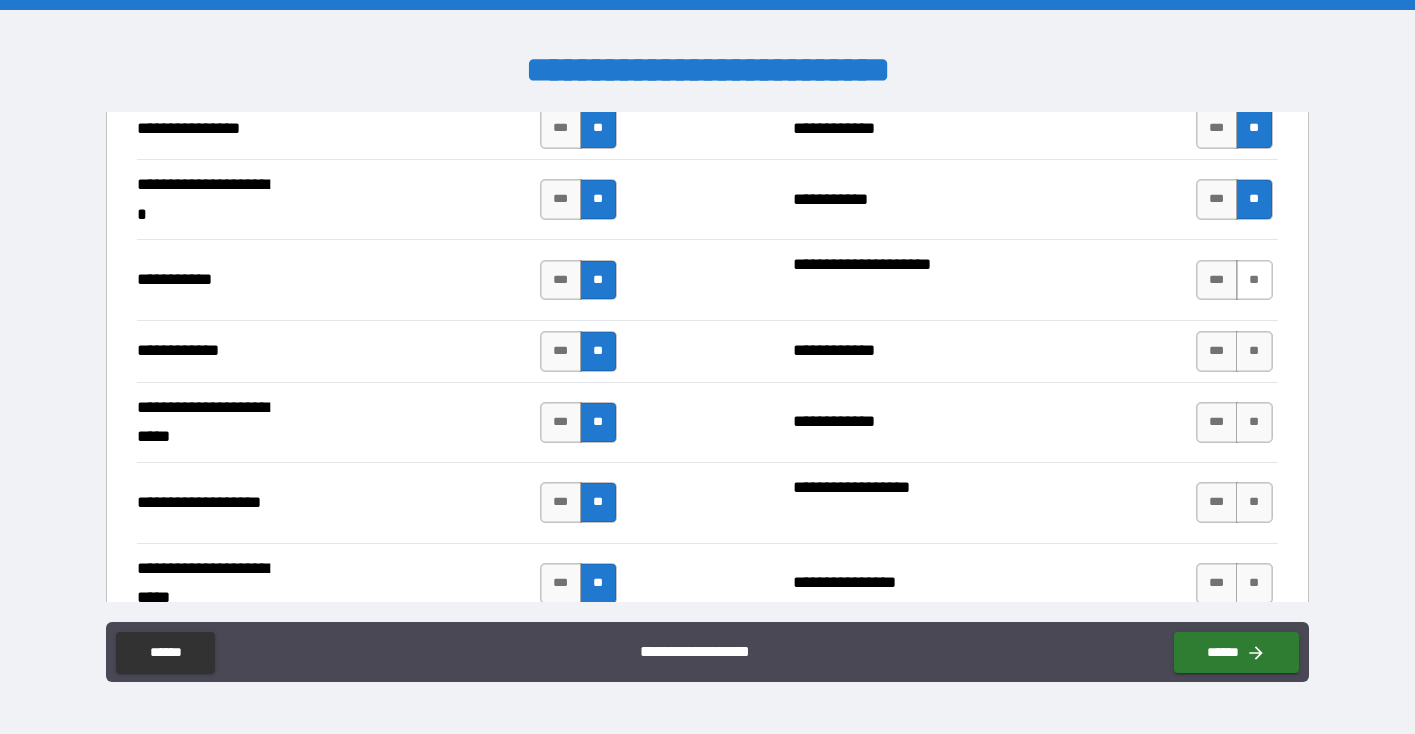click on "**" at bounding box center (1254, 280) 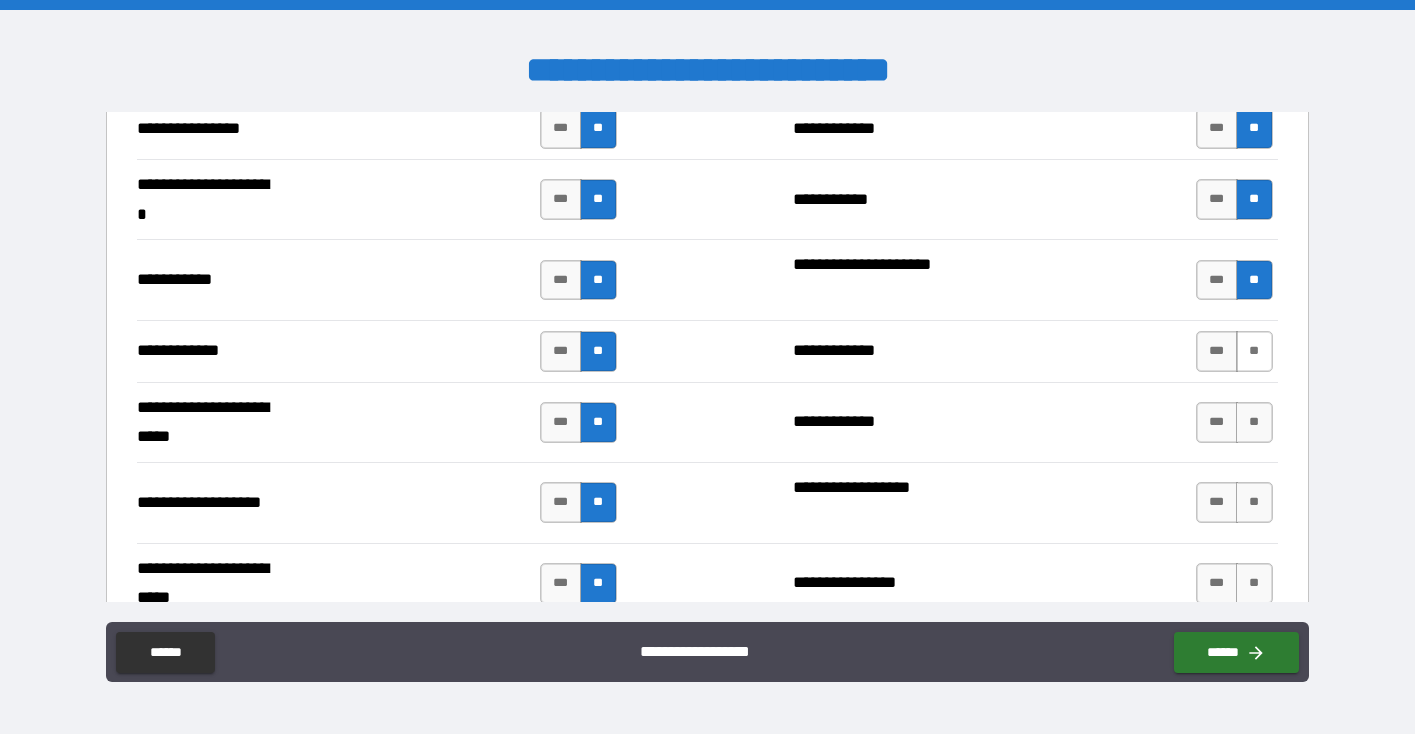 click on "**" at bounding box center [1254, 351] 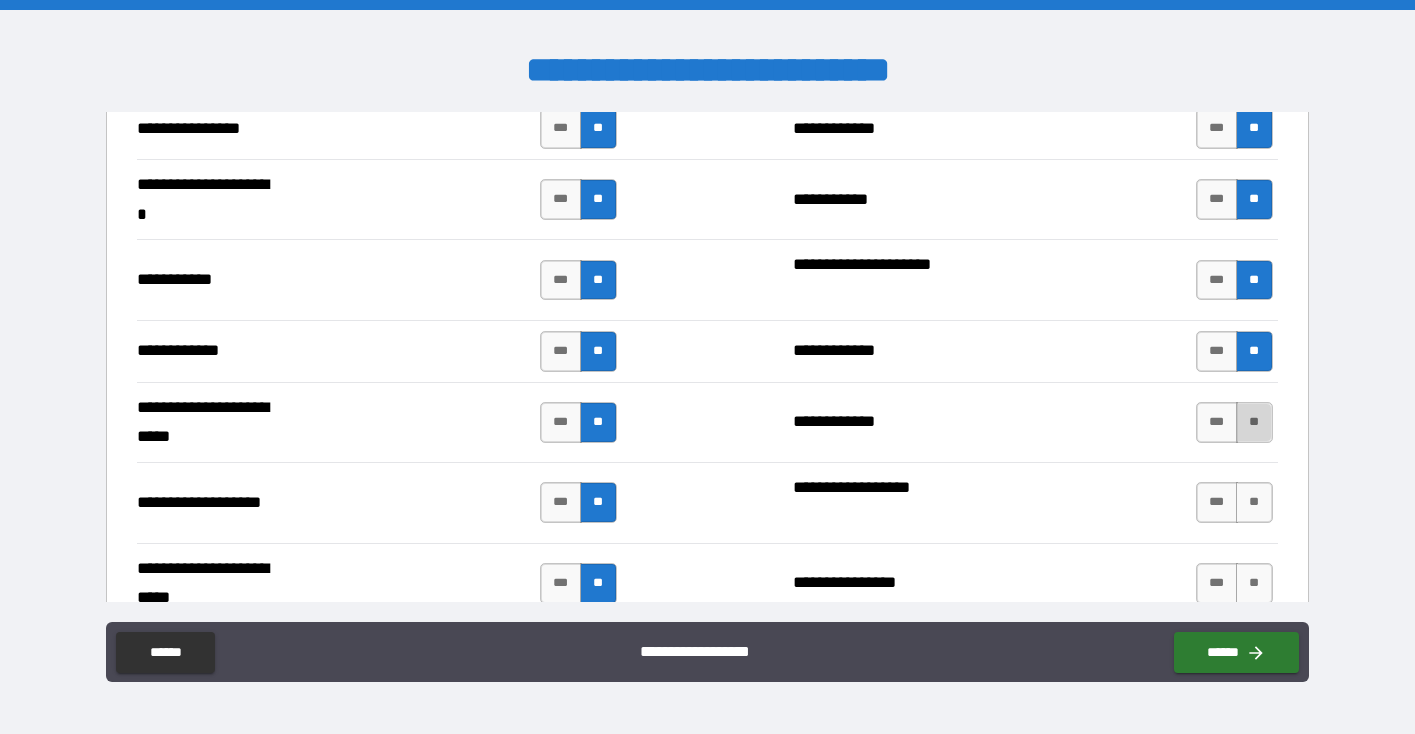 click on "**" at bounding box center (1254, 422) 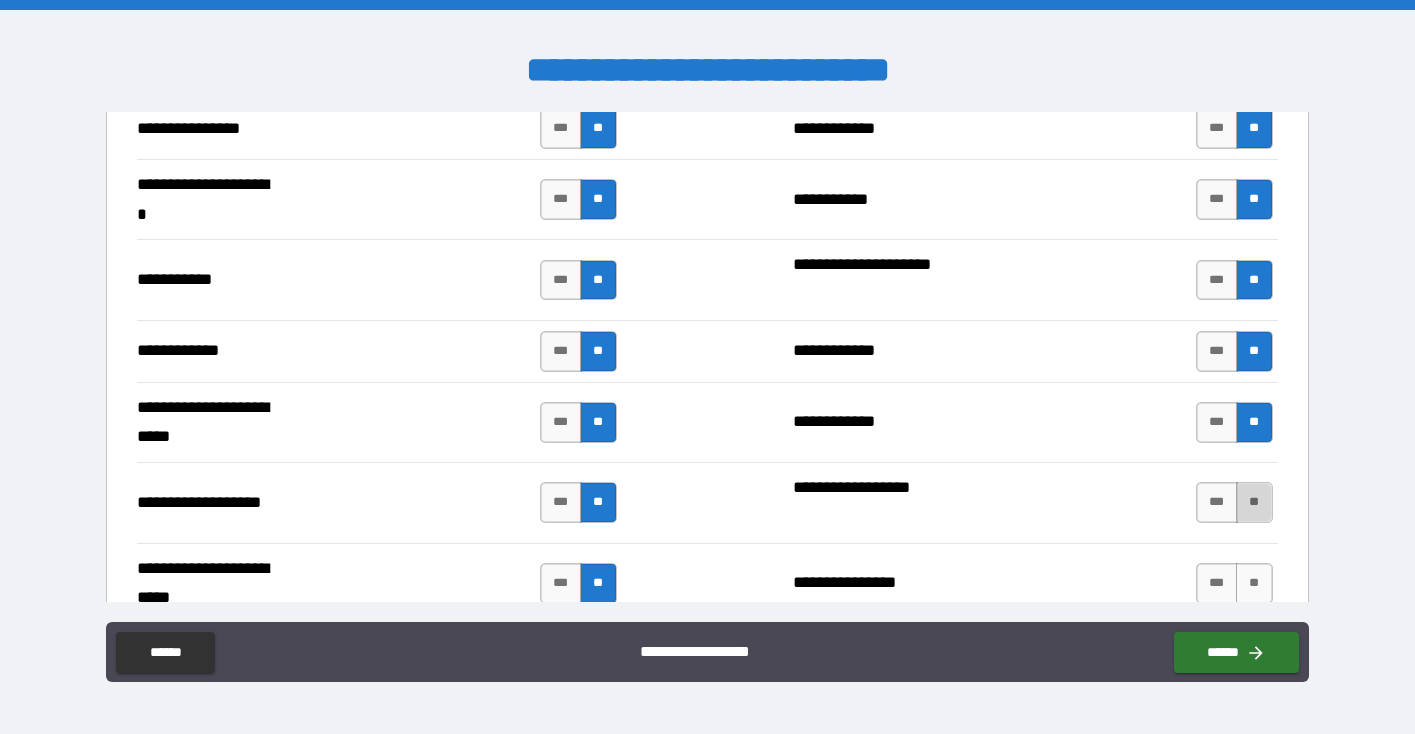 click on "**" at bounding box center [1254, 502] 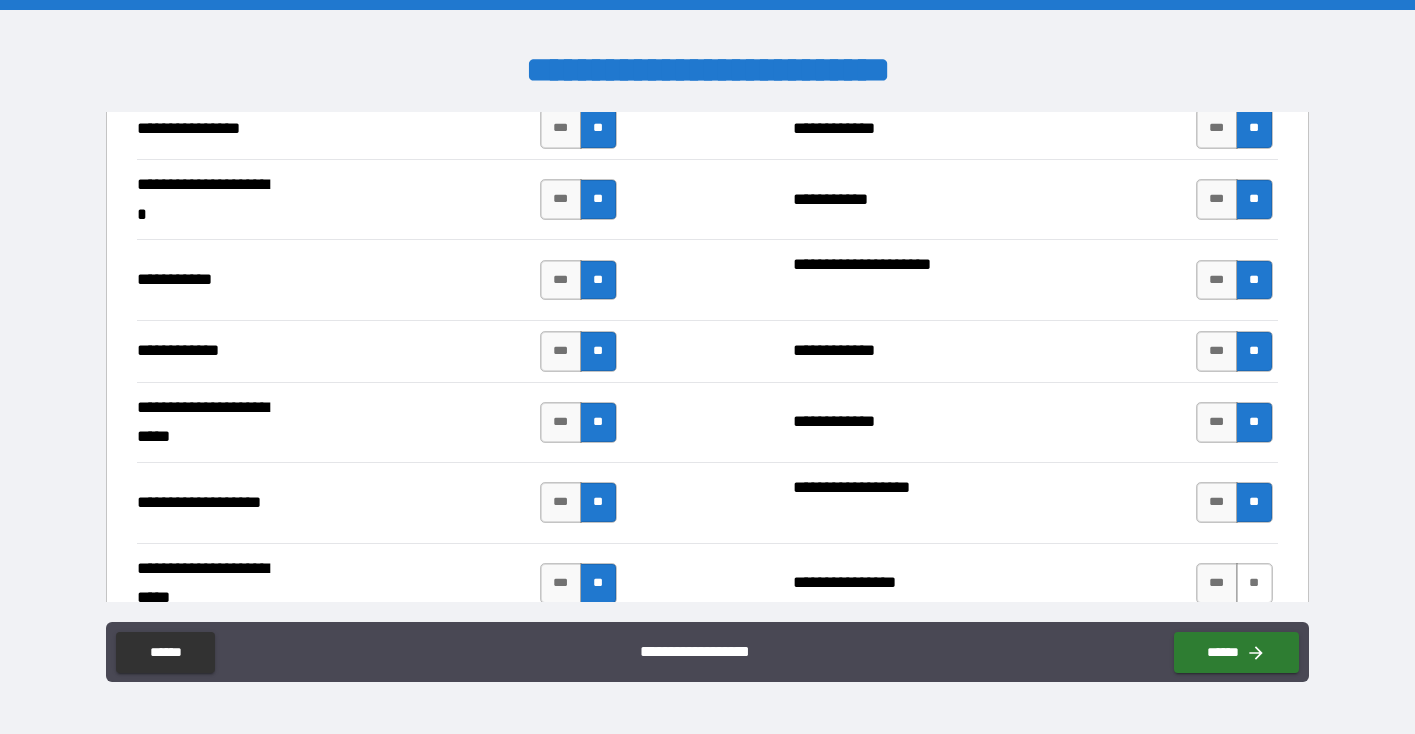 click on "**" at bounding box center (1254, 583) 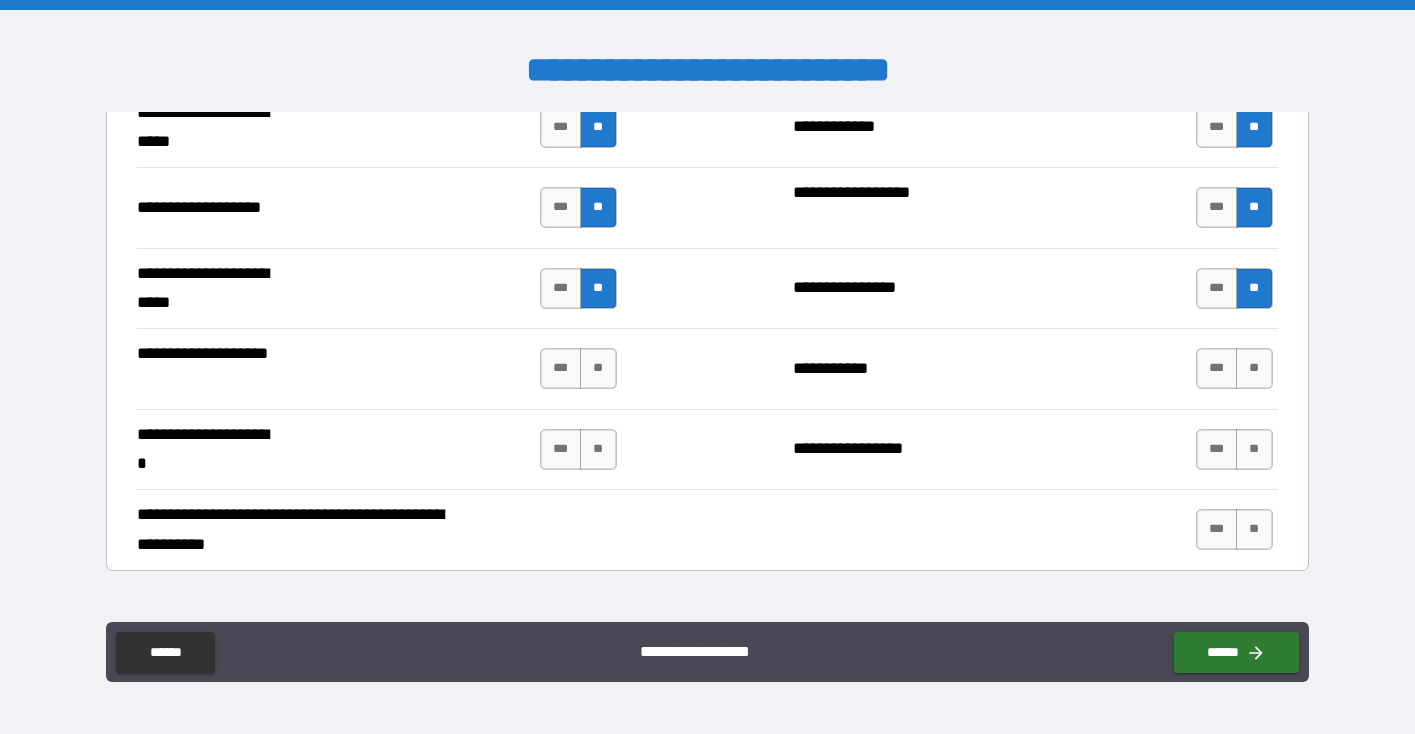 scroll, scrollTop: 3701, scrollLeft: 0, axis: vertical 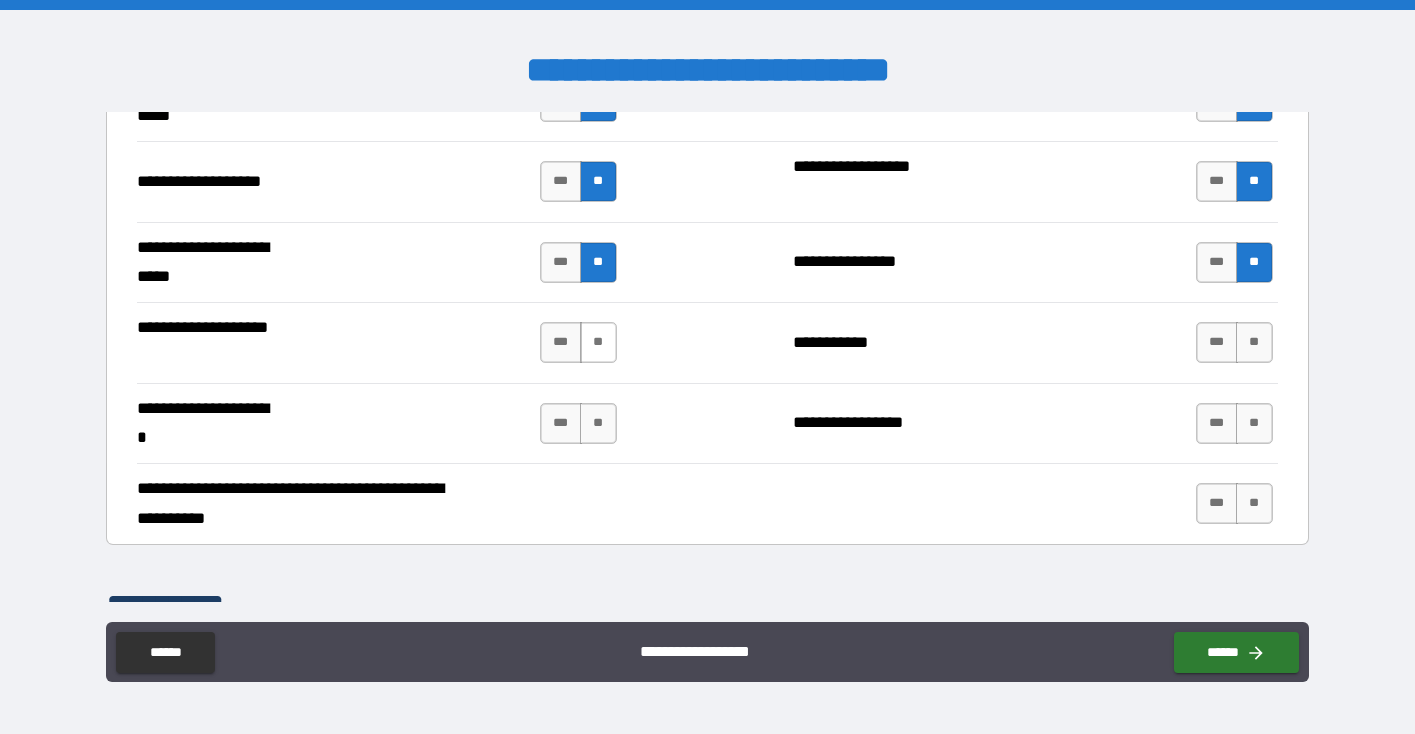 click on "**" at bounding box center (598, 342) 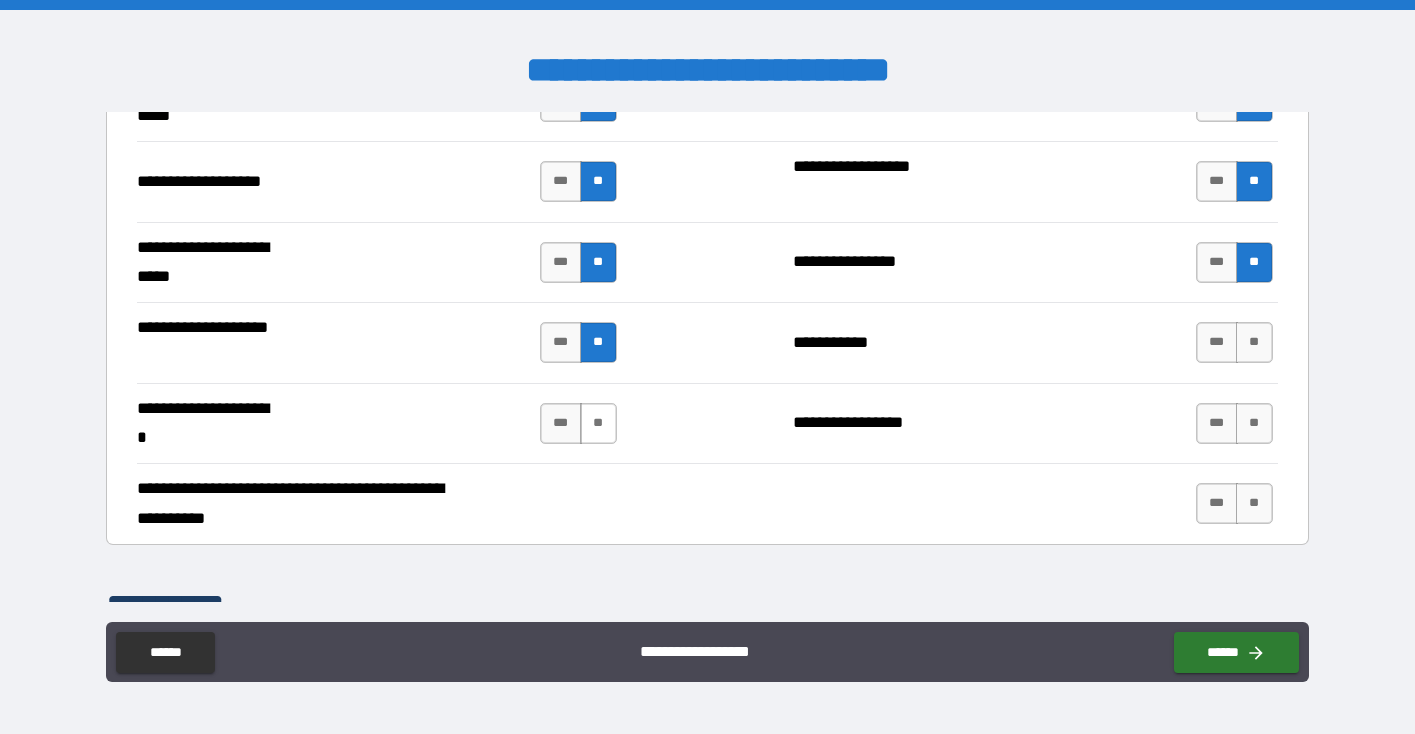 click on "**" at bounding box center (598, 423) 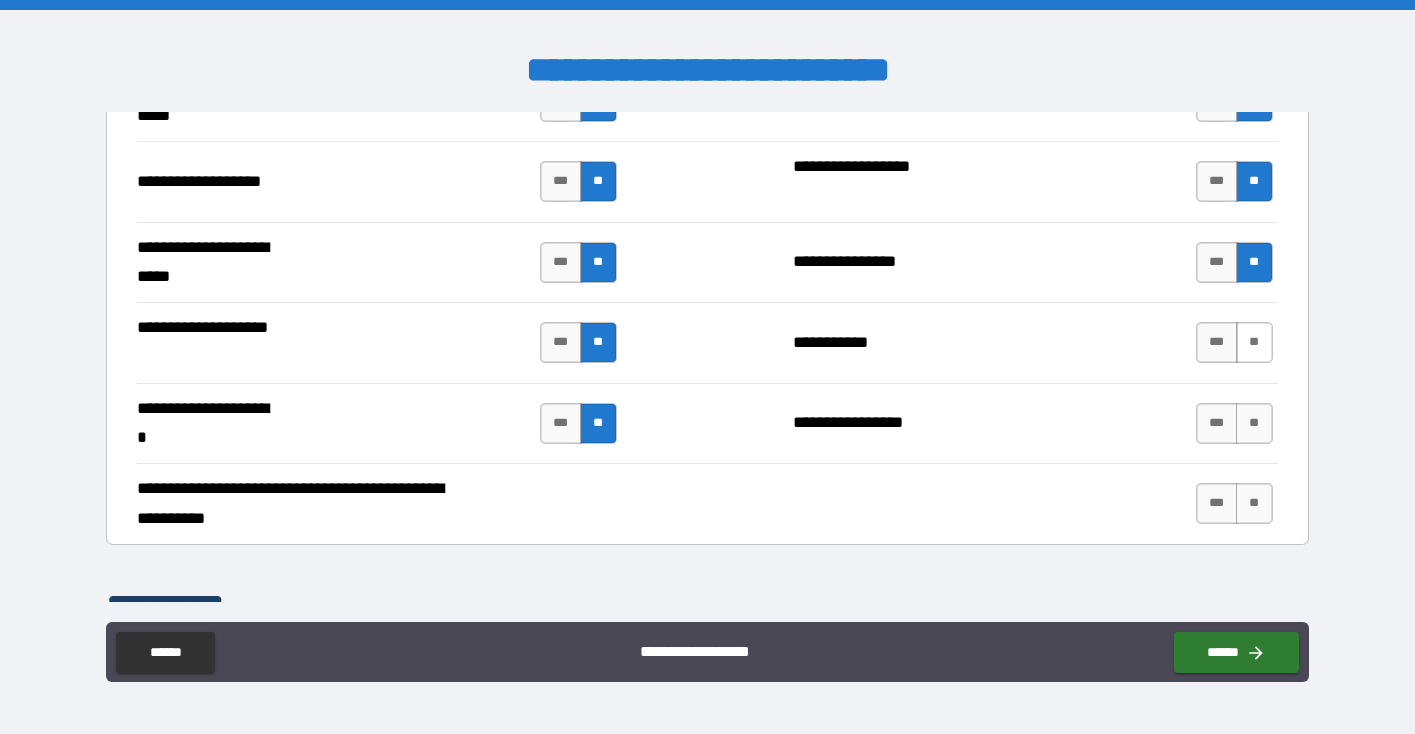 click on "**" at bounding box center [1254, 342] 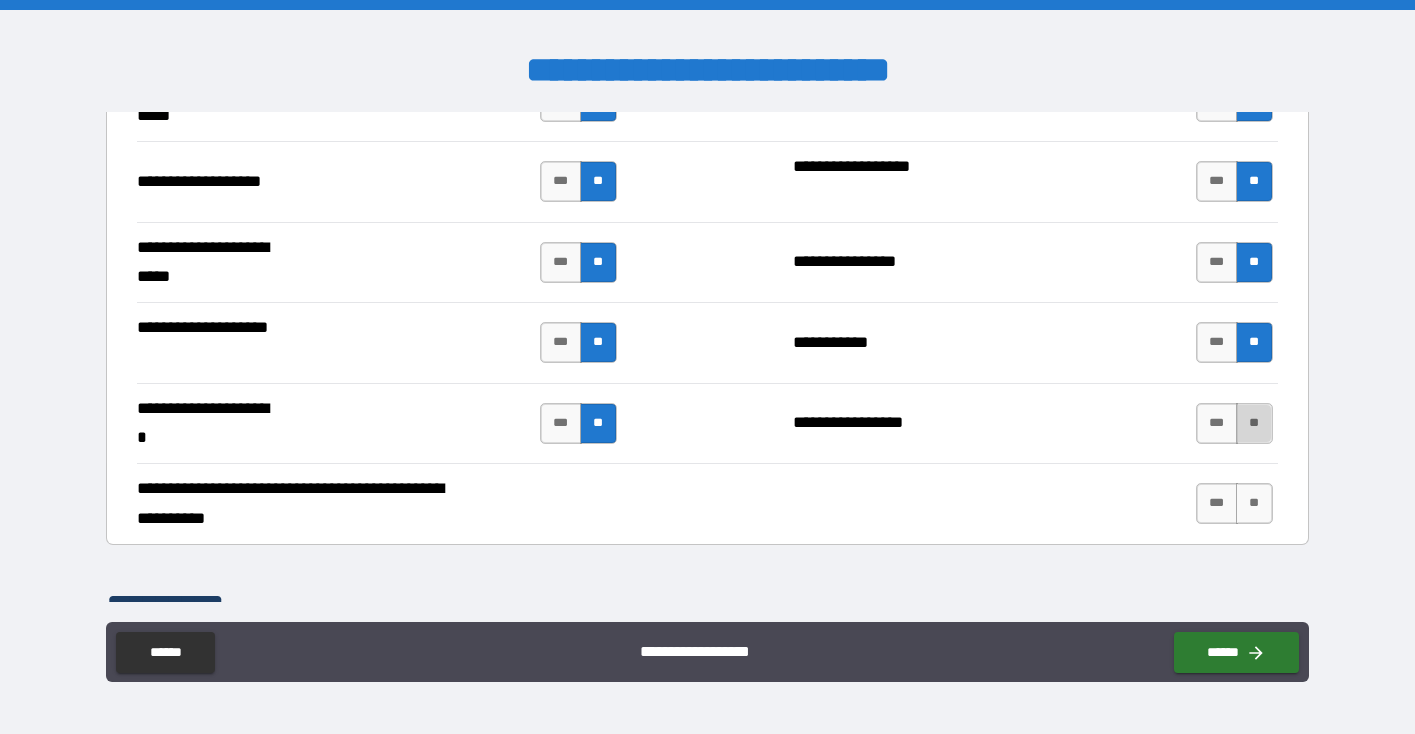 click on "**" at bounding box center (1254, 423) 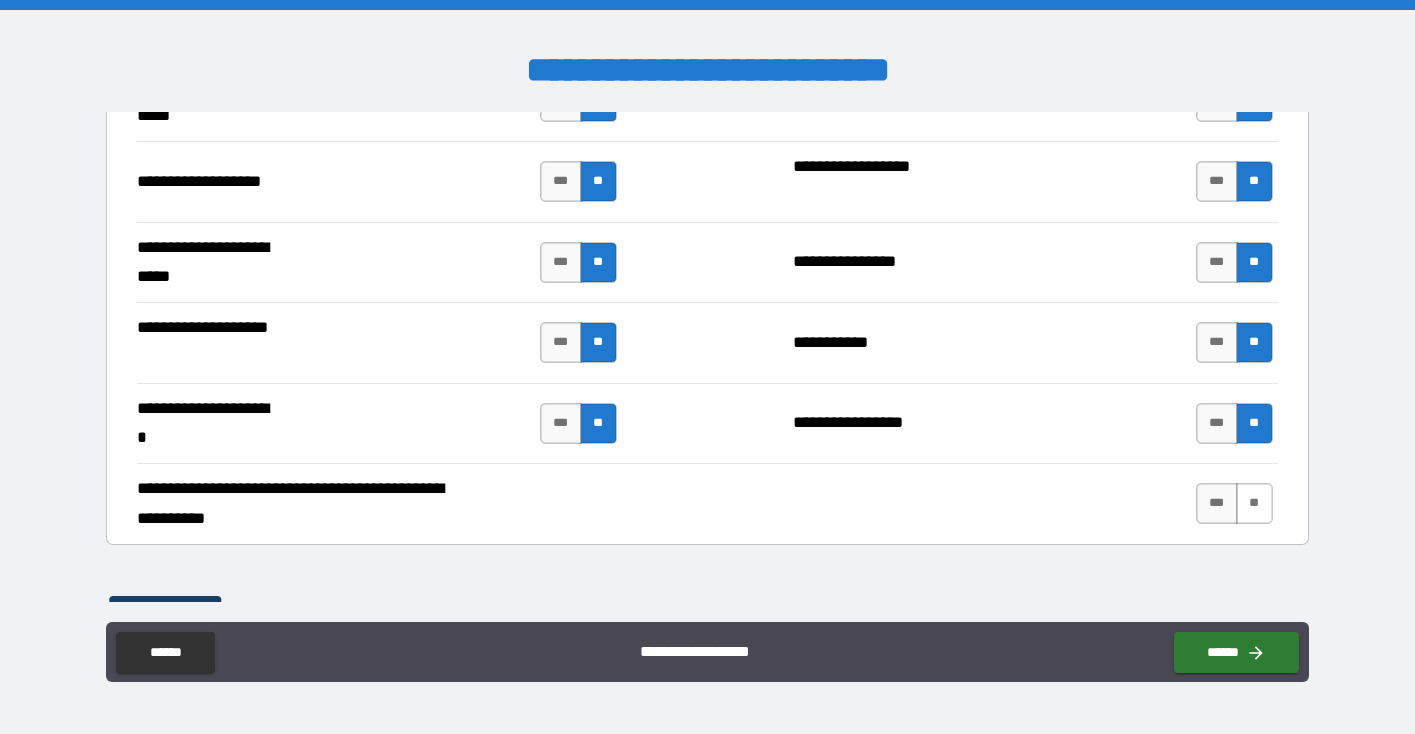 click on "**" at bounding box center [1254, 503] 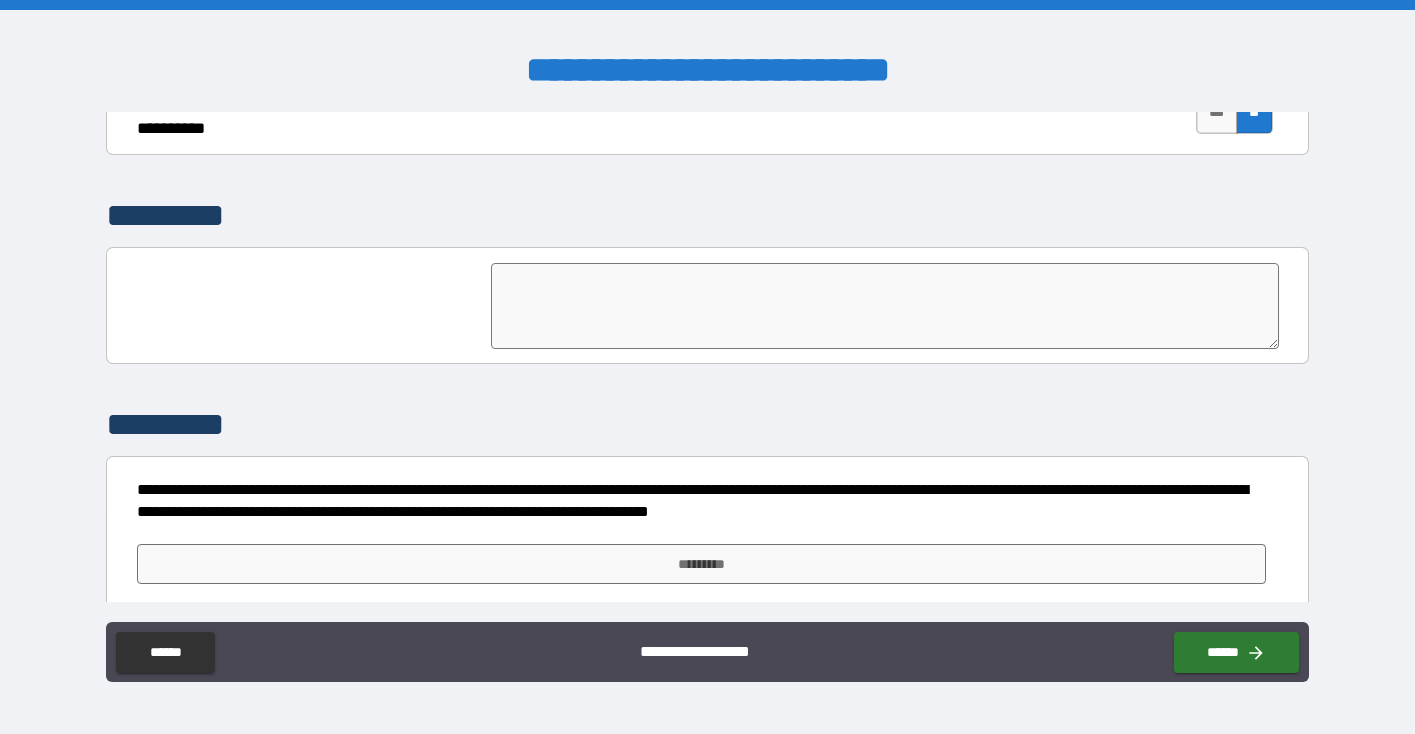 scroll, scrollTop: 4103, scrollLeft: 0, axis: vertical 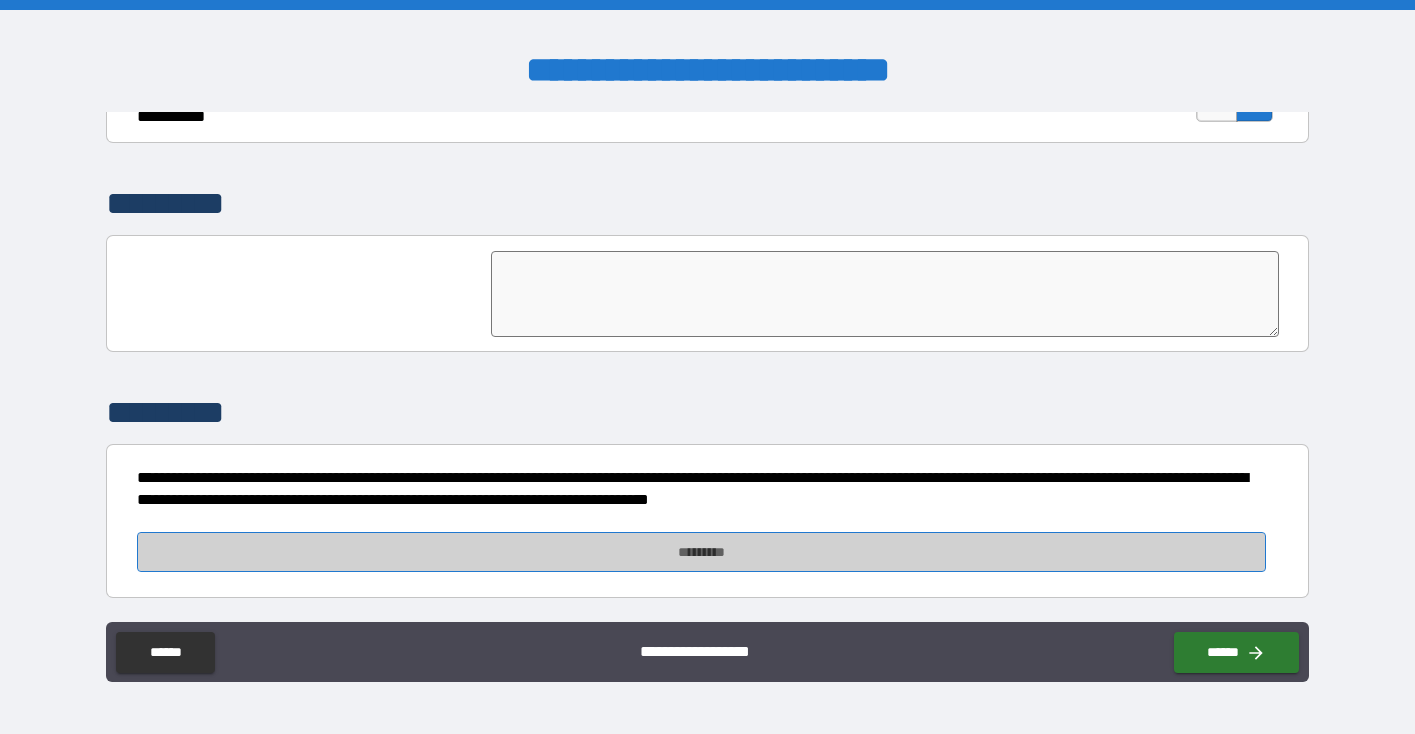 click on "*********" at bounding box center [701, 552] 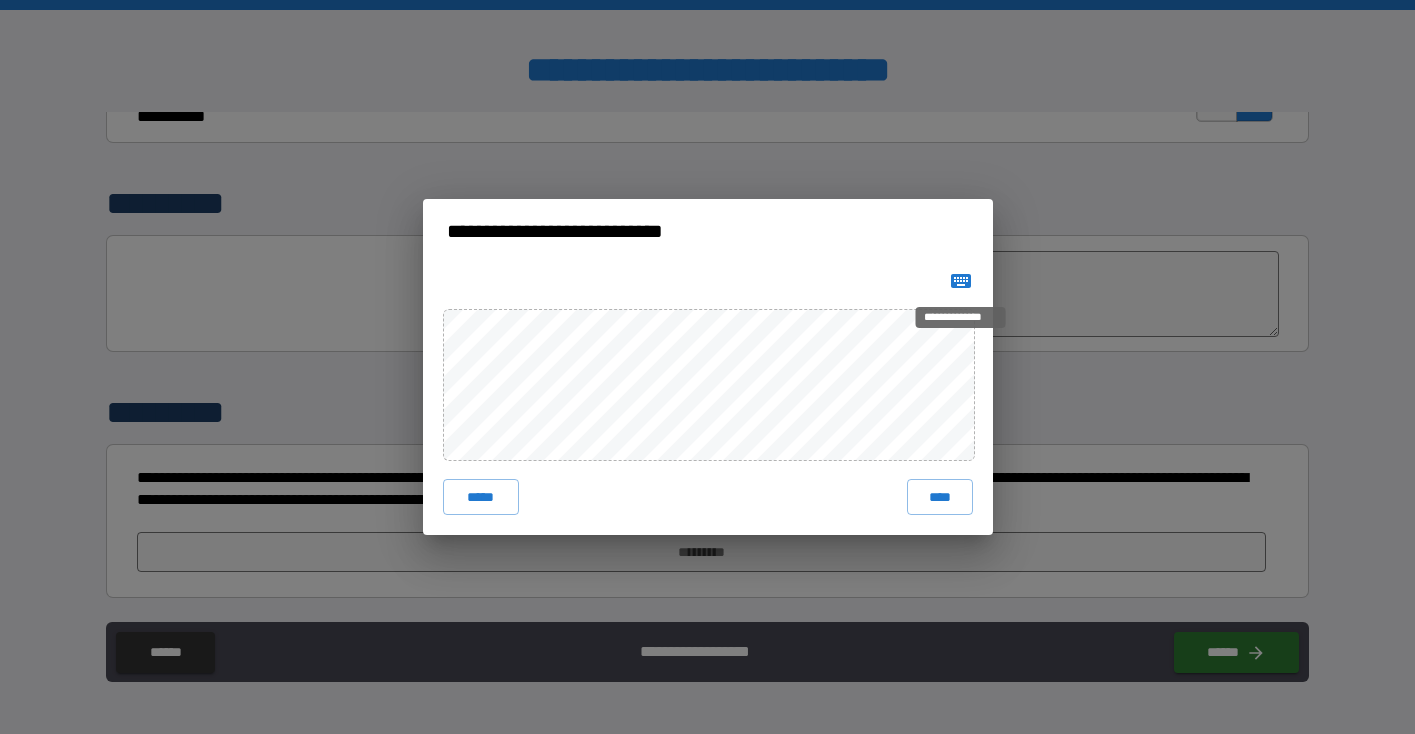 click 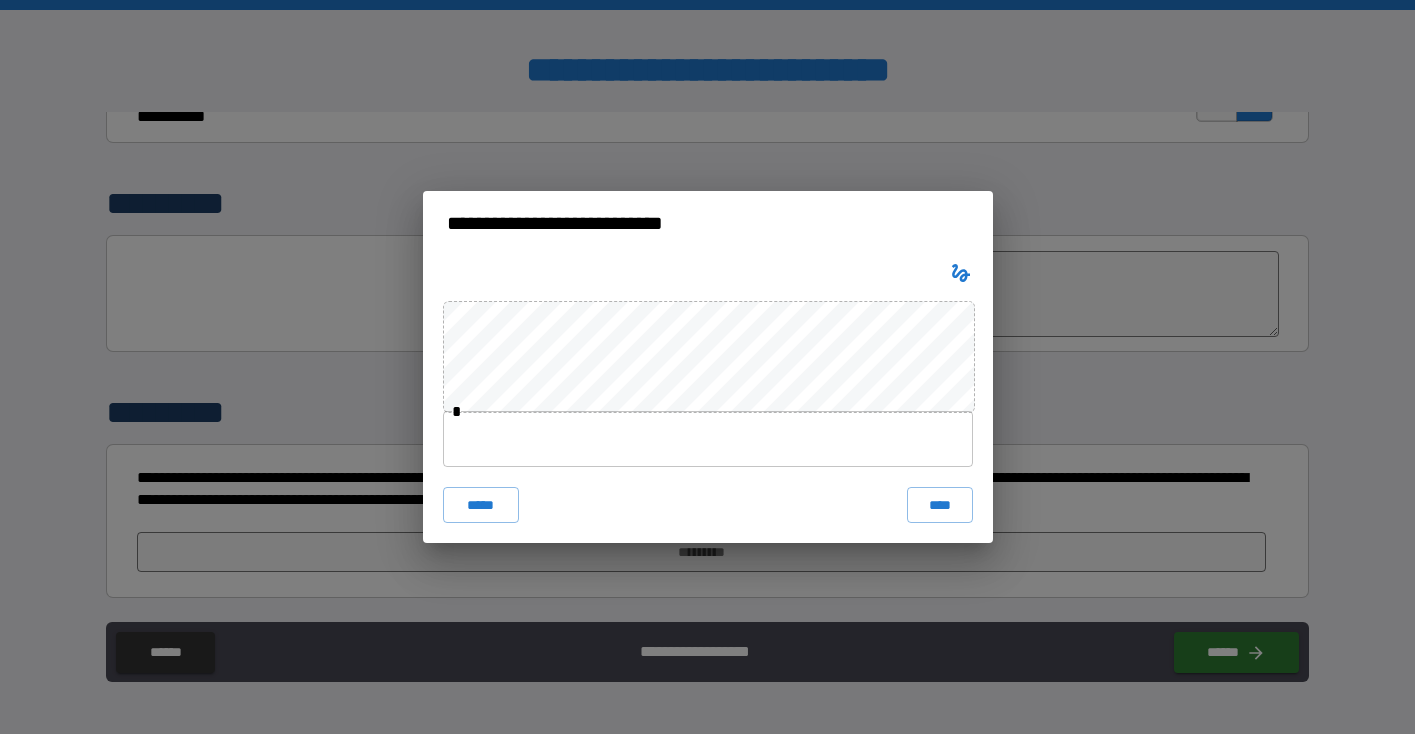 click at bounding box center (708, 439) 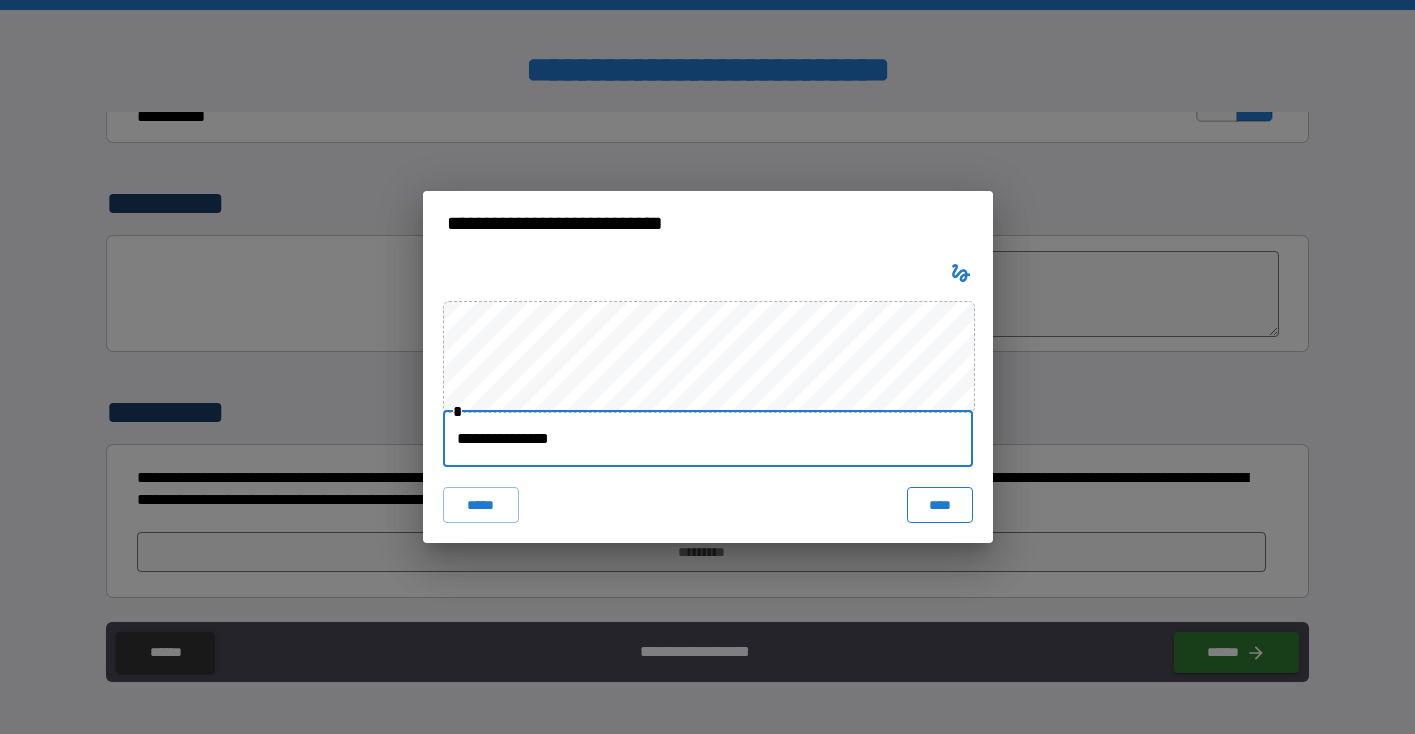 type on "**********" 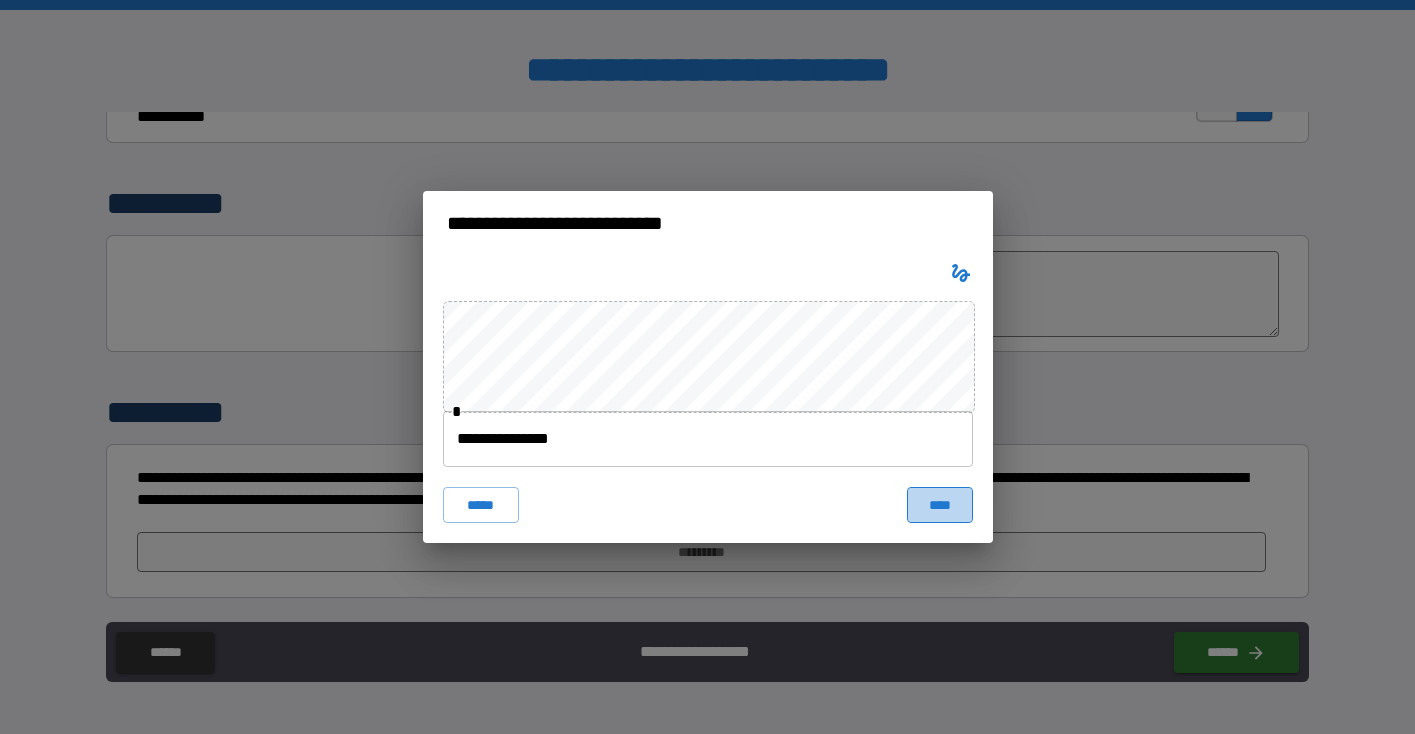 click on "****" at bounding box center (940, 505) 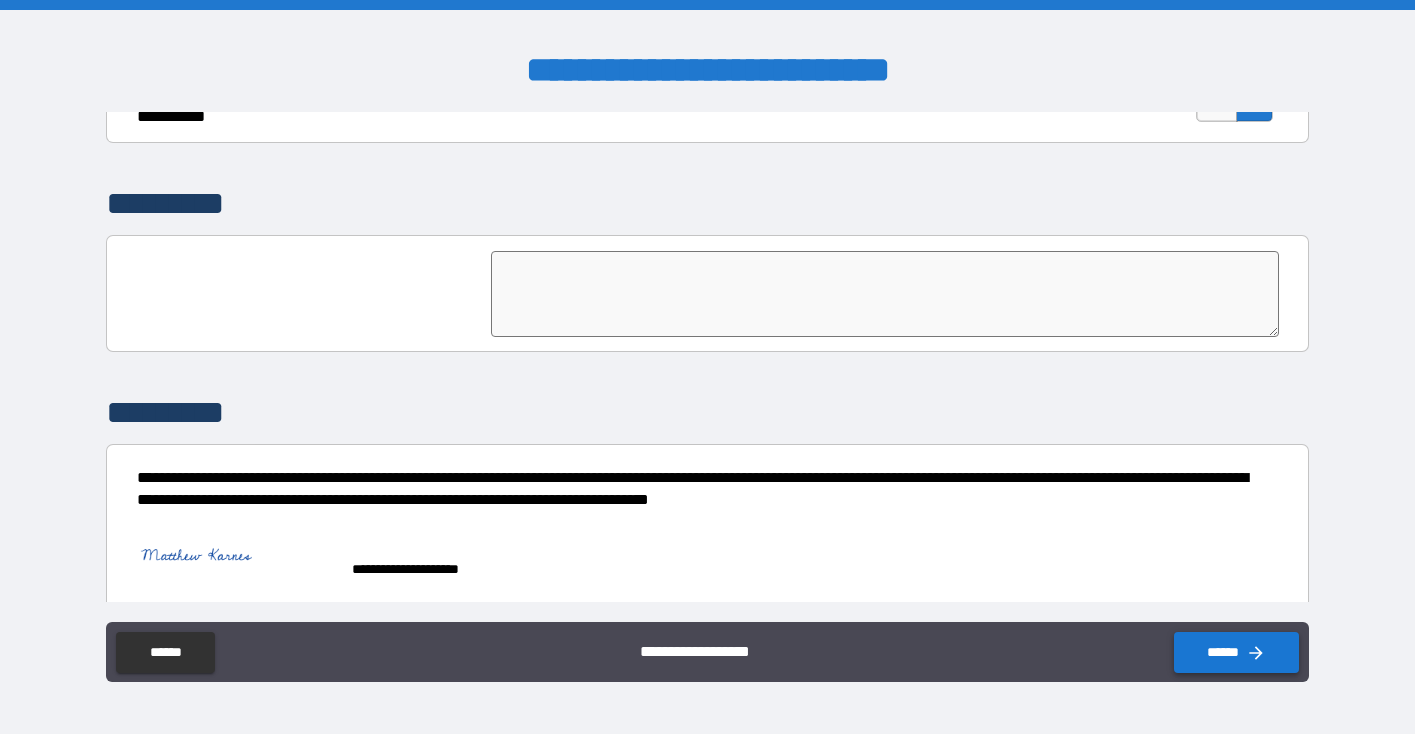 click on "******" at bounding box center (1236, 652) 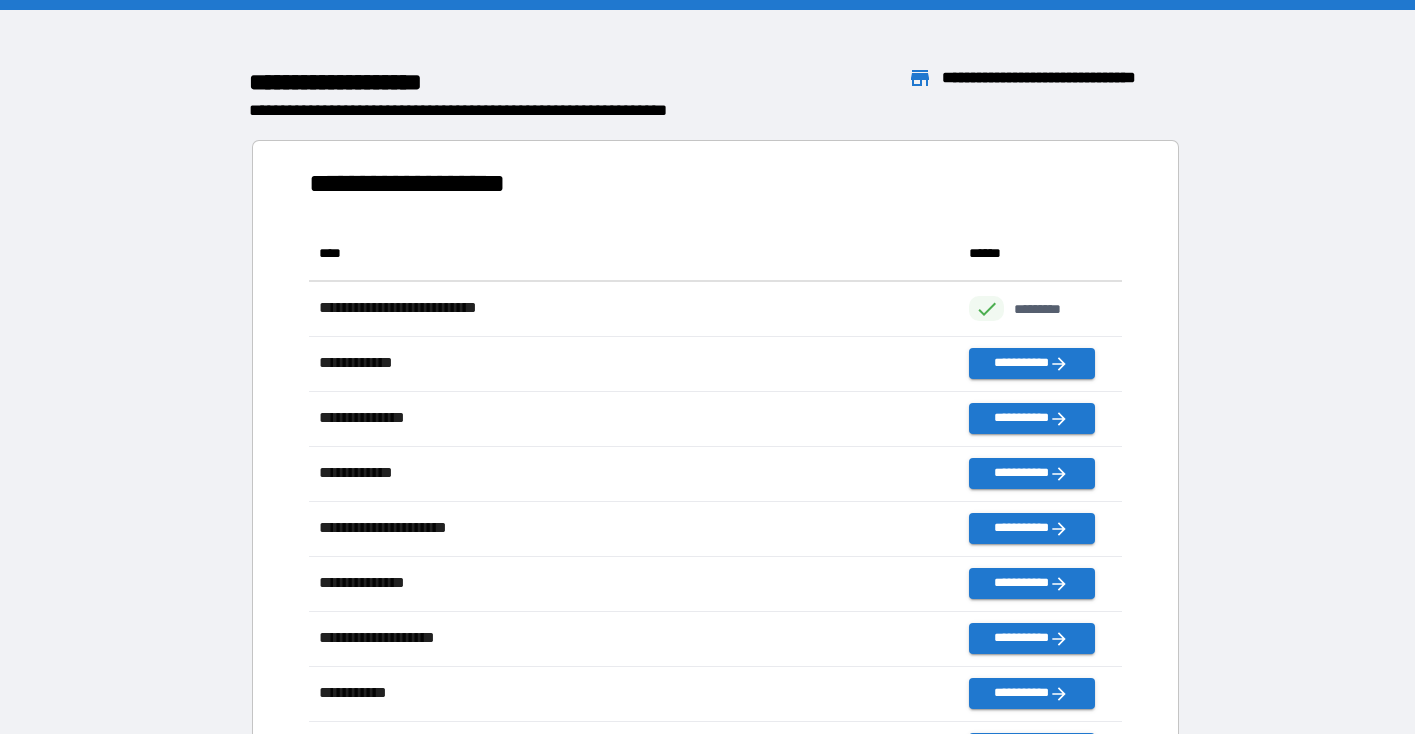 scroll, scrollTop: 1, scrollLeft: 0, axis: vertical 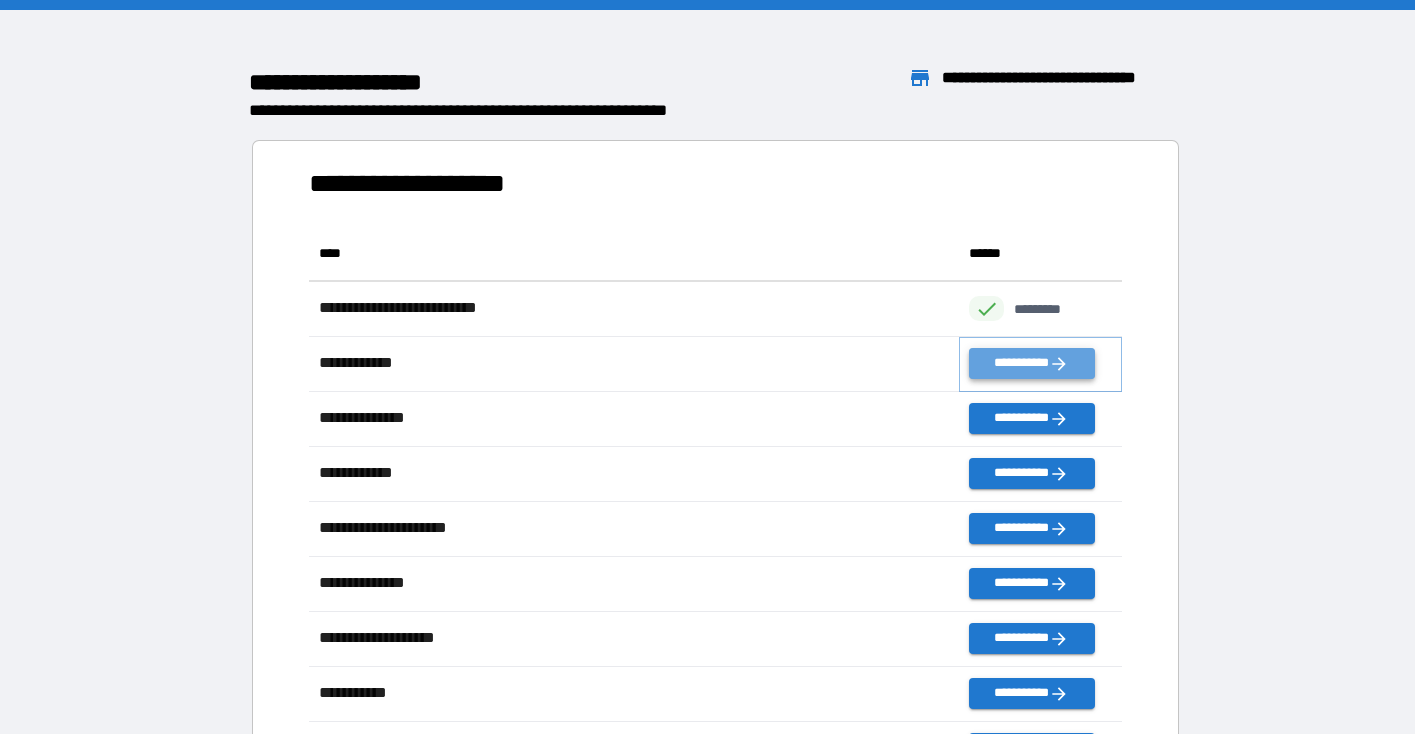 click on "**********" at bounding box center [1031, 363] 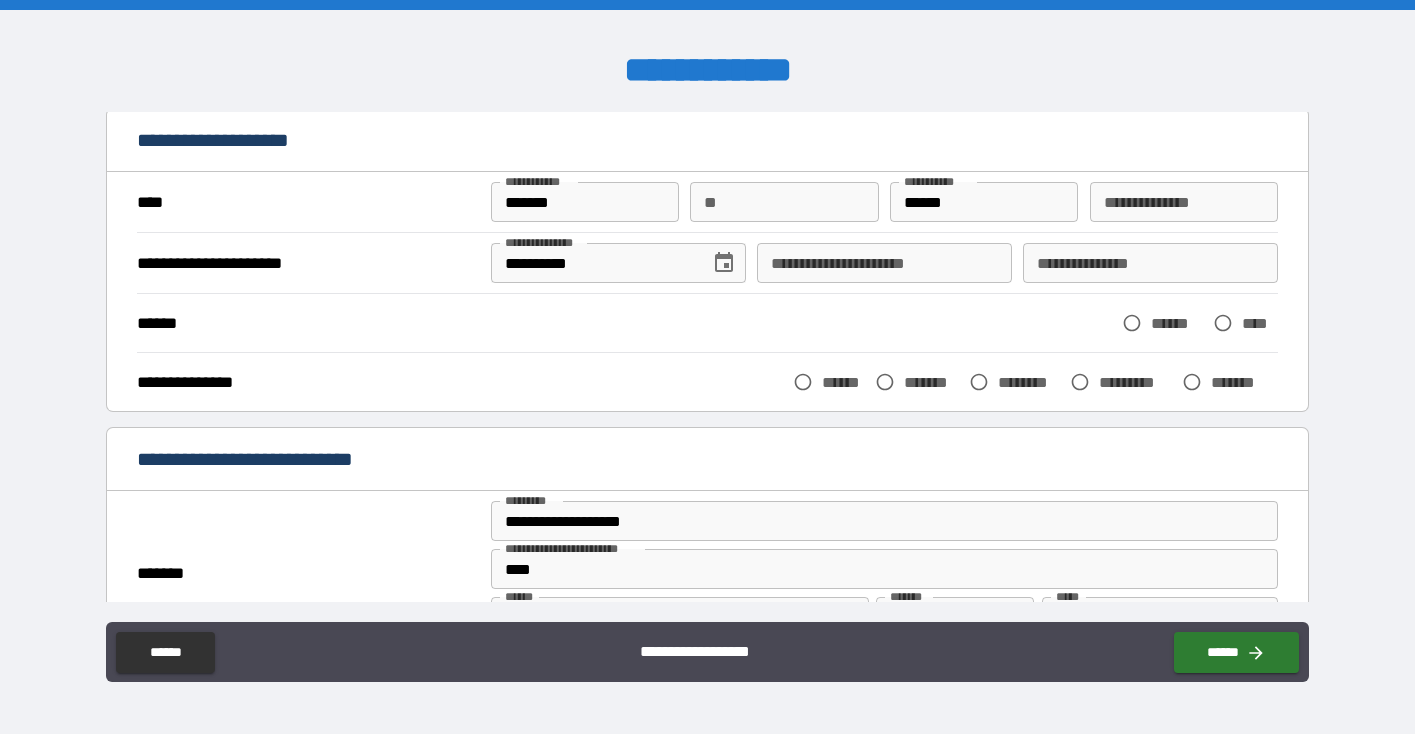 scroll, scrollTop: 90, scrollLeft: 0, axis: vertical 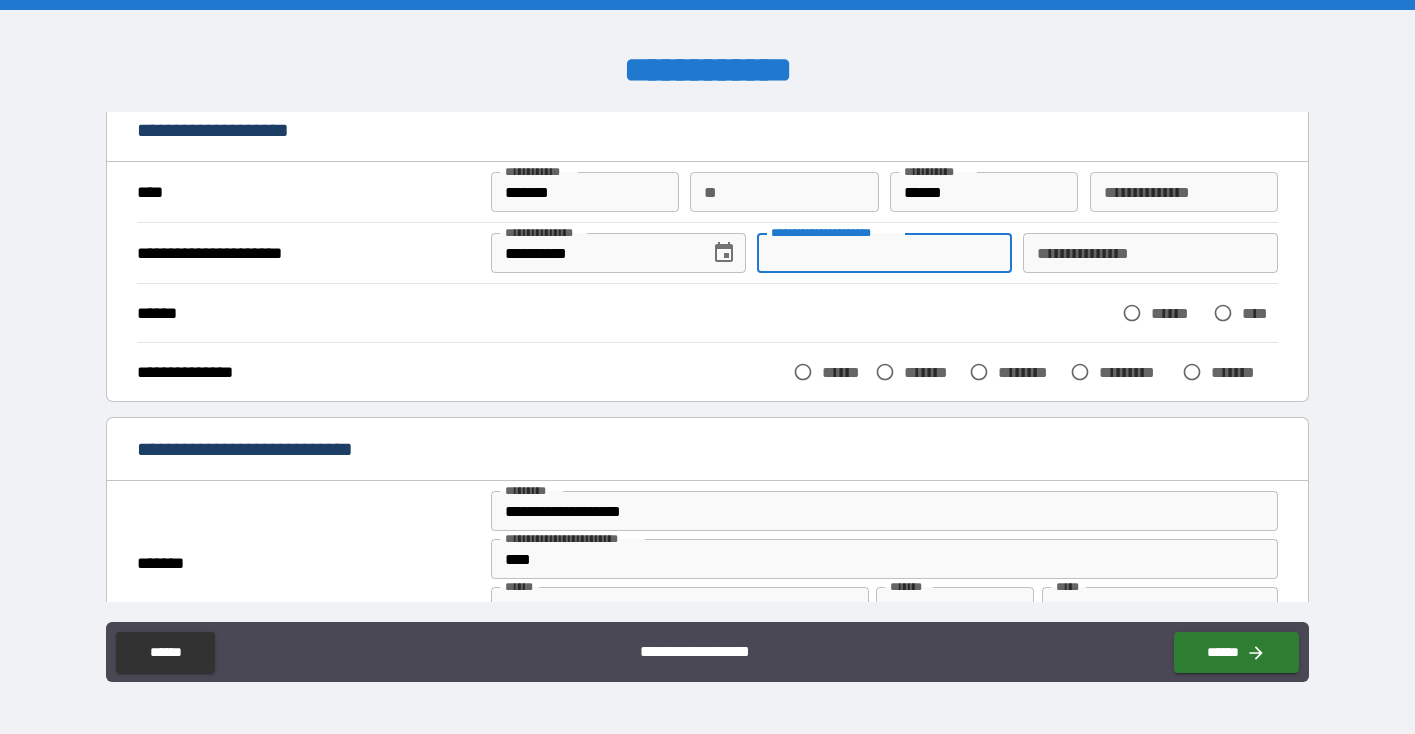 click on "**********" at bounding box center (884, 253) 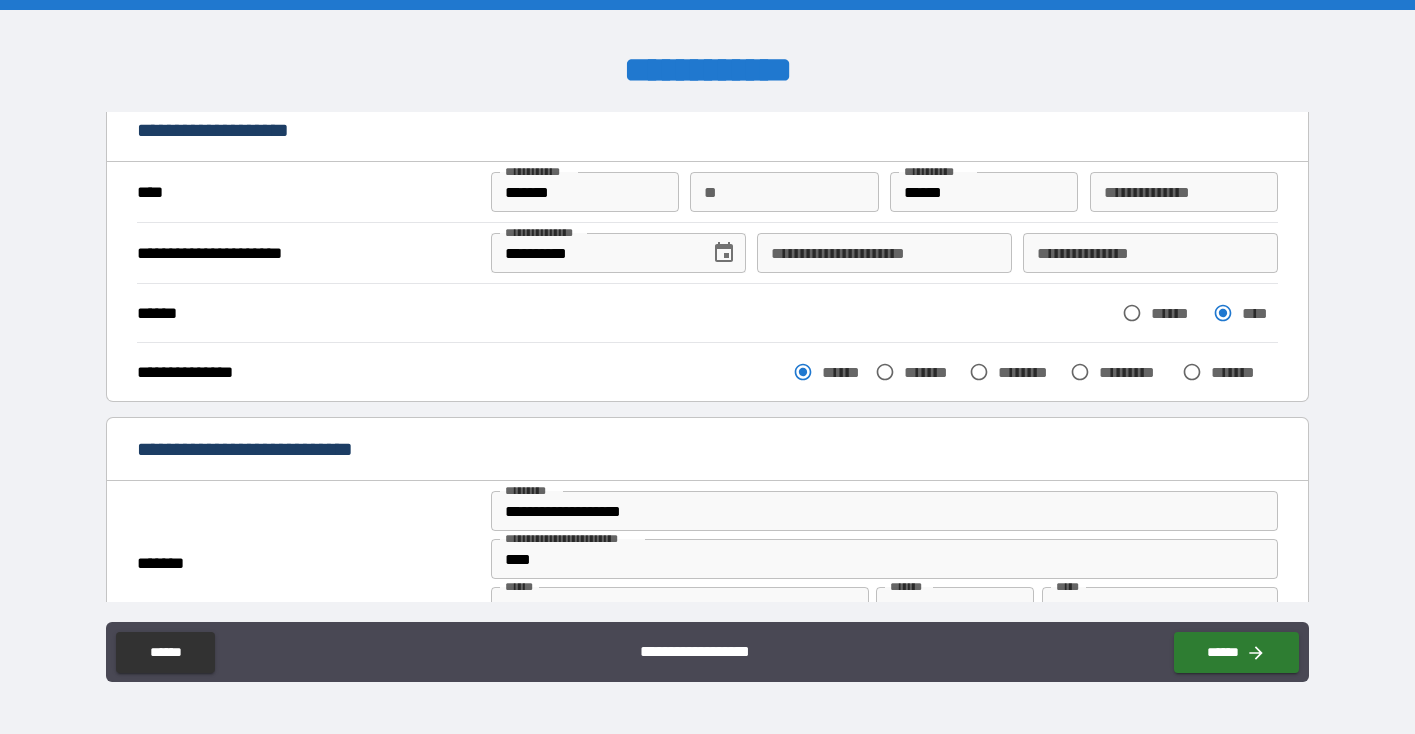 click on "**********" at bounding box center [707, 252] 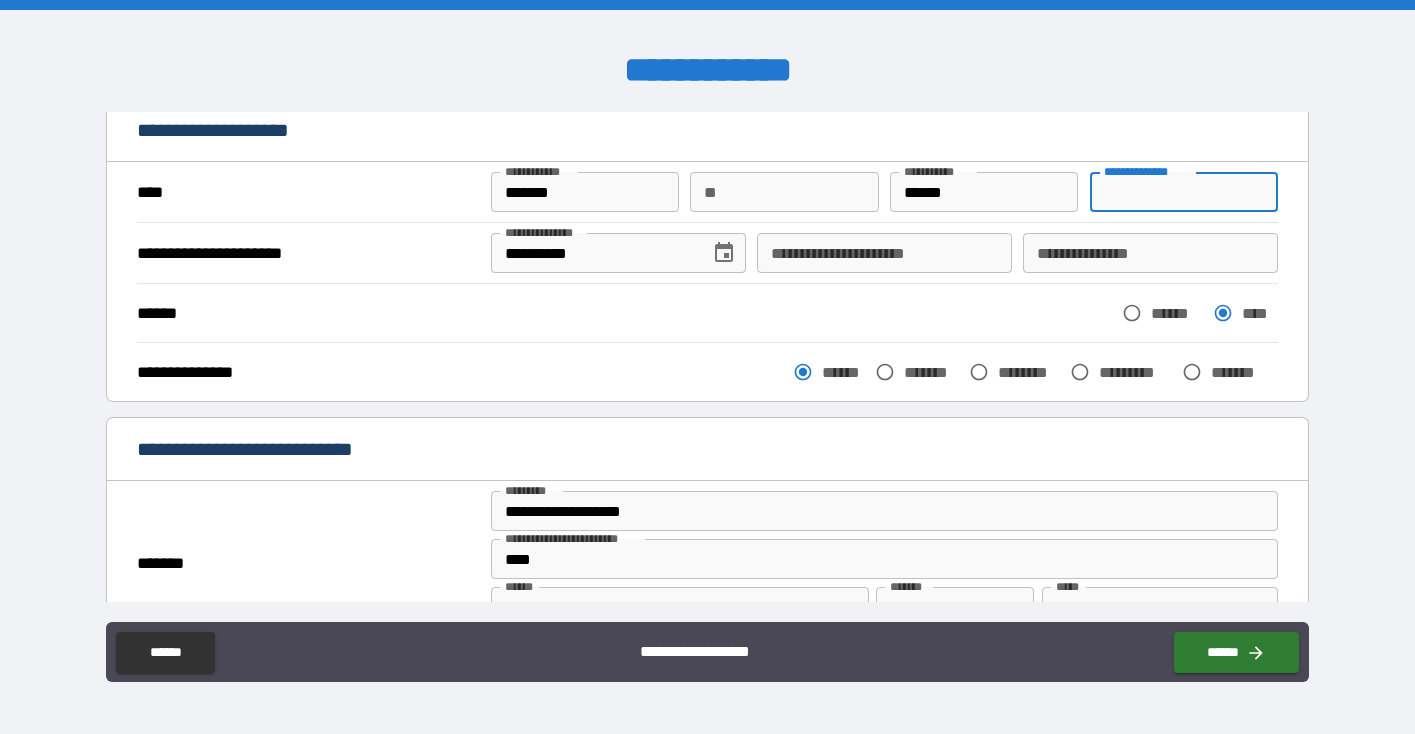 click on "**********" at bounding box center [1184, 192] 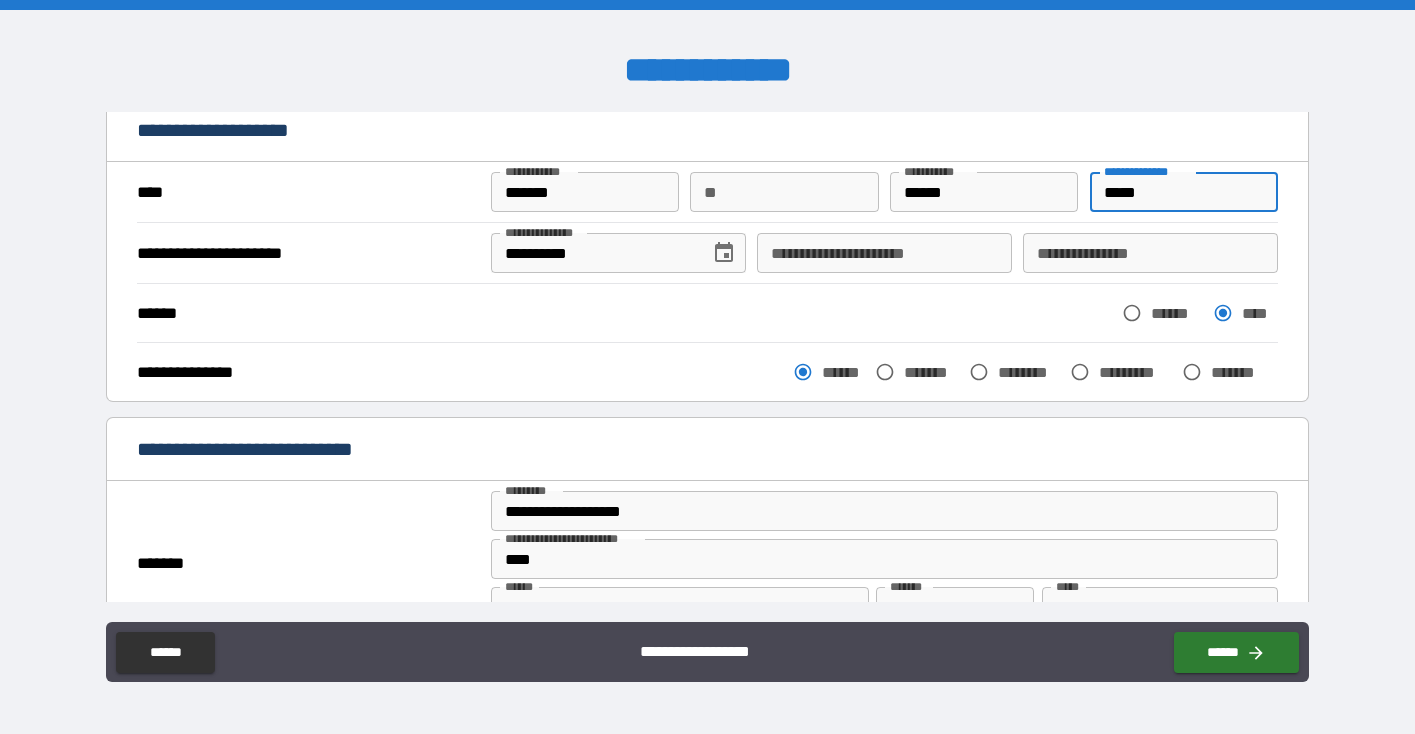 type on "****" 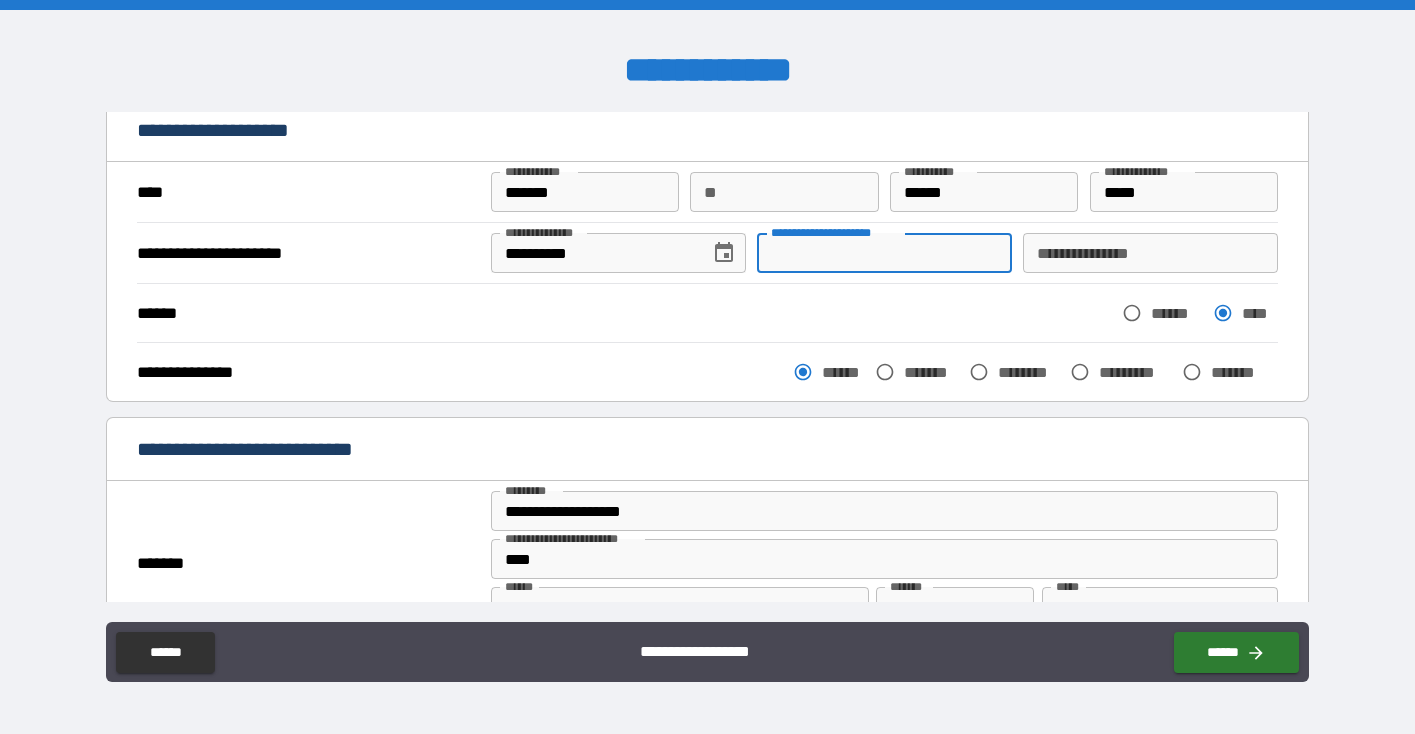 click on "**********" at bounding box center [884, 253] 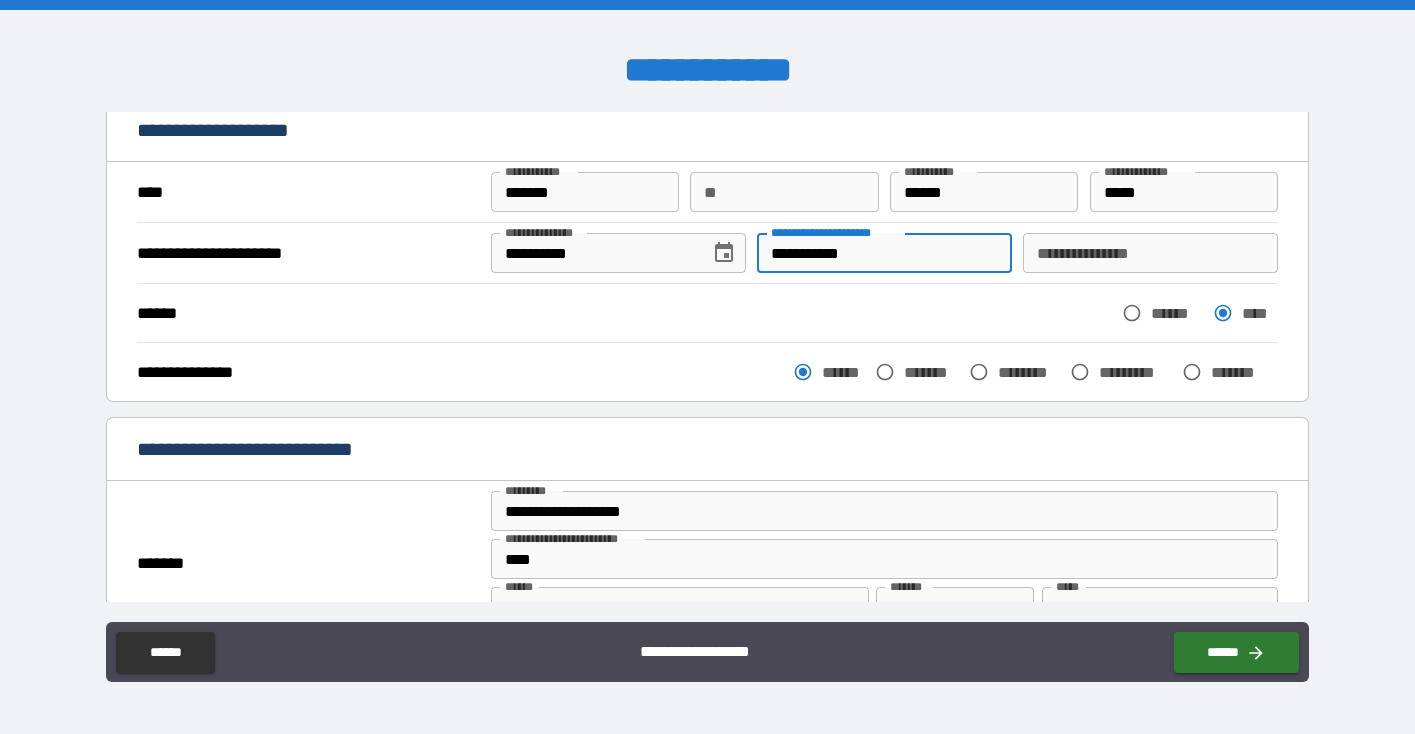 type on "**********" 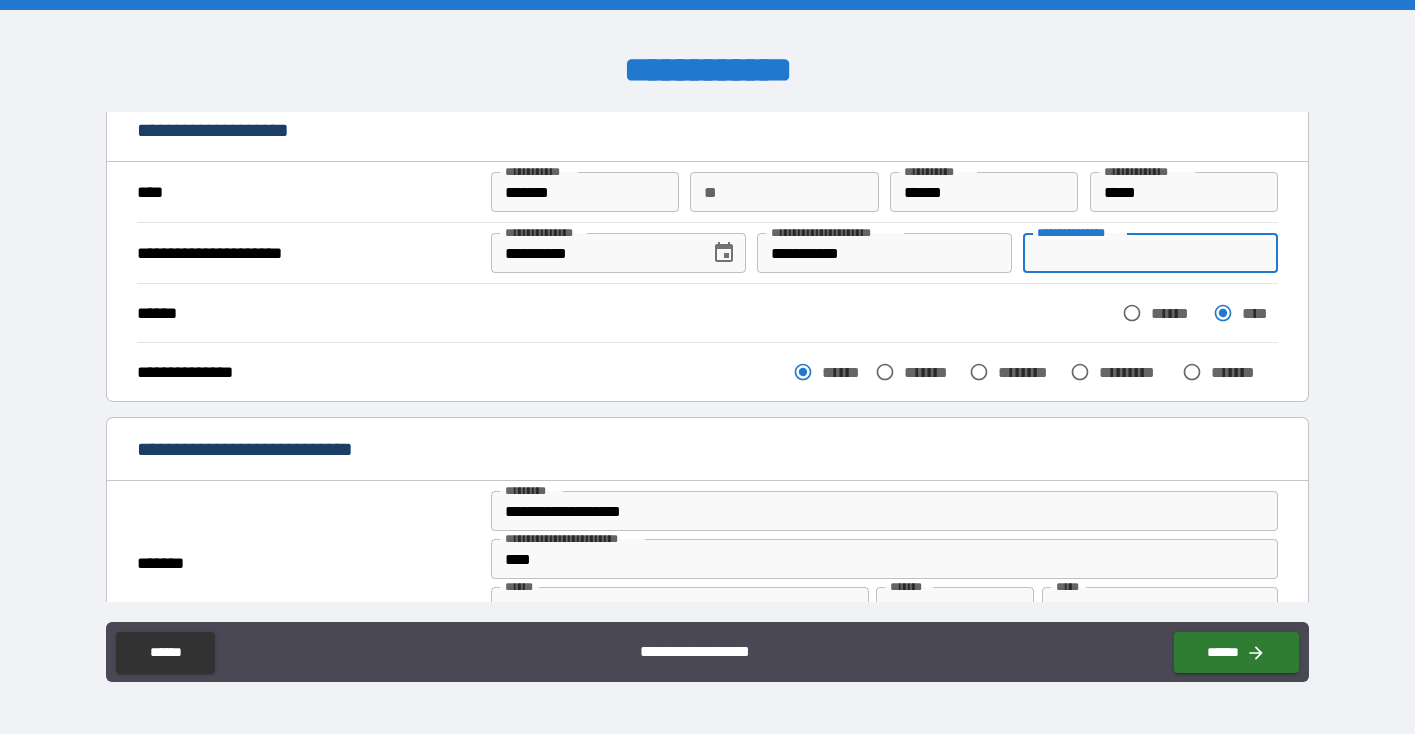 click on "**********" at bounding box center [1150, 253] 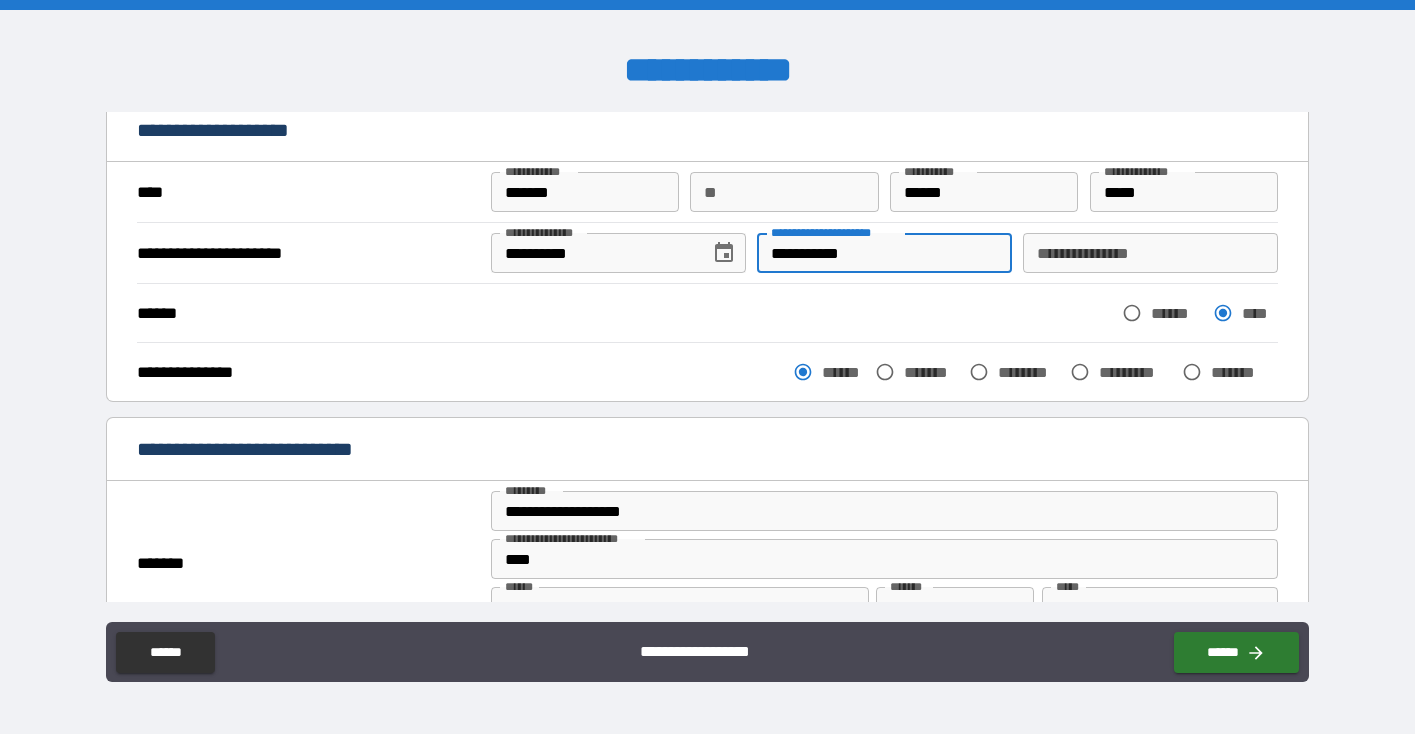 drag, startPoint x: 891, startPoint y: 266, endPoint x: 735, endPoint y: 269, distance: 156.02884 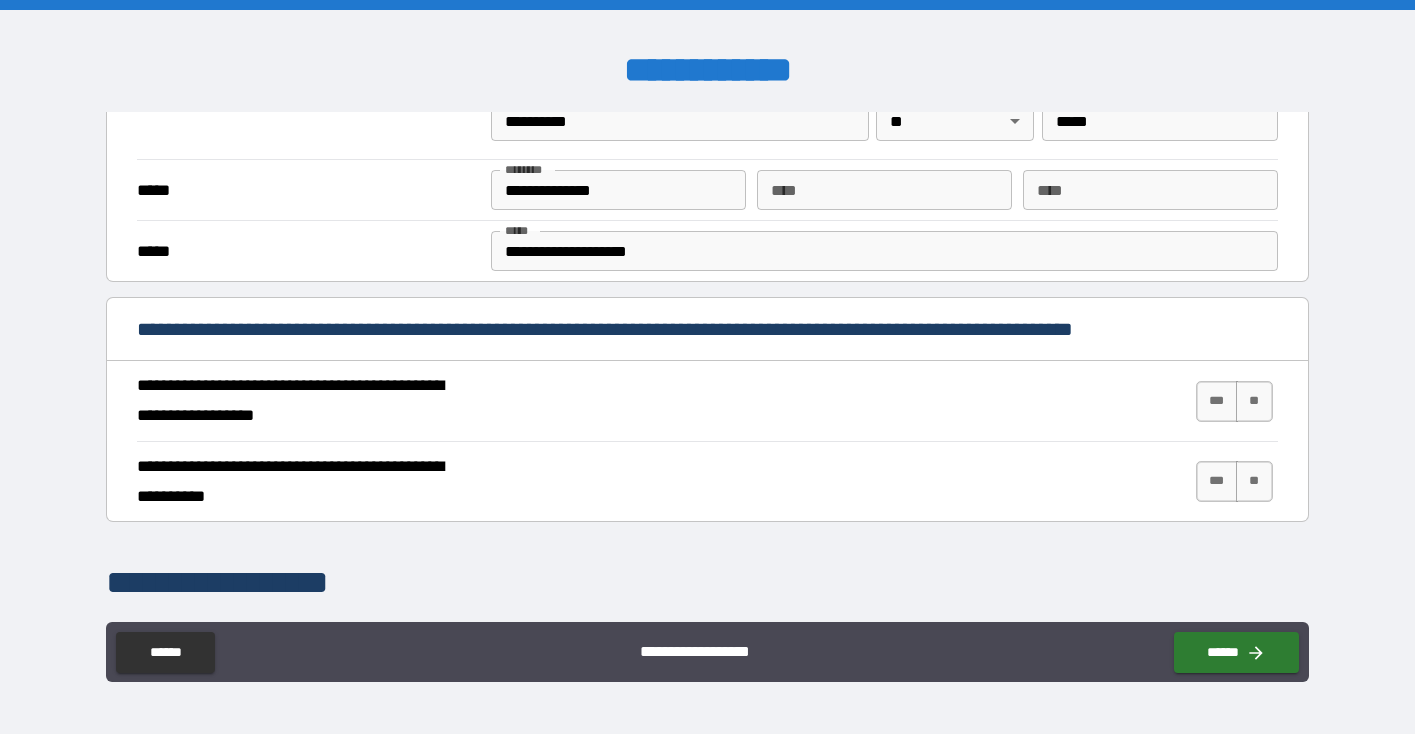 scroll, scrollTop: 579, scrollLeft: 0, axis: vertical 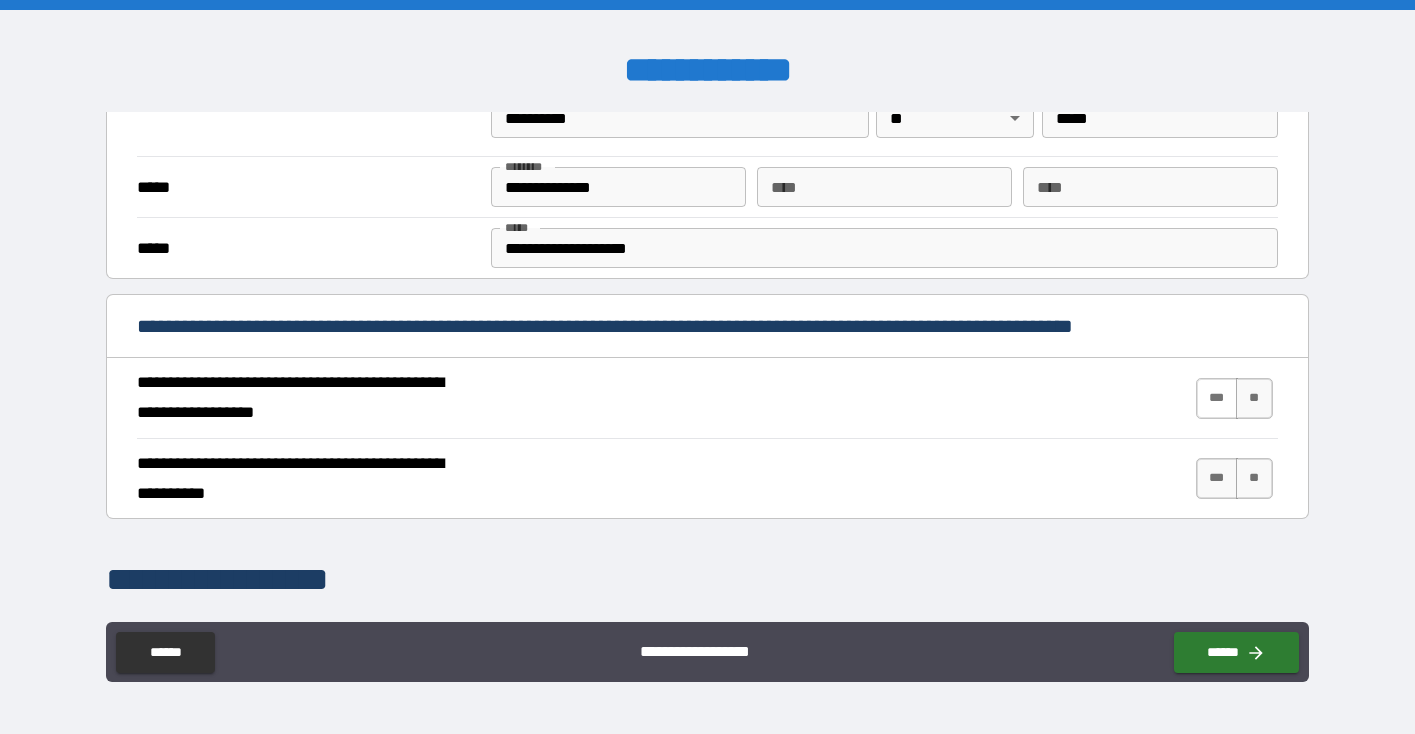 type 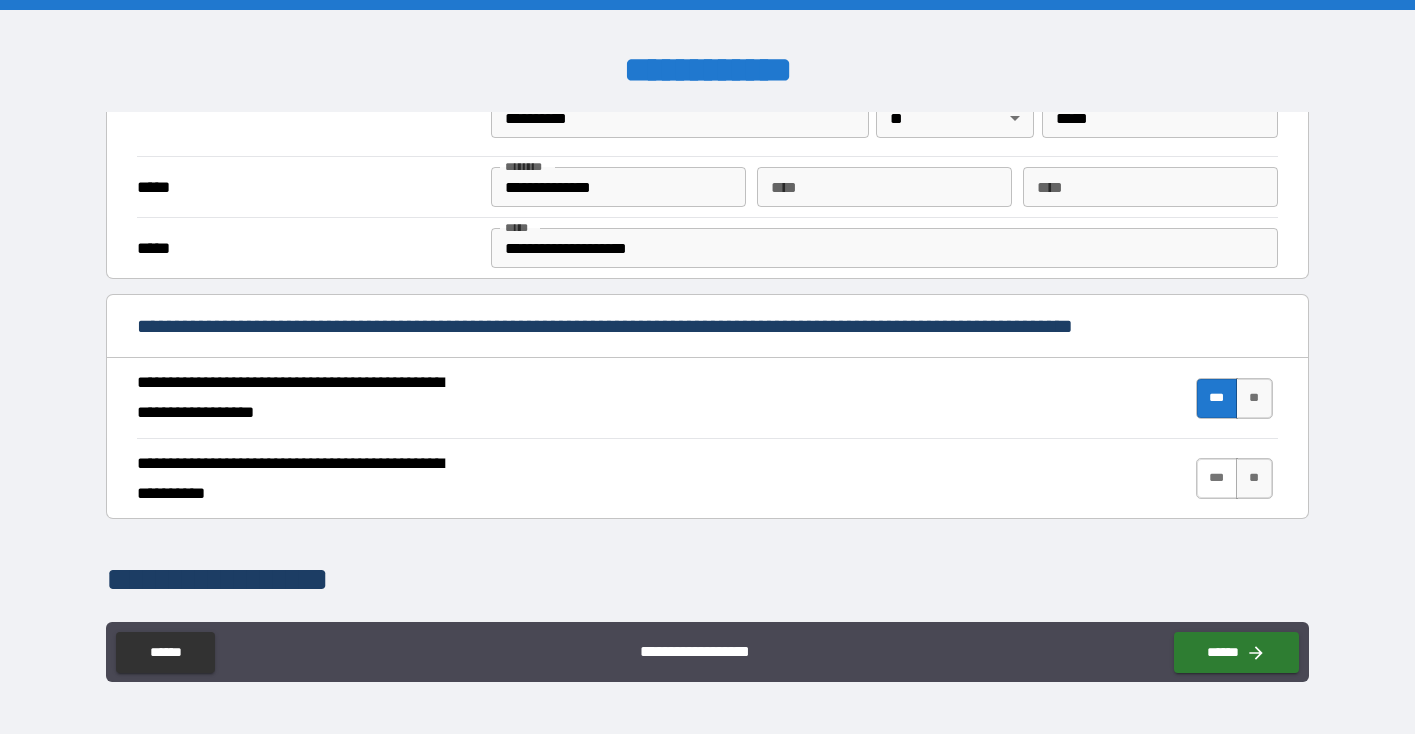 click on "***" at bounding box center (1217, 478) 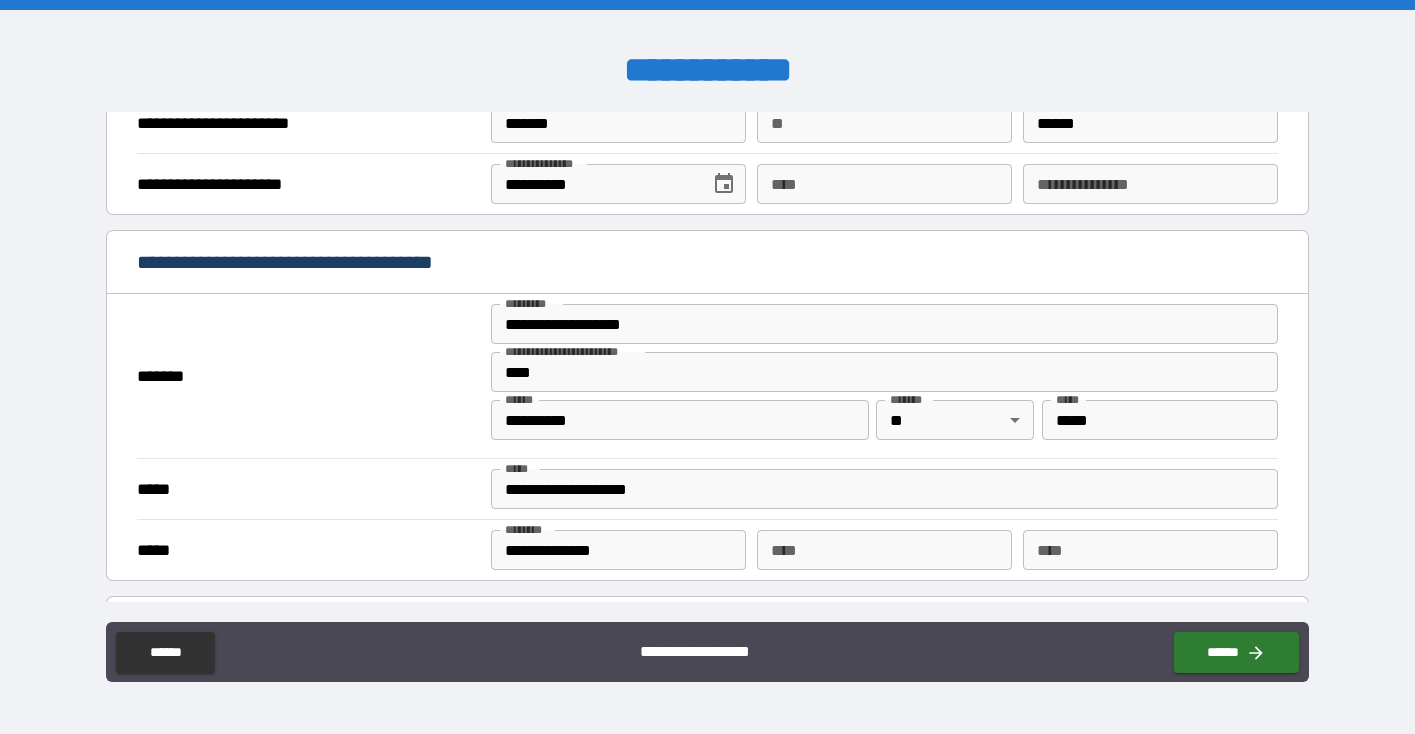 scroll, scrollTop: 1362, scrollLeft: 0, axis: vertical 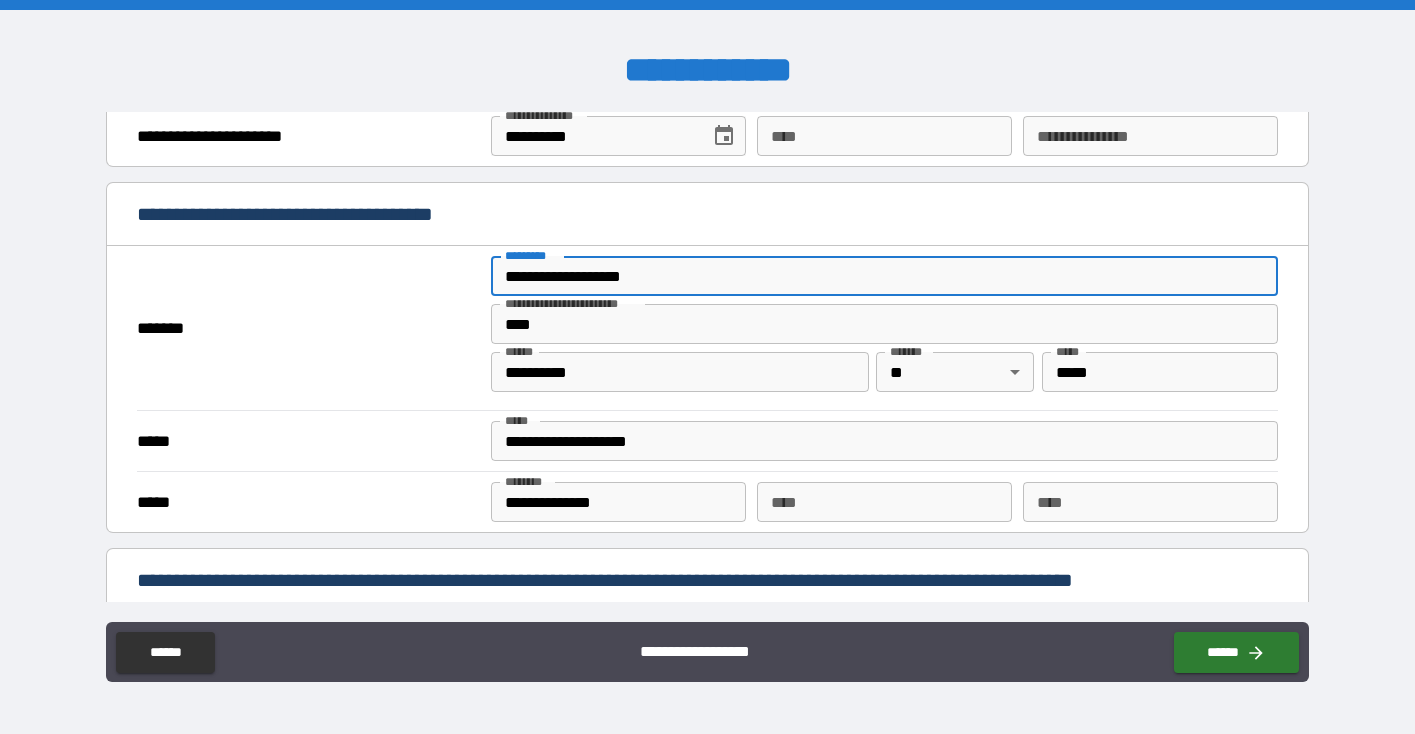 click on "**********" at bounding box center [884, 276] 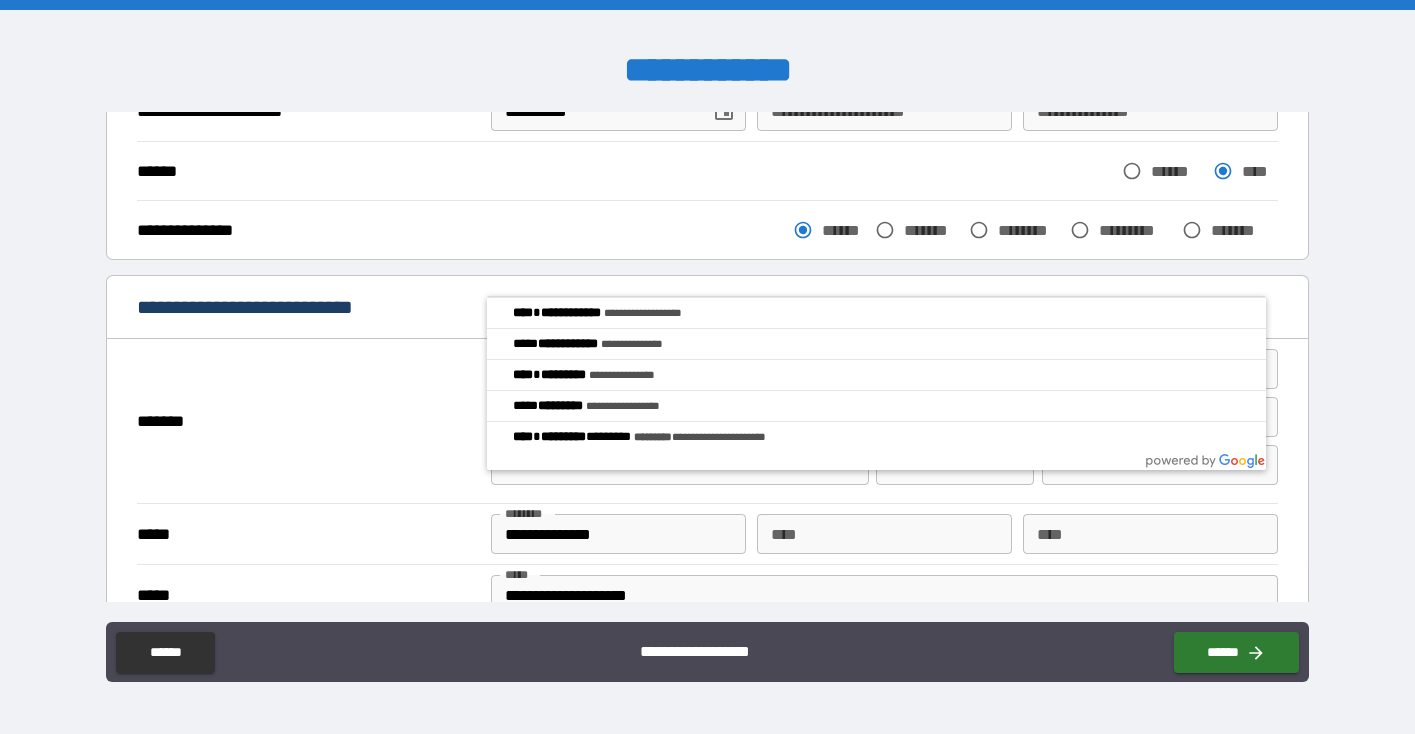 scroll, scrollTop: 0, scrollLeft: 0, axis: both 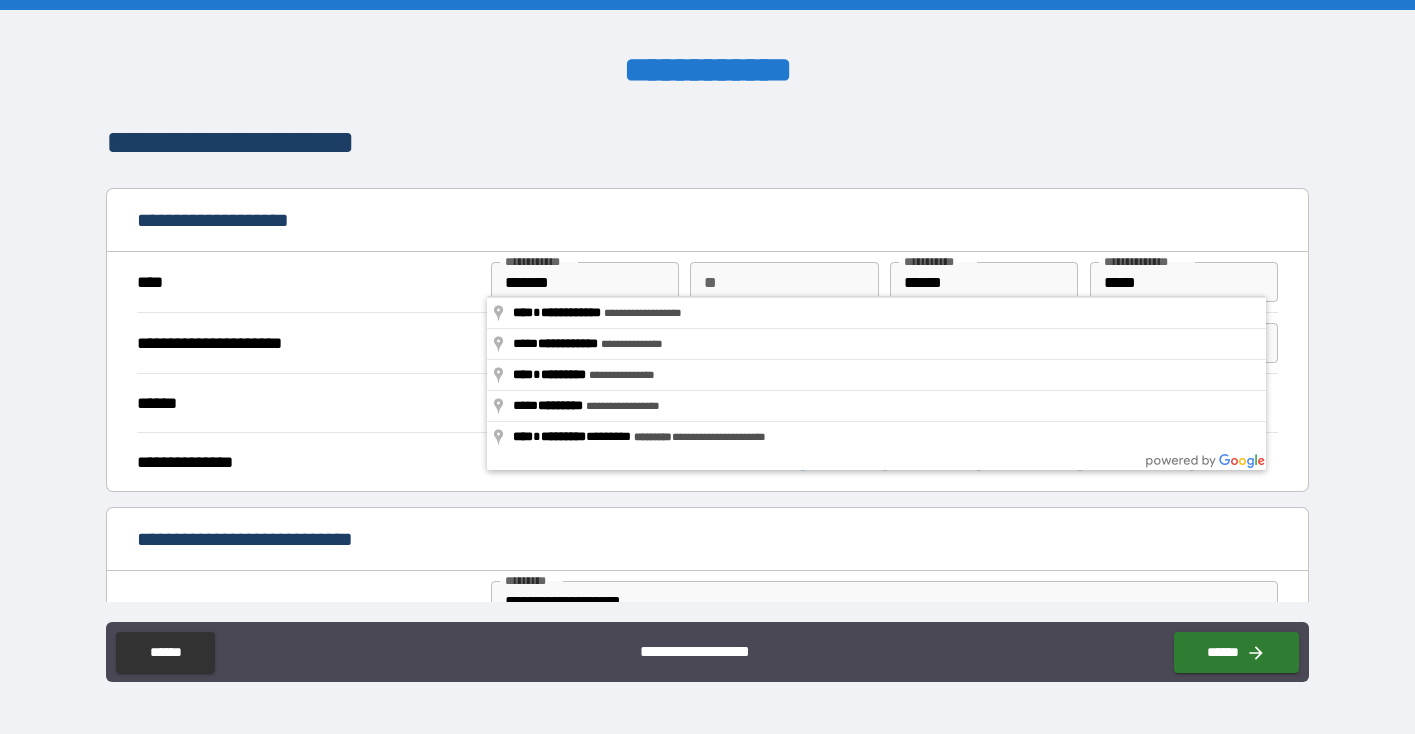 type on "**********" 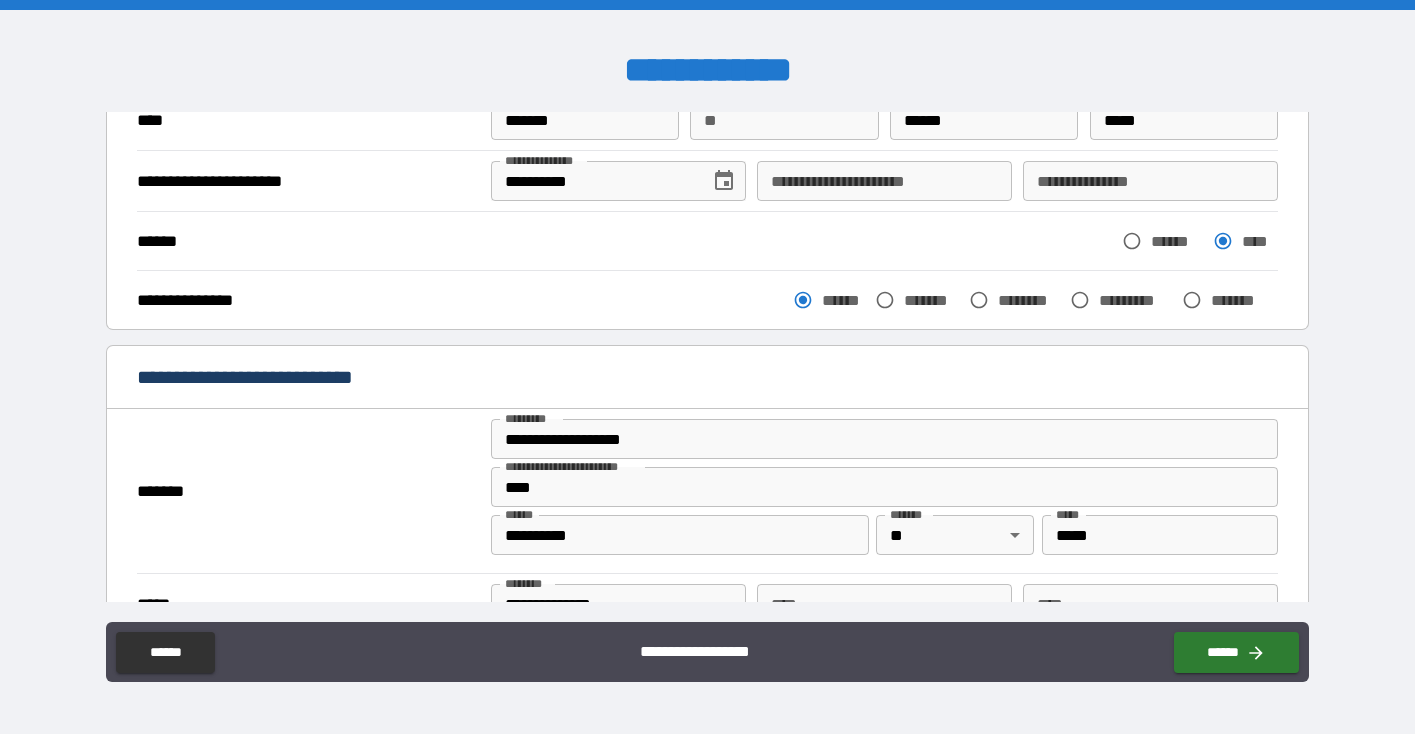 scroll, scrollTop: 184, scrollLeft: 0, axis: vertical 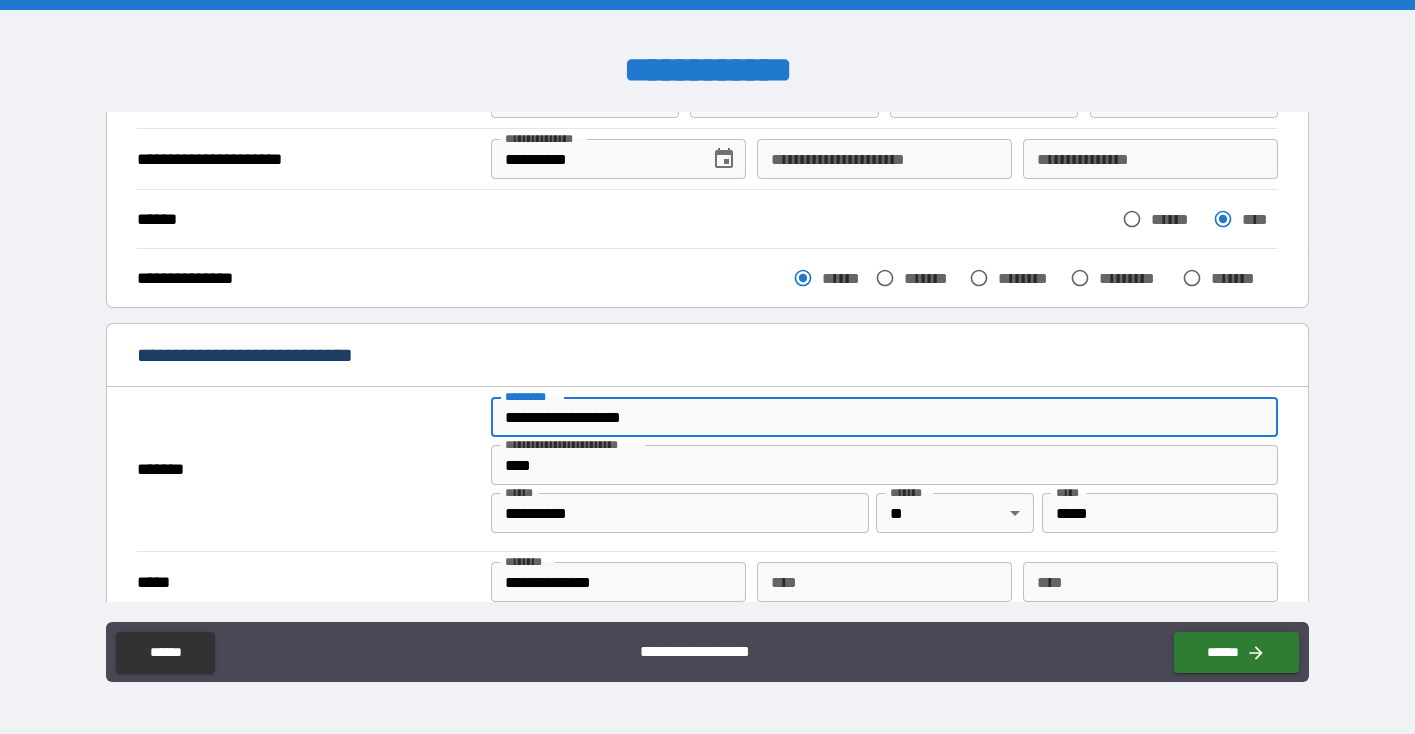 click on "**********" at bounding box center [884, 417] 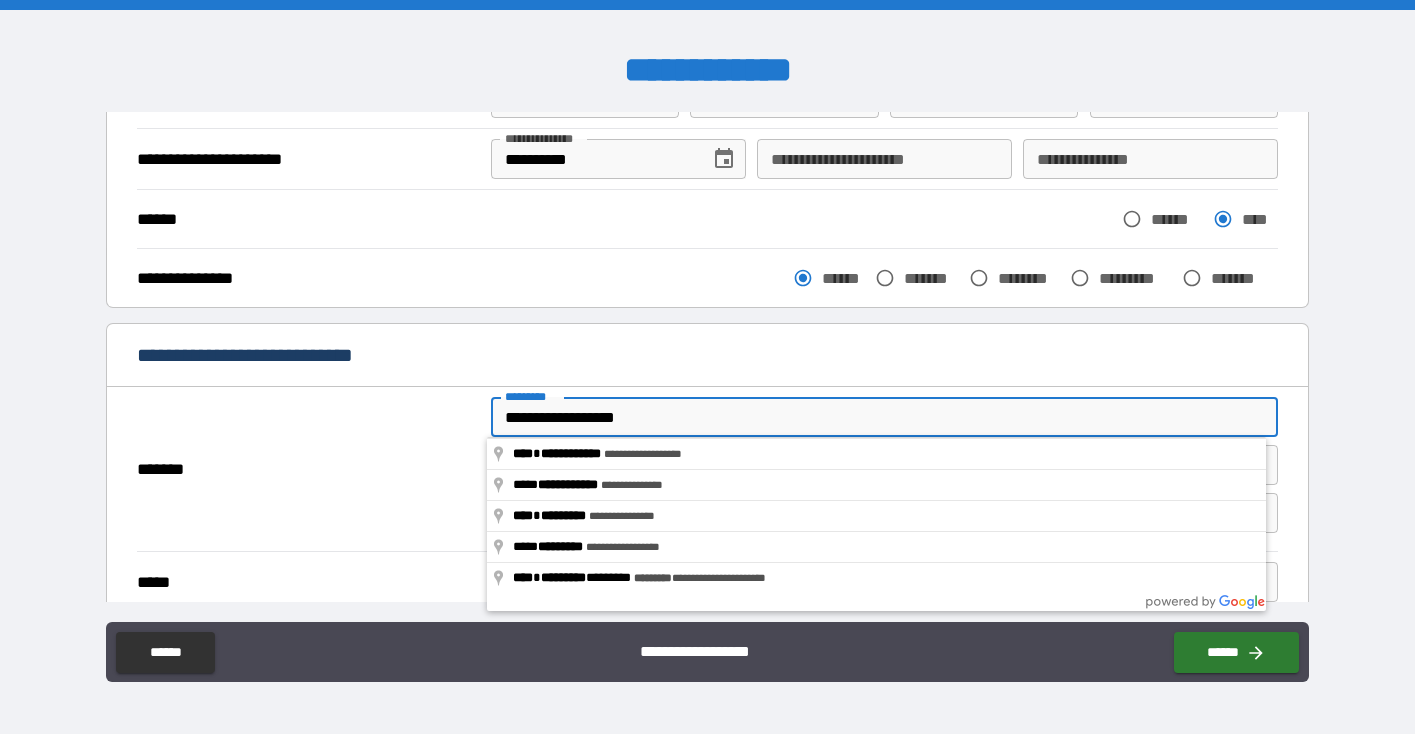 type on "**********" 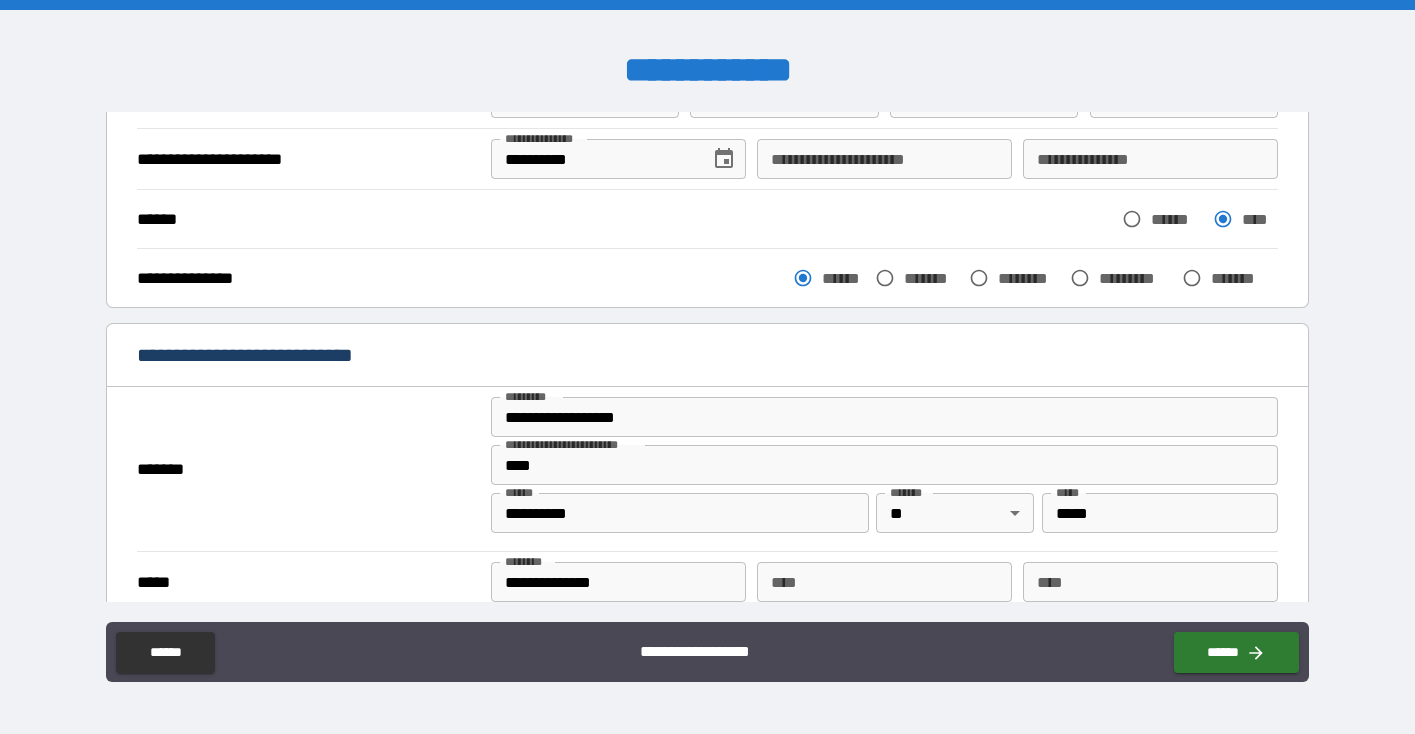 click on "*******" at bounding box center (308, 469) 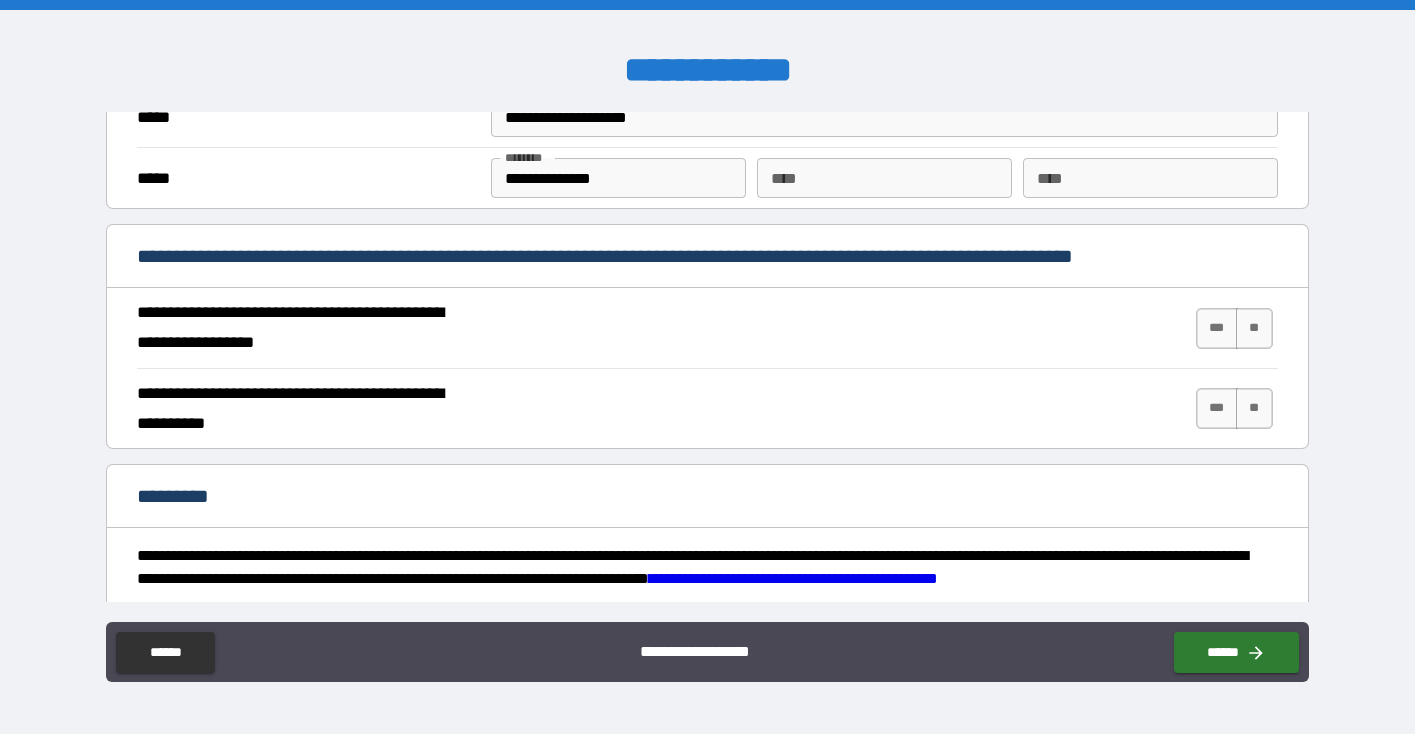 scroll, scrollTop: 1797, scrollLeft: 0, axis: vertical 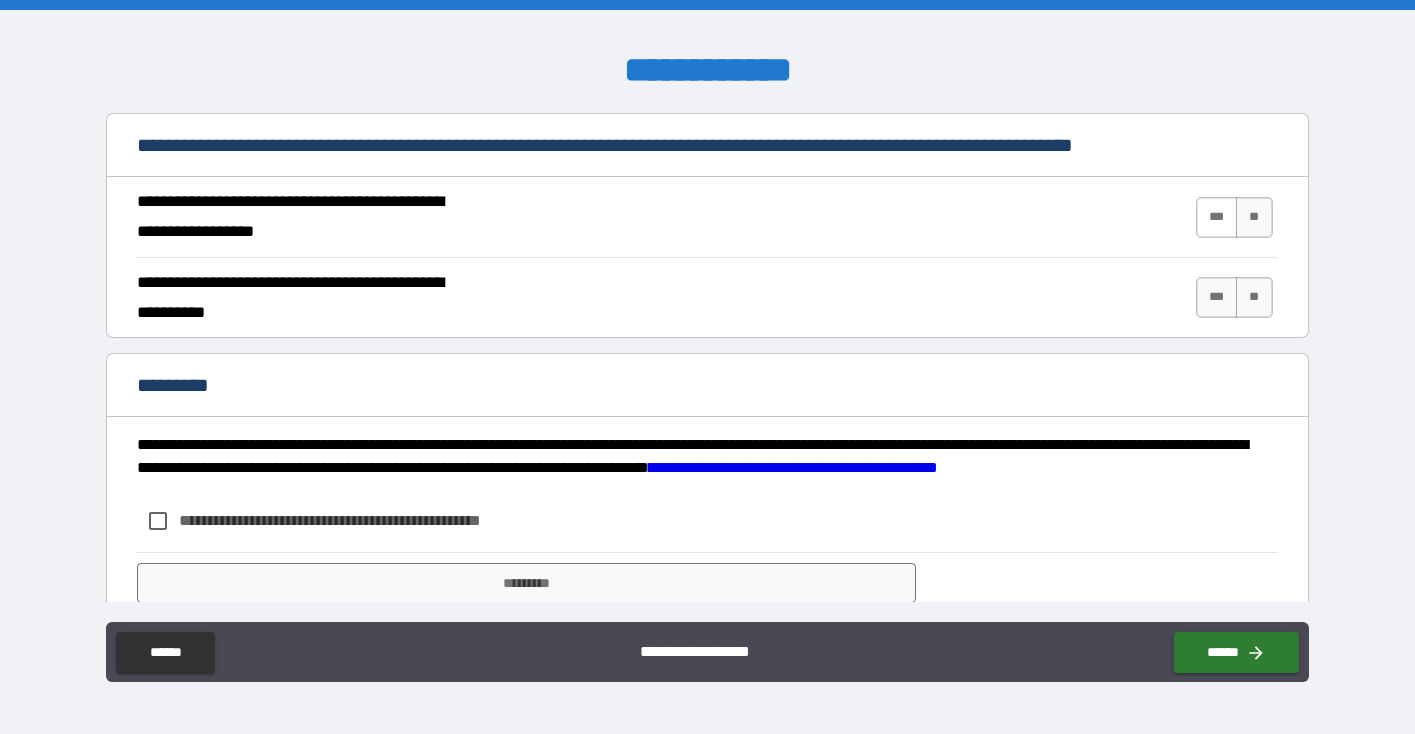 click on "***" at bounding box center (1217, 217) 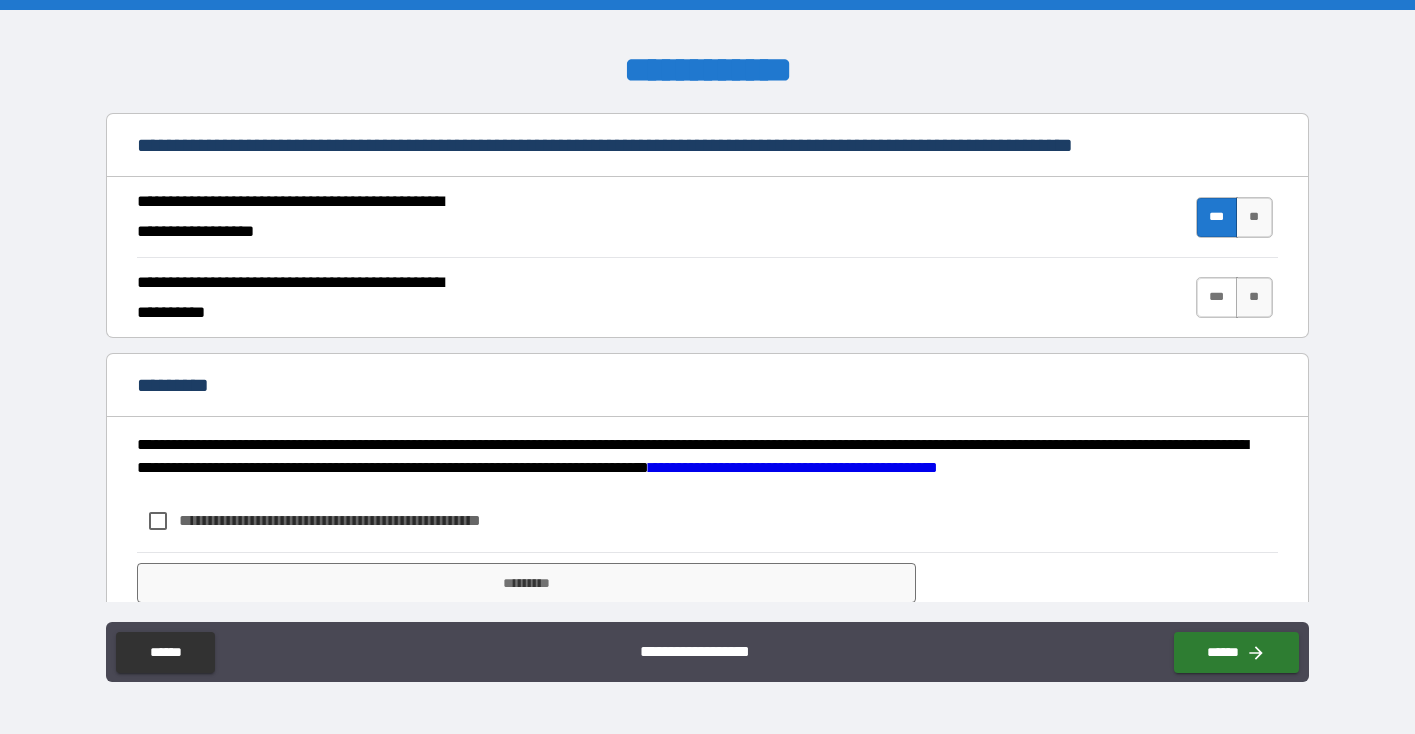 click on "***" at bounding box center [1217, 297] 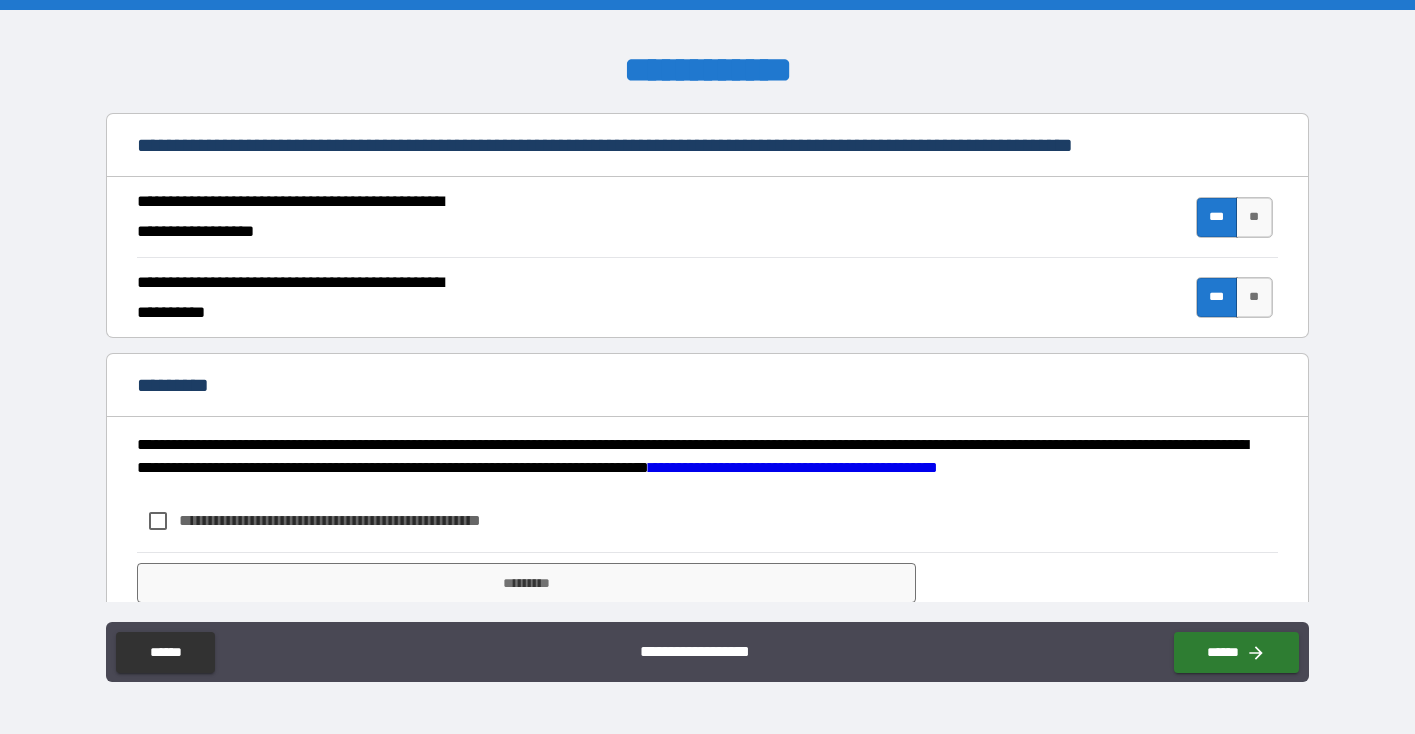 scroll, scrollTop: 1868, scrollLeft: 0, axis: vertical 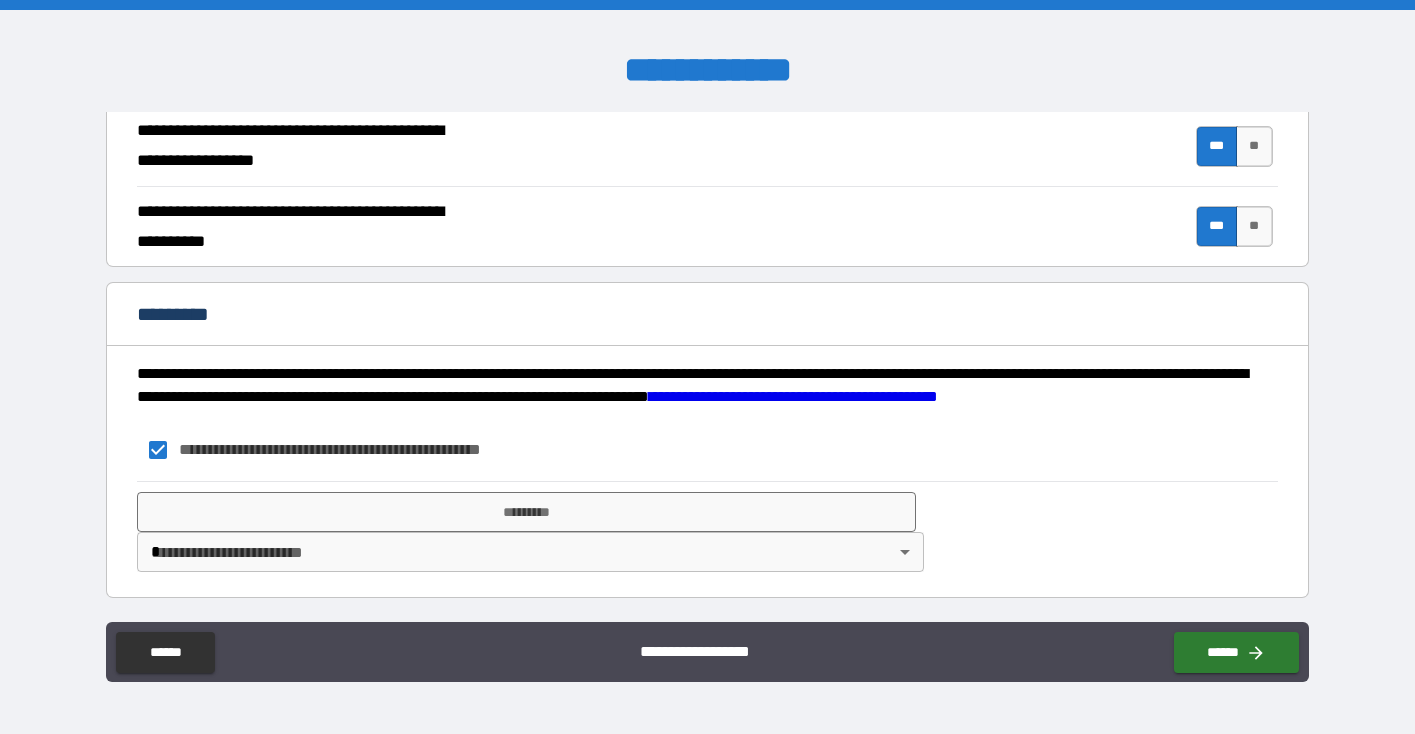 click on "**********" at bounding box center [707, 367] 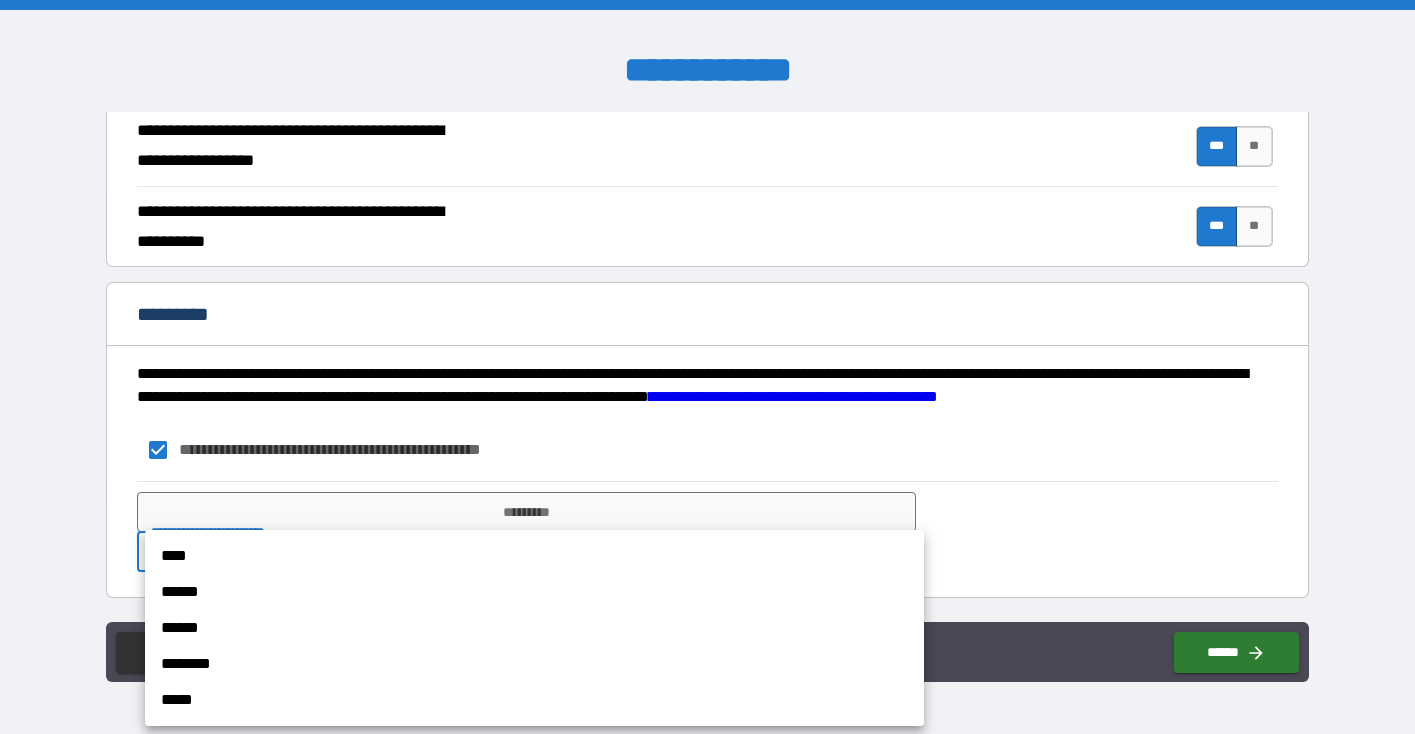 click on "****" at bounding box center [534, 556] 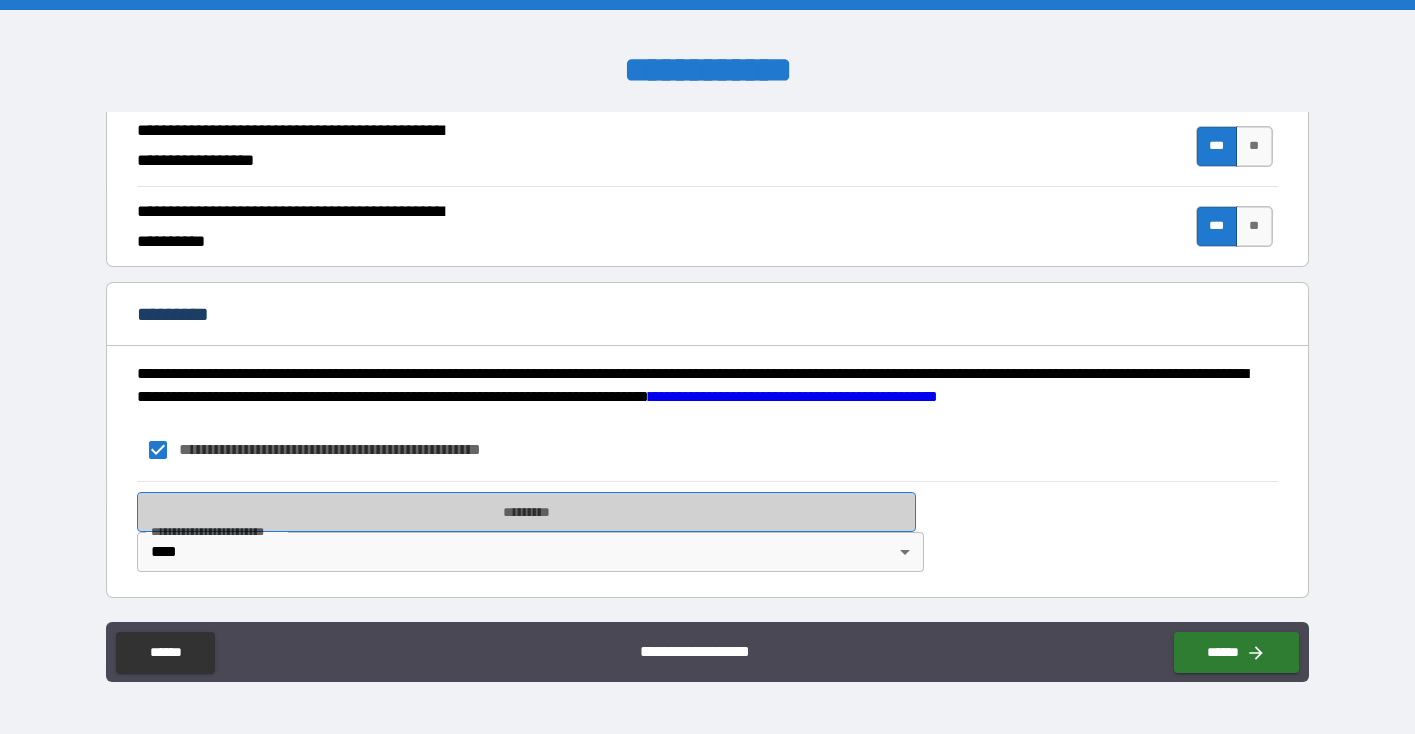 click on "*********" at bounding box center (526, 512) 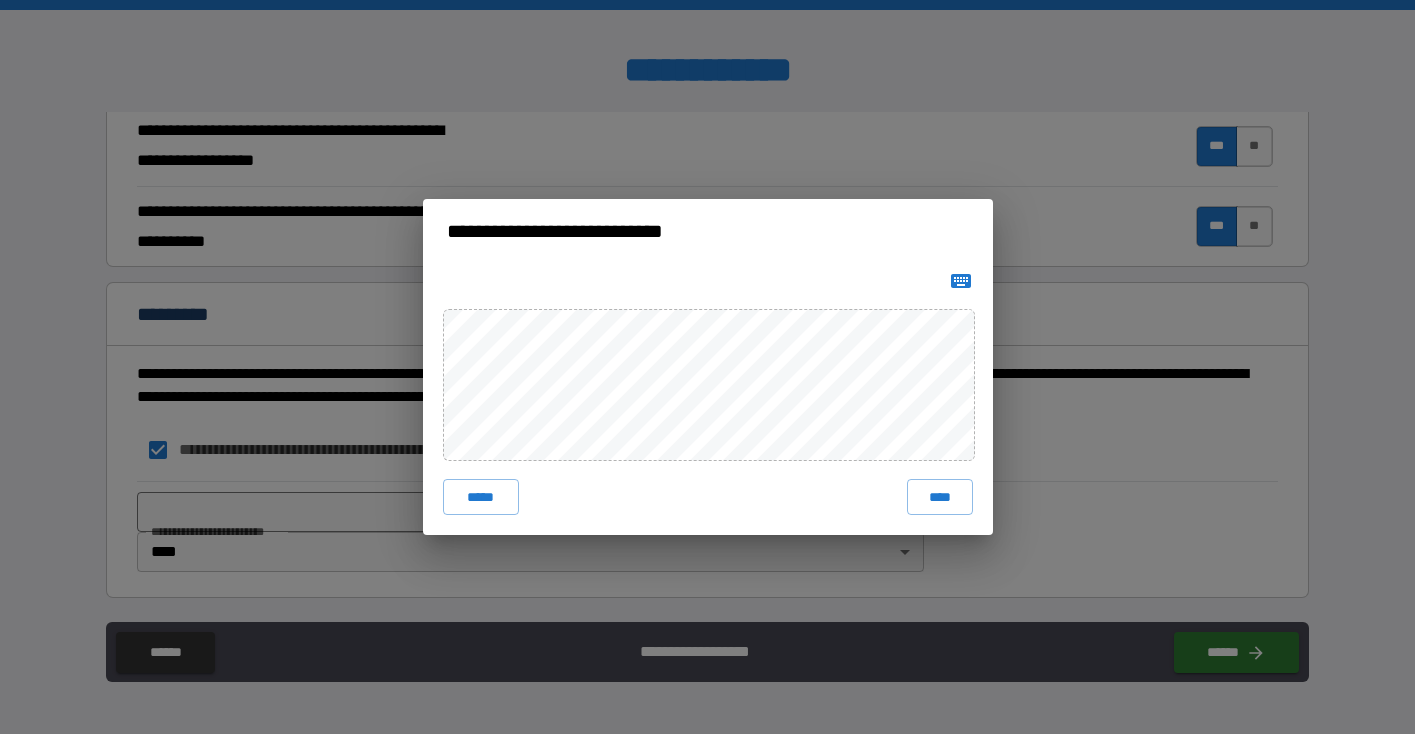 click 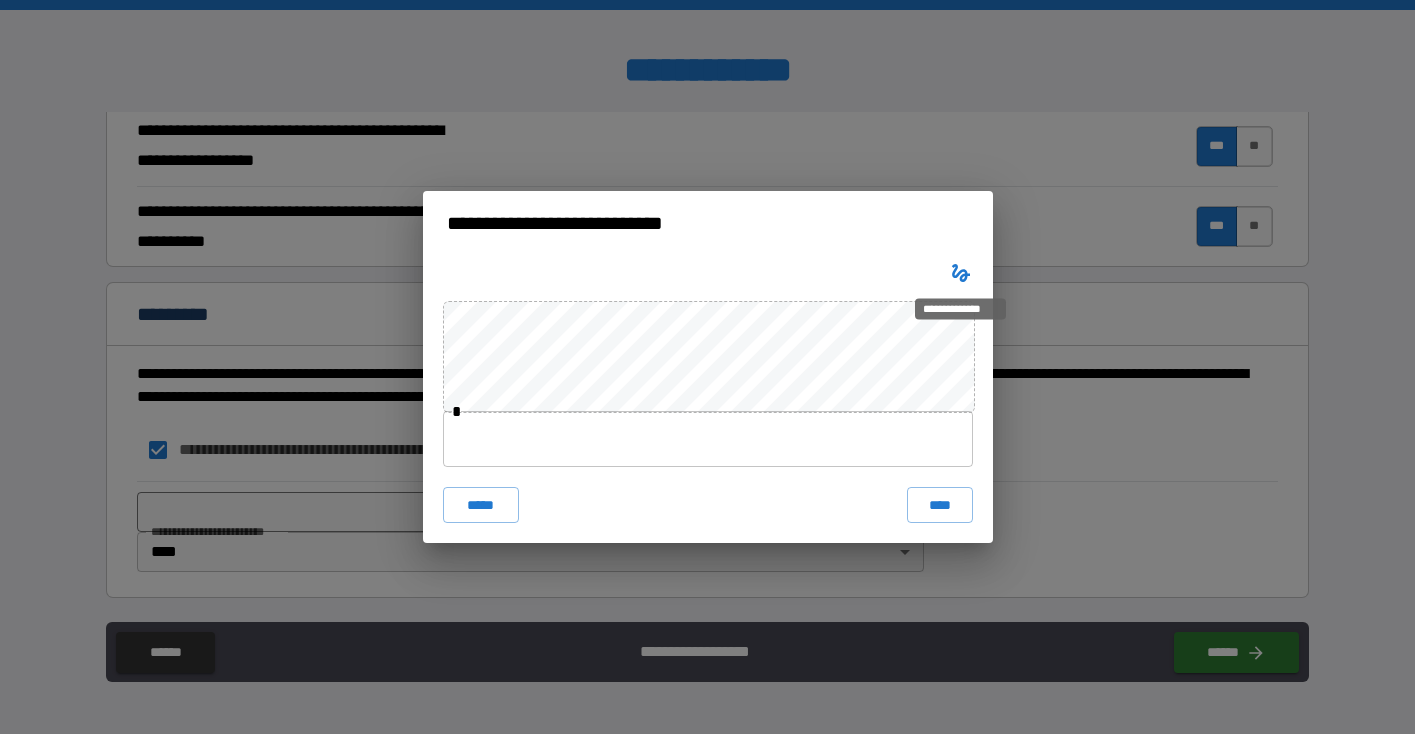 type 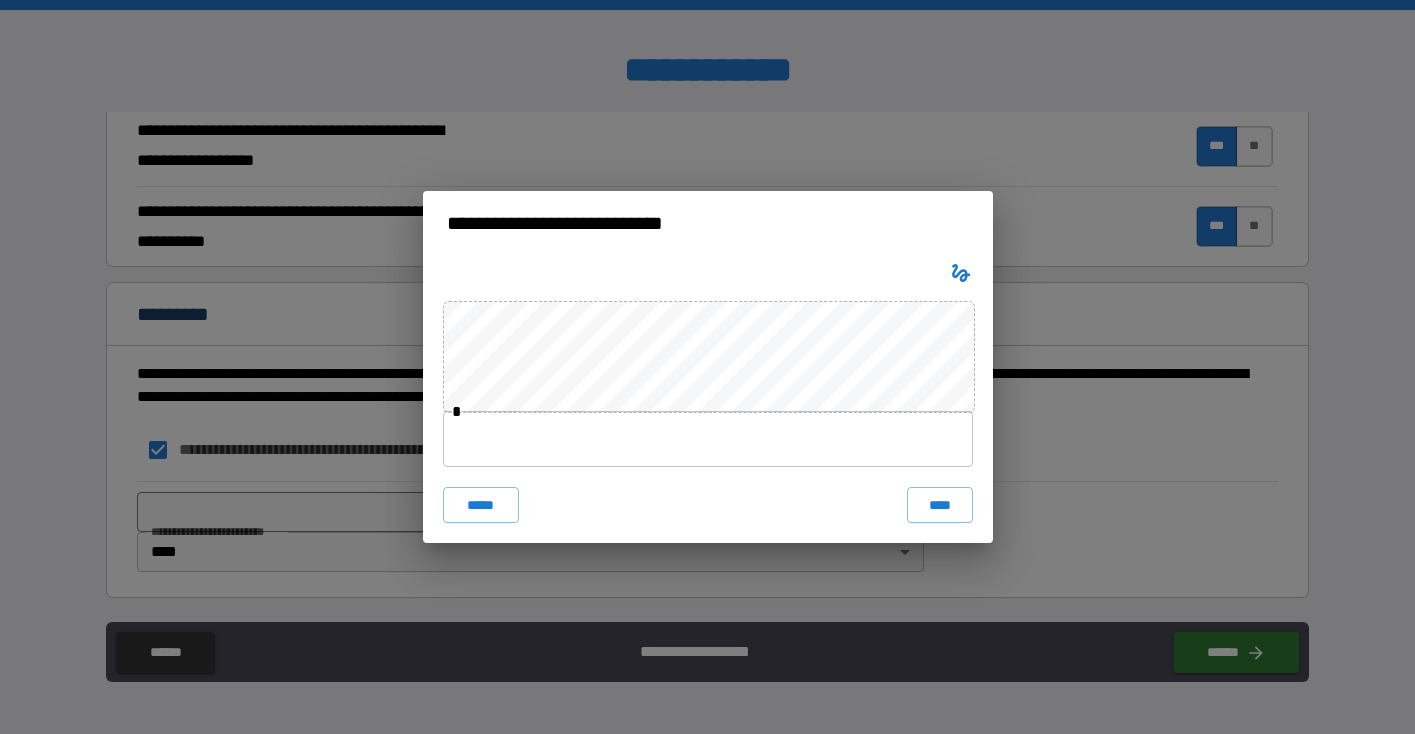 click at bounding box center (708, 439) 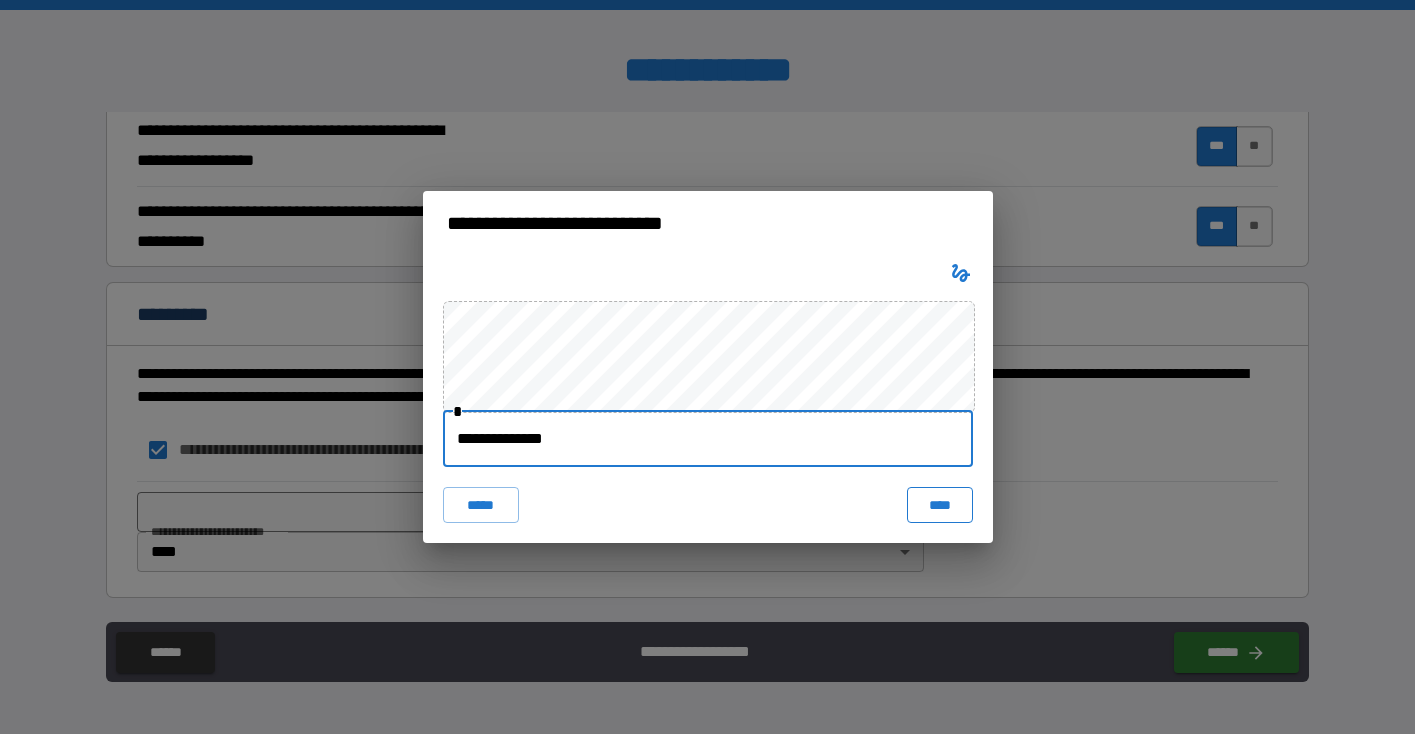 type on "**********" 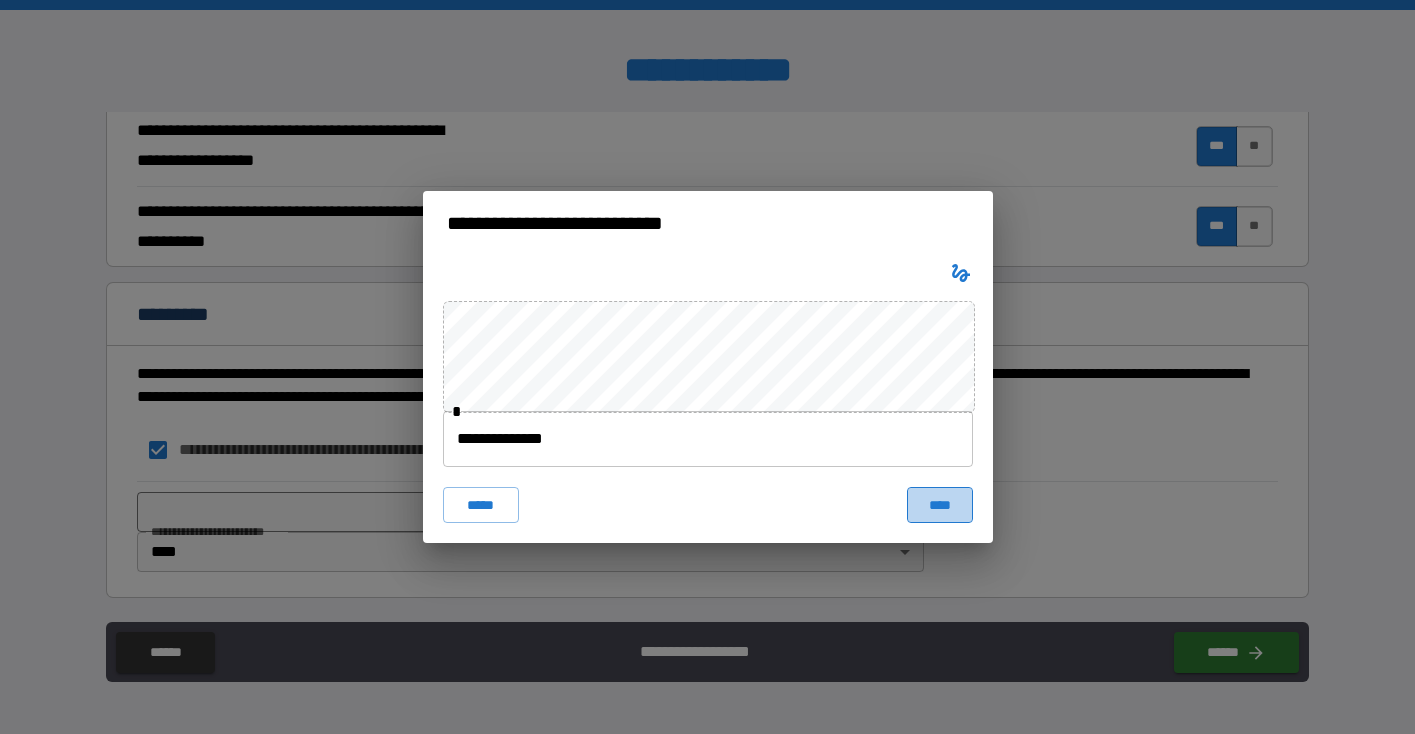 click on "****" at bounding box center (940, 505) 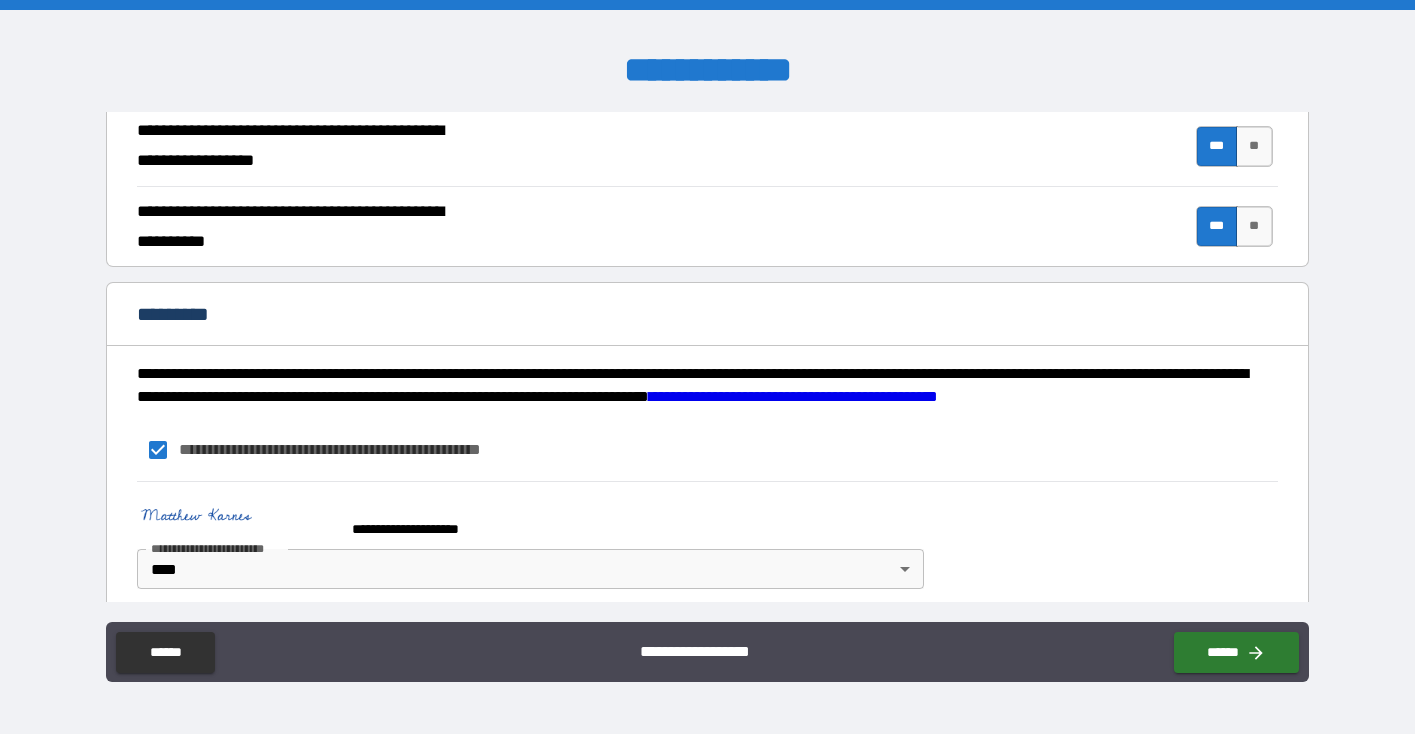 scroll, scrollTop: 1885, scrollLeft: 0, axis: vertical 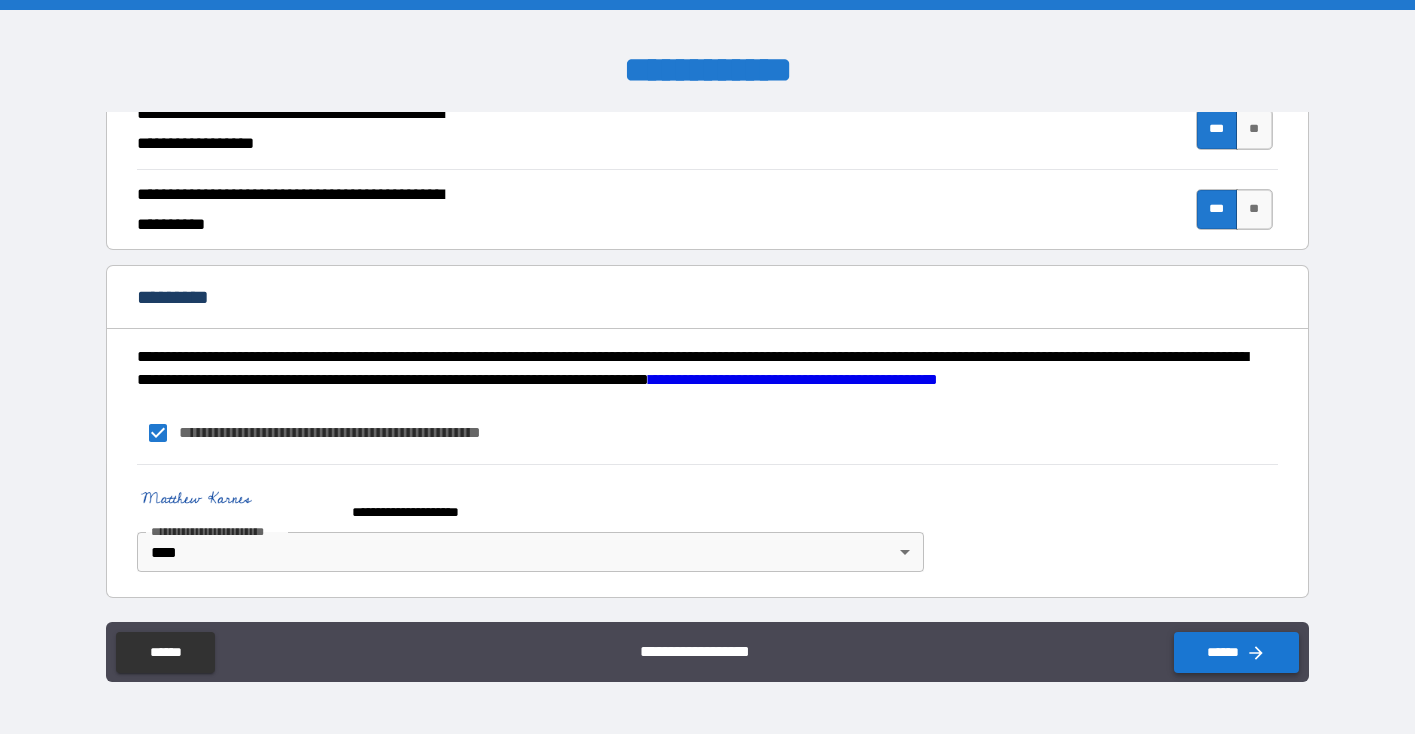 click on "******" at bounding box center [1236, 652] 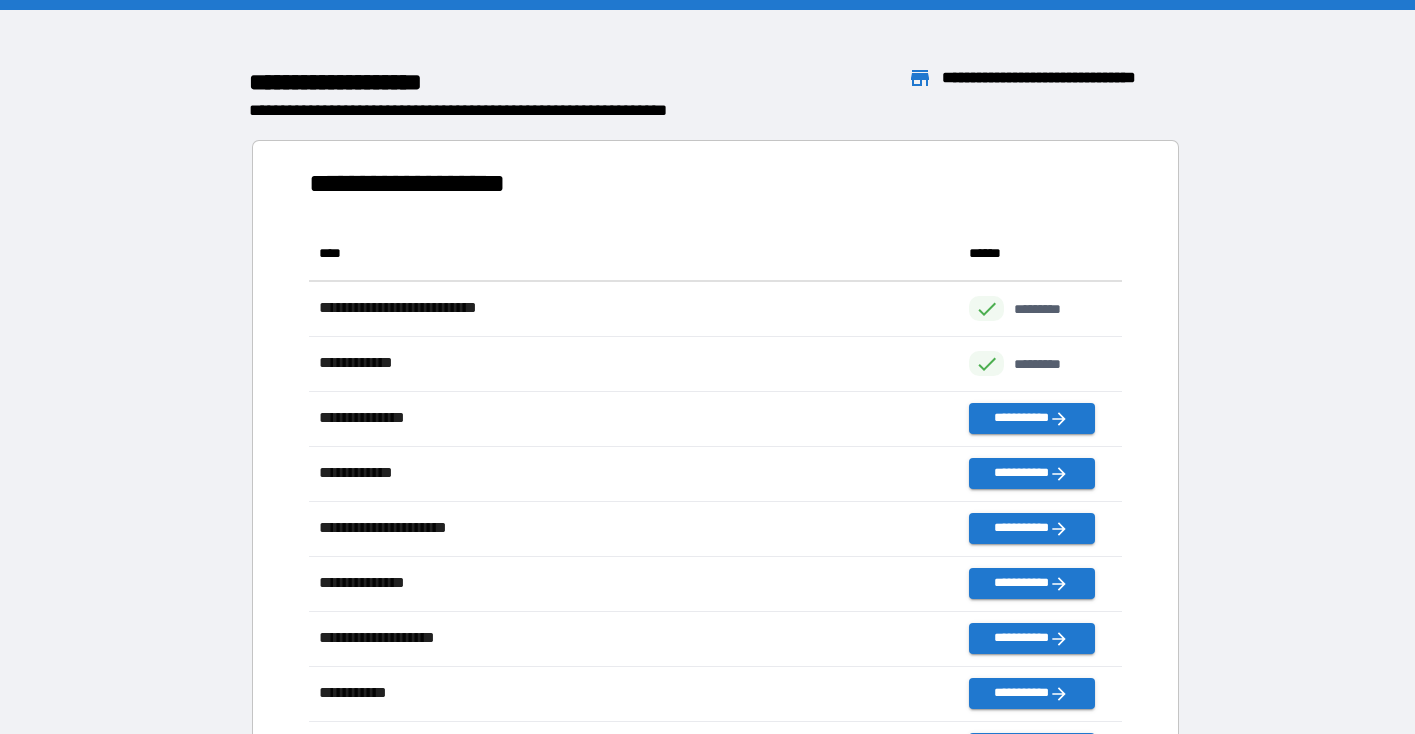 scroll, scrollTop: 1, scrollLeft: 0, axis: vertical 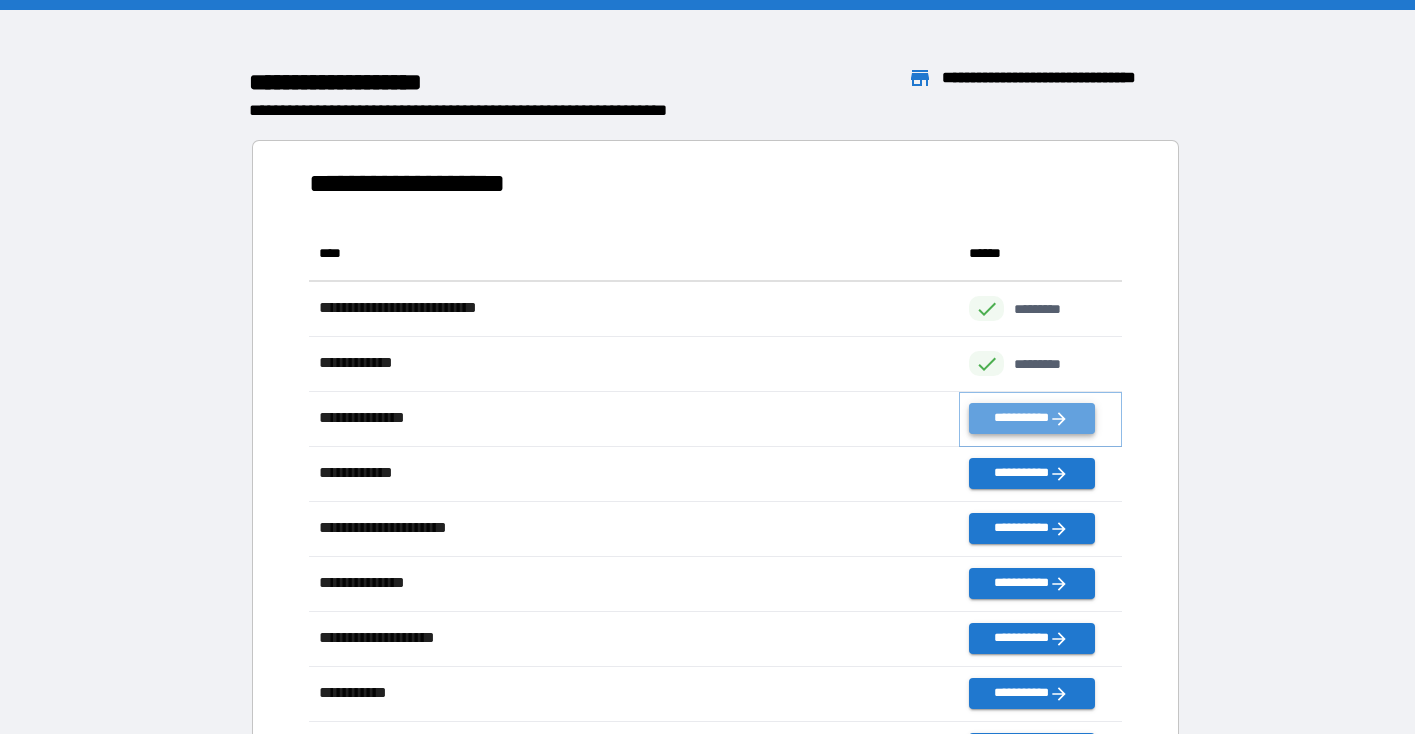 click on "**********" at bounding box center [1031, 418] 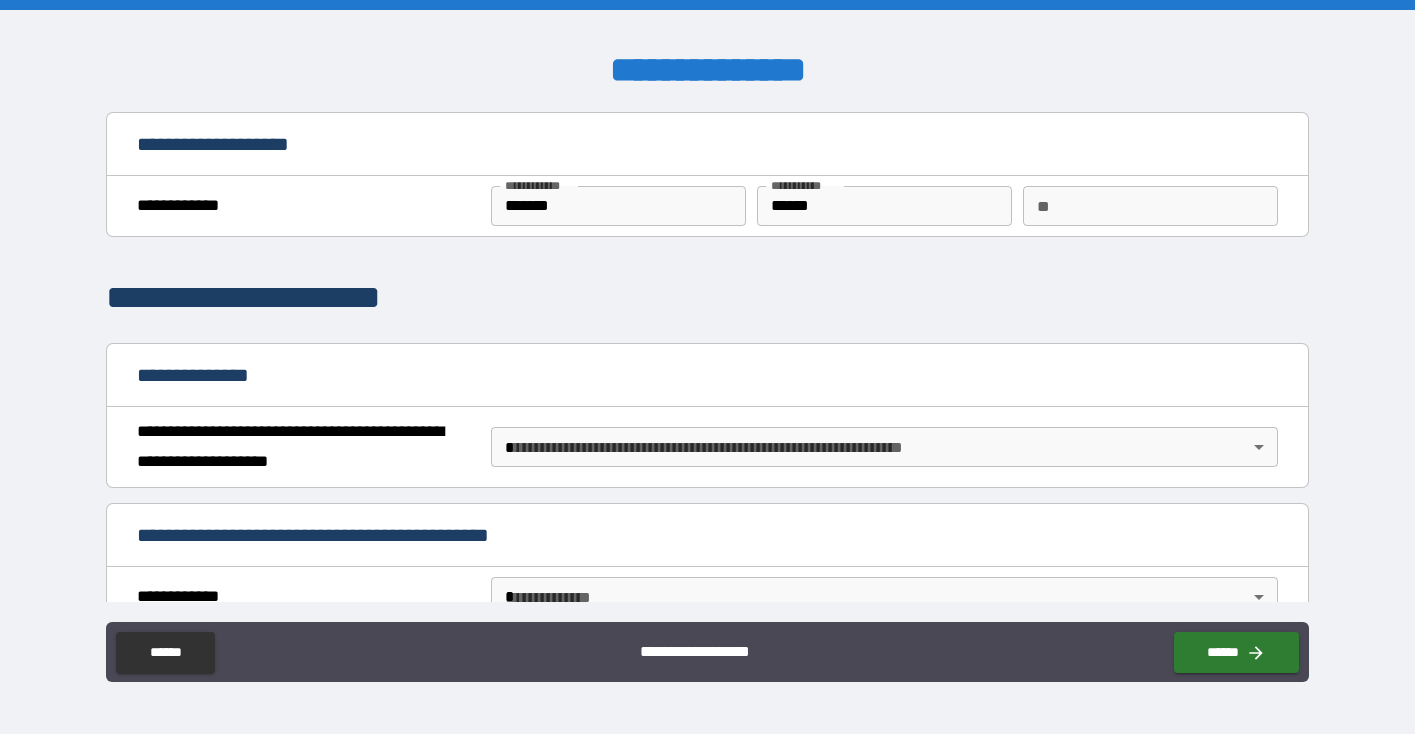 click on "**********" at bounding box center (707, 367) 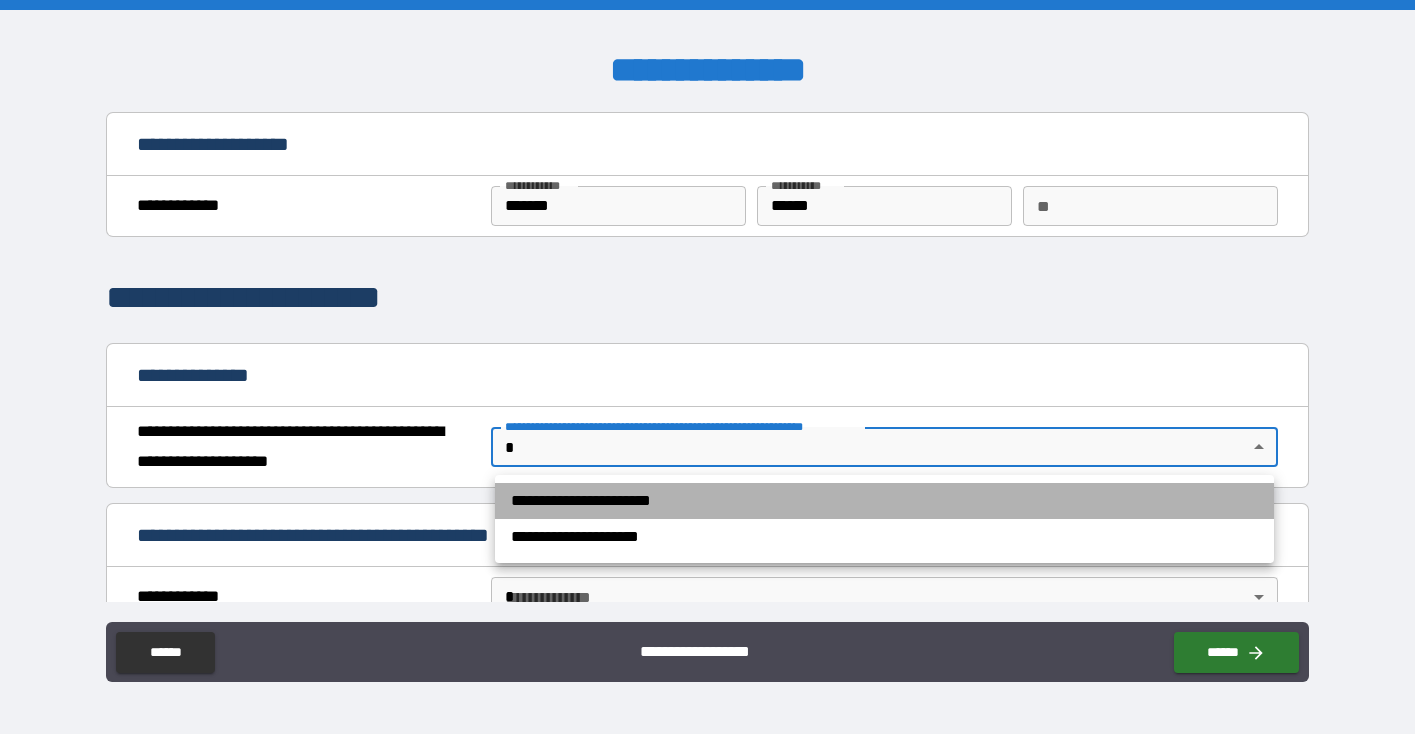 click on "**********" at bounding box center (884, 501) 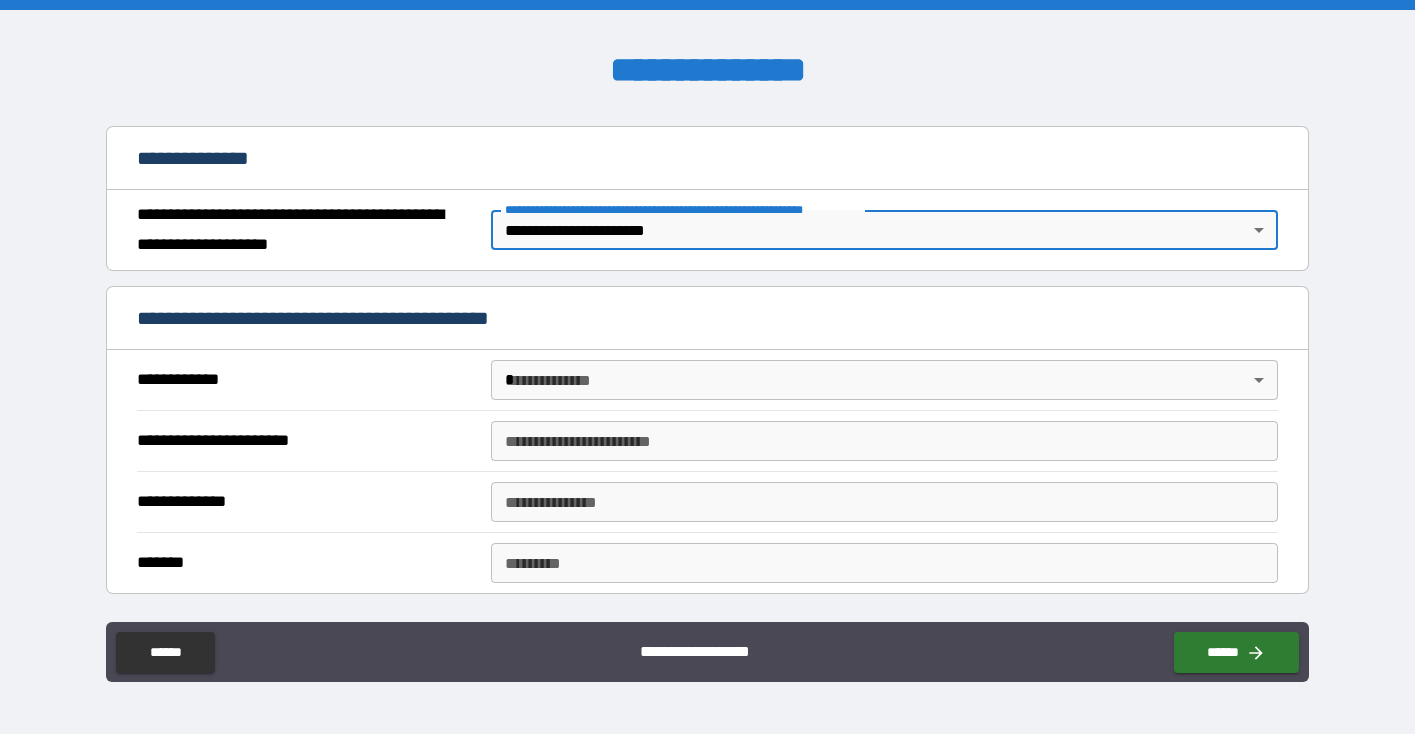 scroll, scrollTop: 235, scrollLeft: 0, axis: vertical 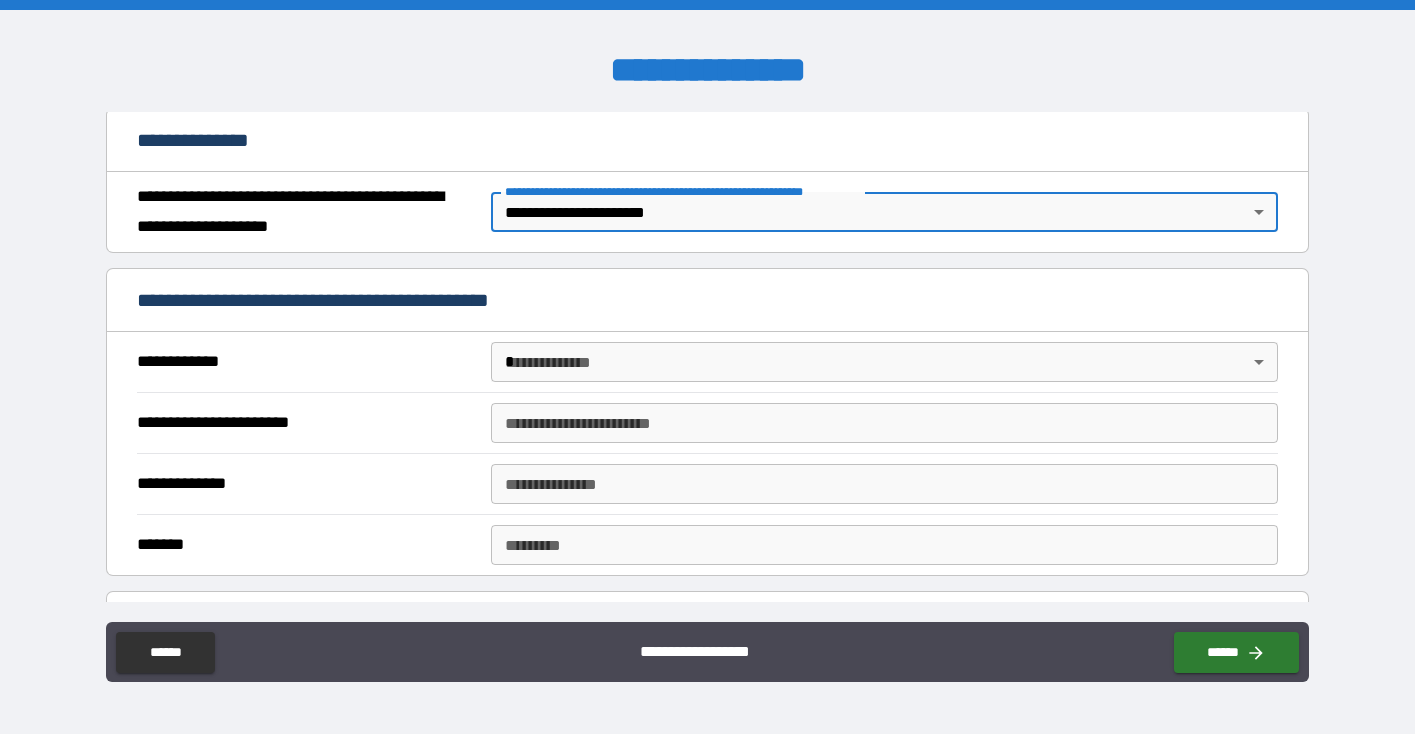 click on "**********" at bounding box center [707, 367] 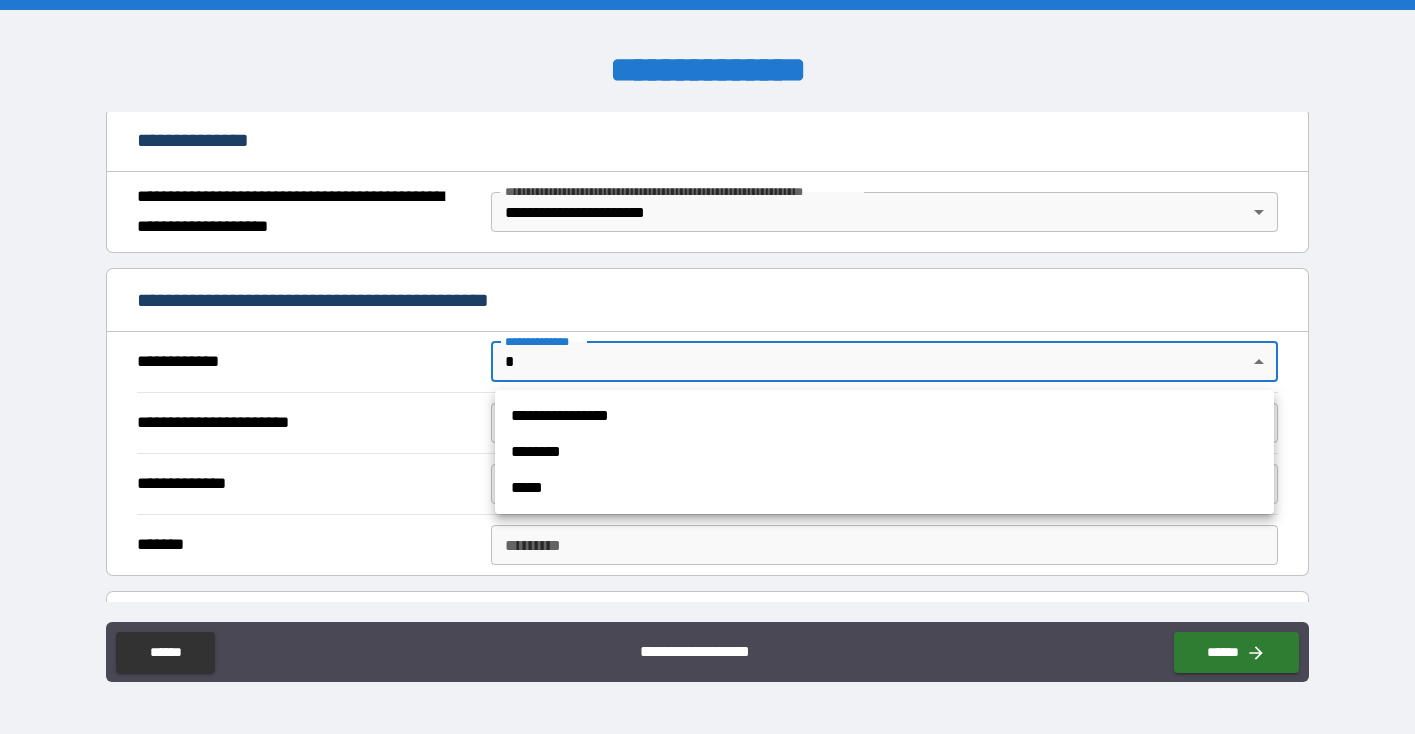 click on "**********" at bounding box center (707, 367) 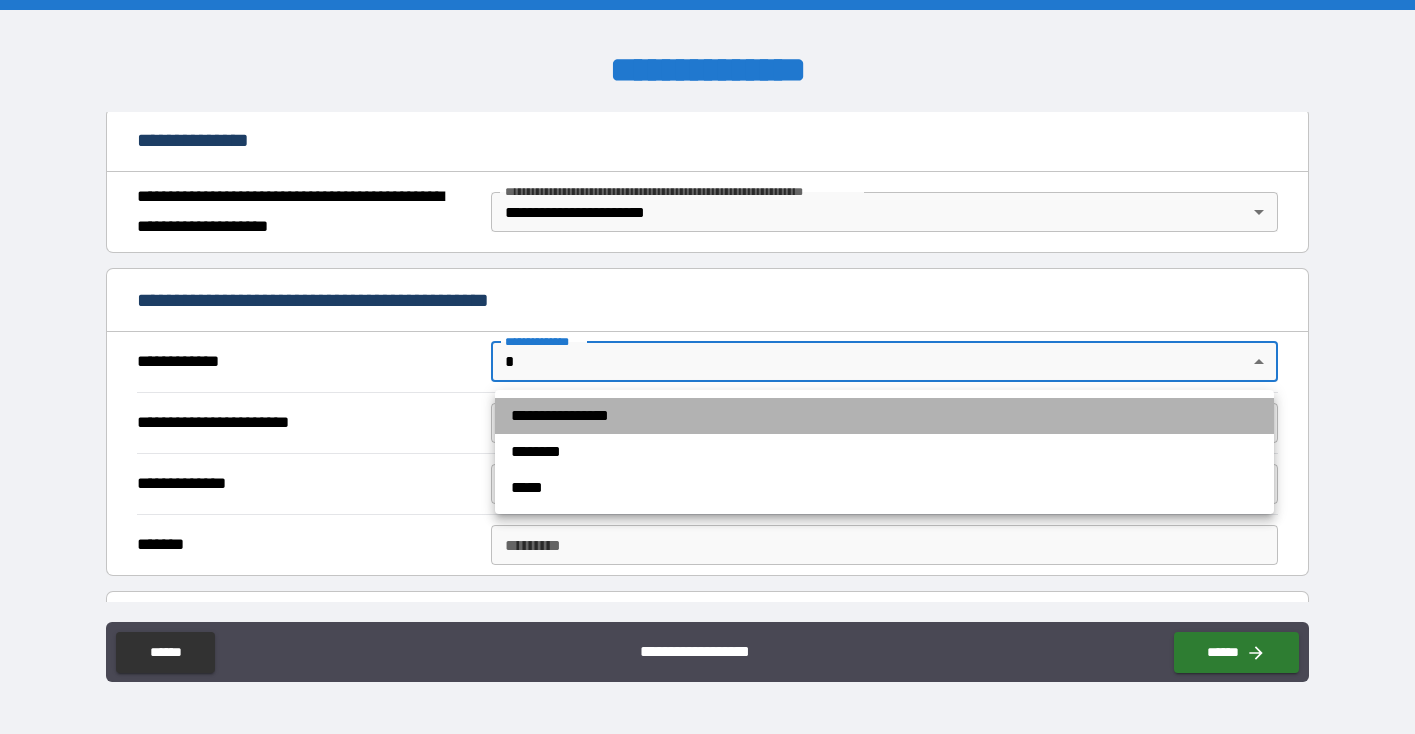 click on "**********" at bounding box center [884, 416] 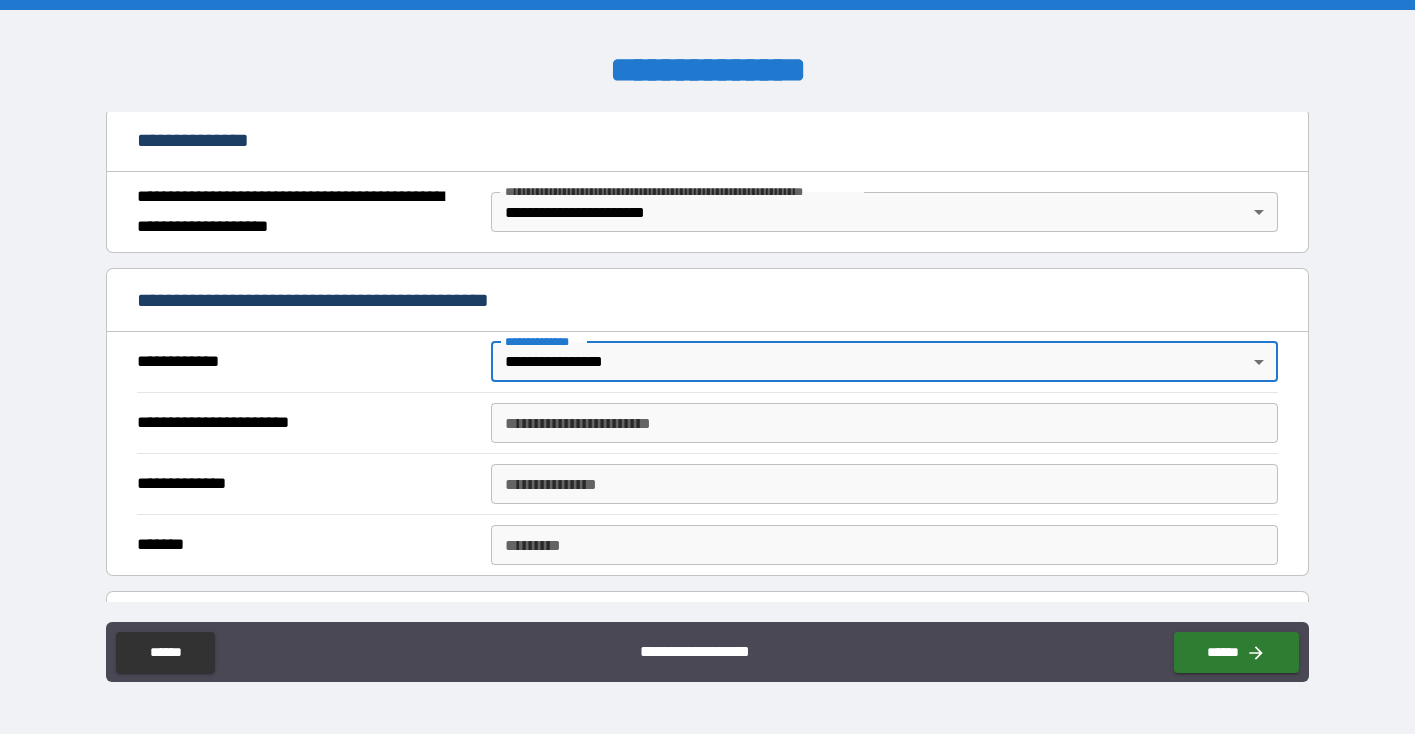 click on "**********" at bounding box center (707, 422) 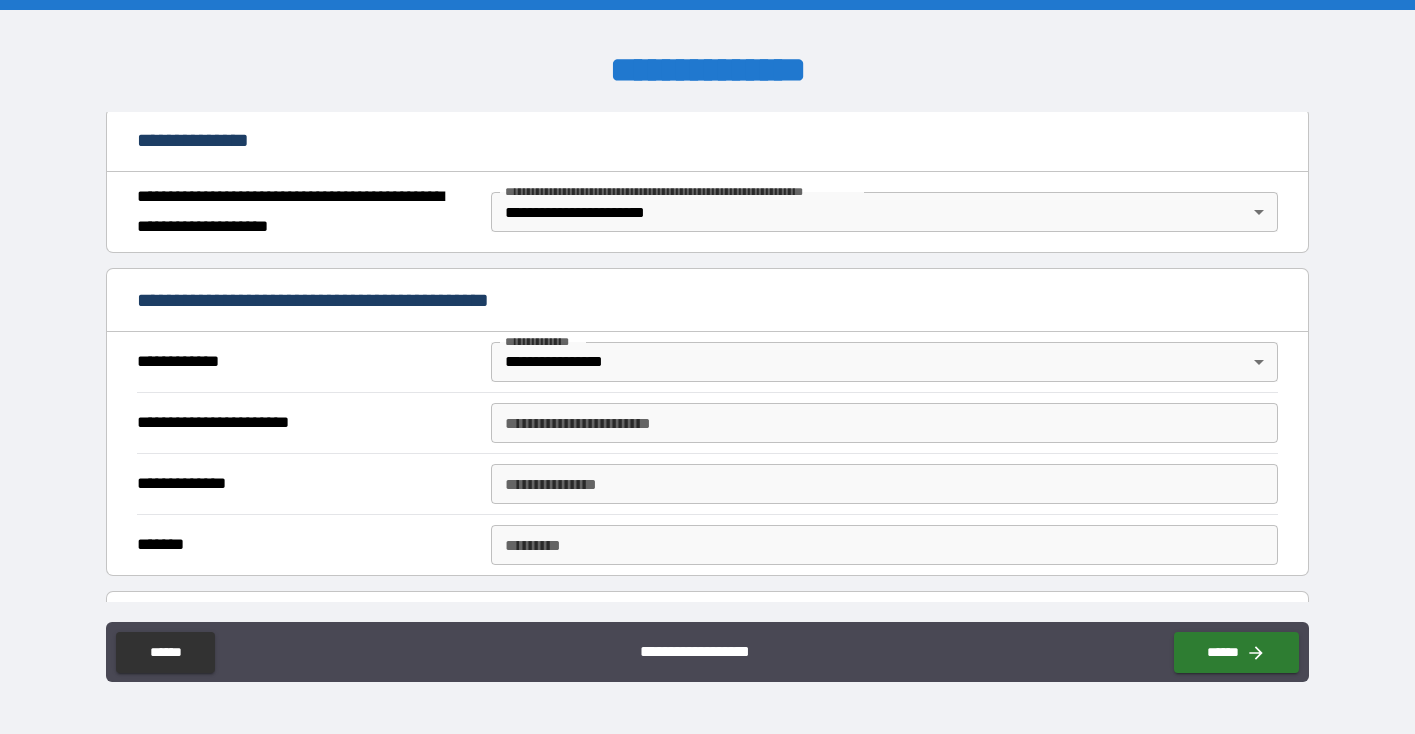 click on "**********" at bounding box center [884, 423] 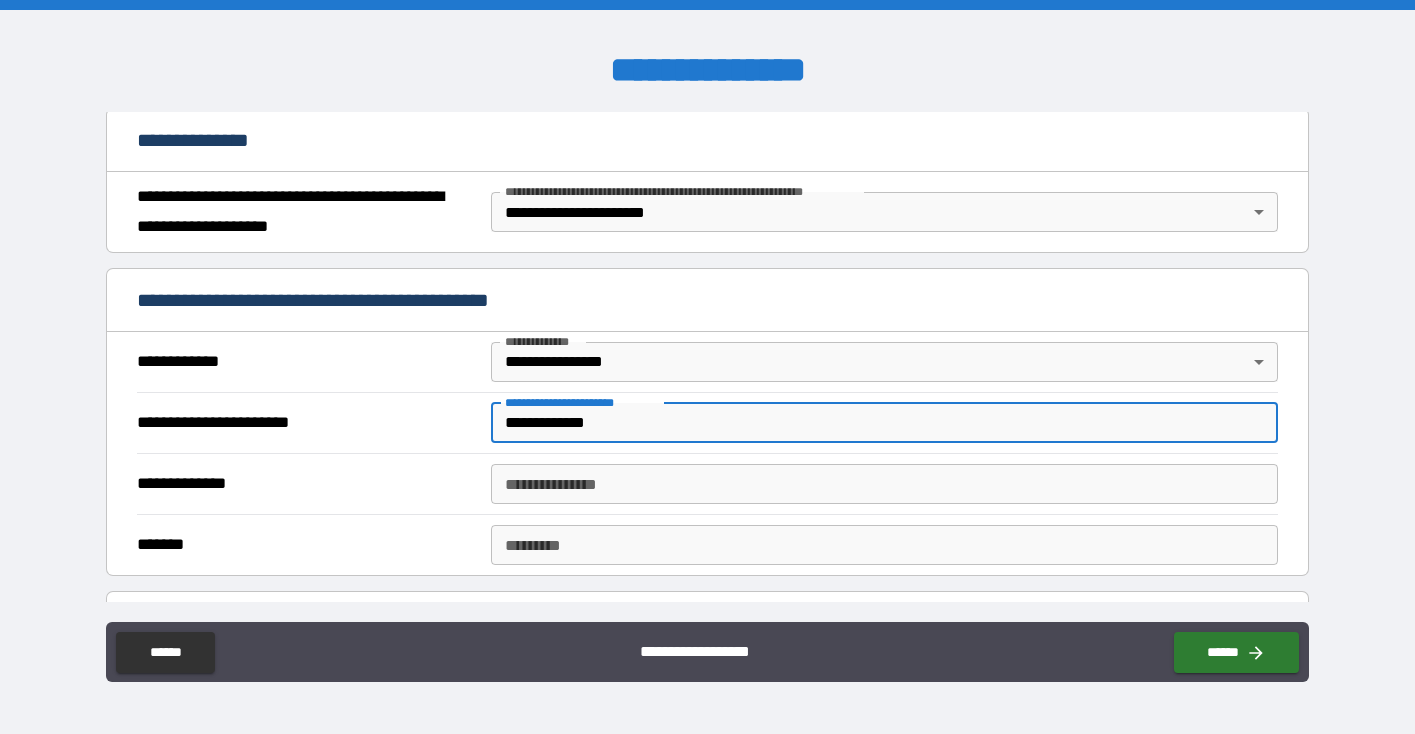 type on "**********" 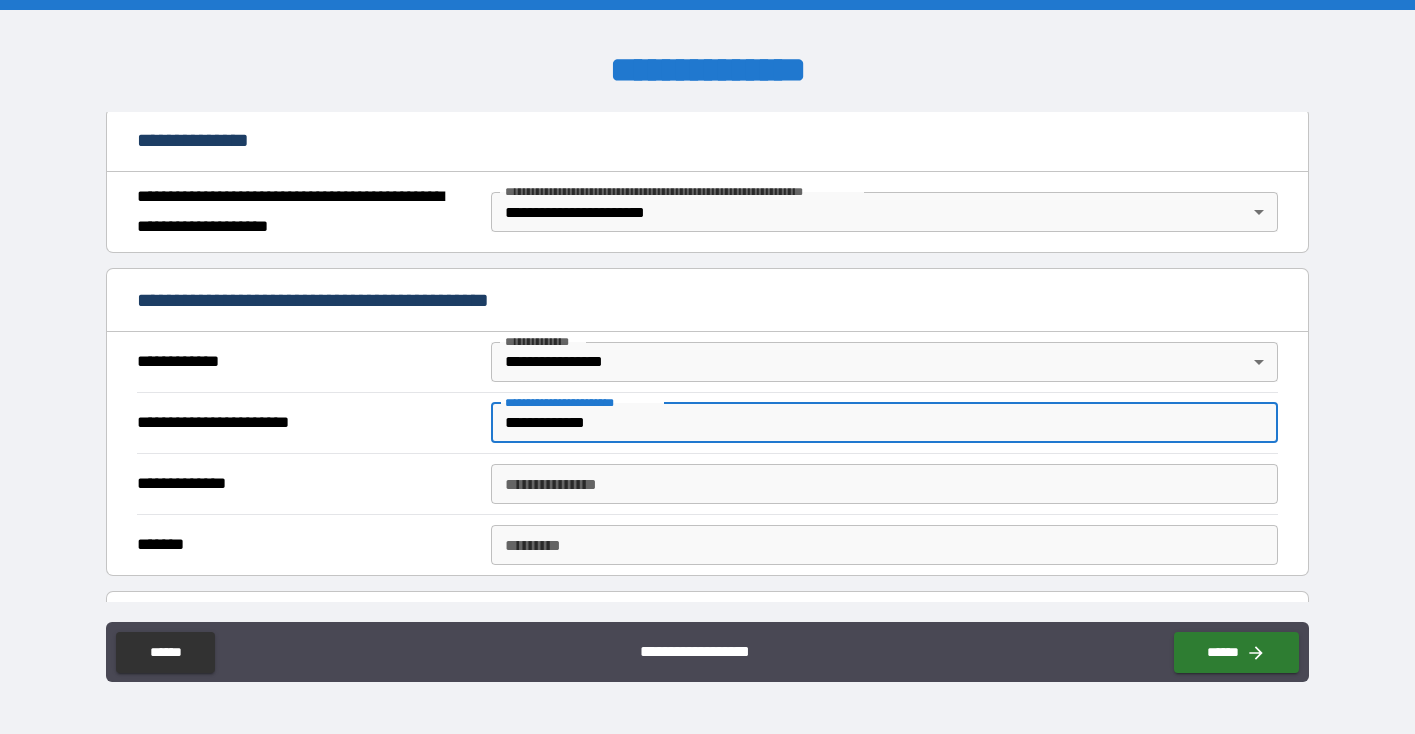 click on "**********" at bounding box center [884, 484] 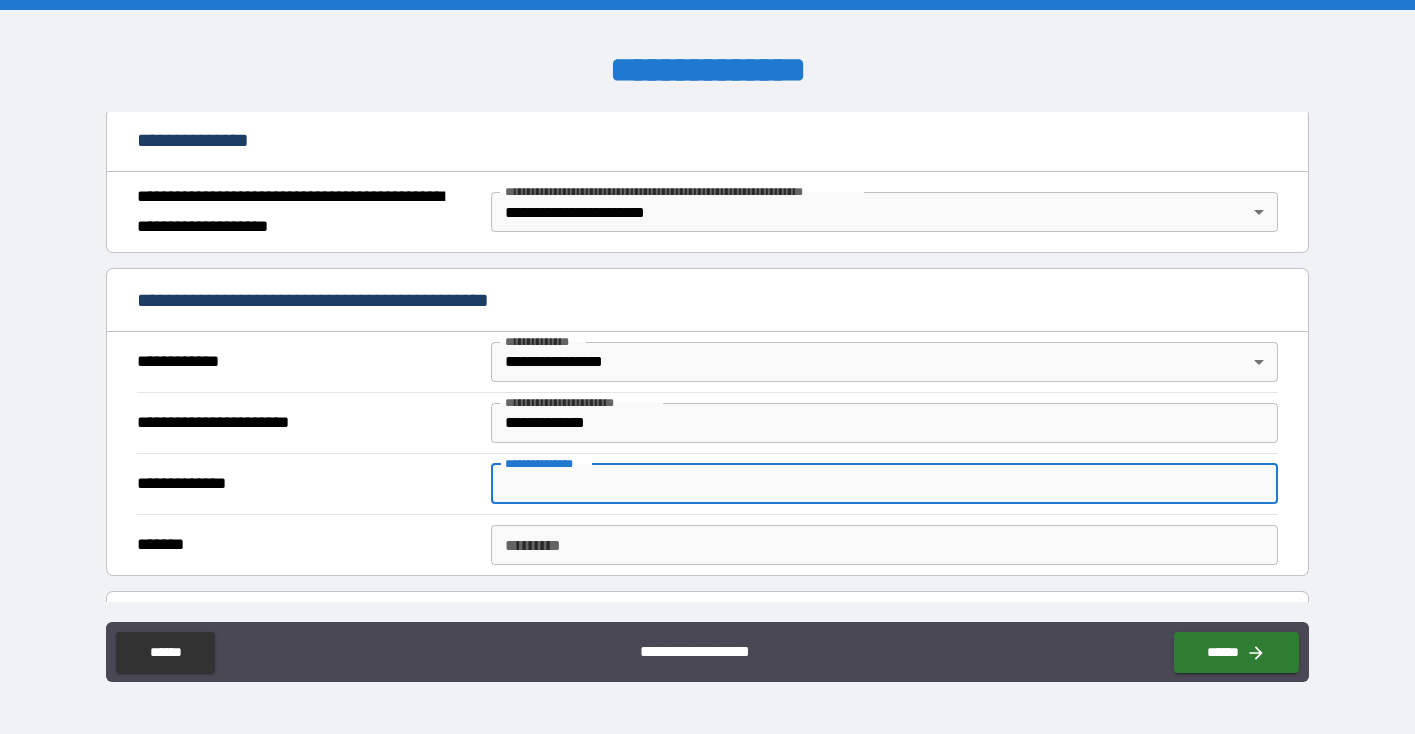paste on "**********" 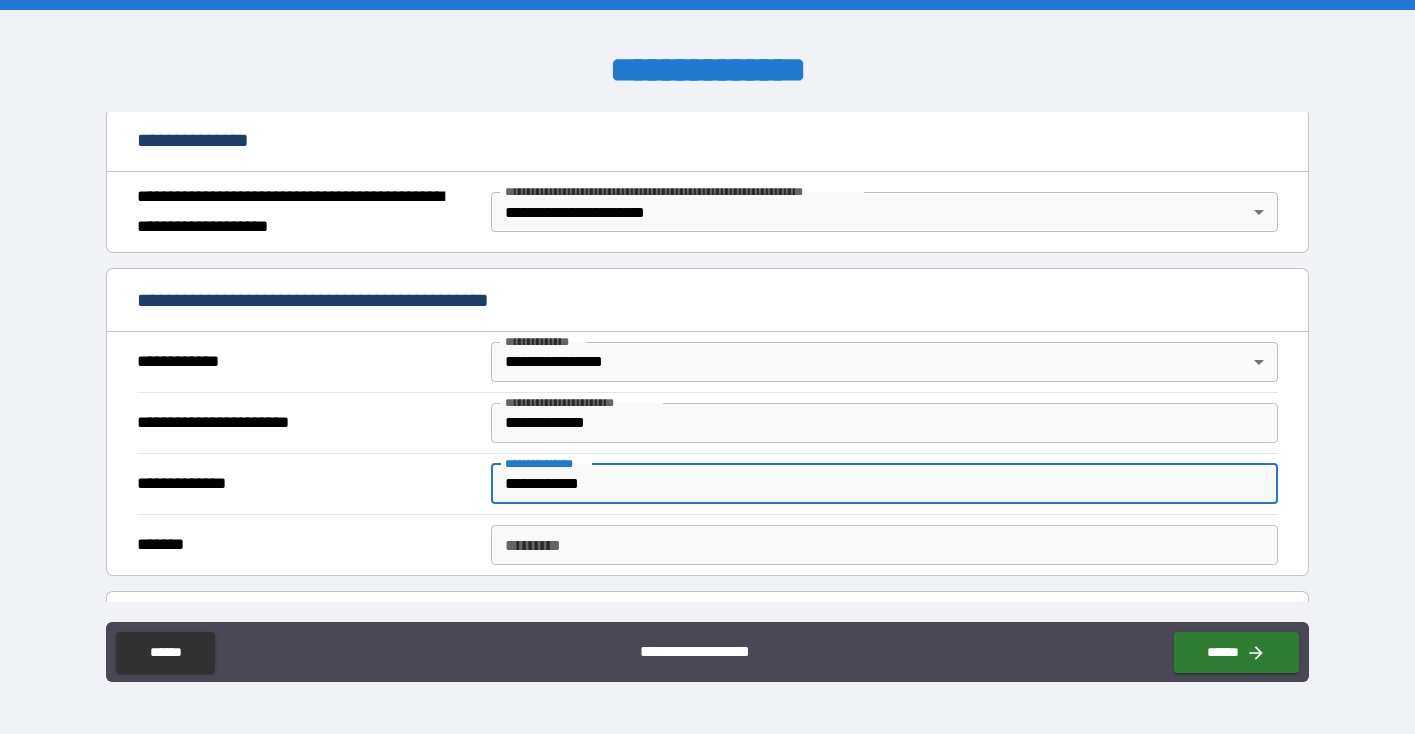 type on "**********" 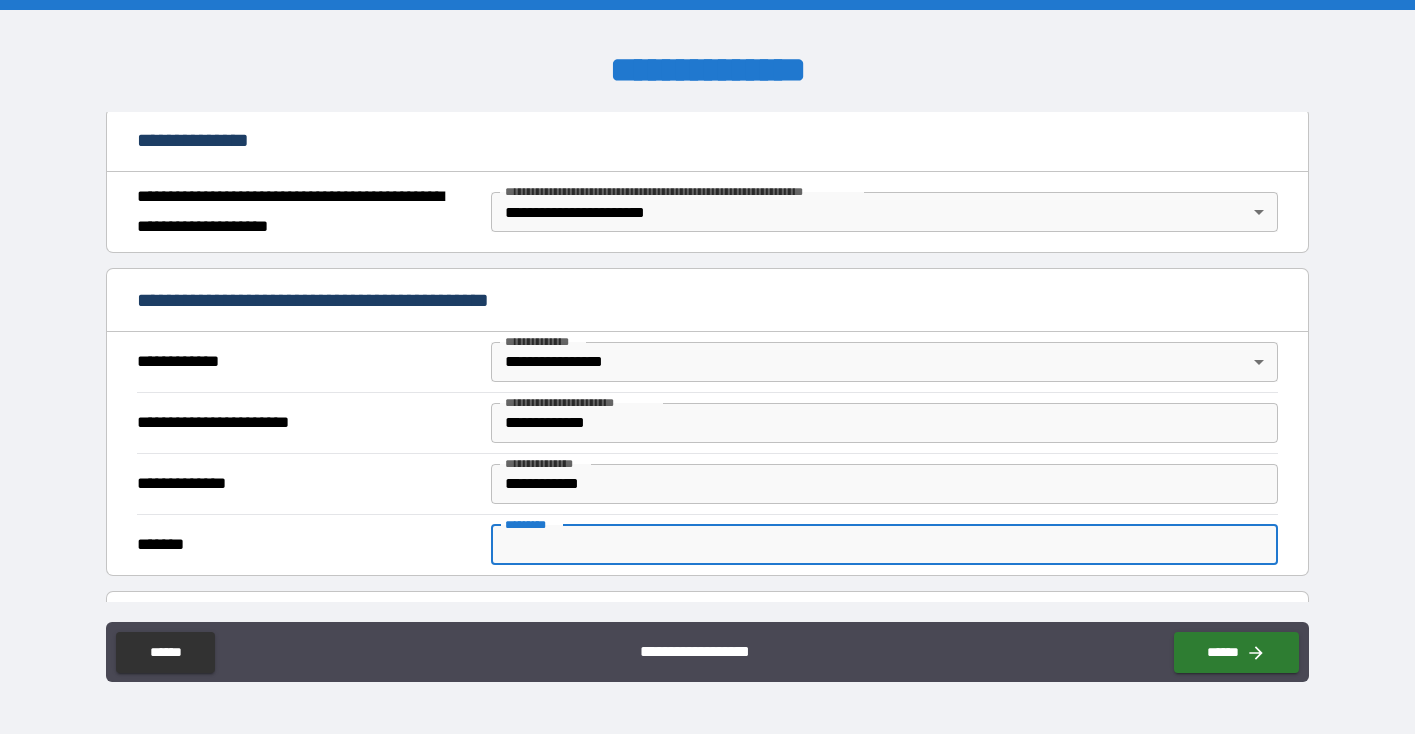 click on "*******   *" at bounding box center (884, 545) 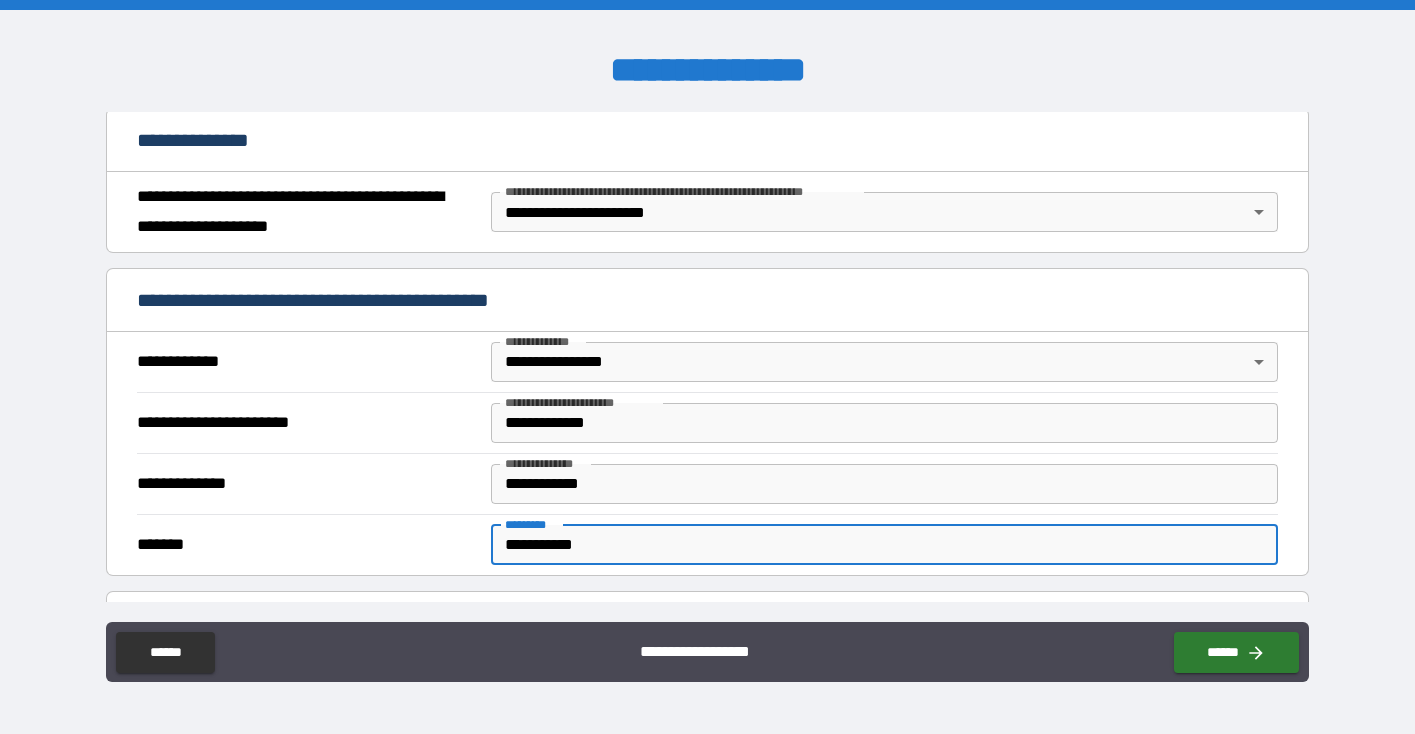 type on "**********" 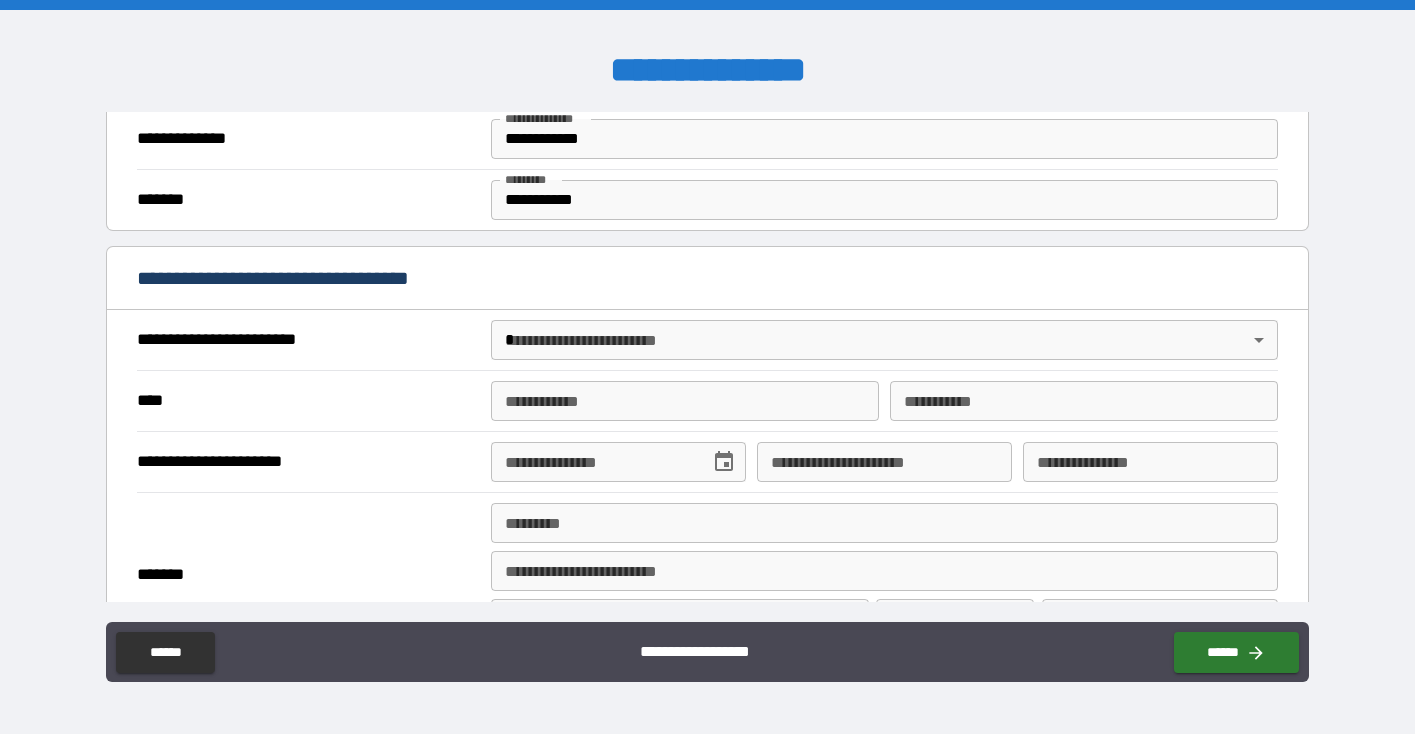 scroll, scrollTop: 591, scrollLeft: 0, axis: vertical 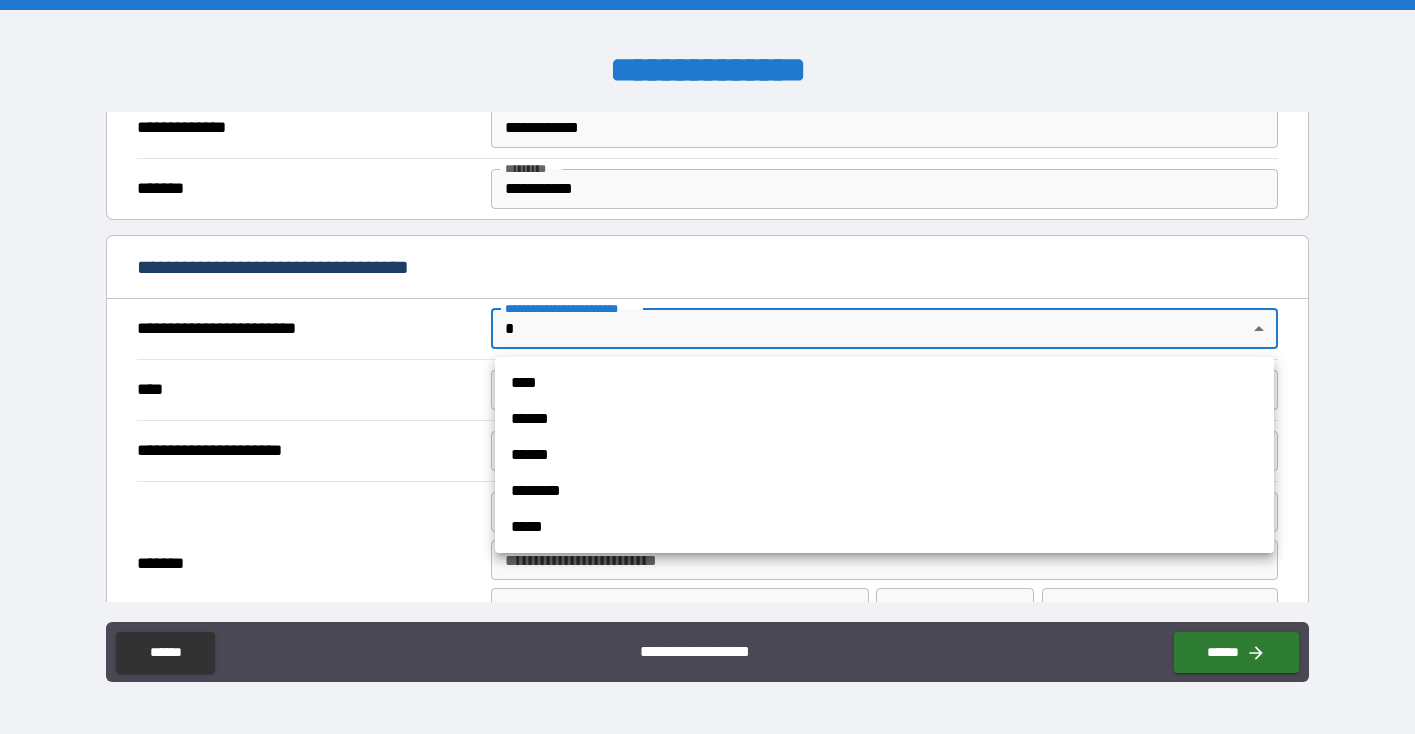 click on "**********" at bounding box center (707, 367) 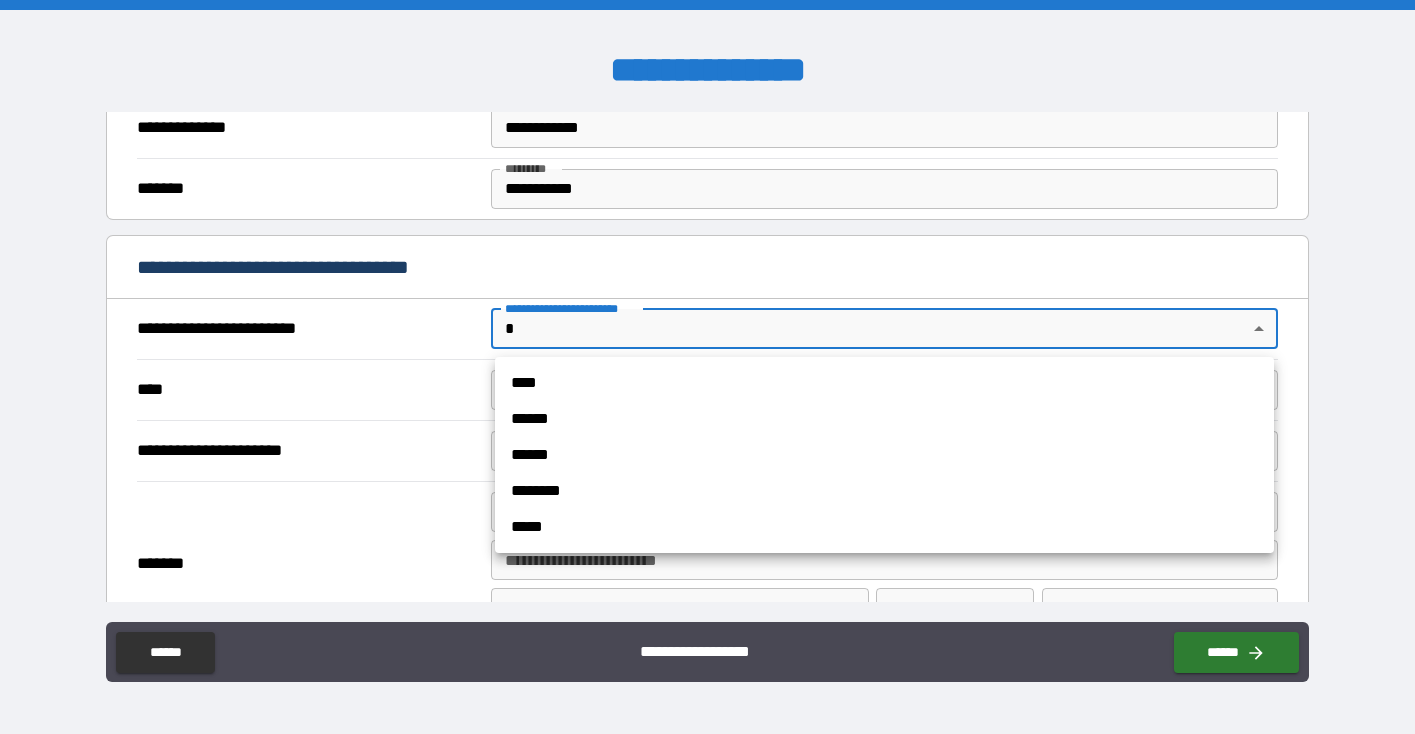 click on "****" at bounding box center (884, 383) 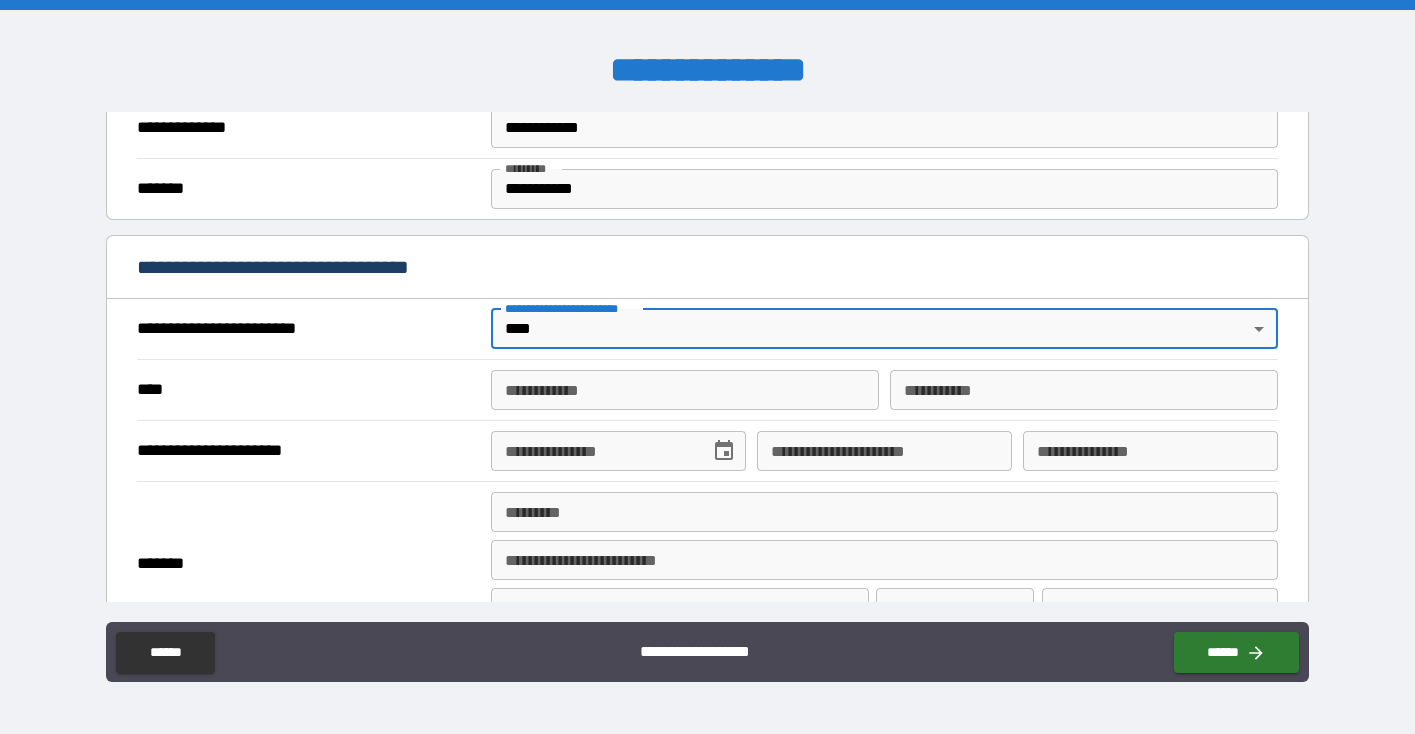 click on "**********" at bounding box center (685, 390) 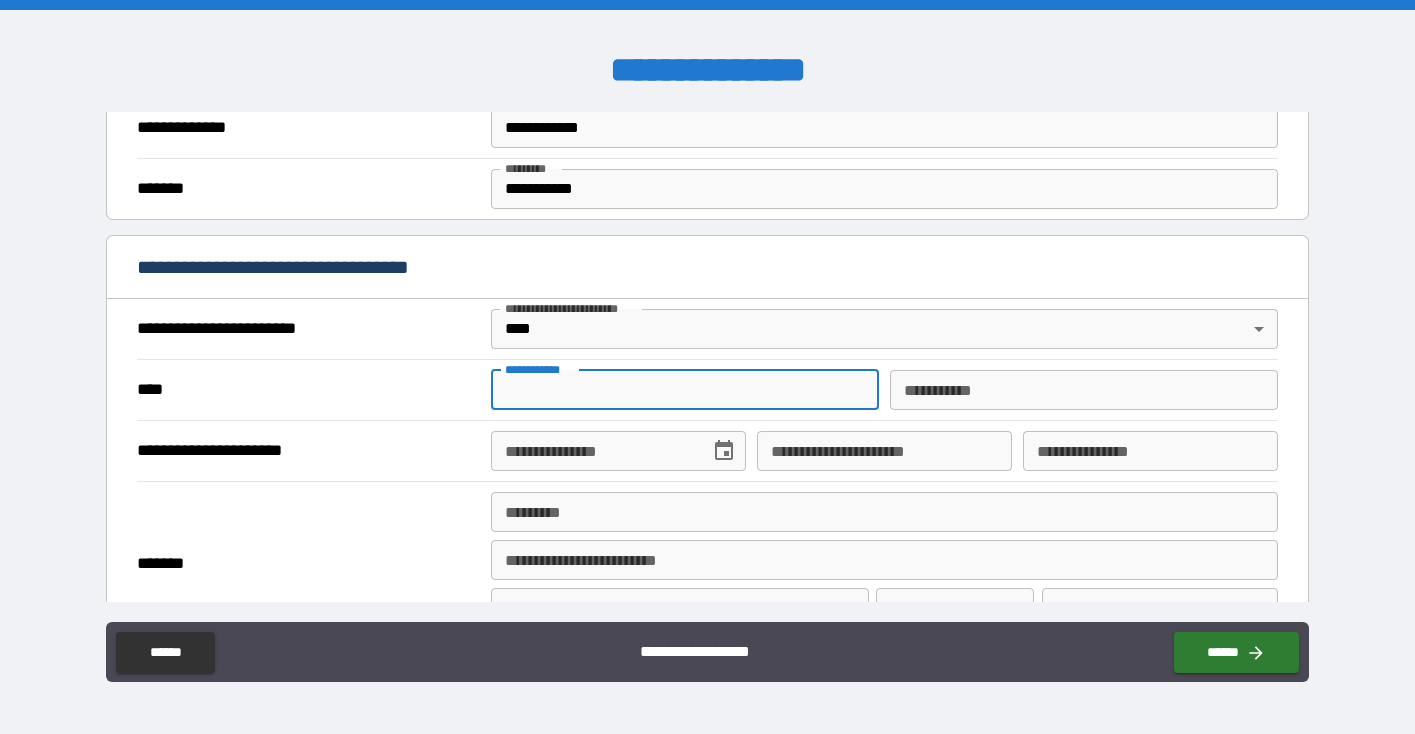 type on "*" 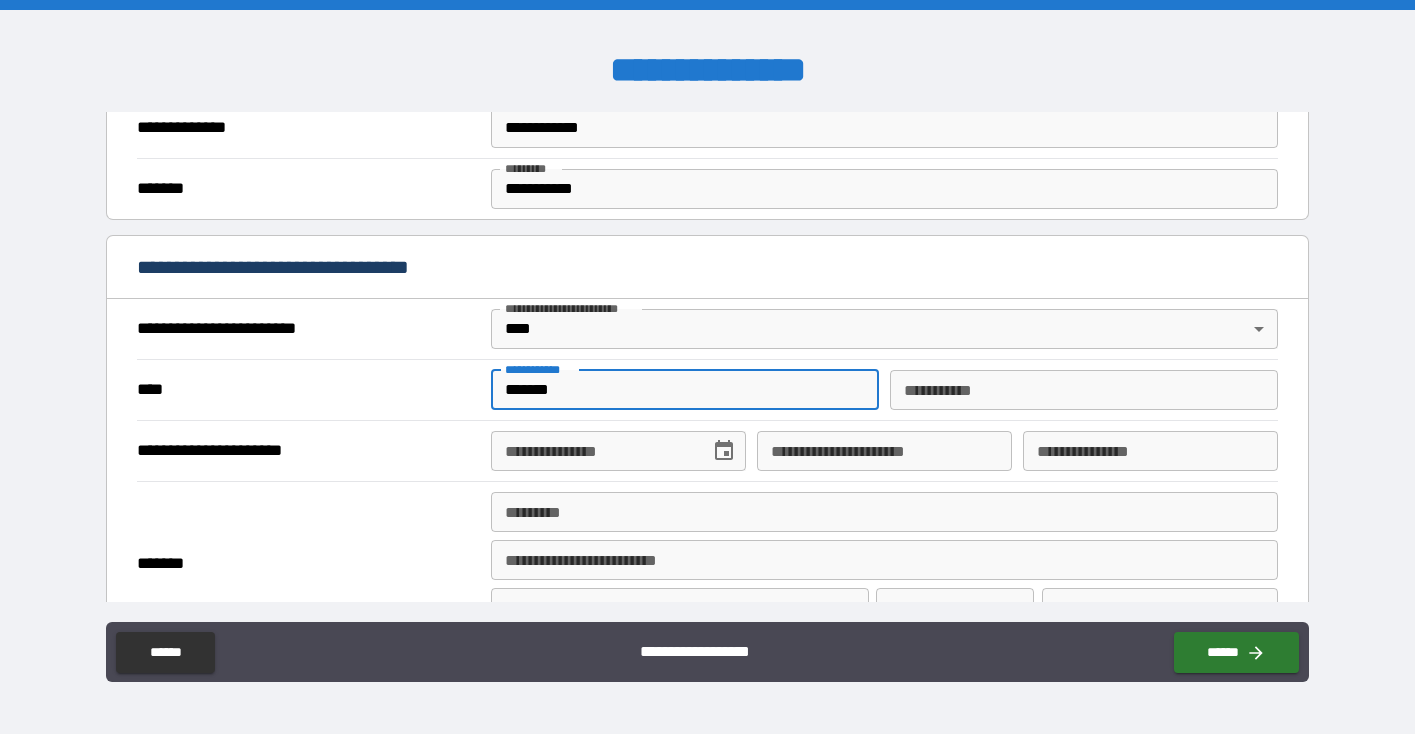 type on "*******" 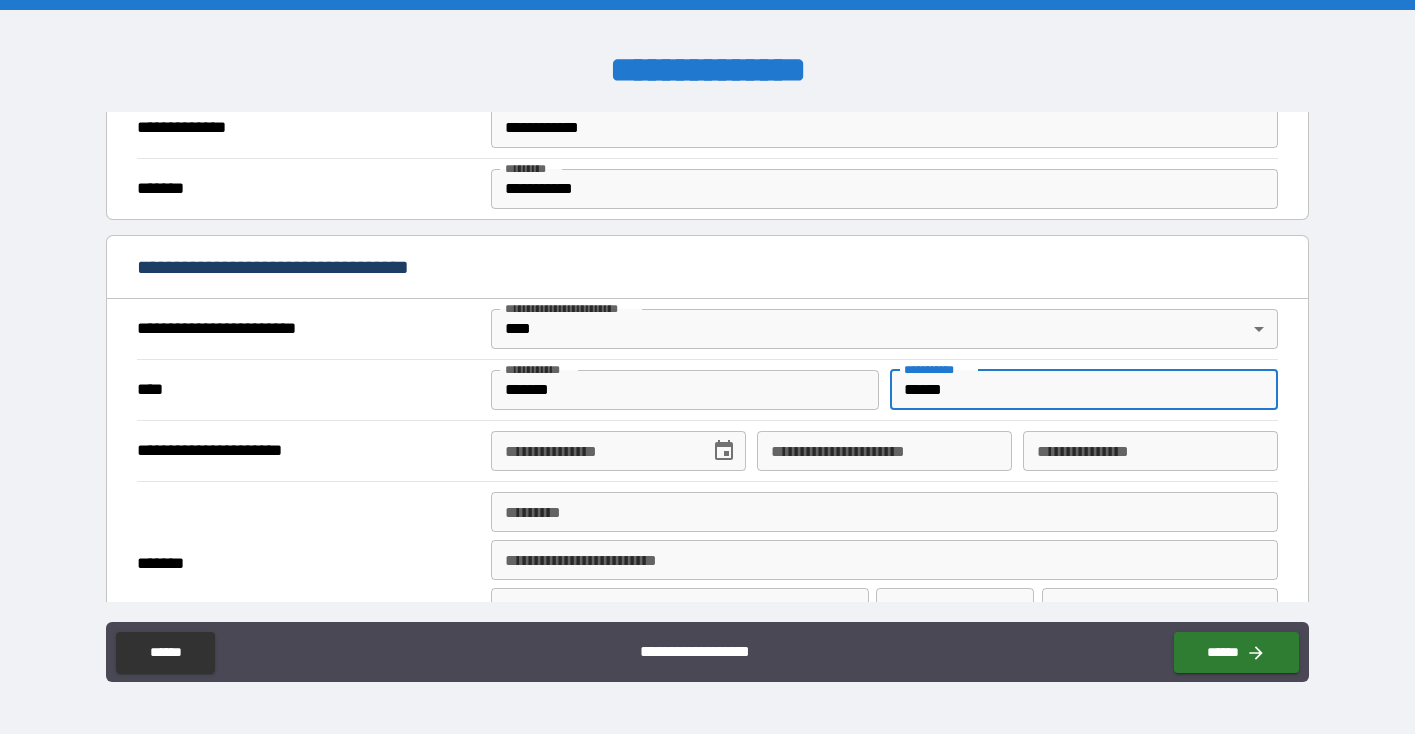 type on "******" 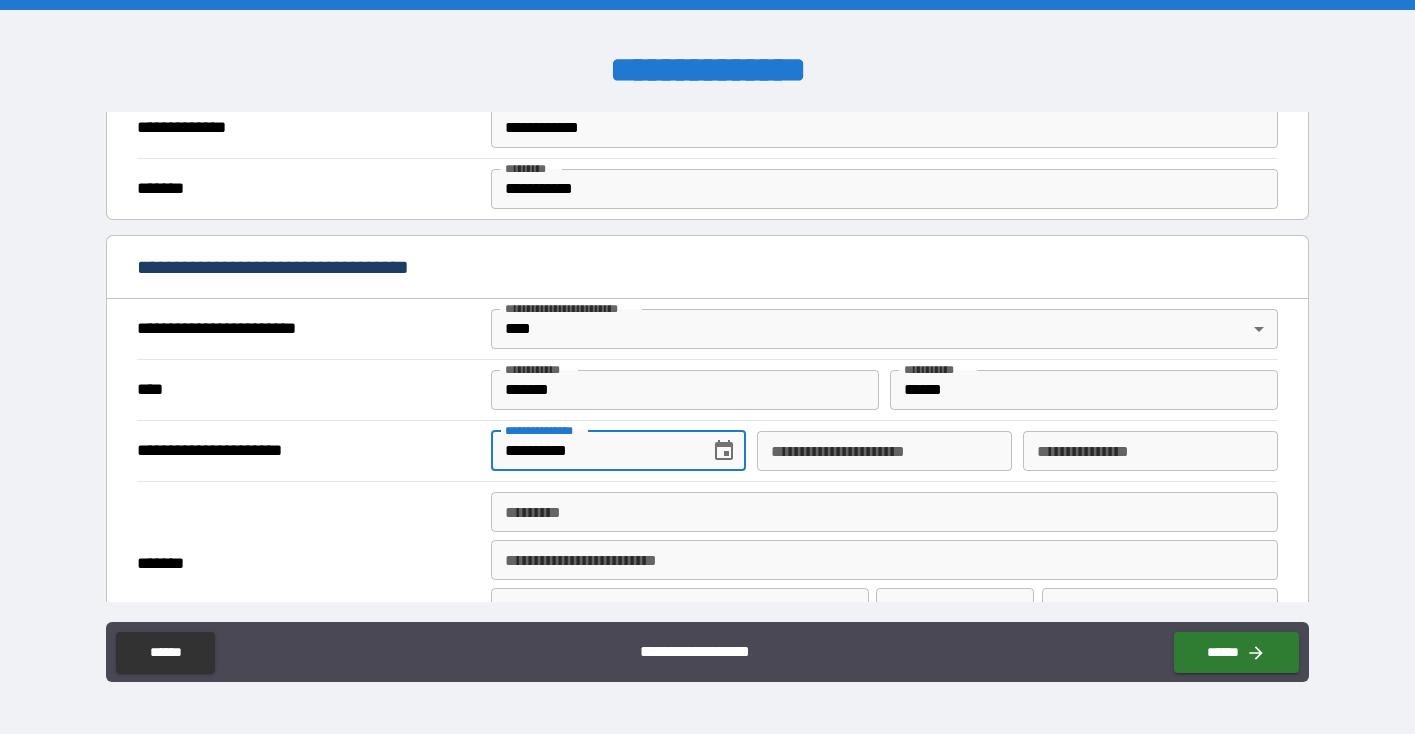 type on "**********" 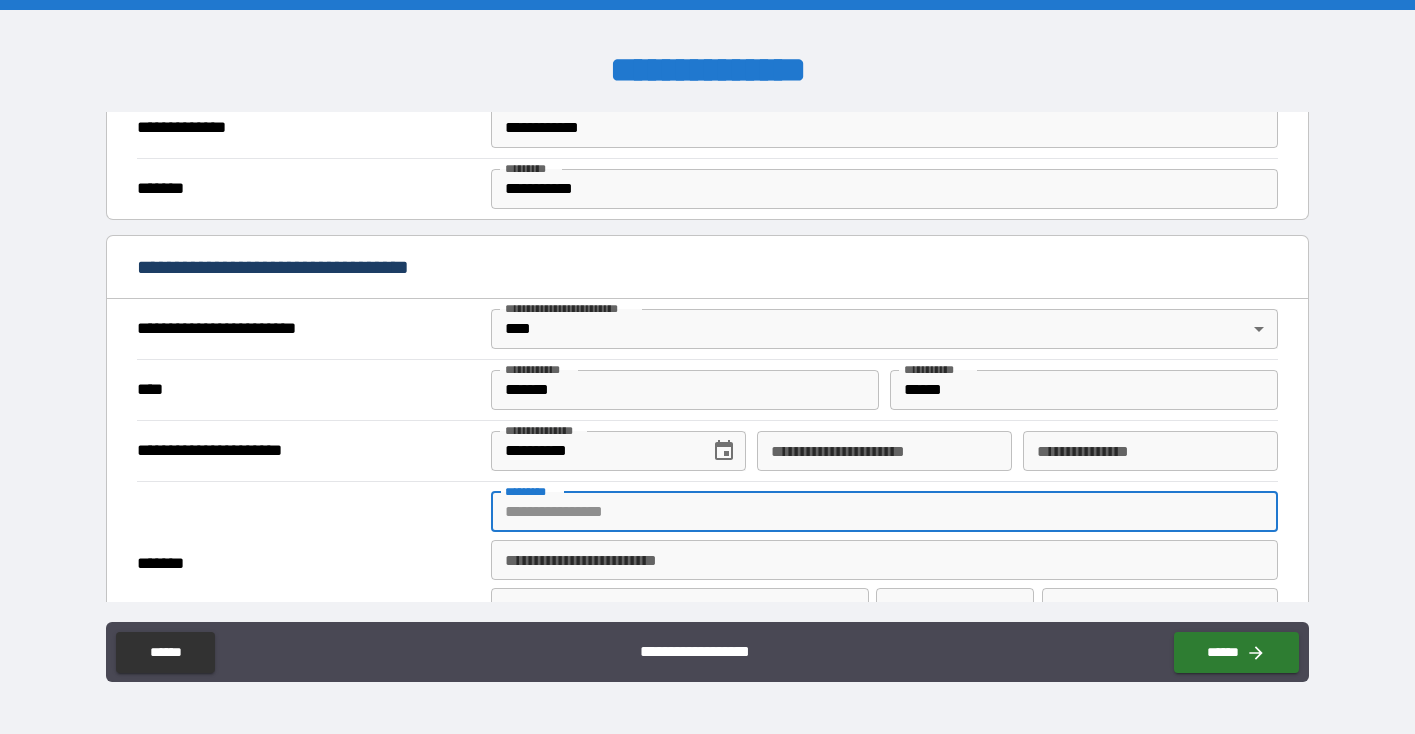 click on "*******   *" at bounding box center (884, 512) 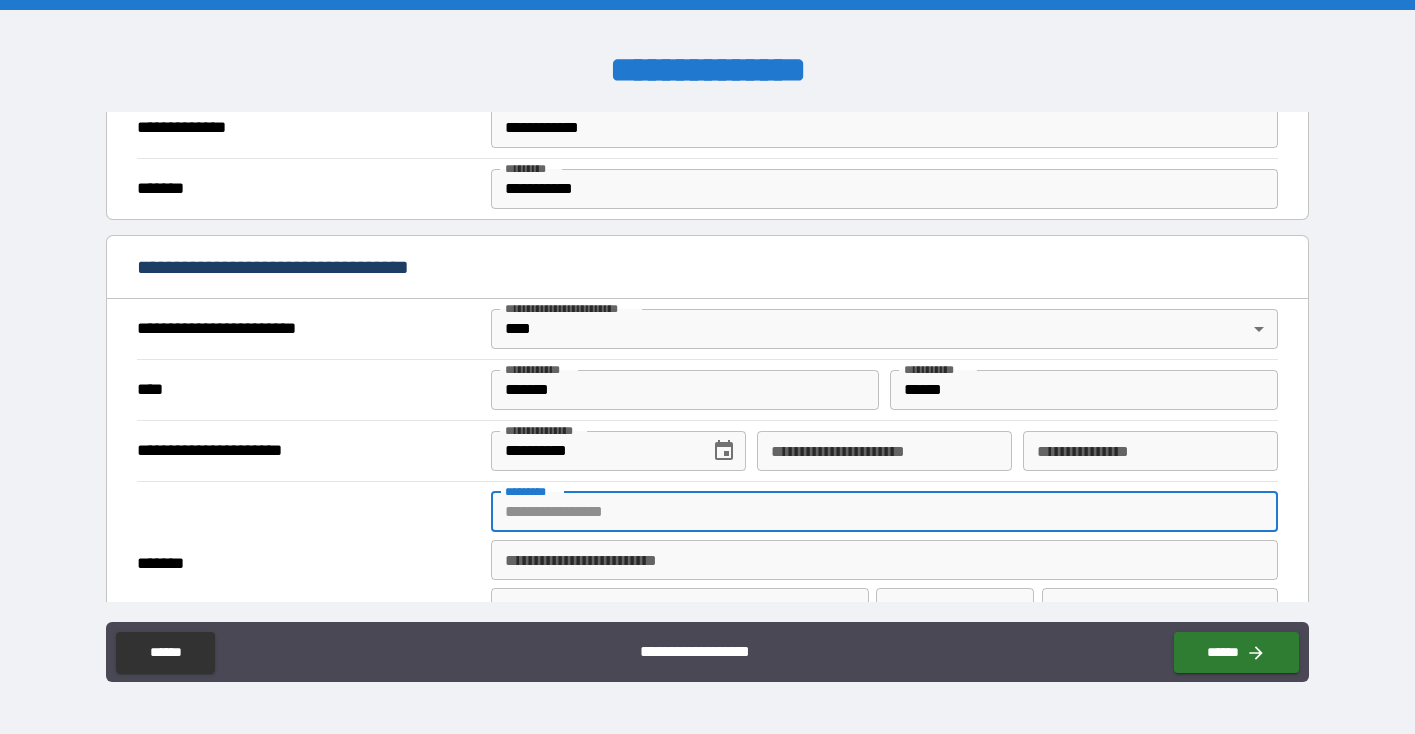 type on "**********" 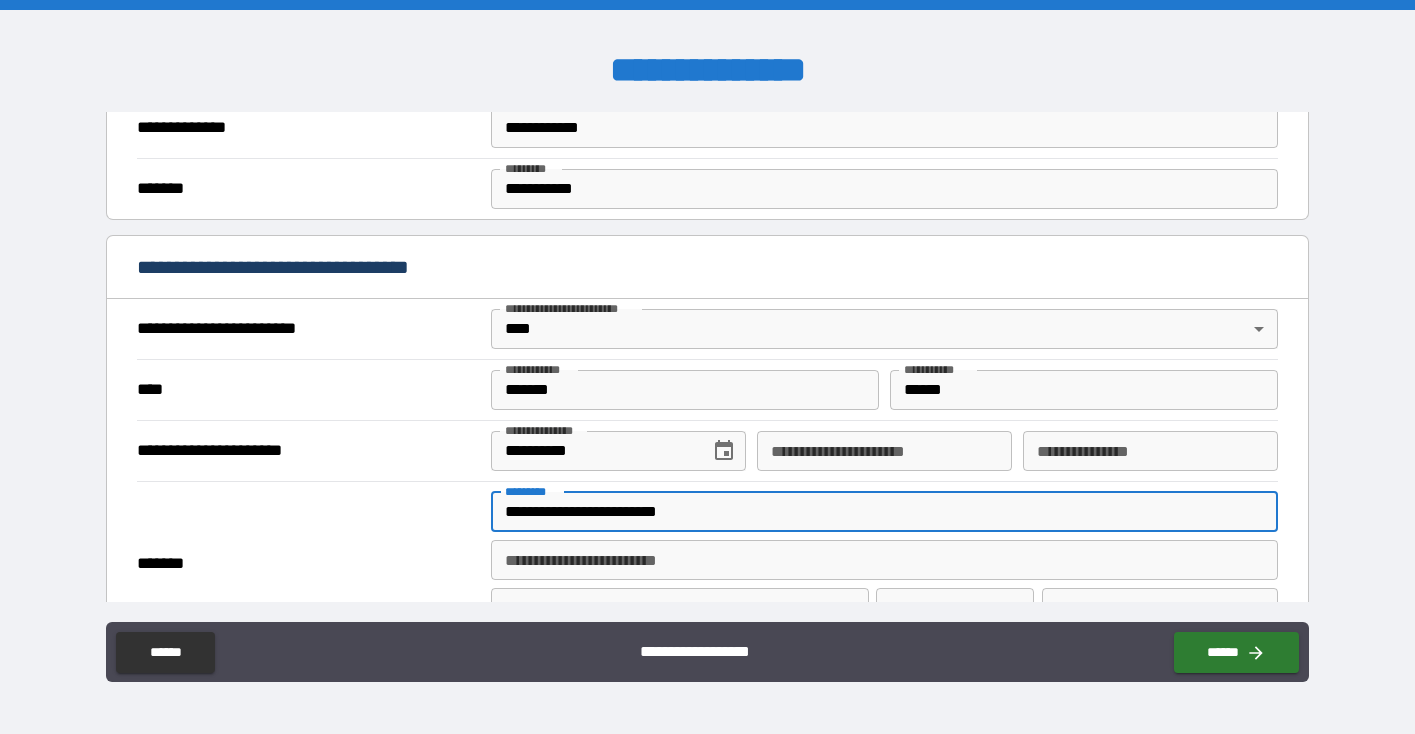 type on "**********" 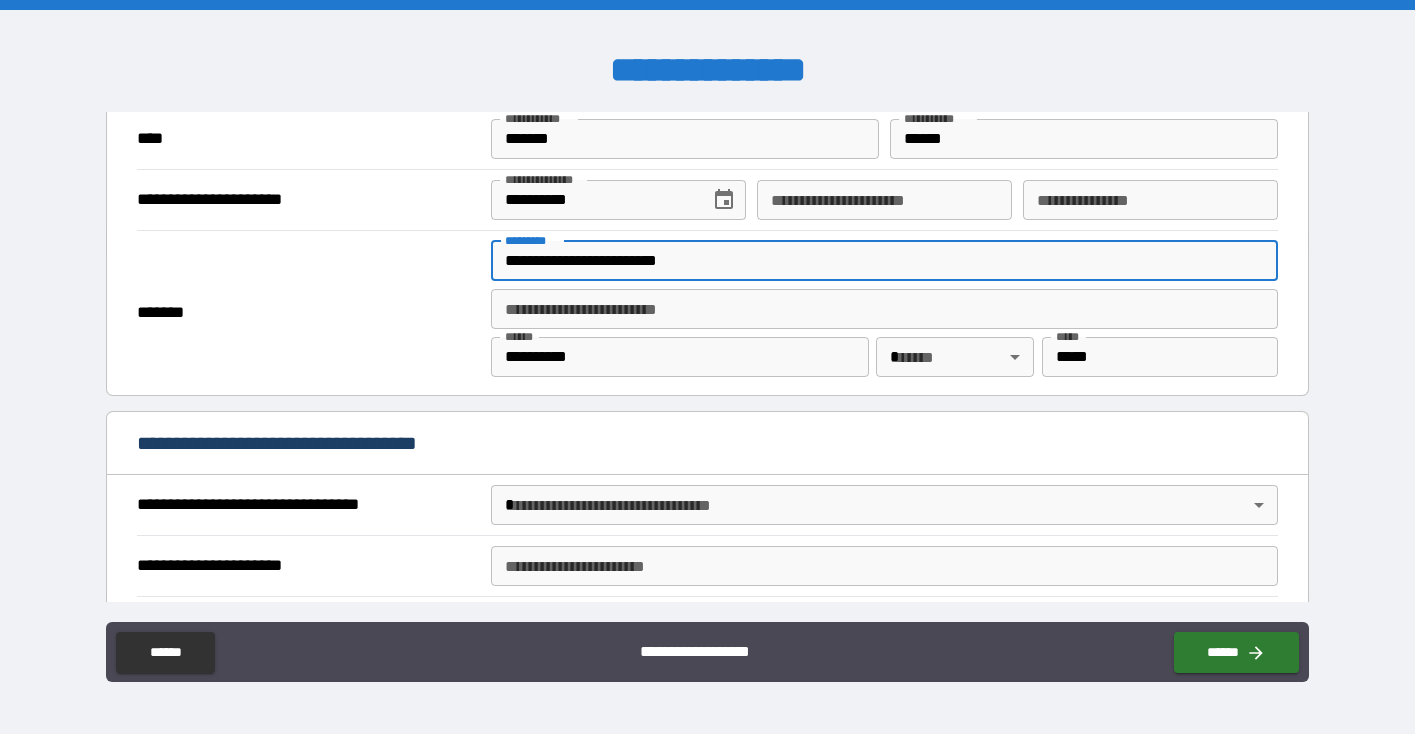 scroll, scrollTop: 851, scrollLeft: 0, axis: vertical 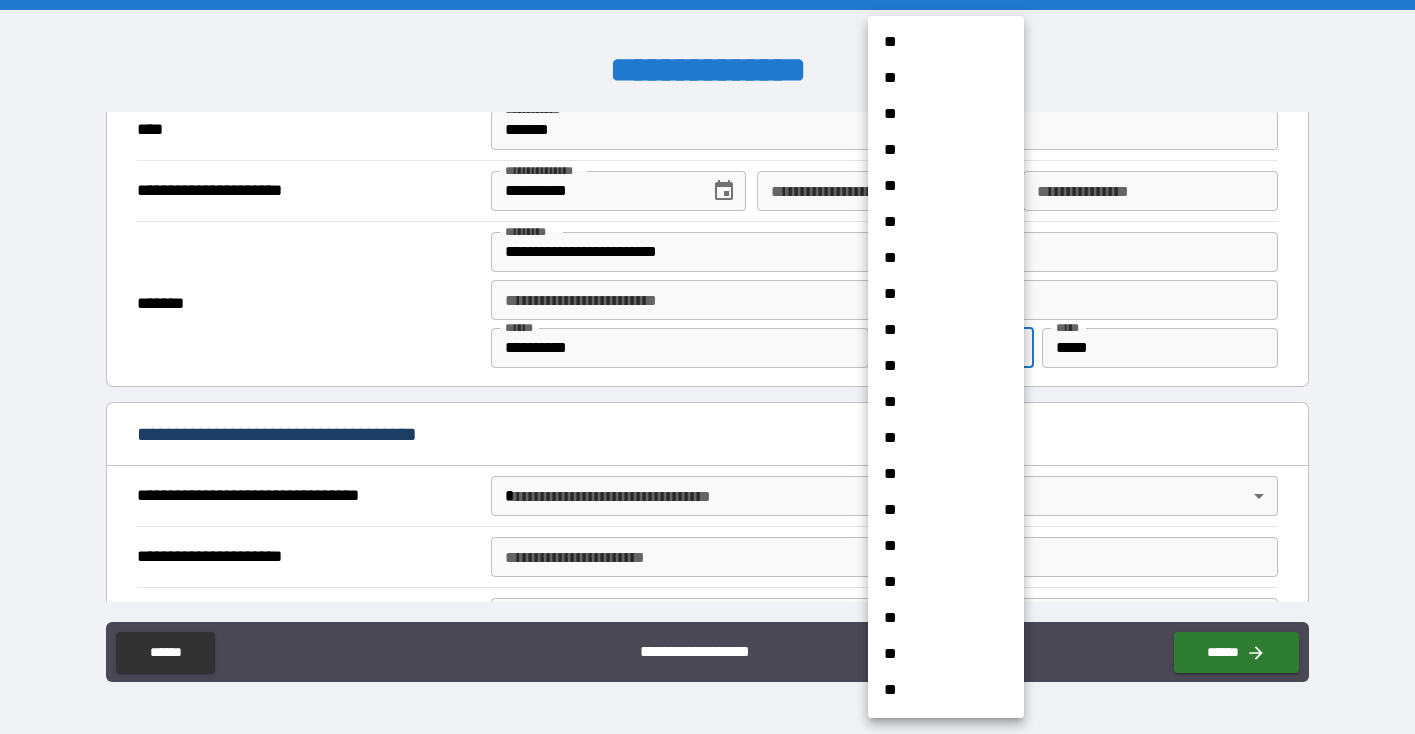 click on "**********" at bounding box center (707, 367) 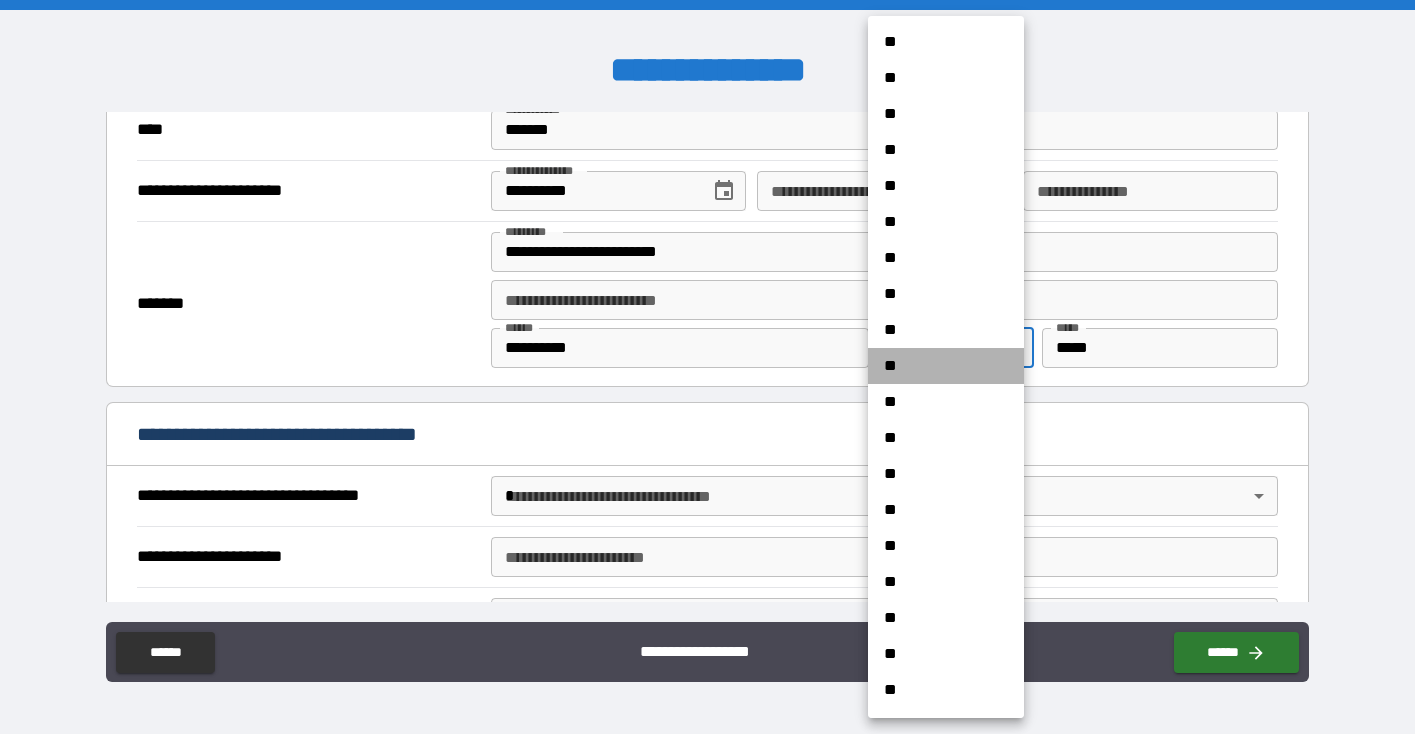 click on "**" at bounding box center (946, 366) 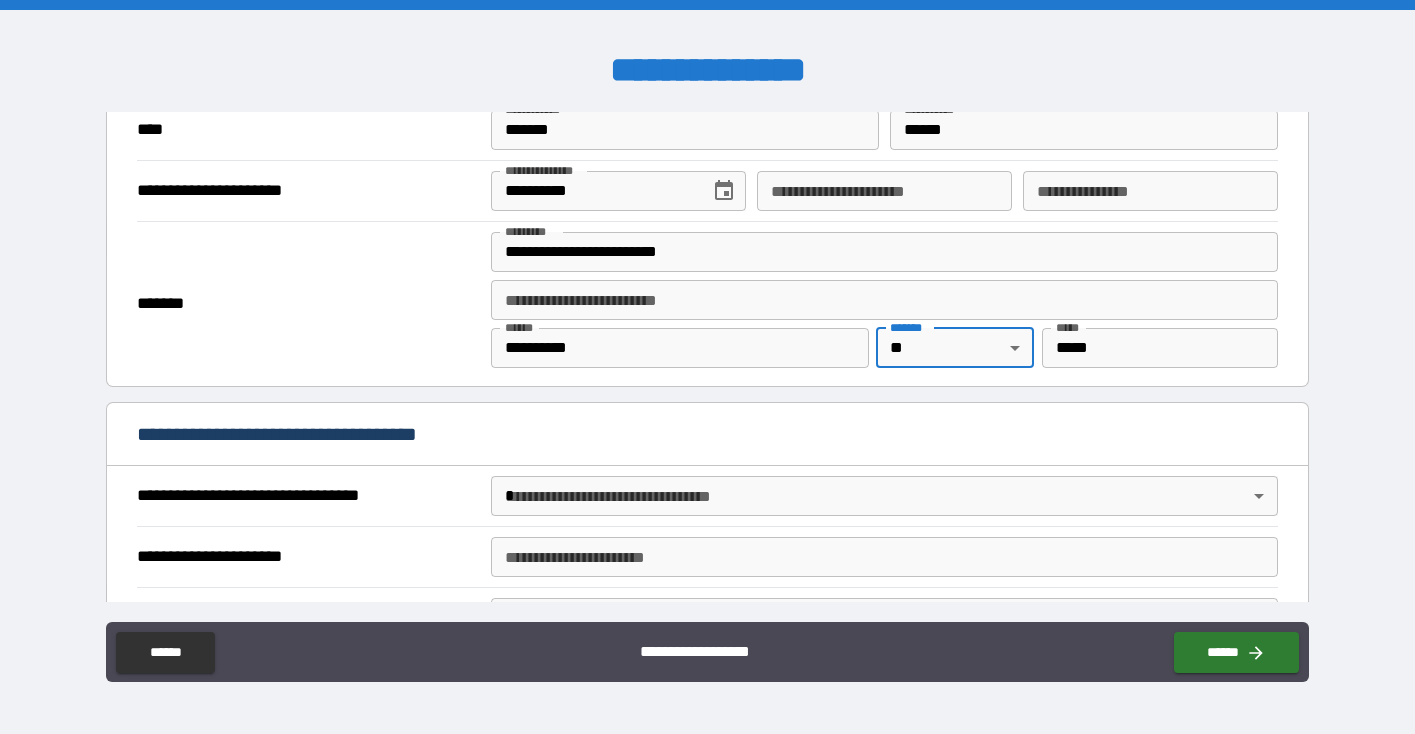 scroll, scrollTop: 970, scrollLeft: 0, axis: vertical 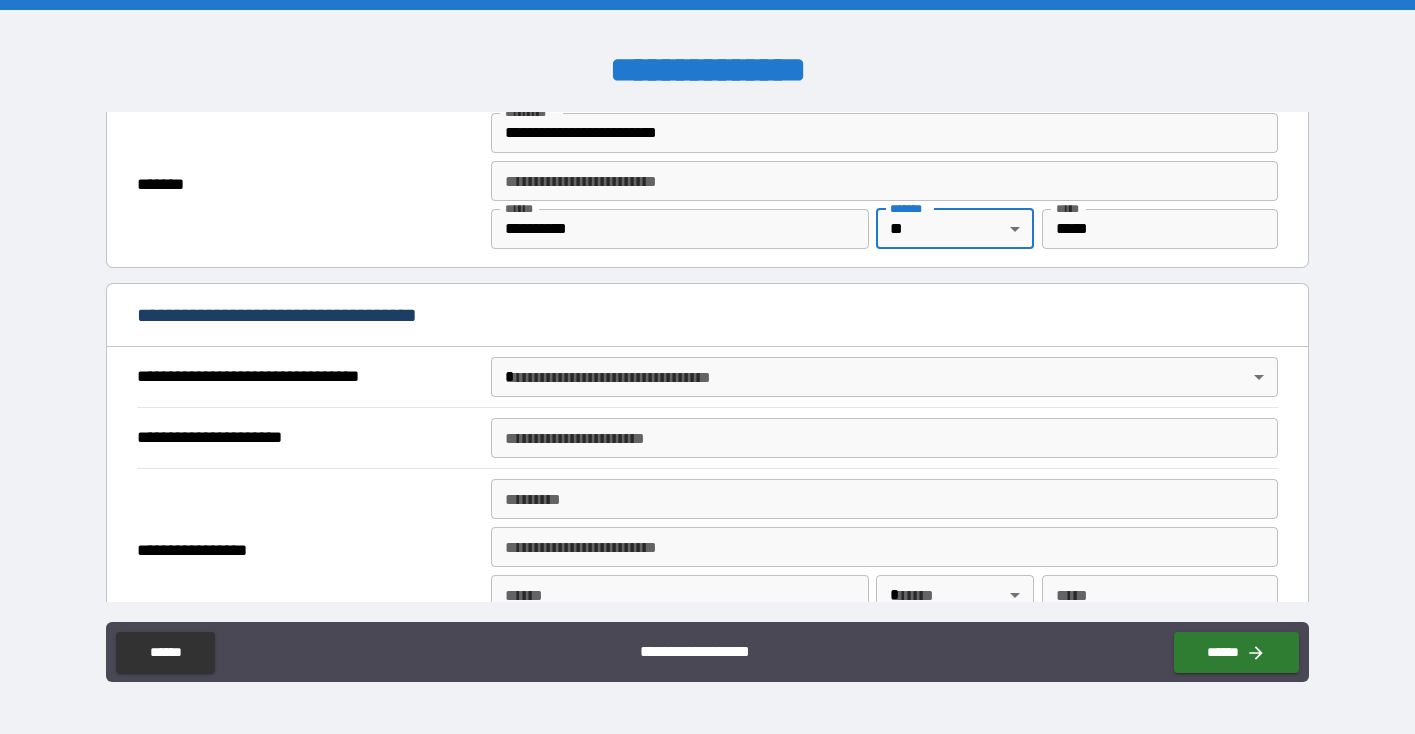 click on "**********" at bounding box center (707, 382) 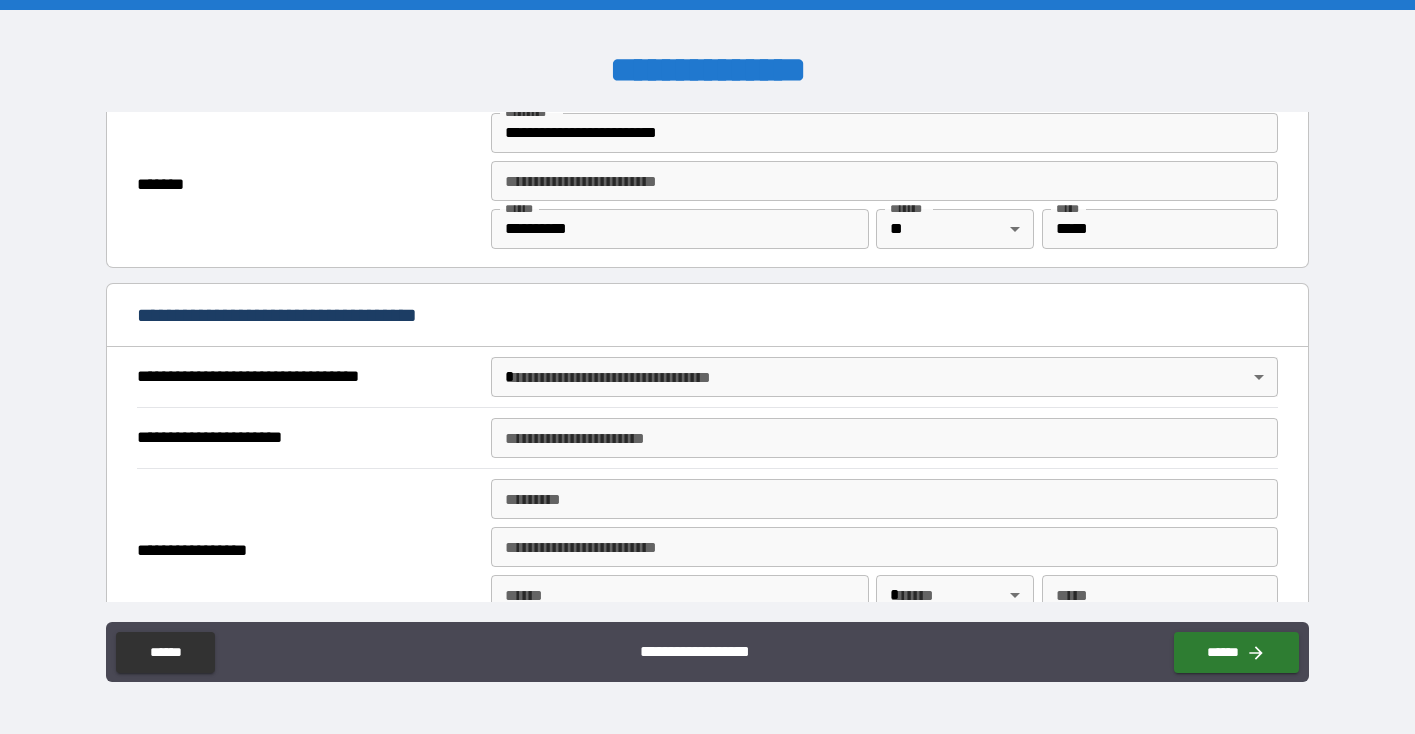 click on "**********" at bounding box center [707, 367] 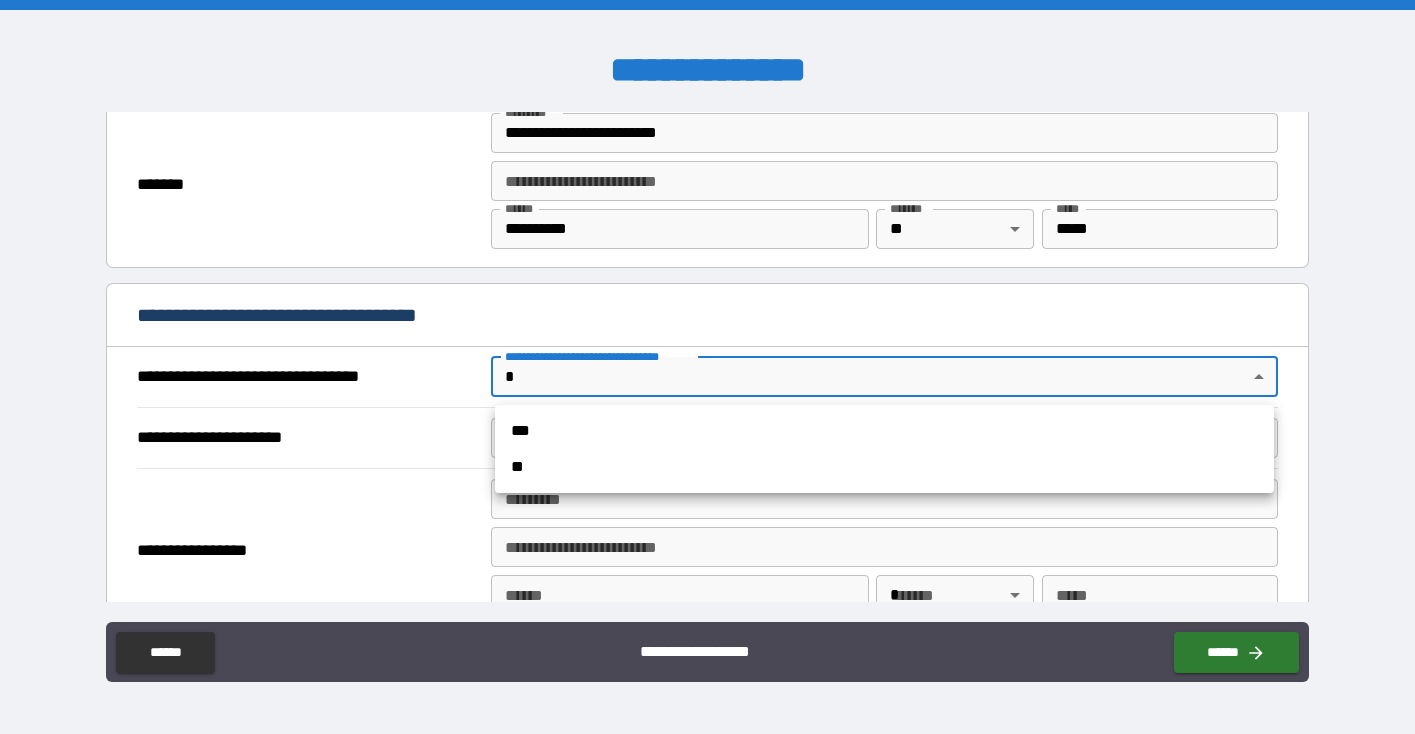 click on "***" at bounding box center [884, 431] 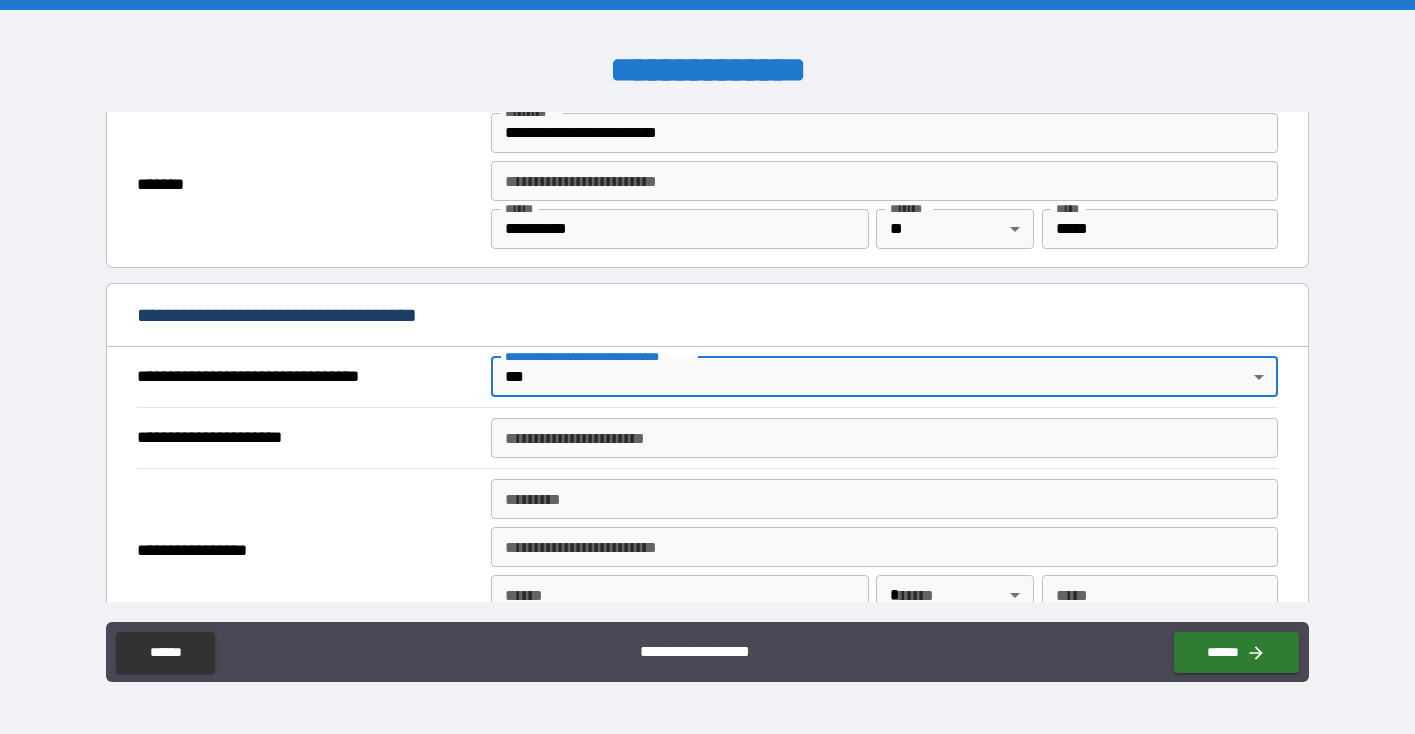 click on "**********" at bounding box center (884, 438) 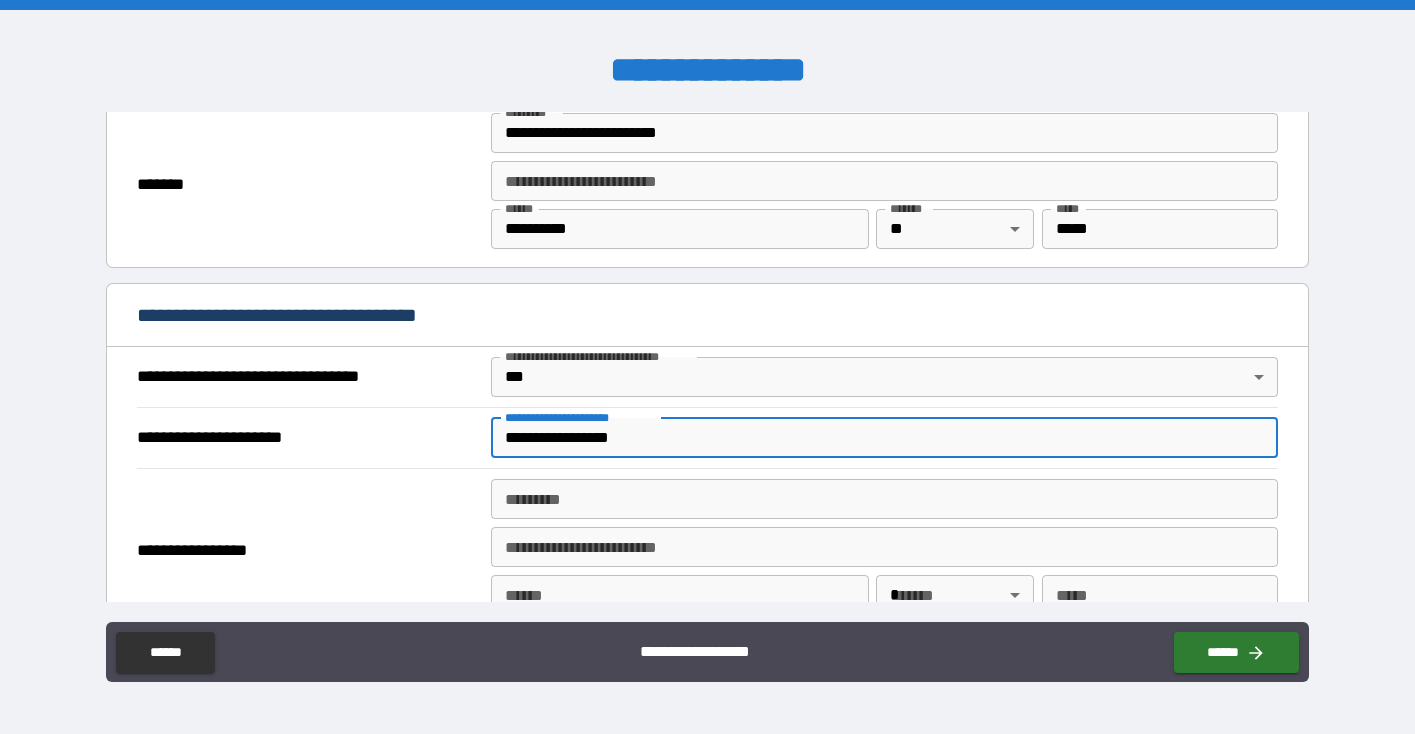 type on "**********" 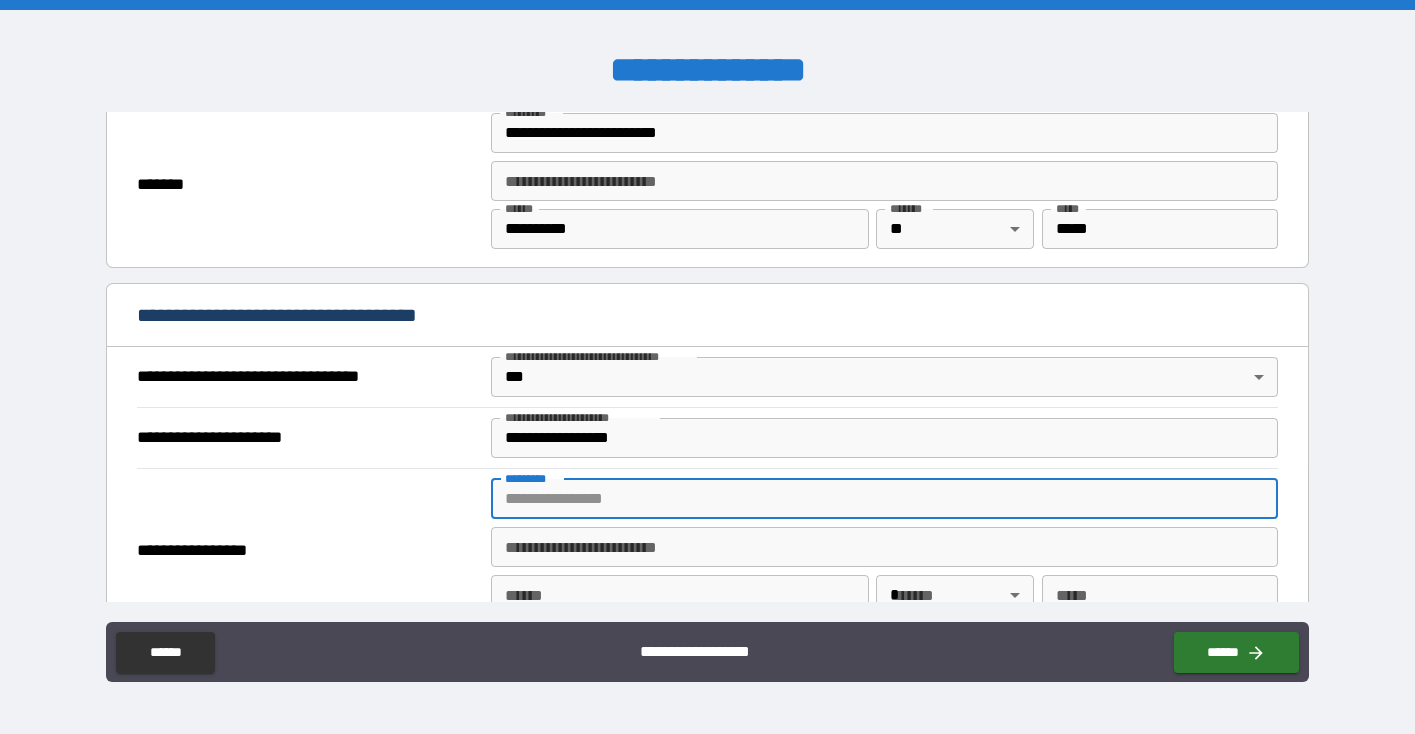 click on "*******   *" at bounding box center [884, 499] 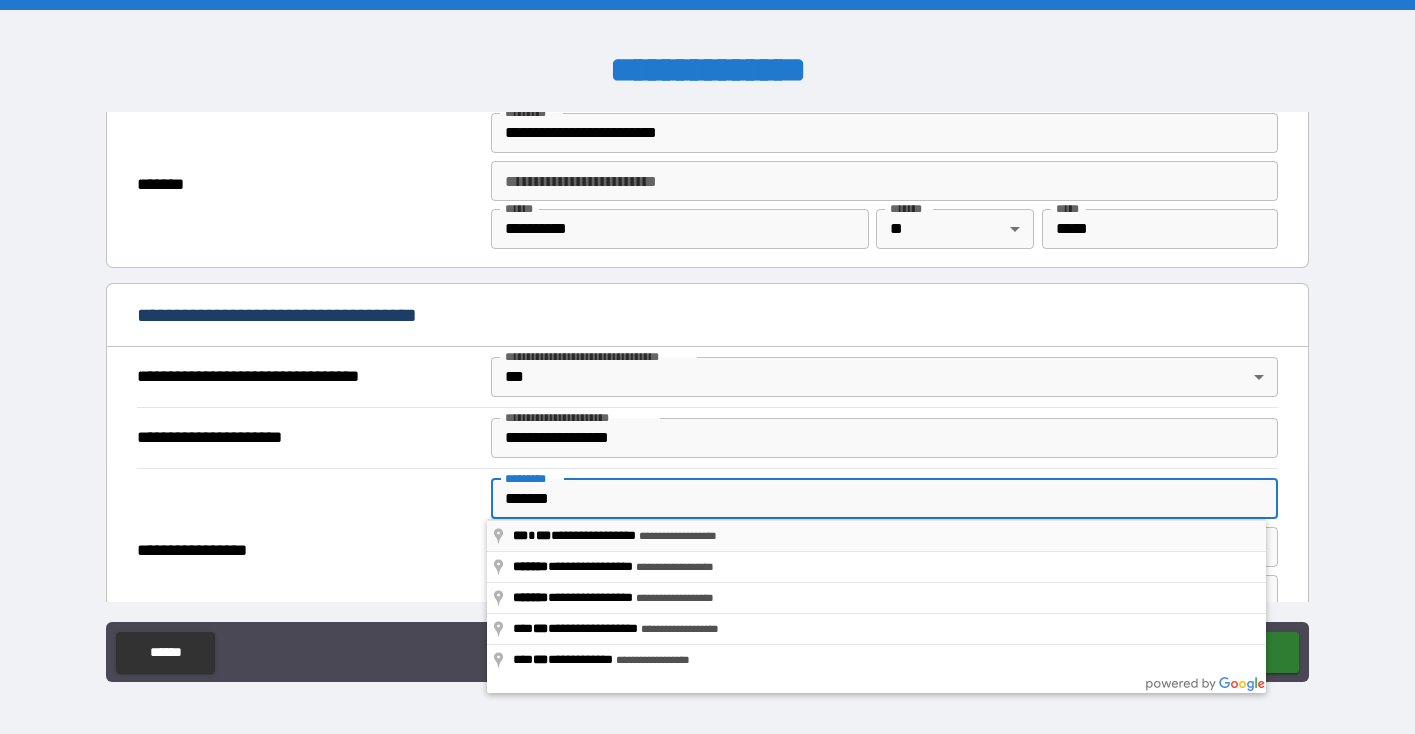 type on "**********" 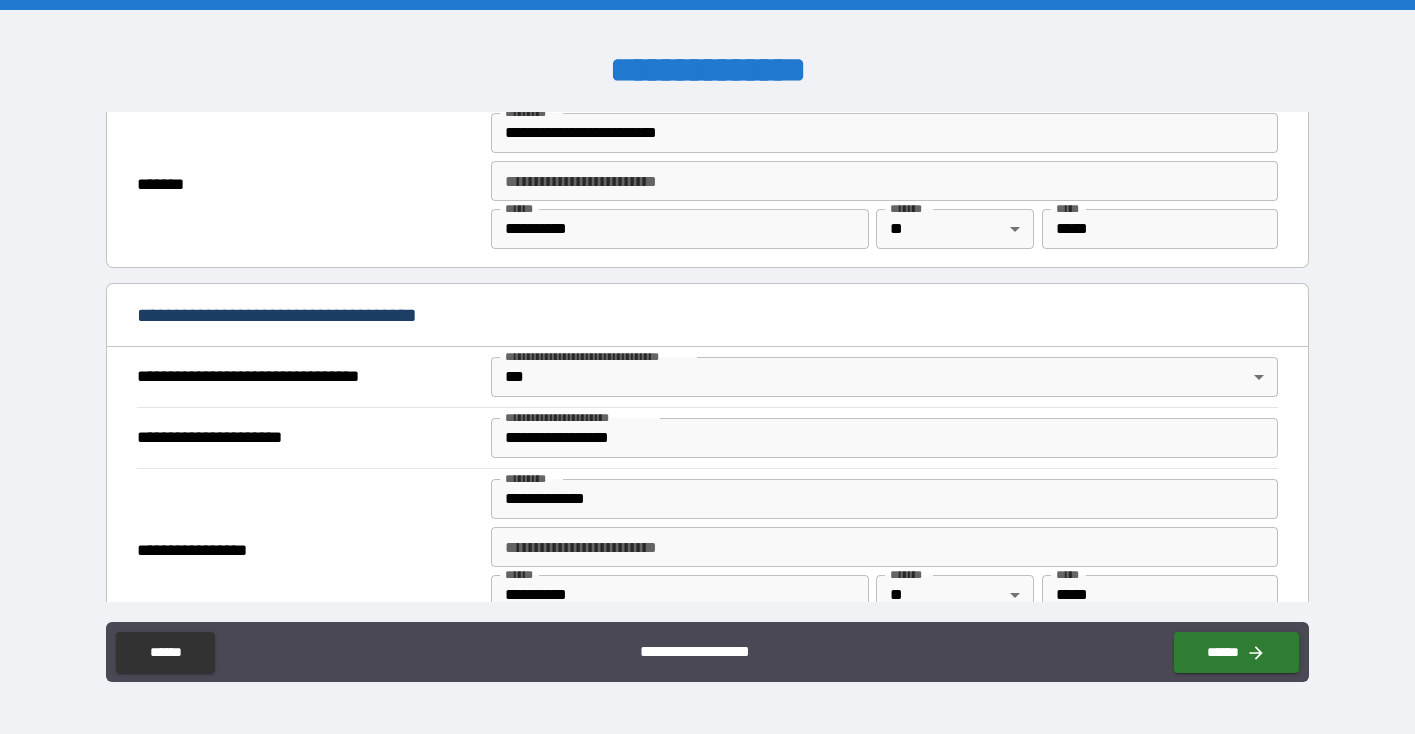 click on "**********" at bounding box center [884, 547] 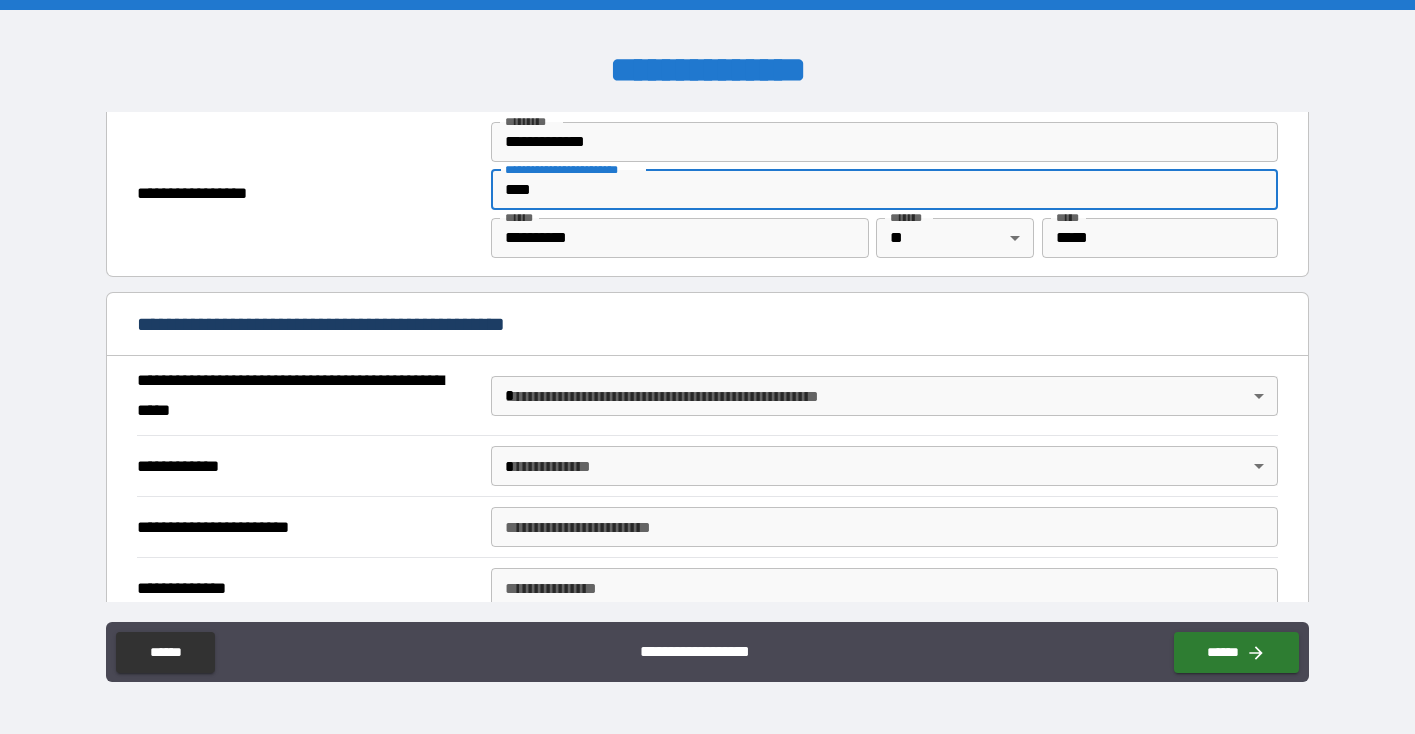 scroll, scrollTop: 1329, scrollLeft: 0, axis: vertical 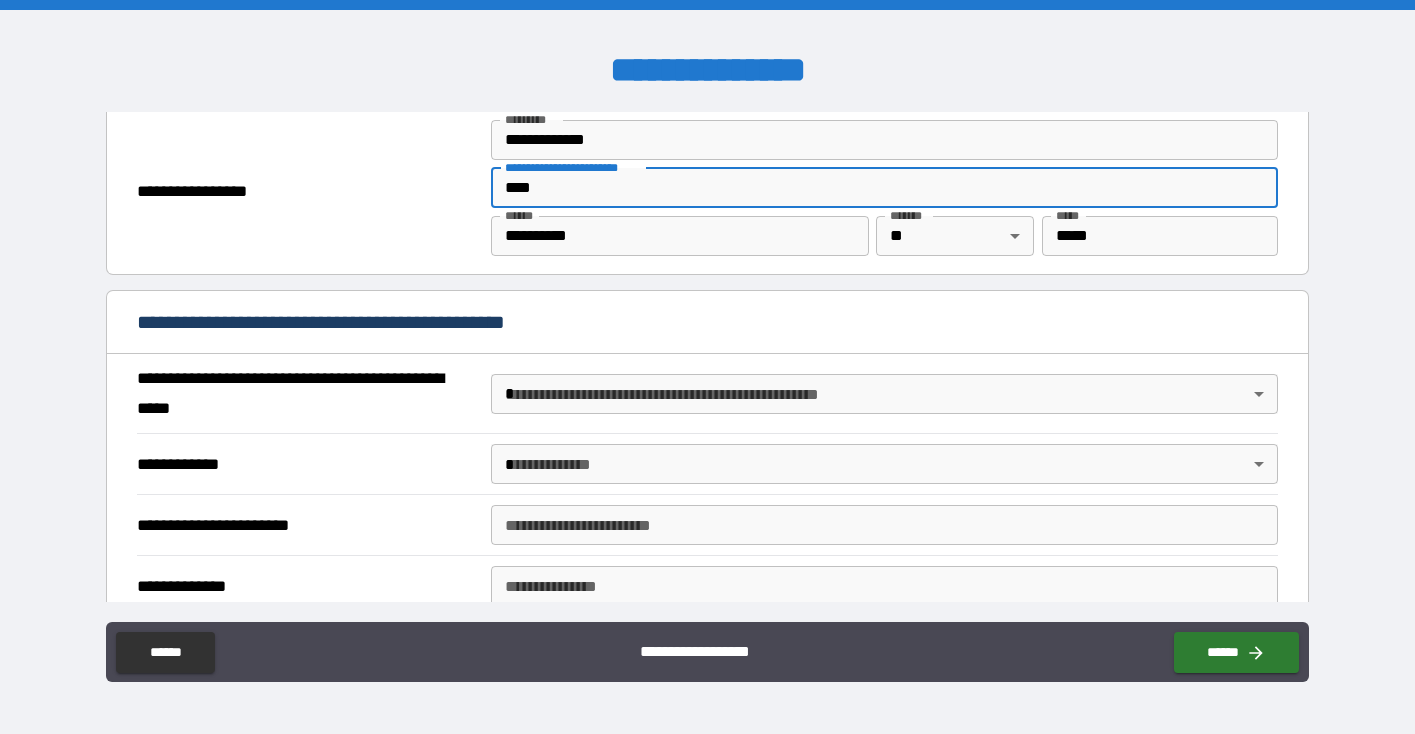 type on "****" 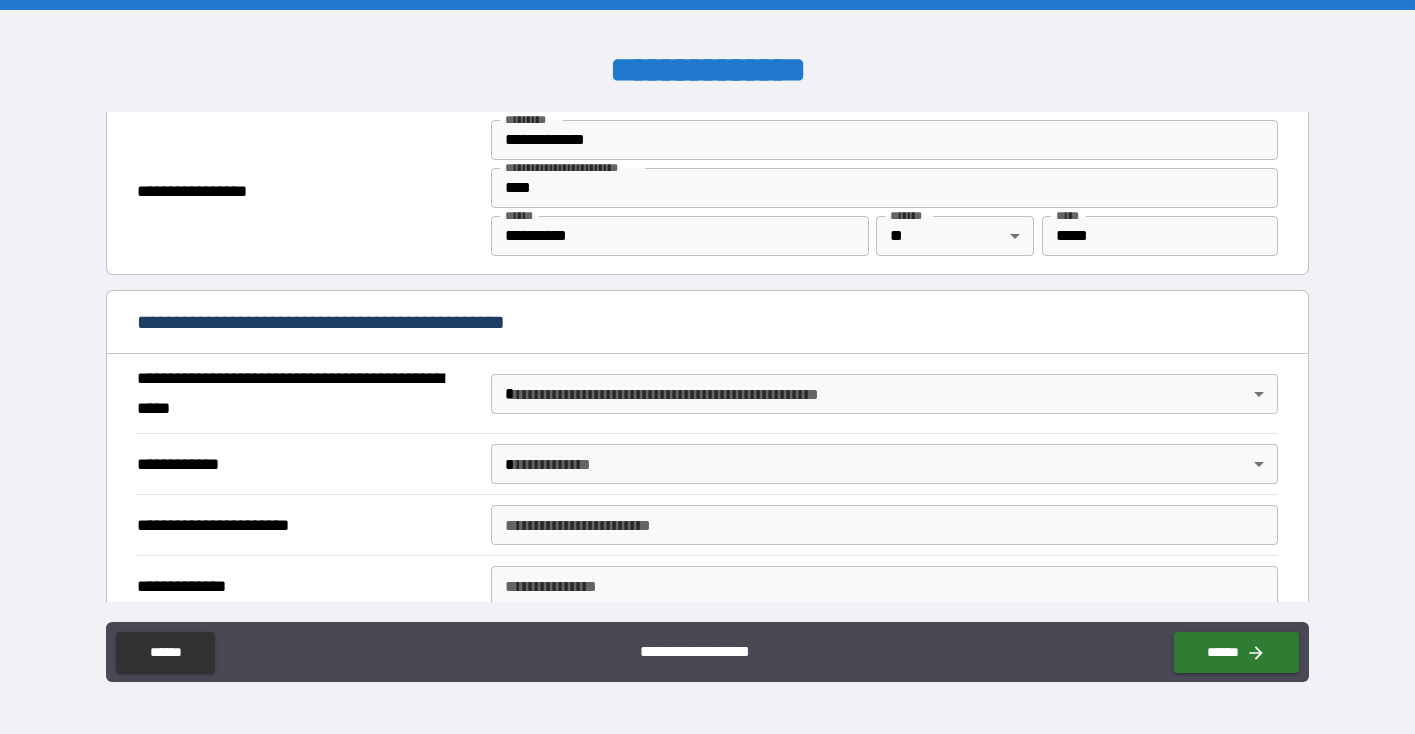 click on "**********" at bounding box center [707, 367] 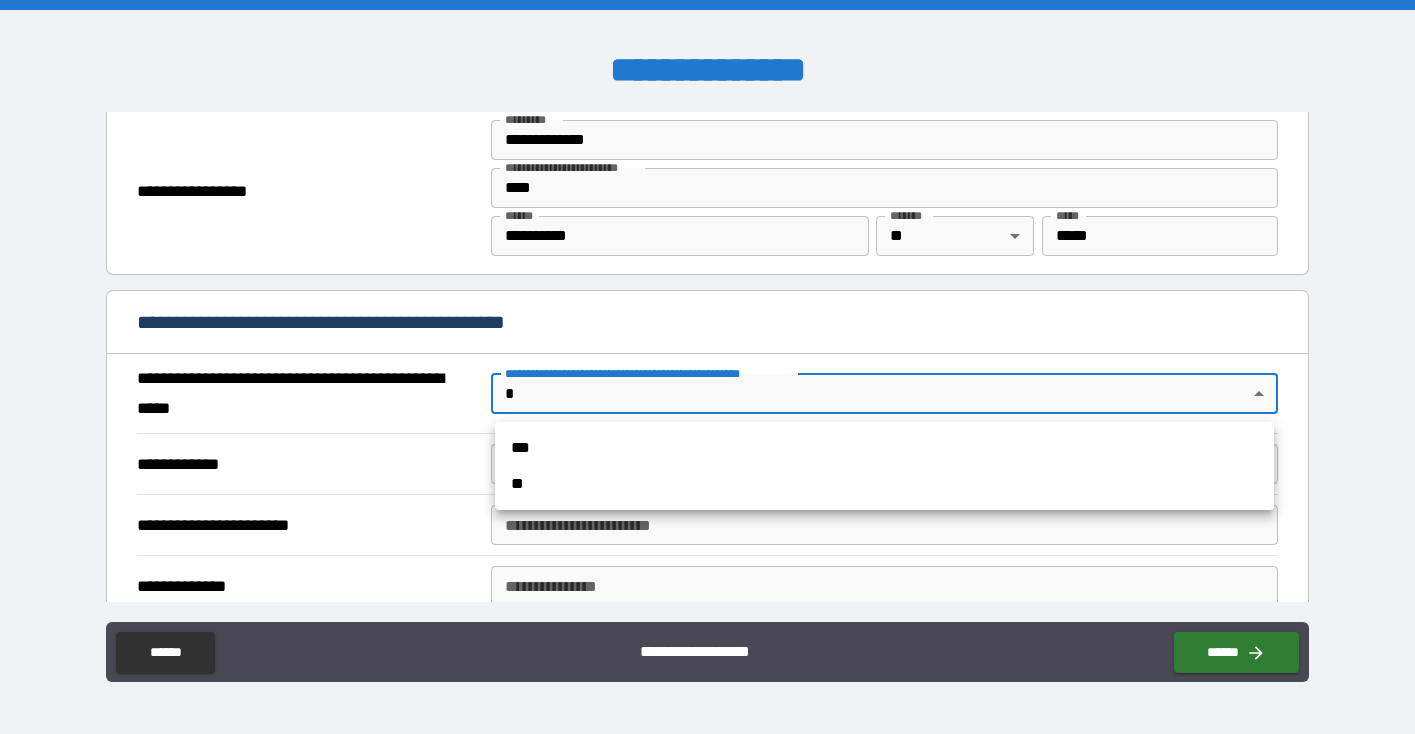 click on "**" at bounding box center [884, 484] 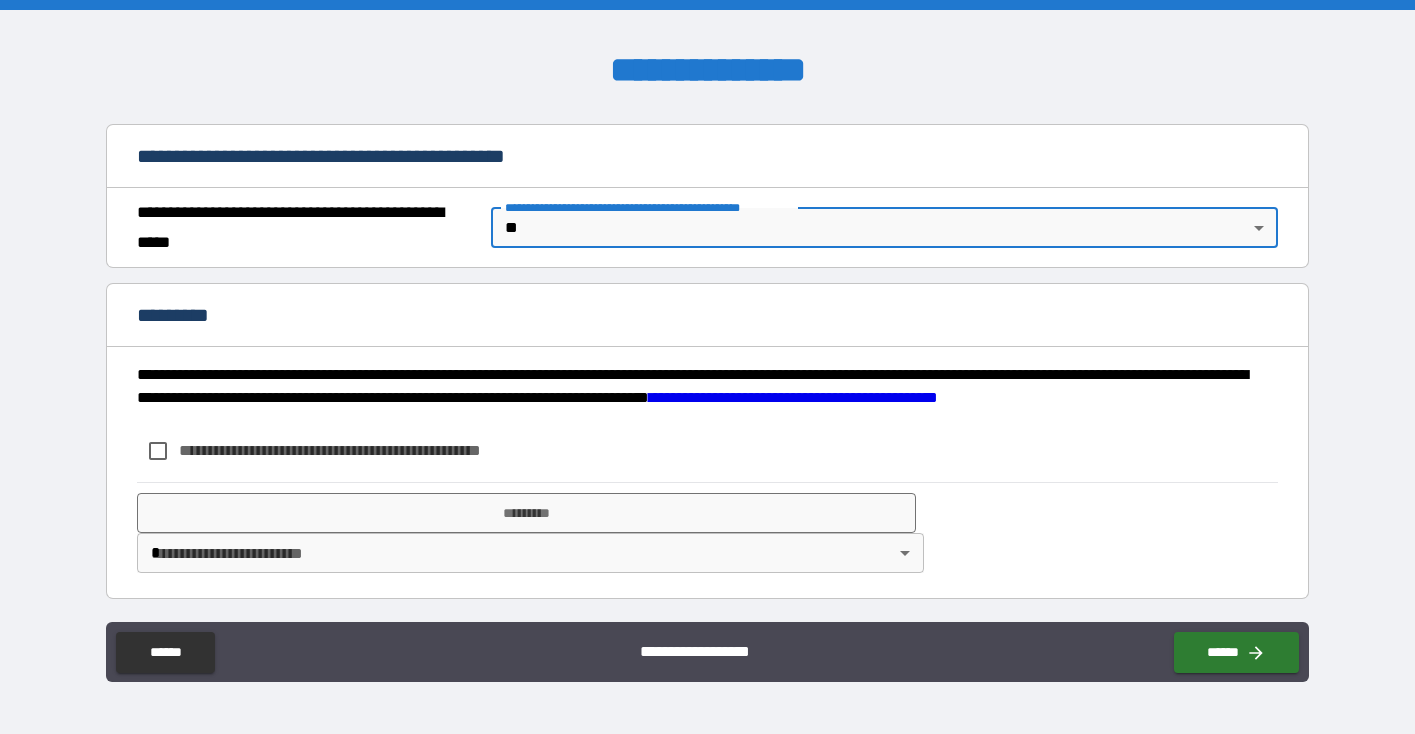 scroll, scrollTop: 1496, scrollLeft: 0, axis: vertical 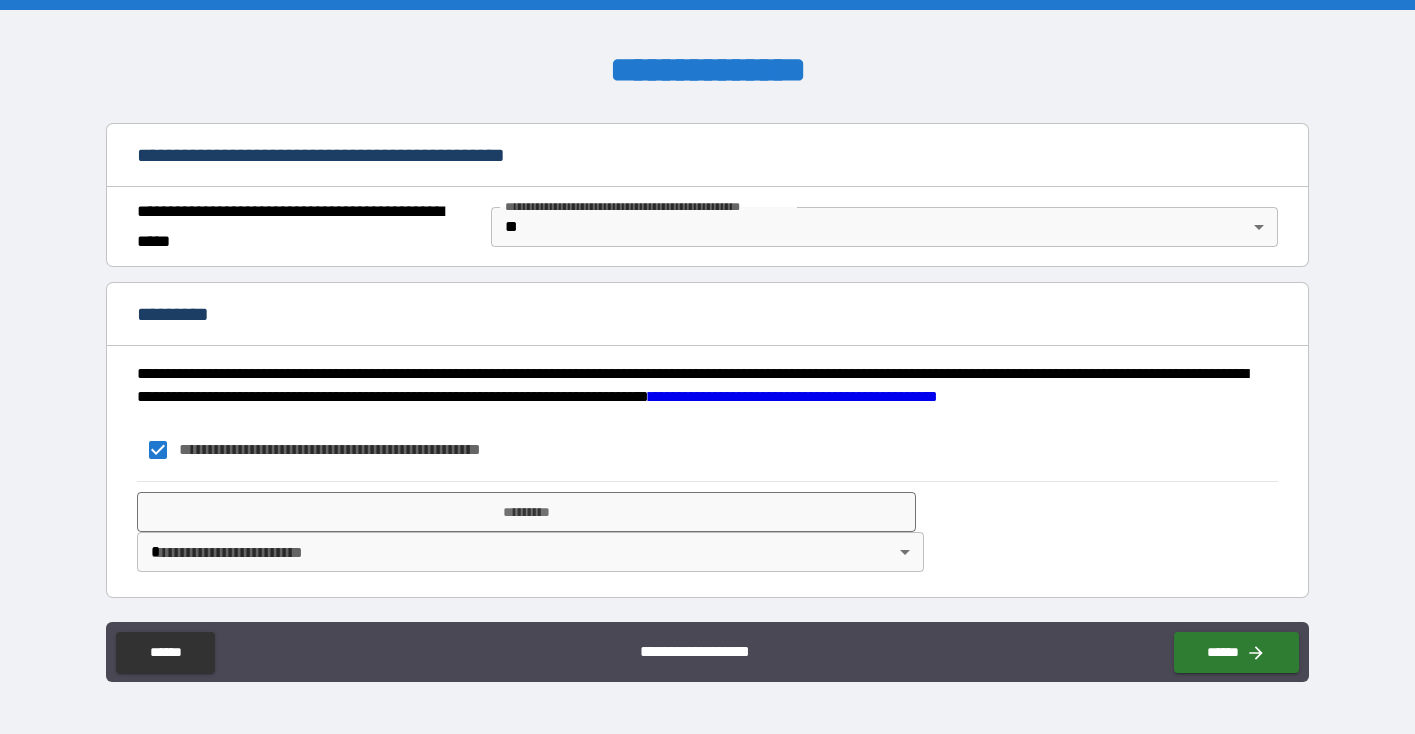 click on "**********" at bounding box center (707, 367) 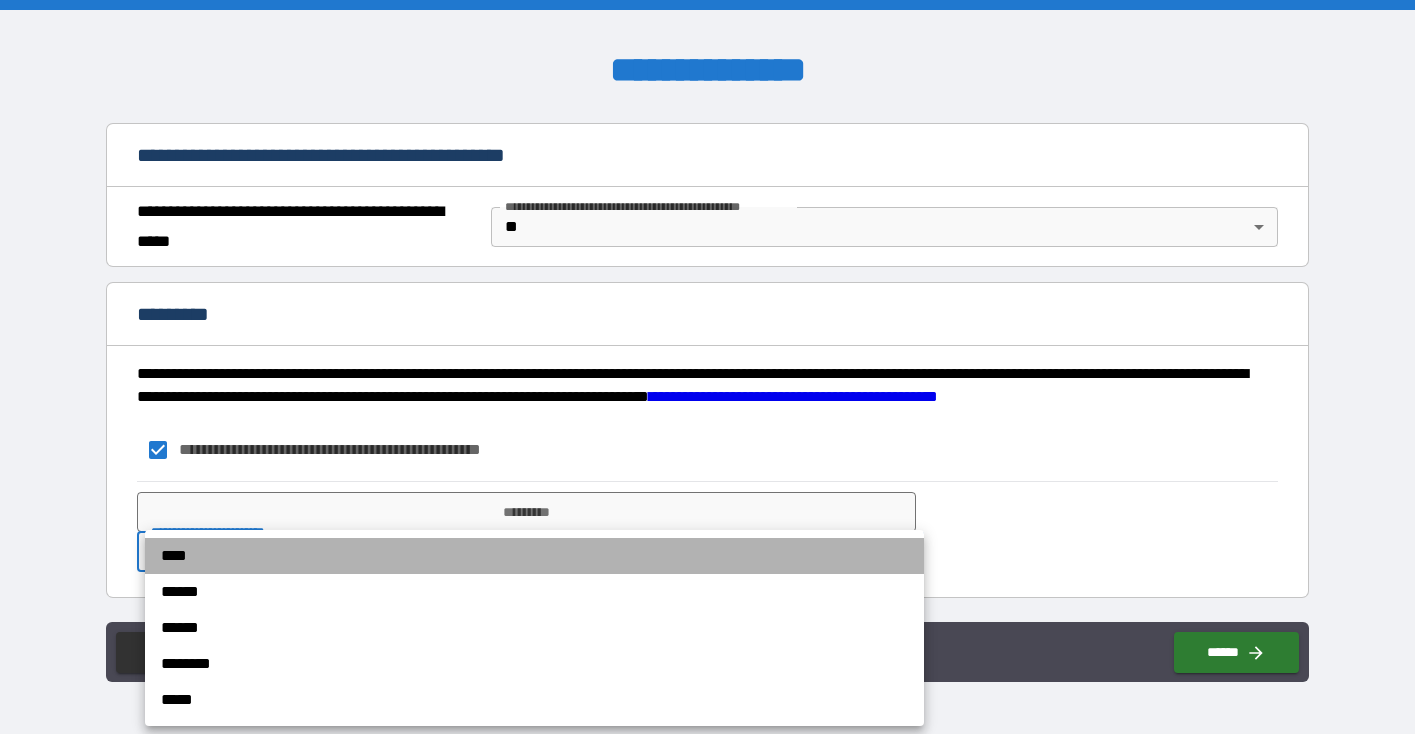 click on "****" at bounding box center [534, 556] 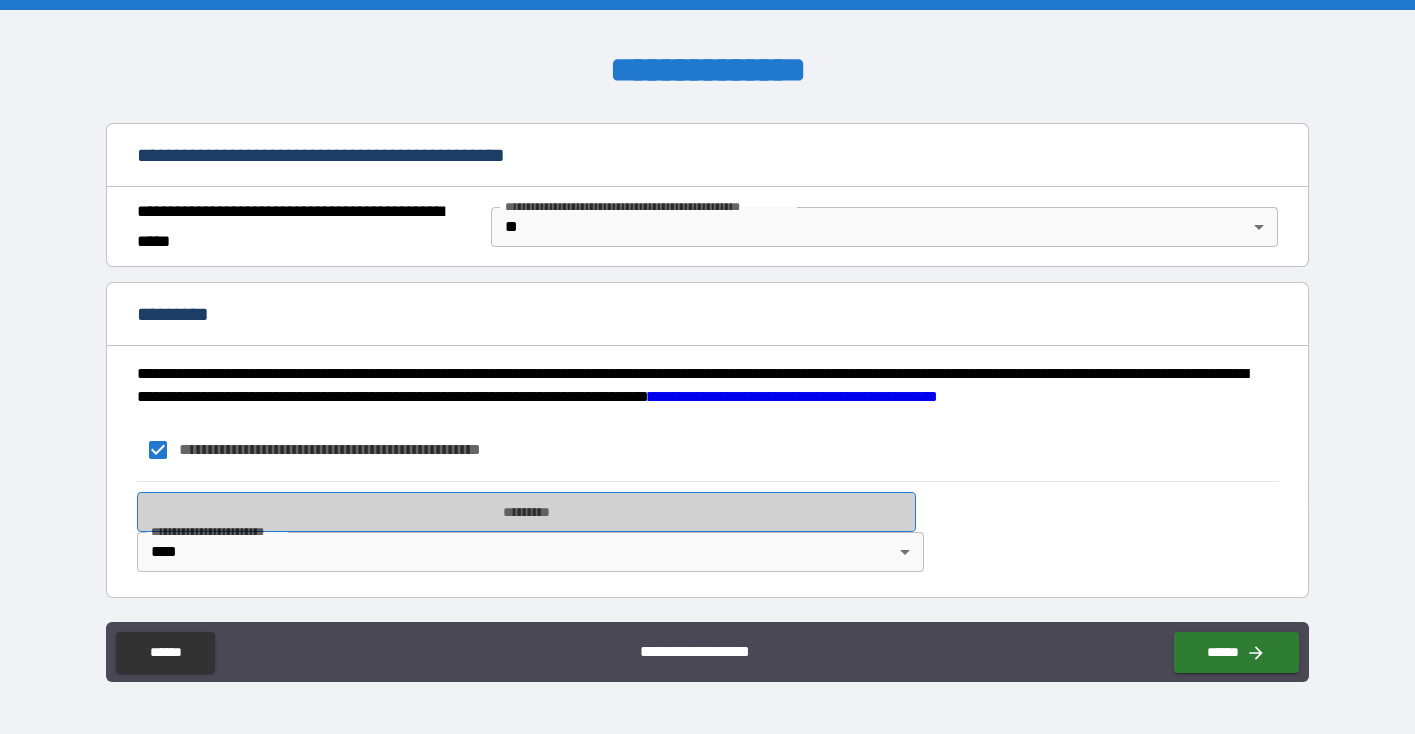 click on "*********" at bounding box center (526, 512) 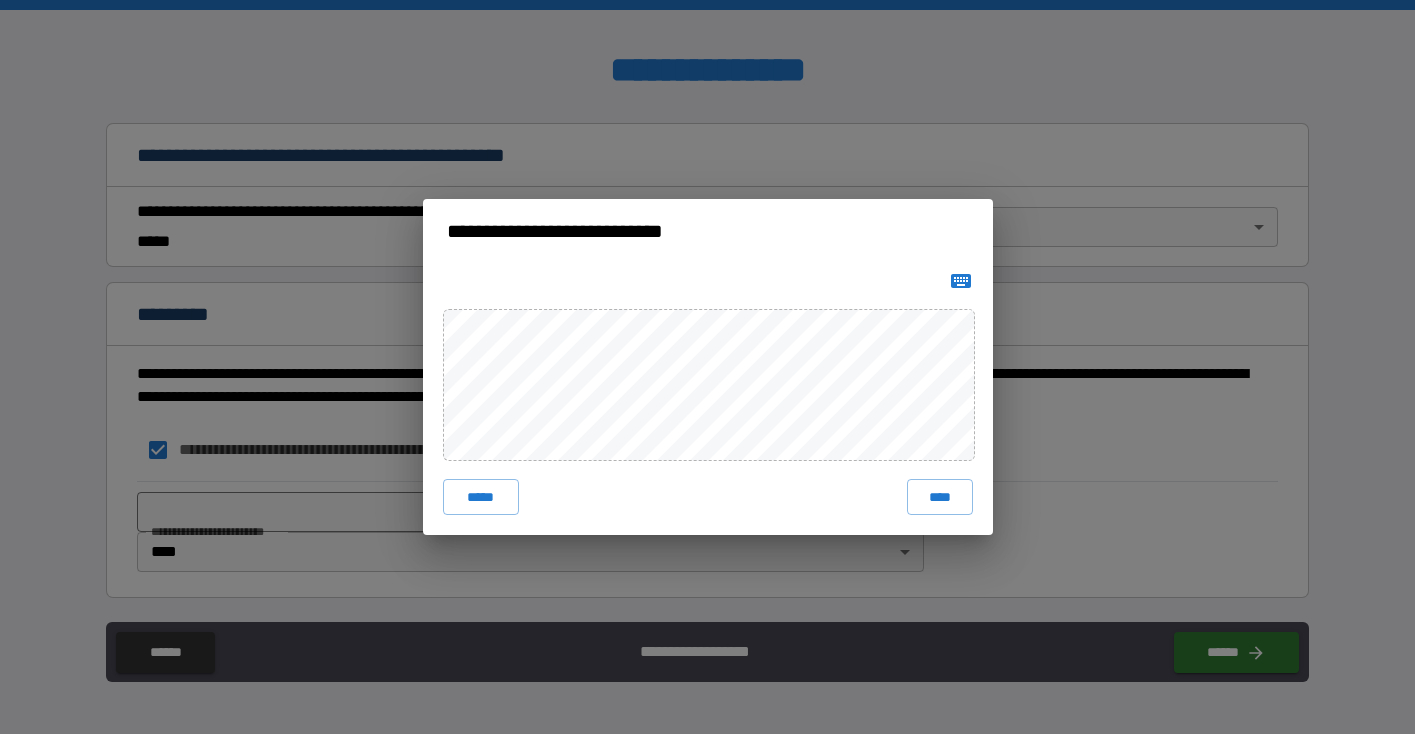 click 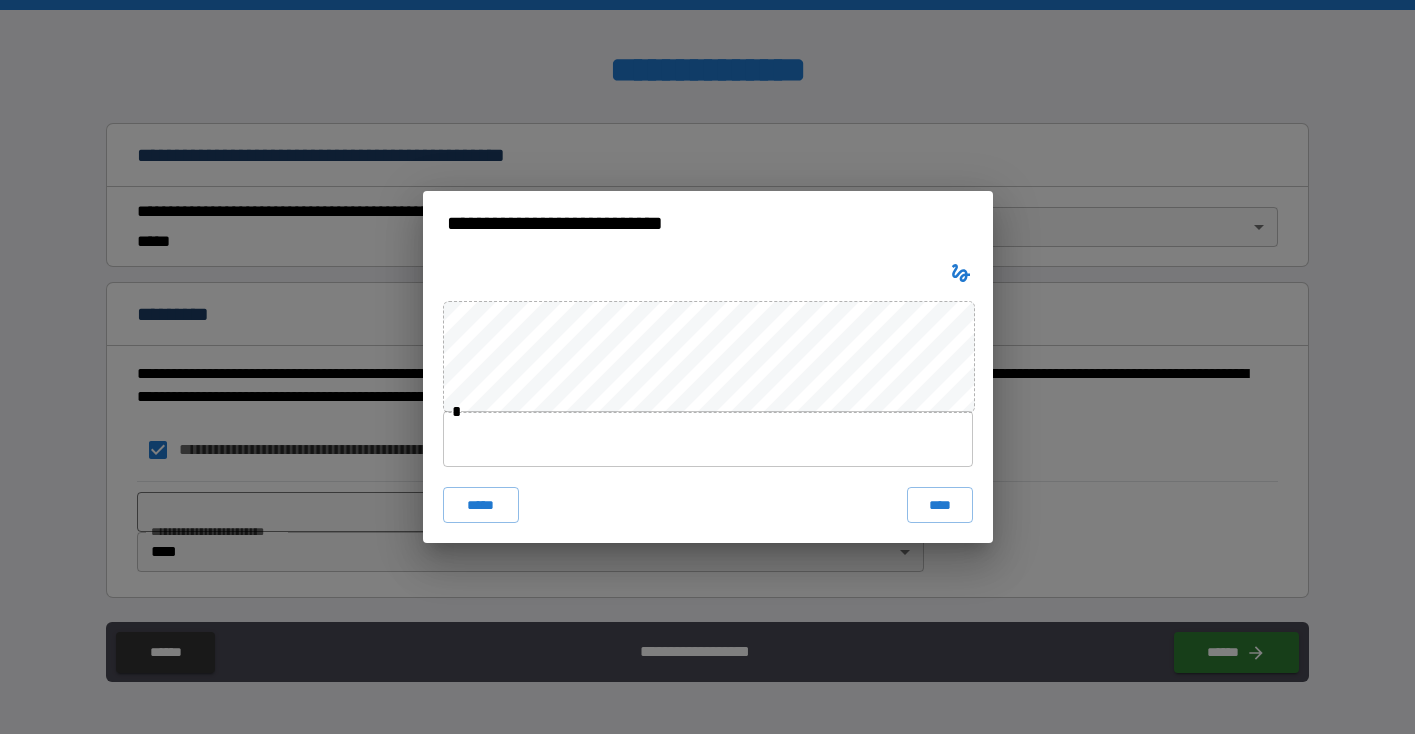 click at bounding box center (708, 439) 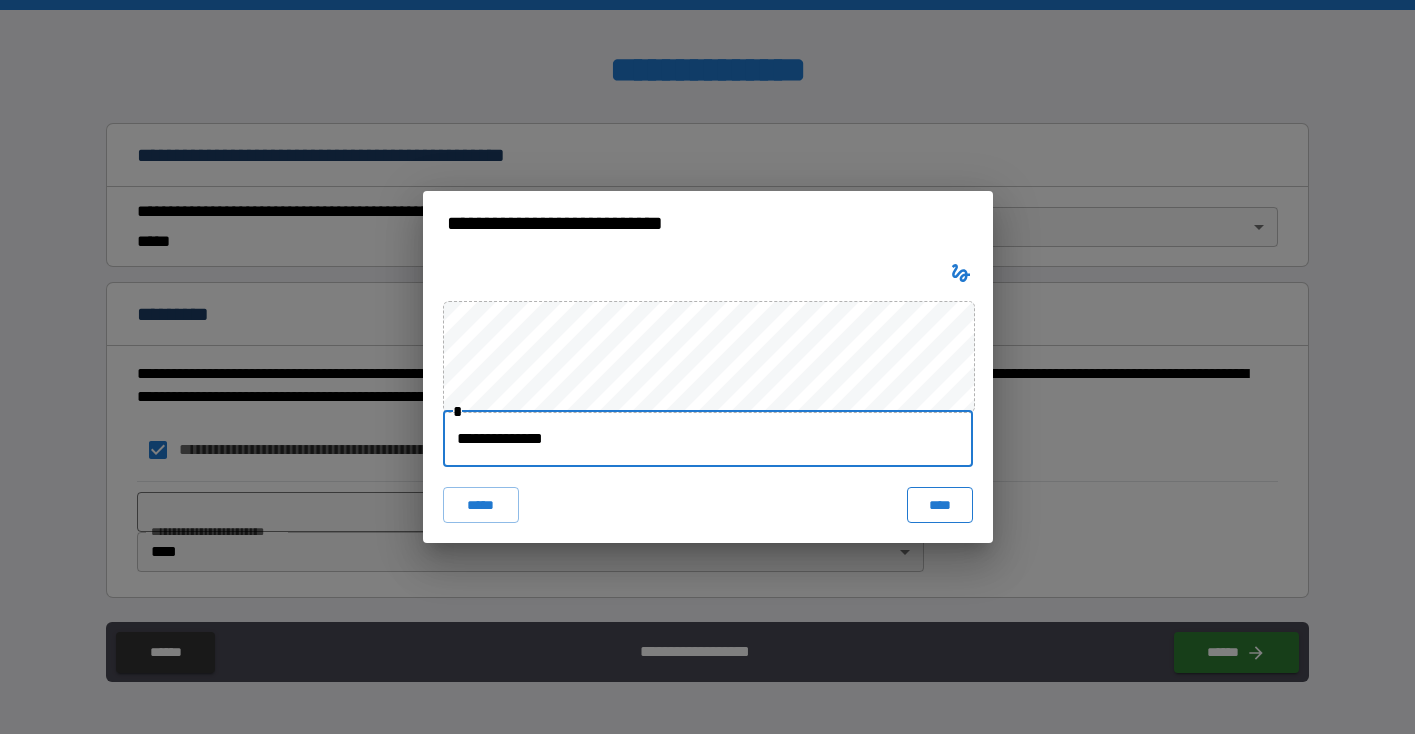 type on "**********" 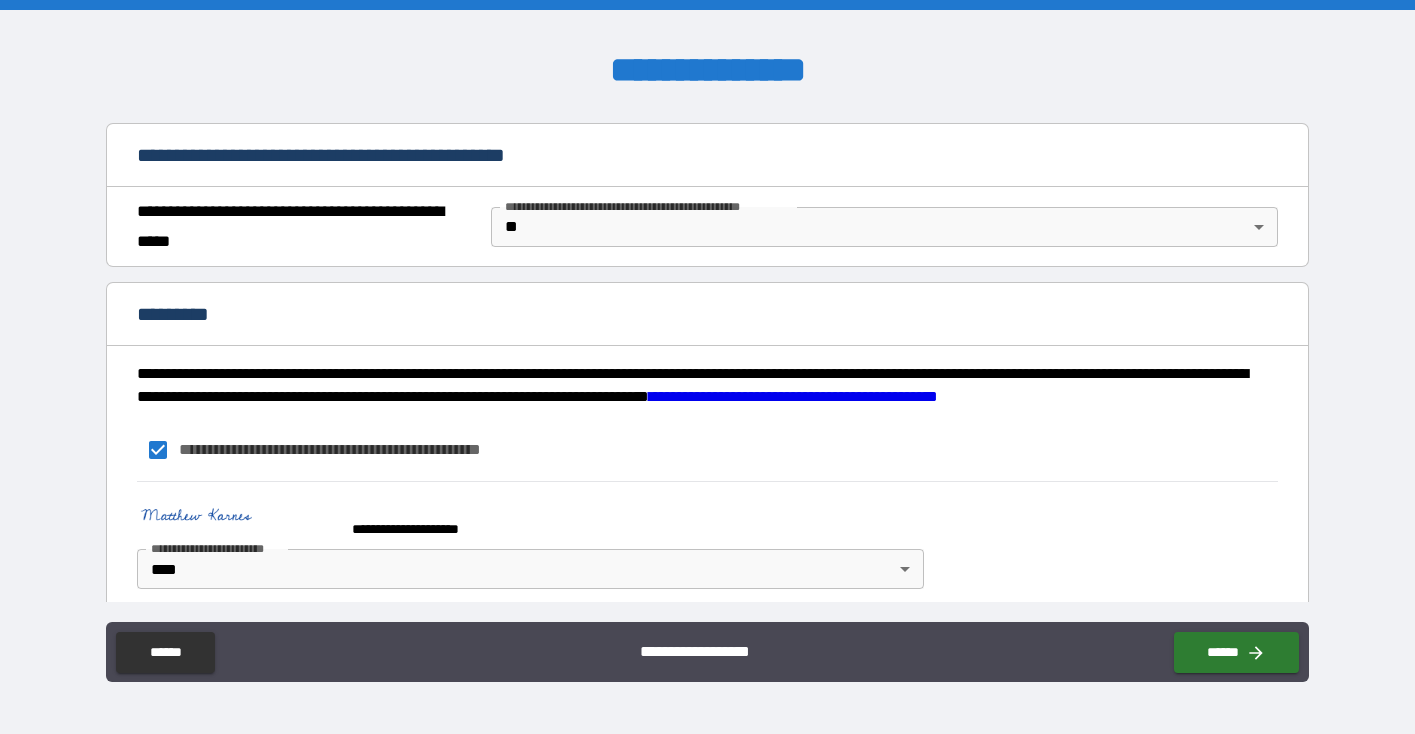 scroll, scrollTop: 1513, scrollLeft: 0, axis: vertical 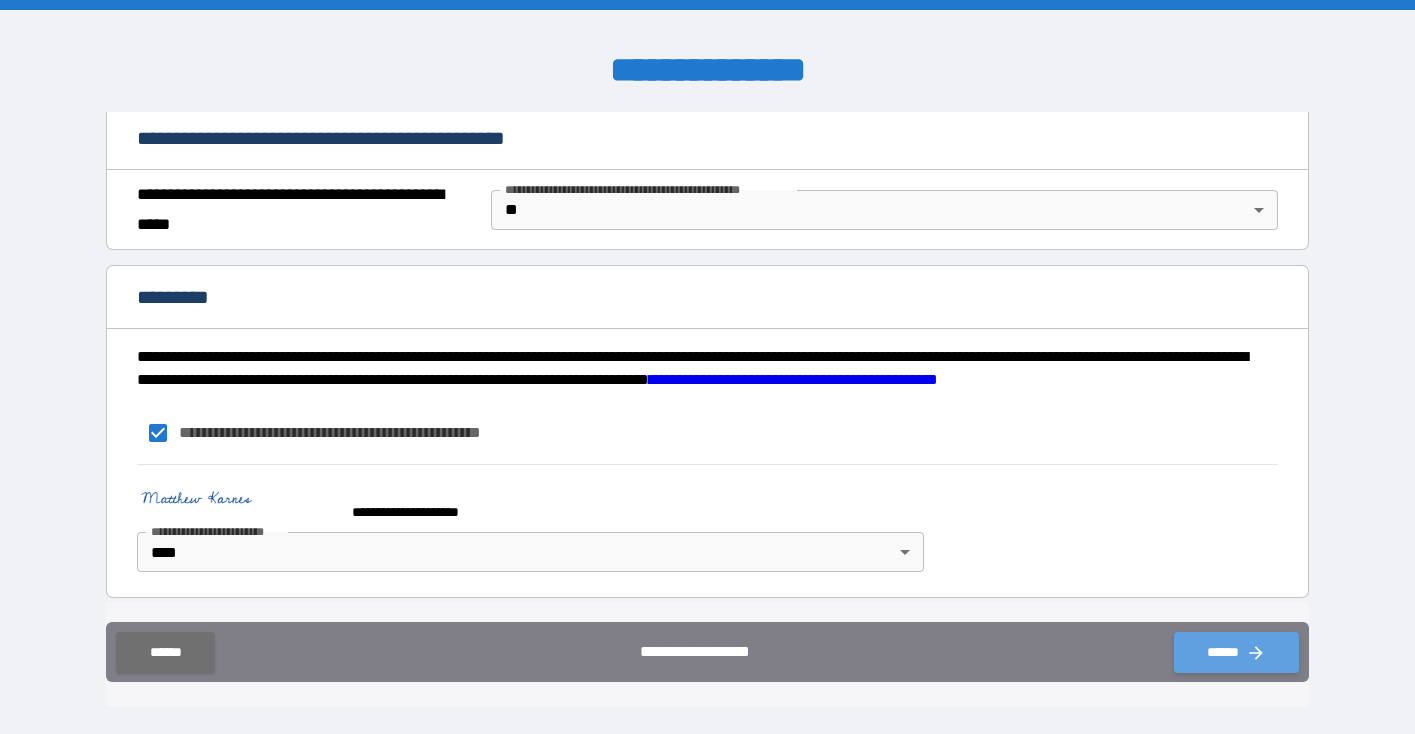 click on "******" at bounding box center [1236, 652] 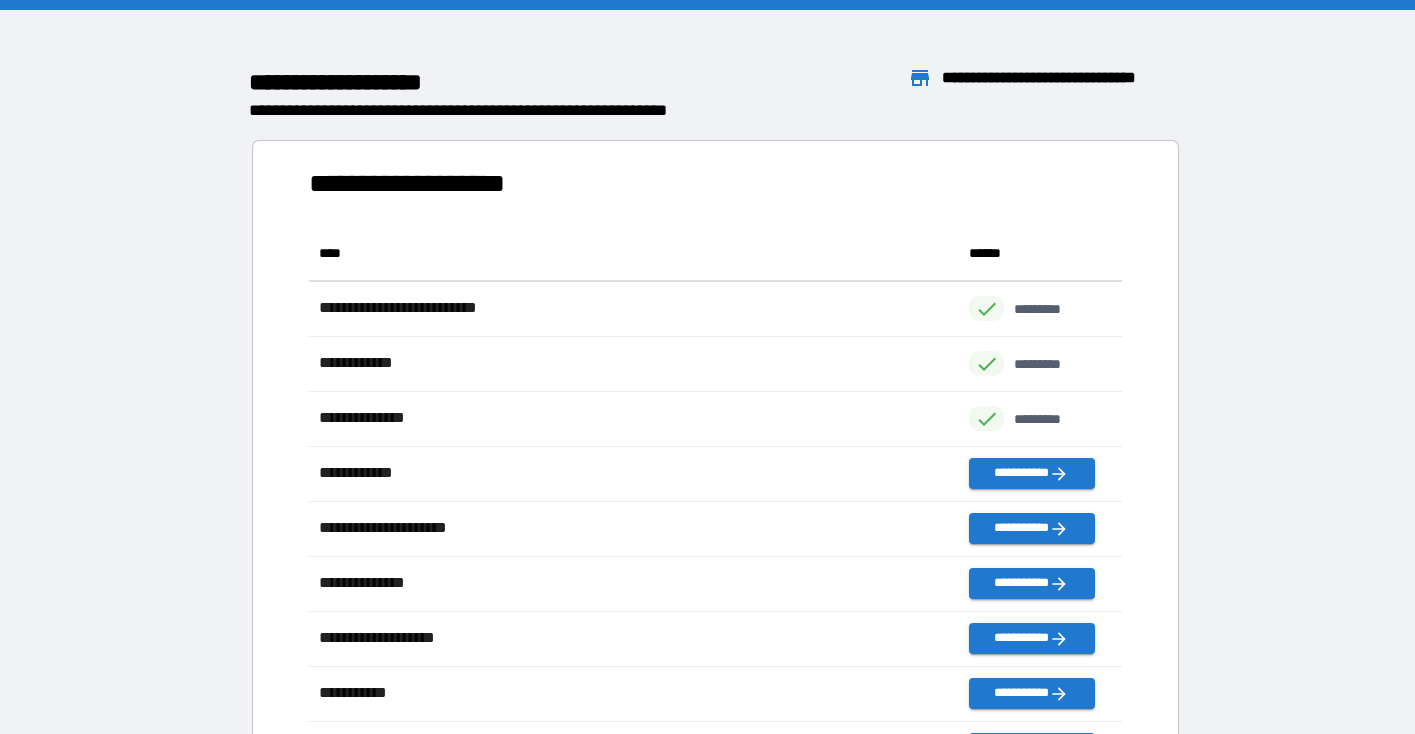 scroll, scrollTop: 1, scrollLeft: 0, axis: vertical 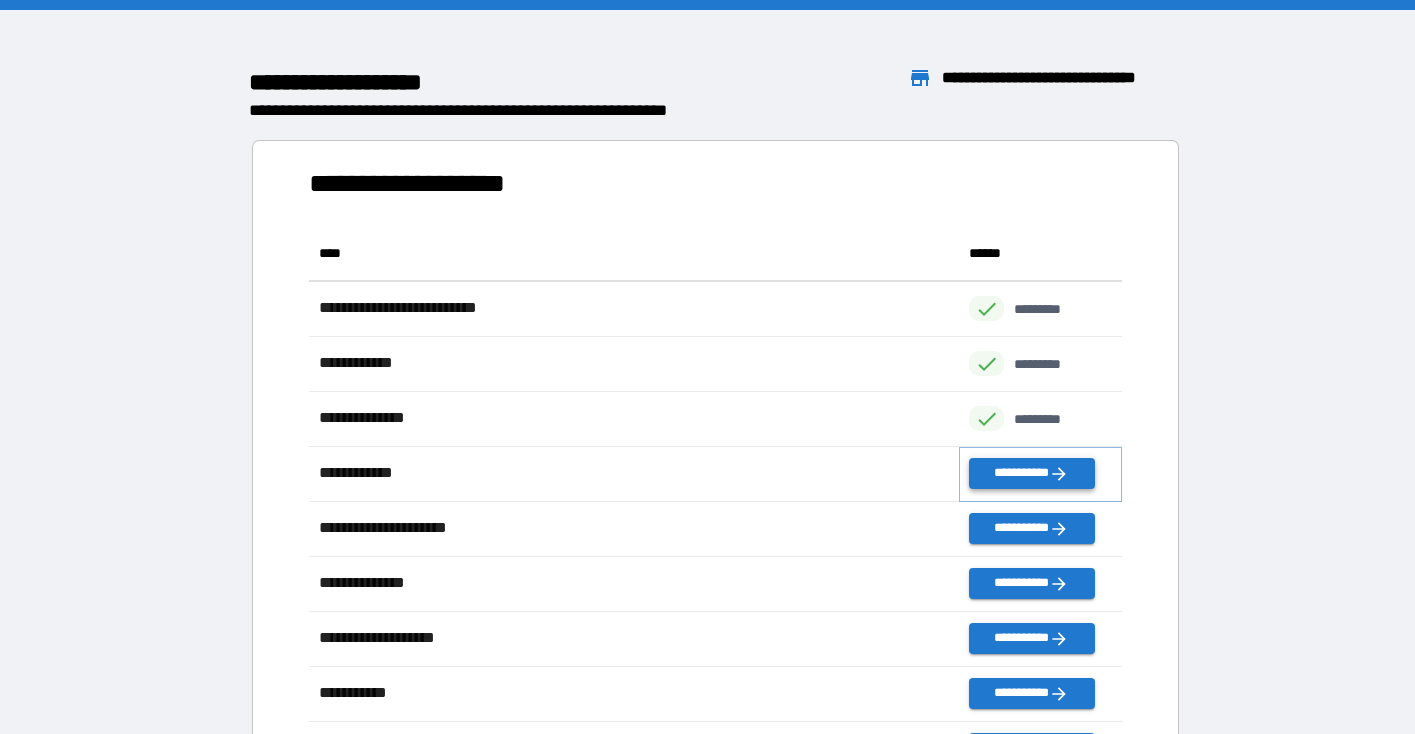 click on "**********" at bounding box center [1031, 473] 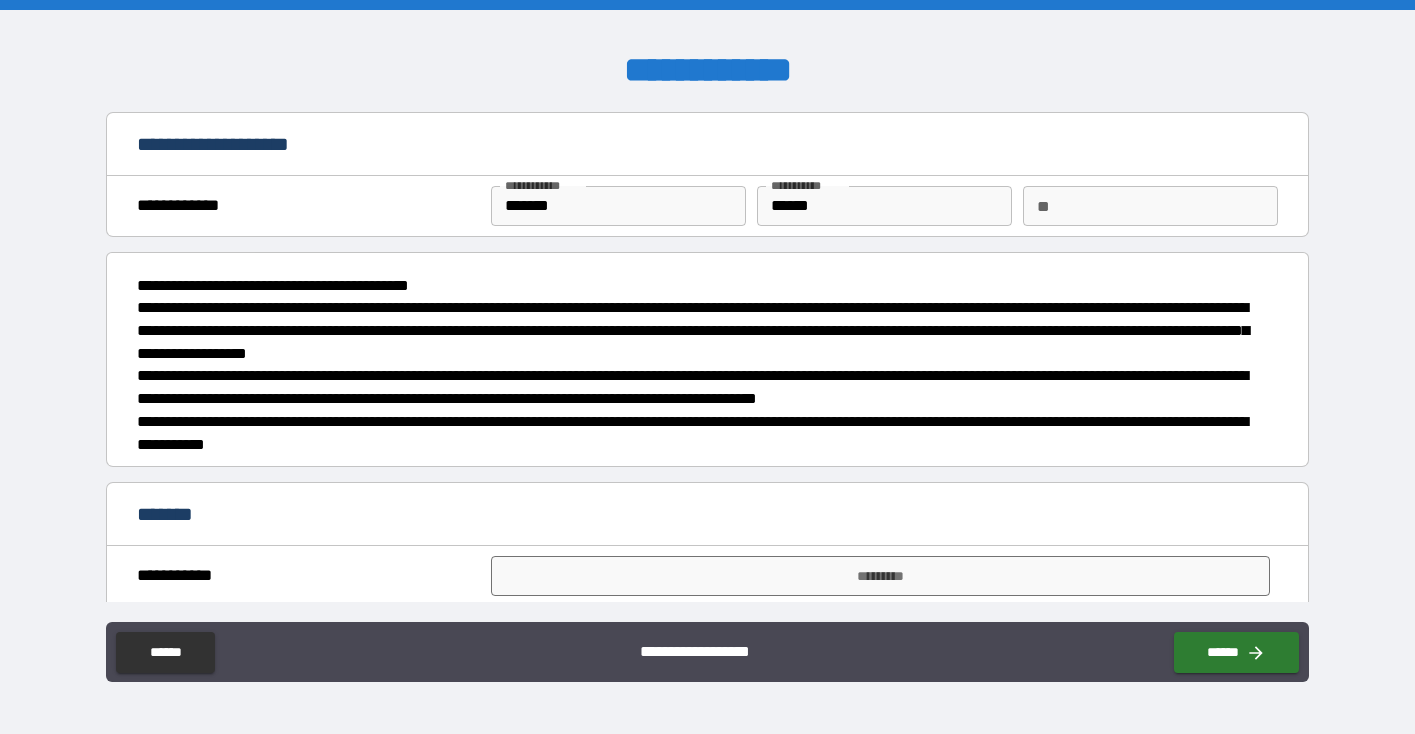 scroll, scrollTop: 25, scrollLeft: 0, axis: vertical 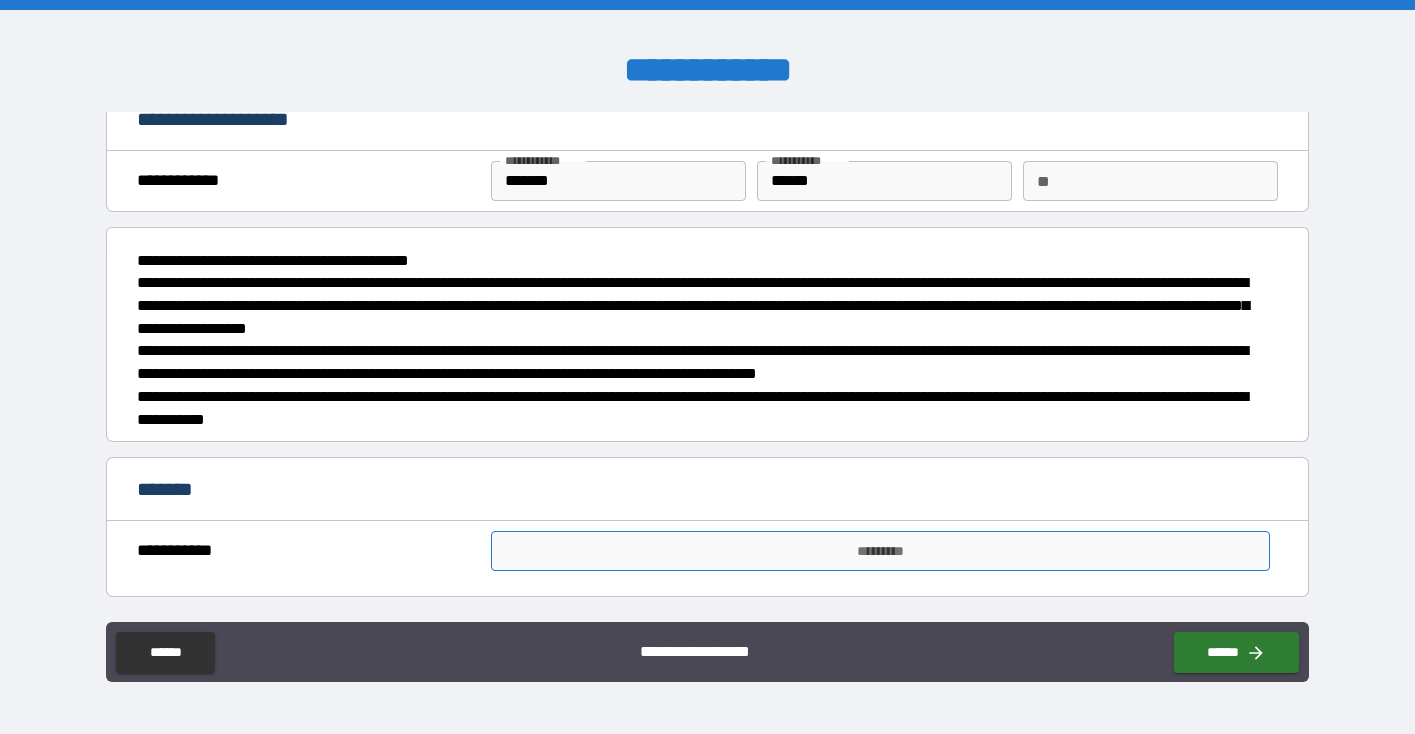 click on "*********" at bounding box center (880, 551) 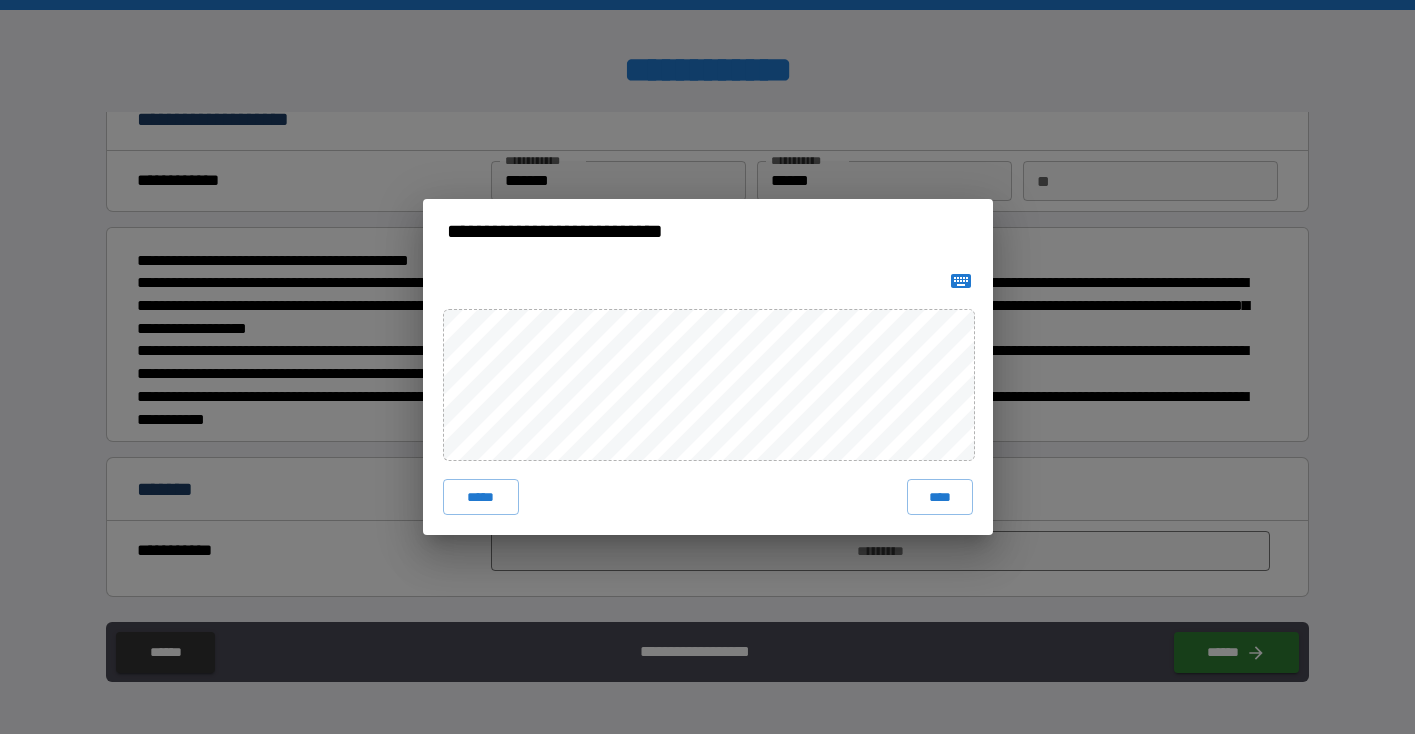 click 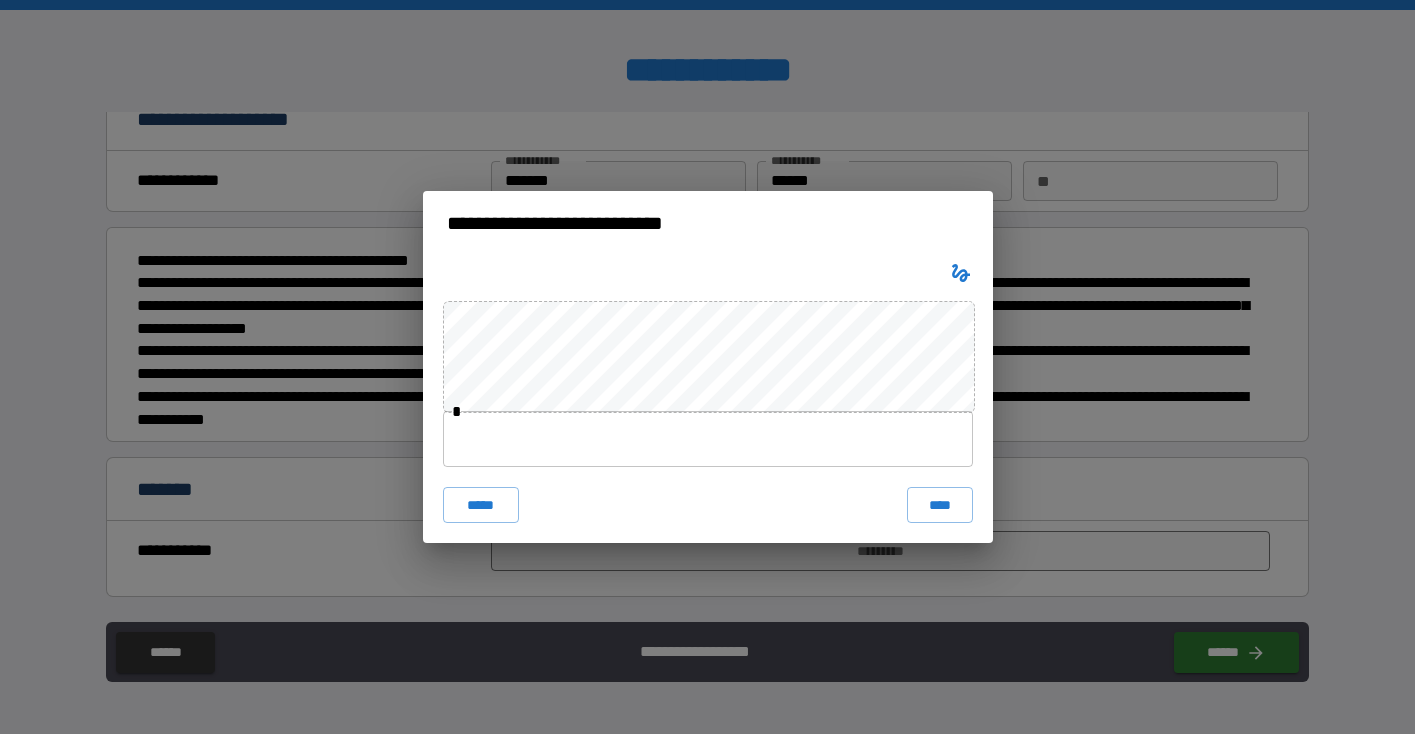 click at bounding box center (708, 439) 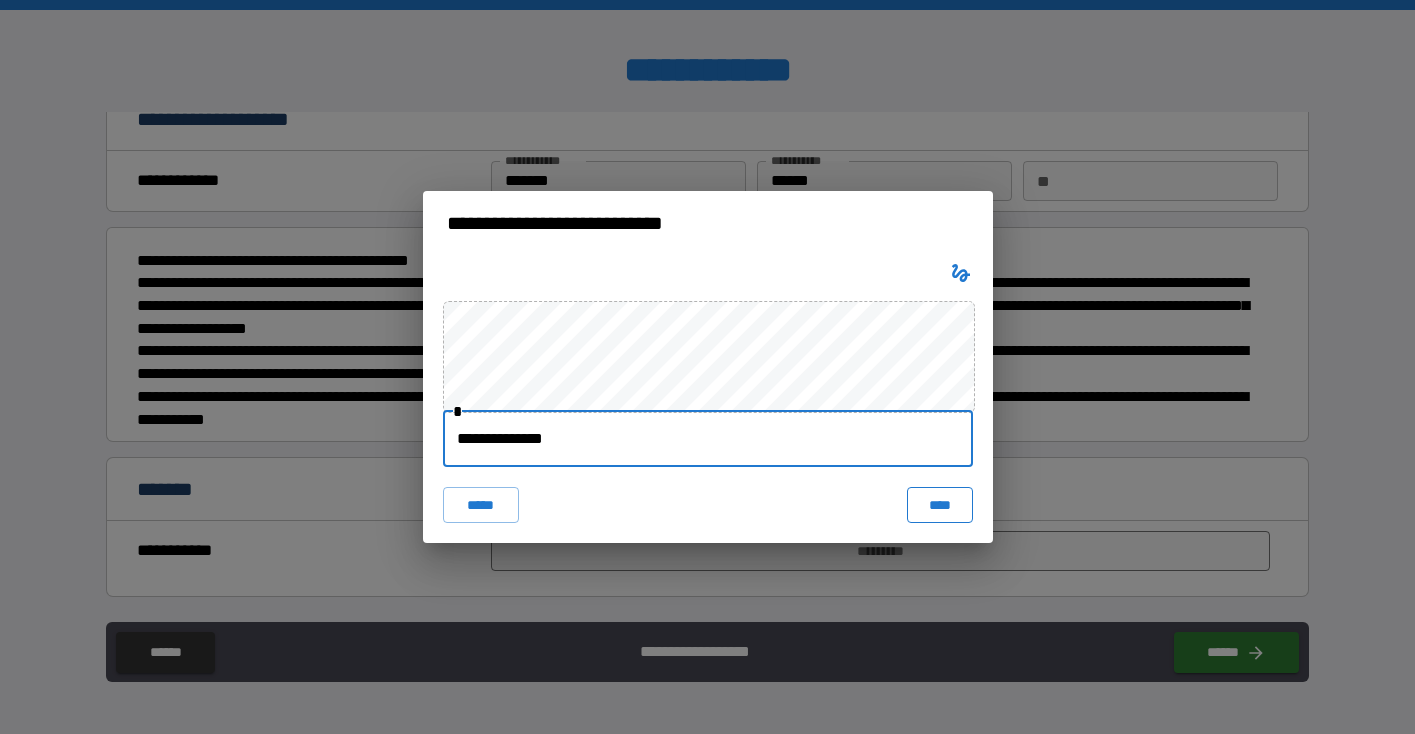 type on "**********" 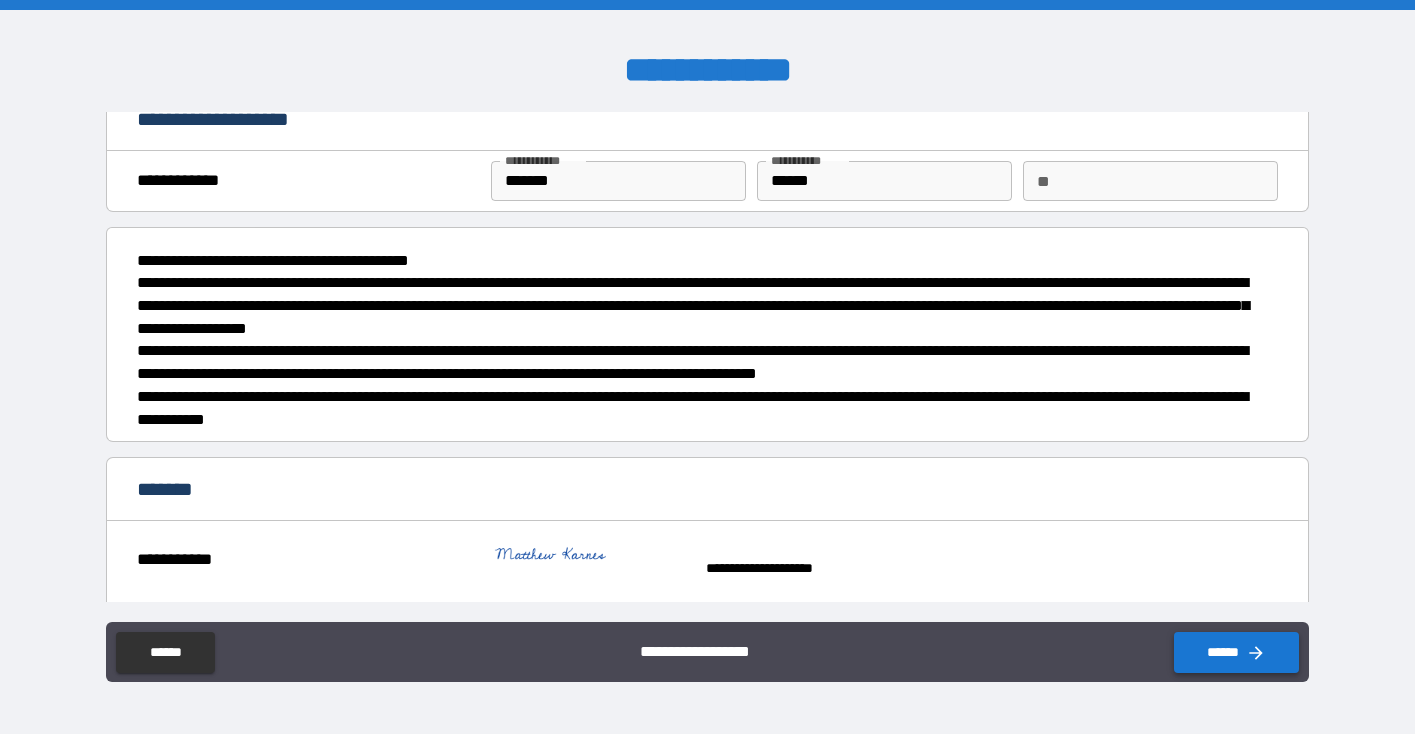 click on "******" at bounding box center [1236, 652] 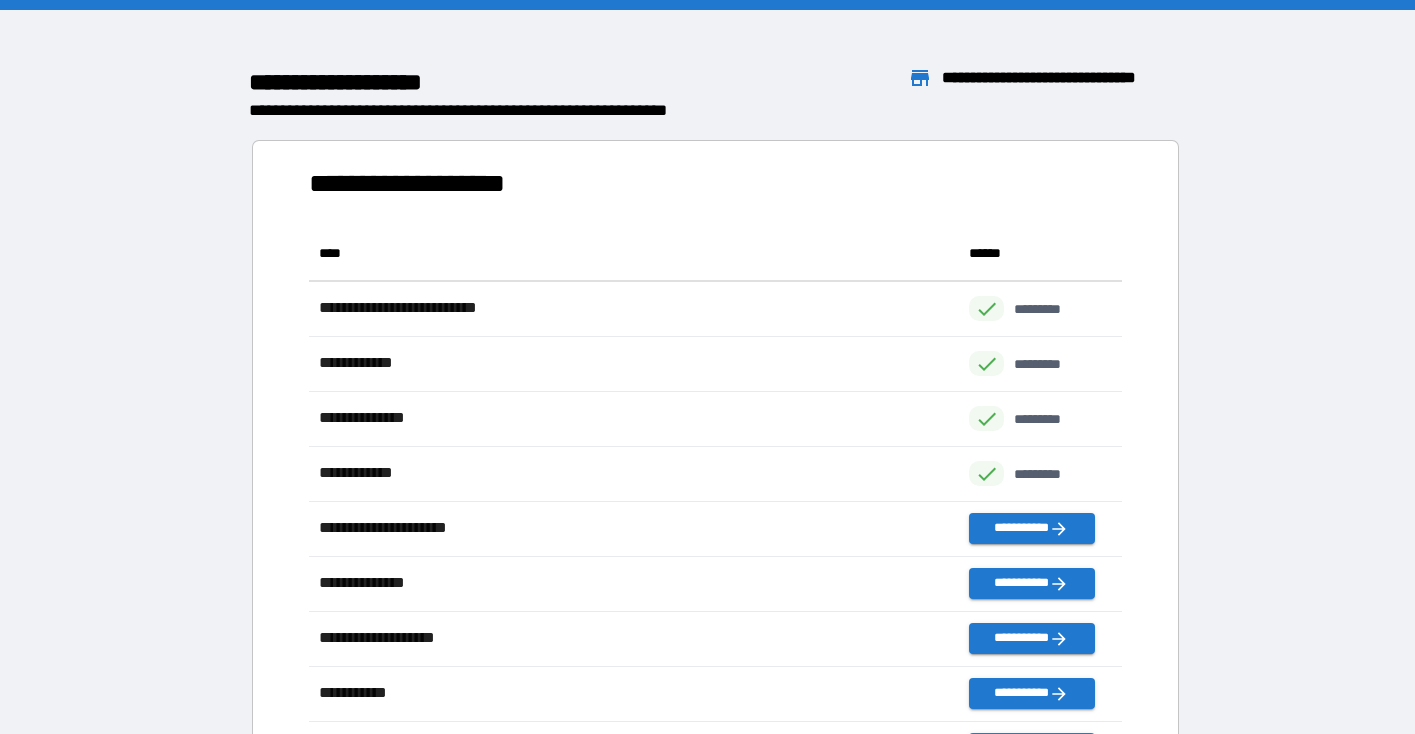 scroll, scrollTop: 1, scrollLeft: 0, axis: vertical 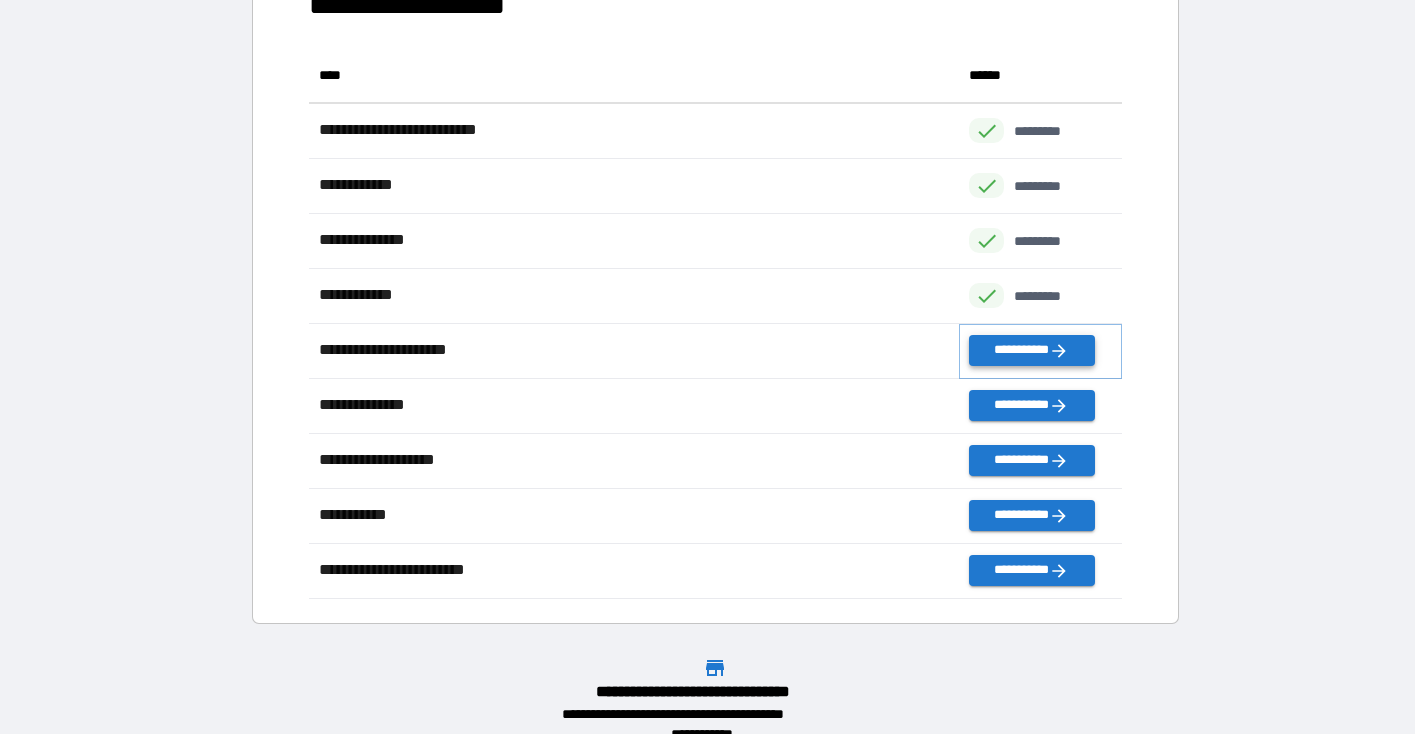 click on "**********" at bounding box center [1031, 350] 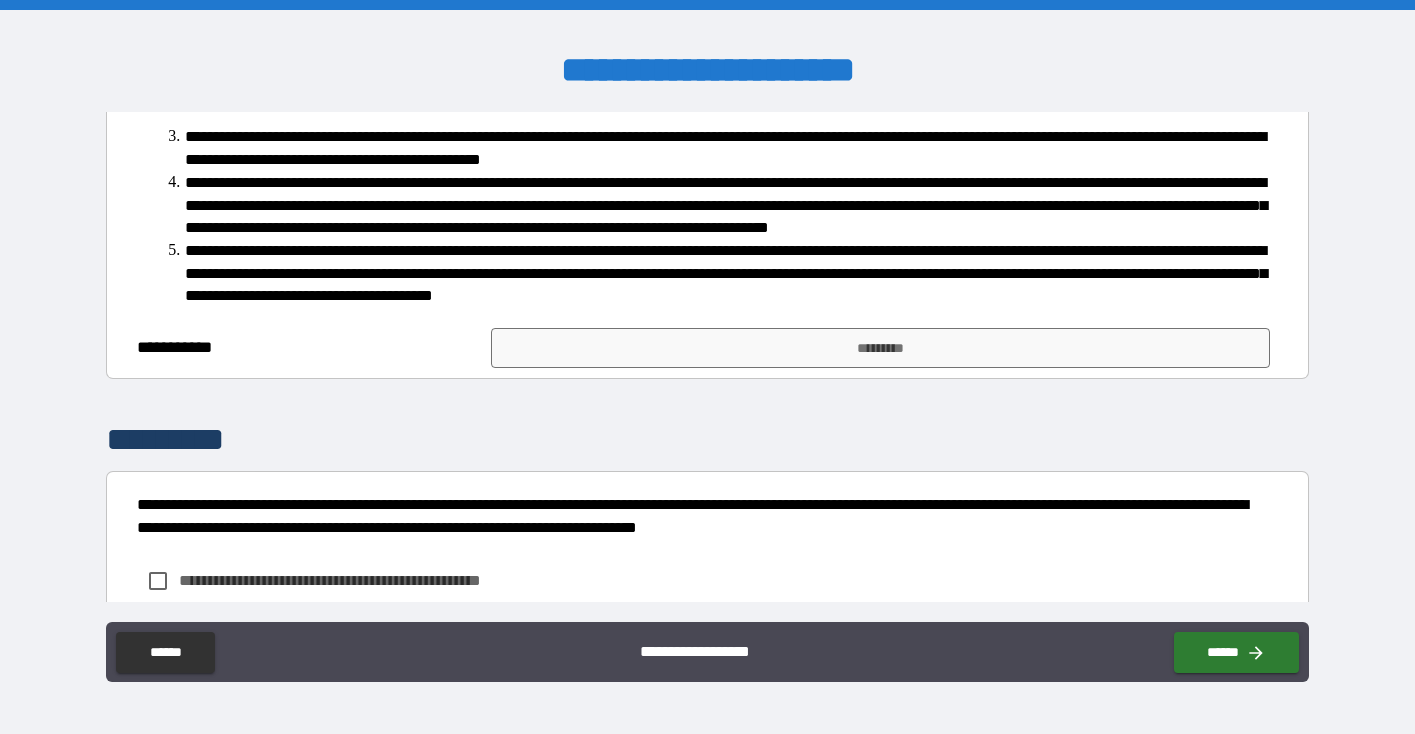 scroll, scrollTop: 378, scrollLeft: 0, axis: vertical 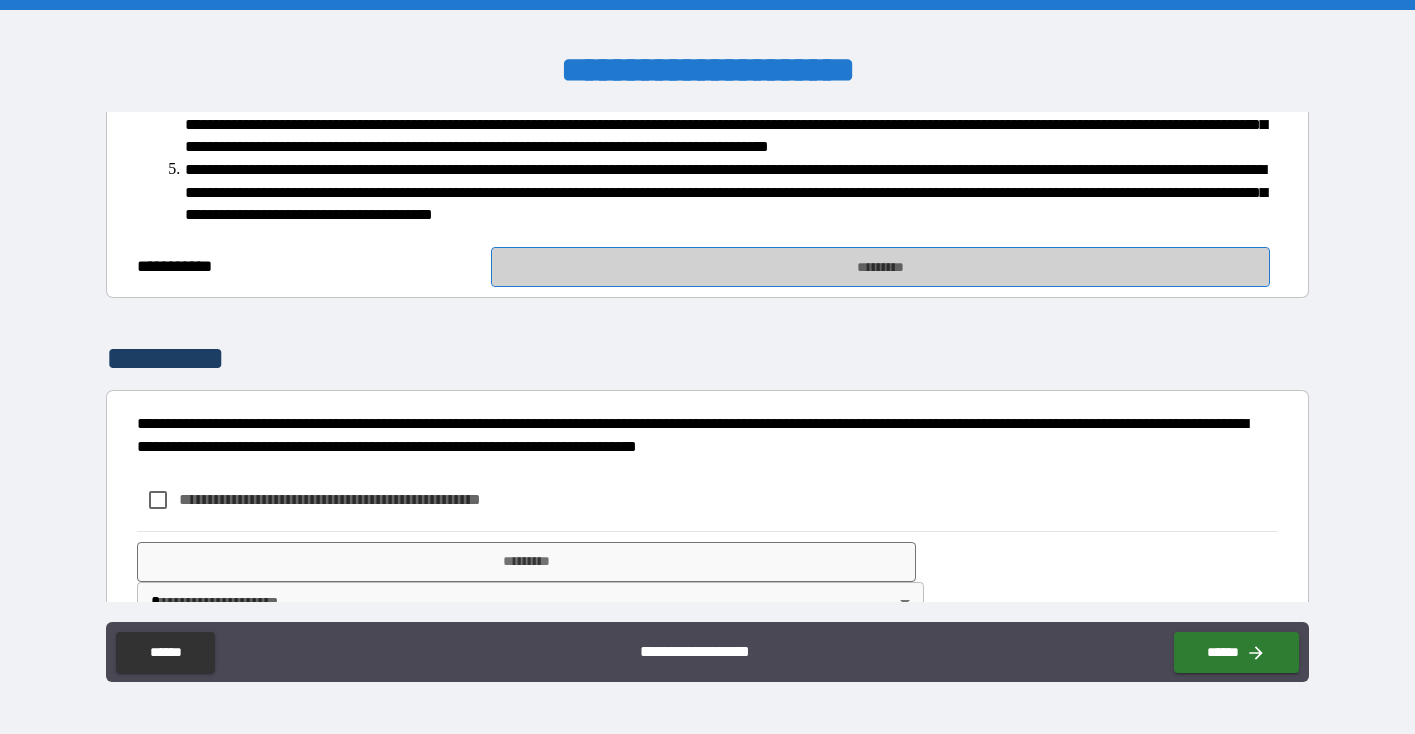click on "*********" at bounding box center (880, 267) 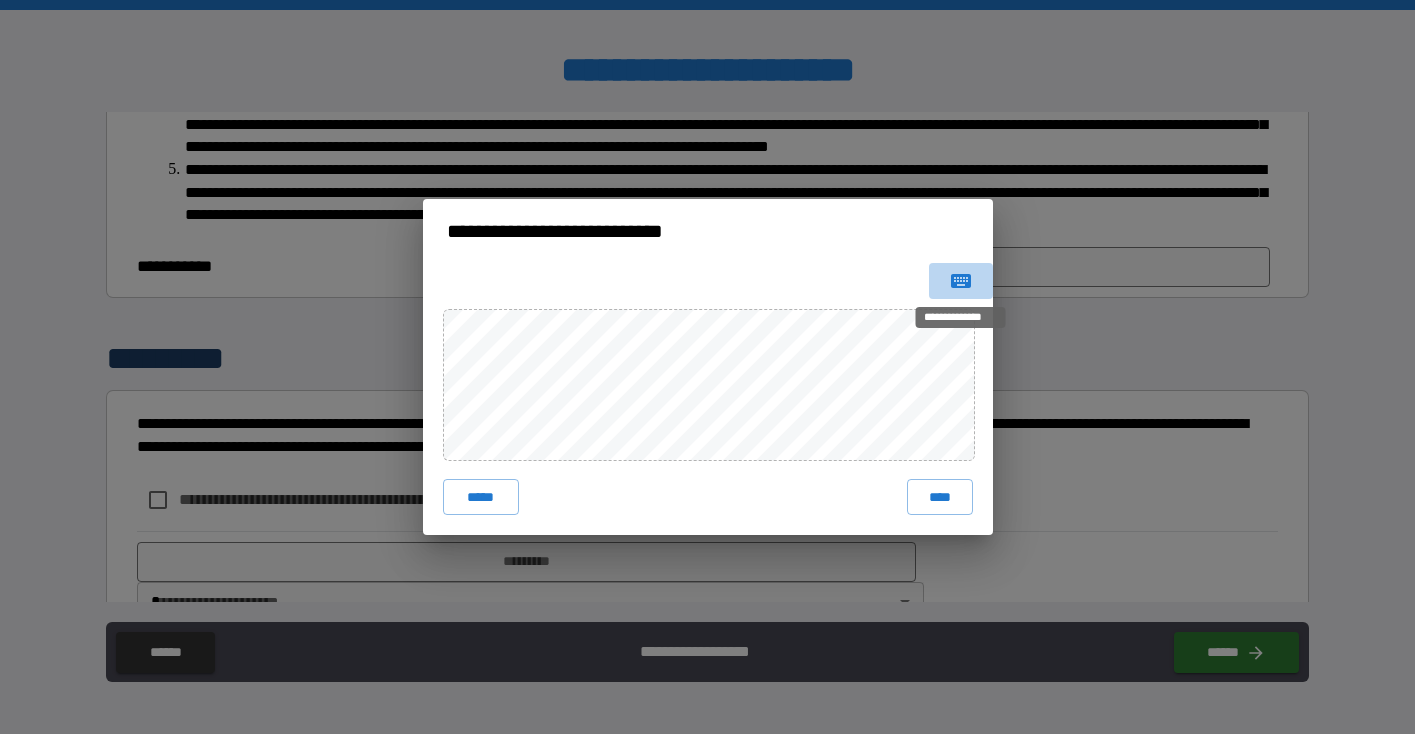 click 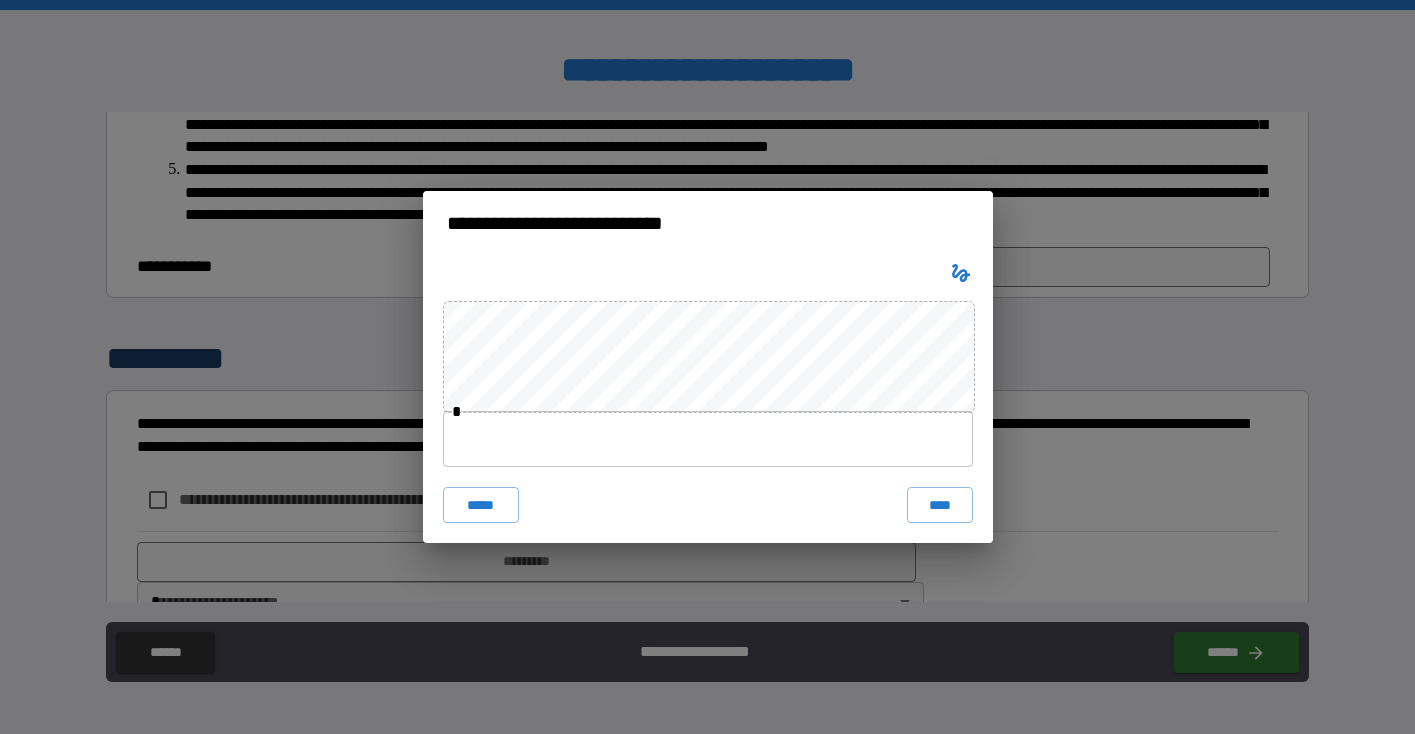 click at bounding box center [708, 439] 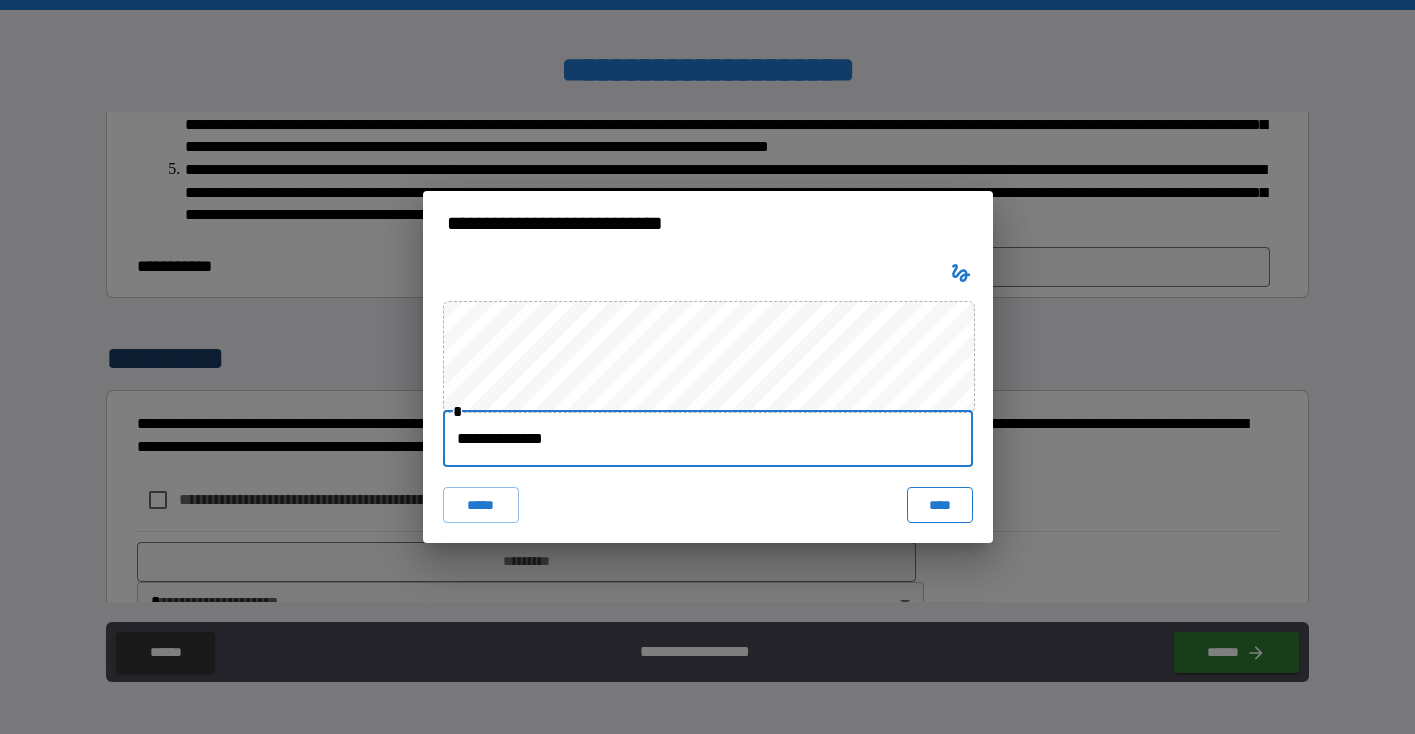 type on "**********" 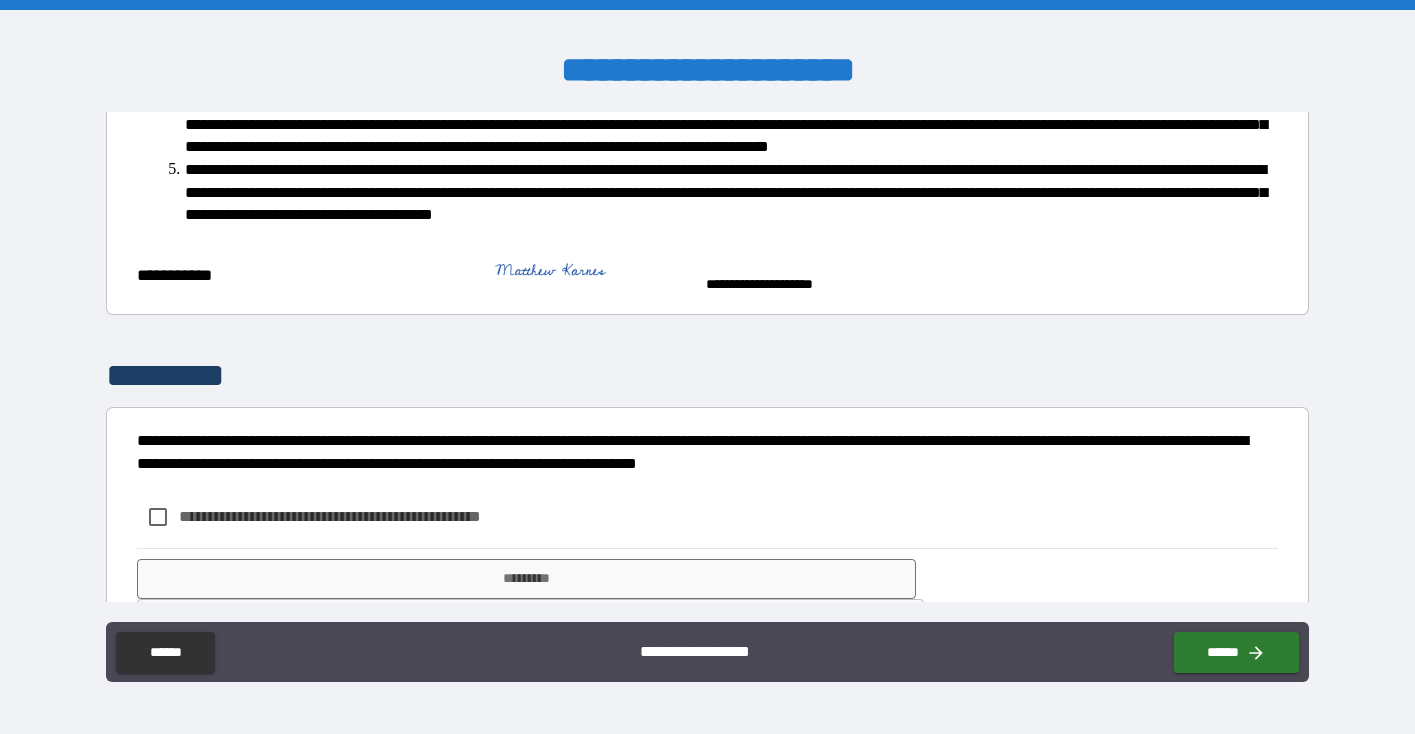 scroll, scrollTop: 445, scrollLeft: 0, axis: vertical 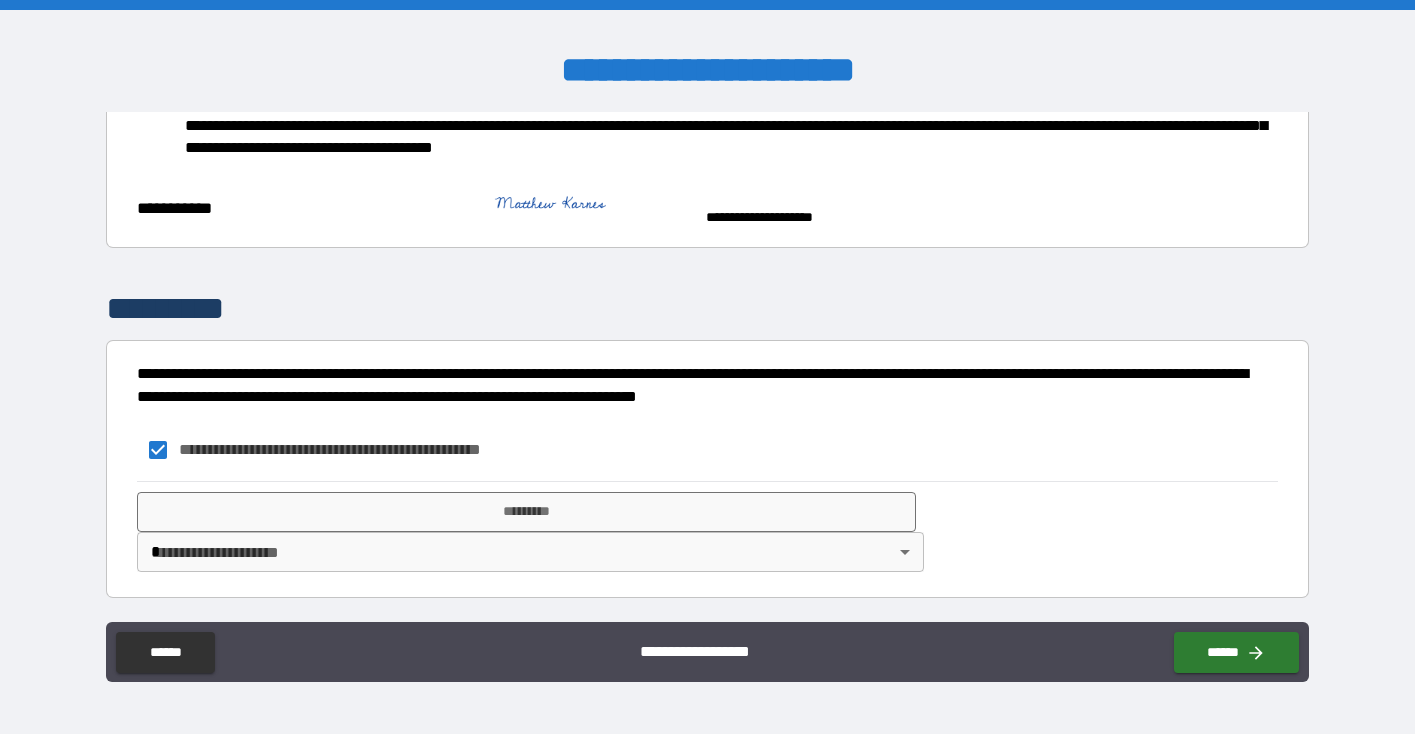 click on "**********" at bounding box center [707, 367] 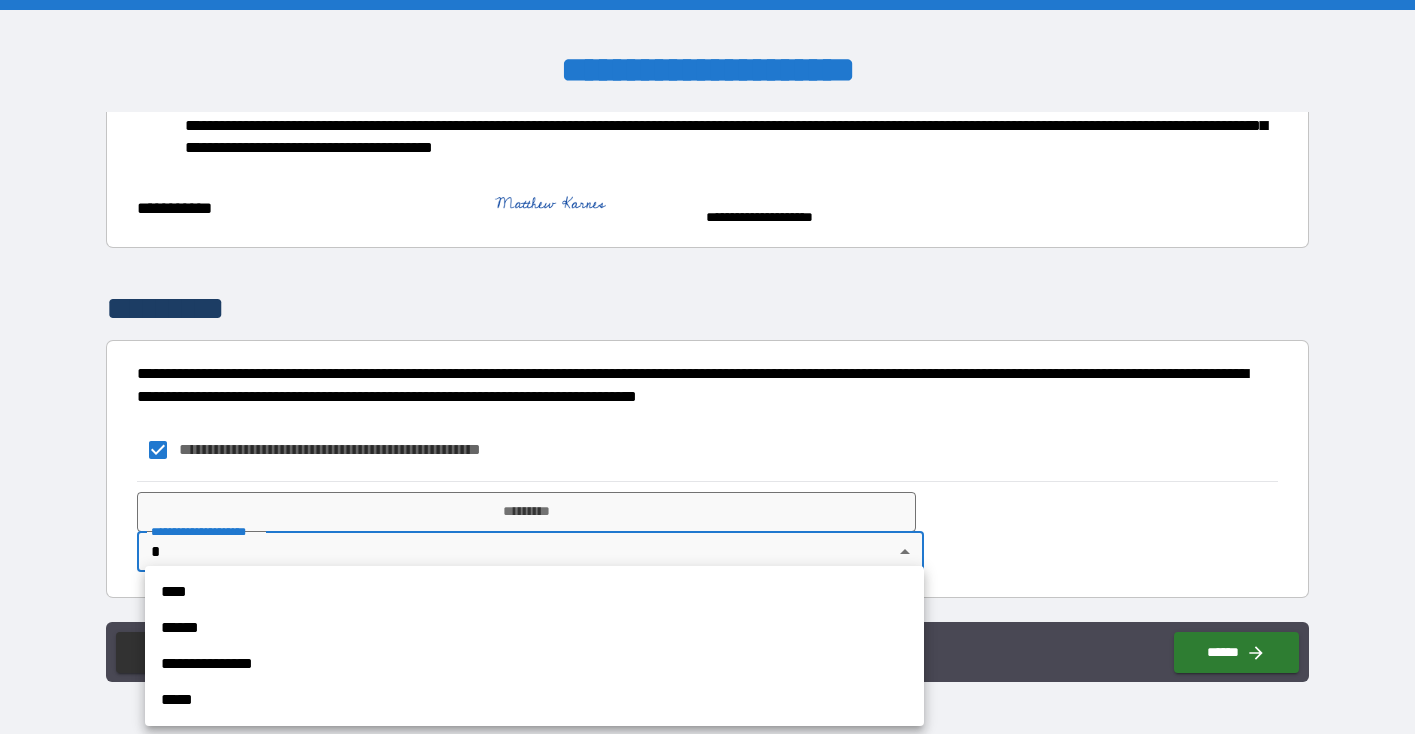 click on "****" at bounding box center (534, 592) 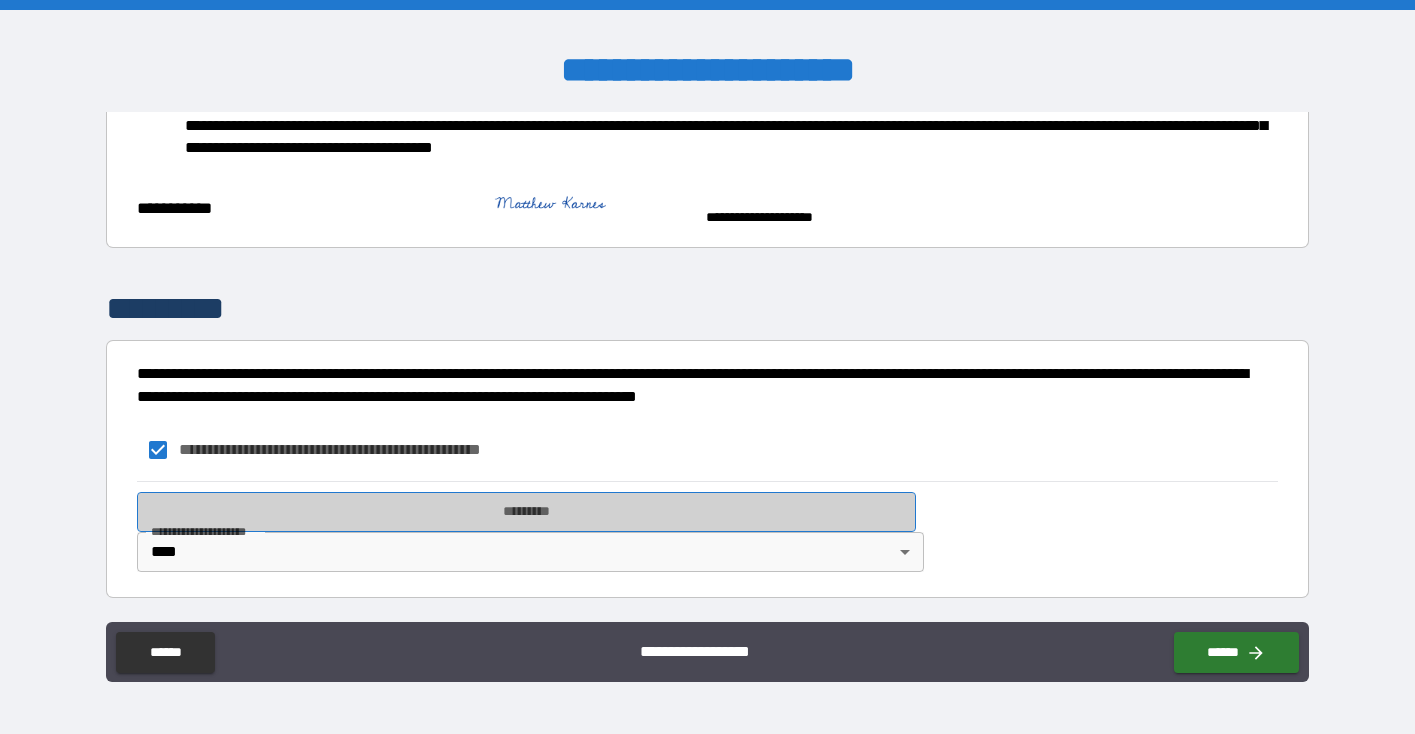 click on "*********" at bounding box center [526, 512] 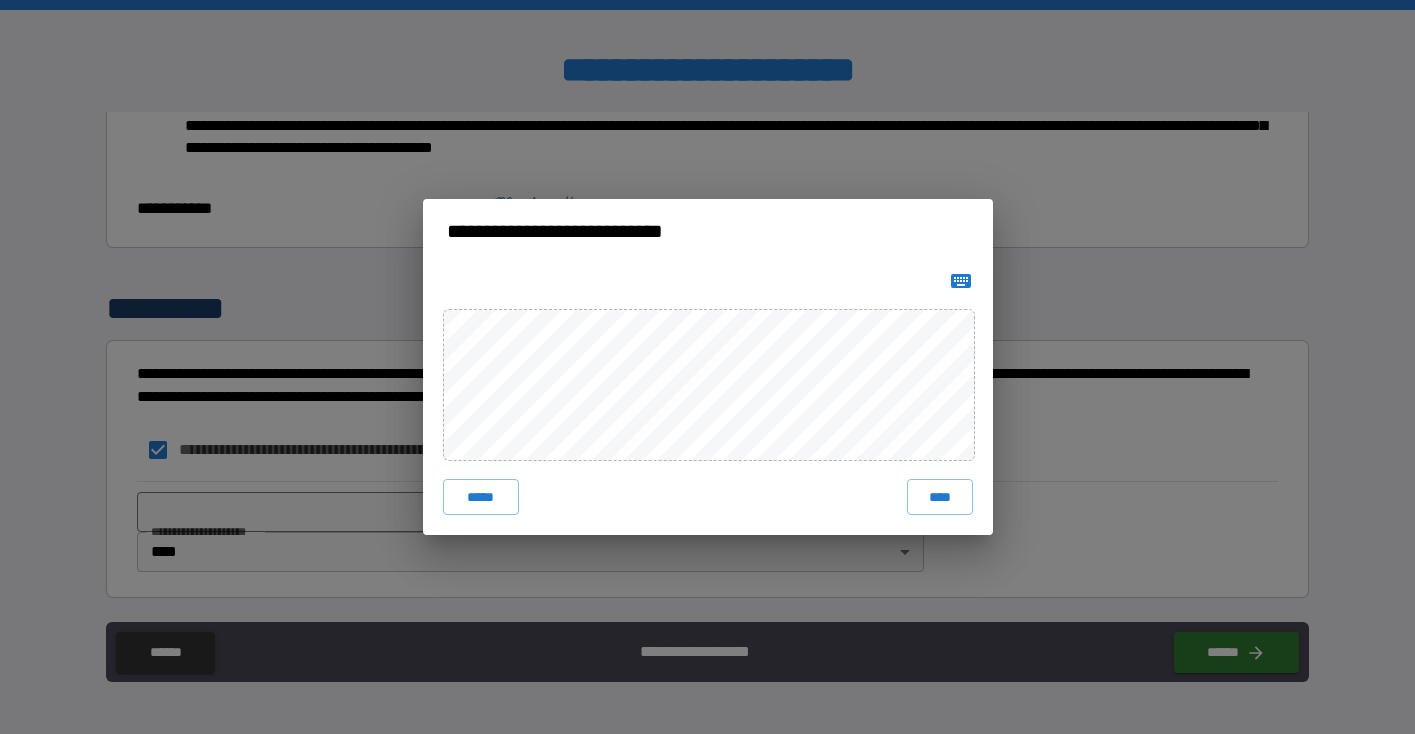 click 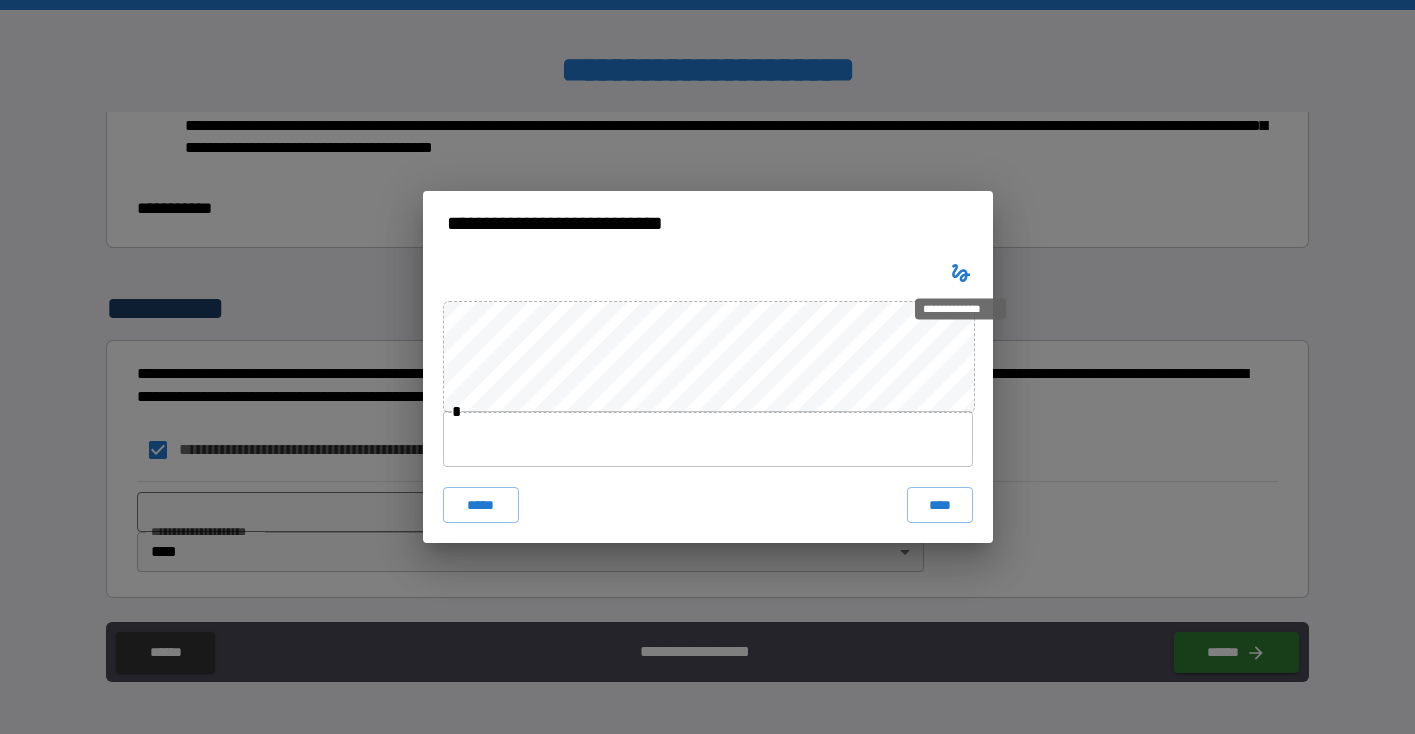type 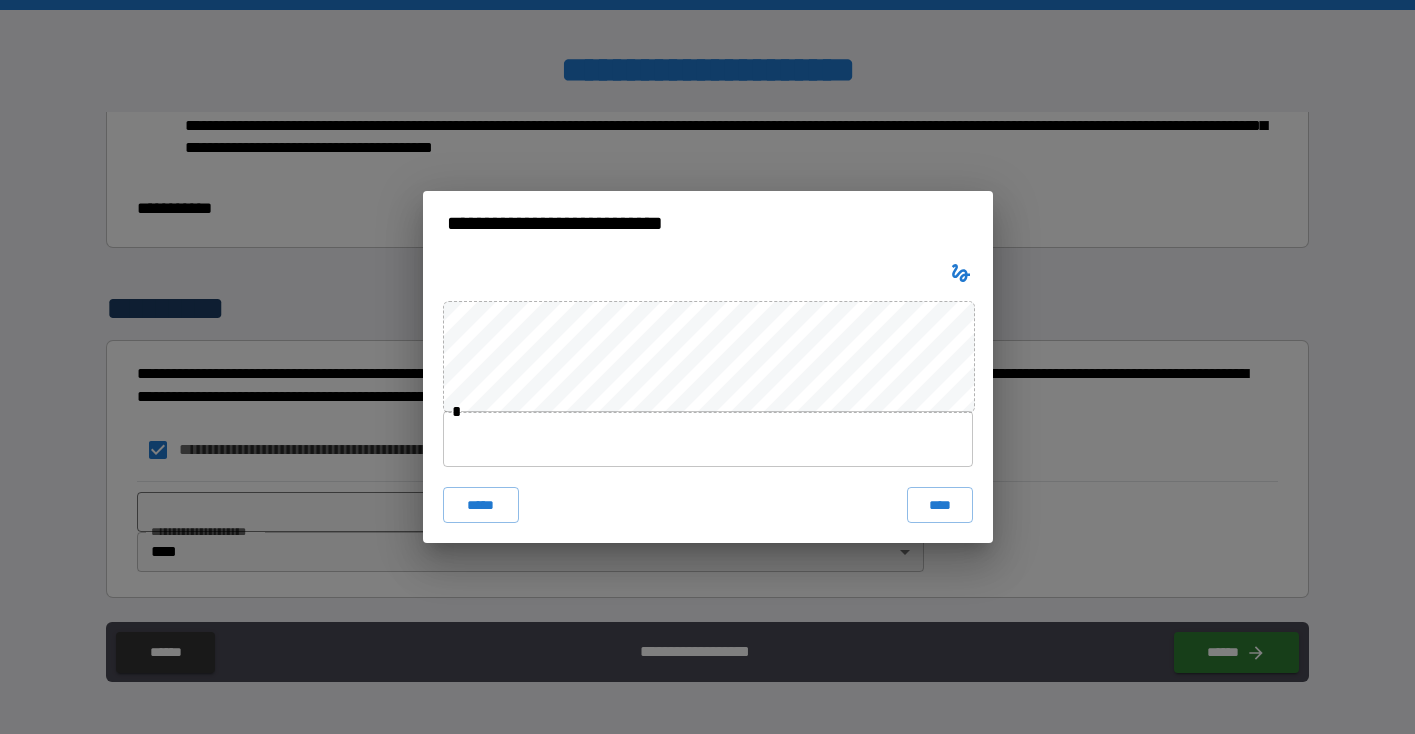 click at bounding box center [708, 439] 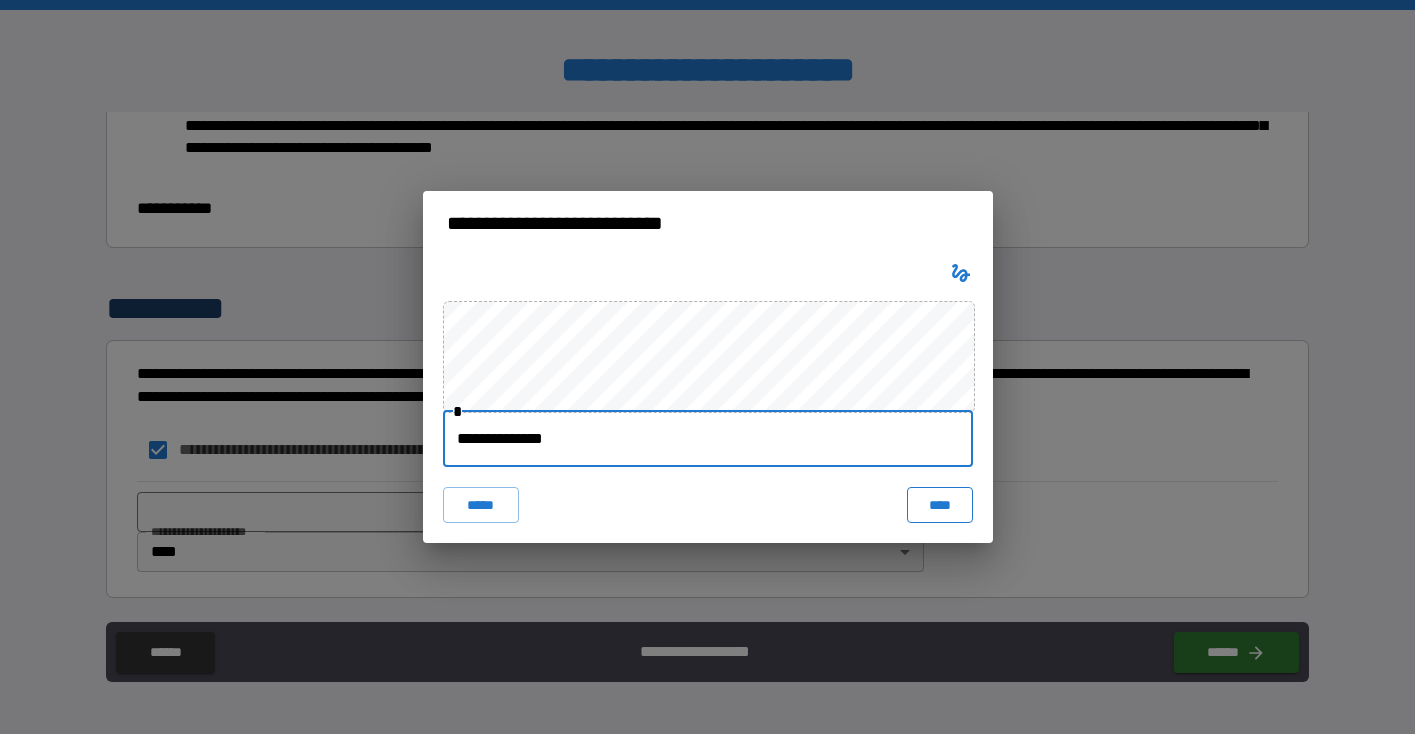 type on "**********" 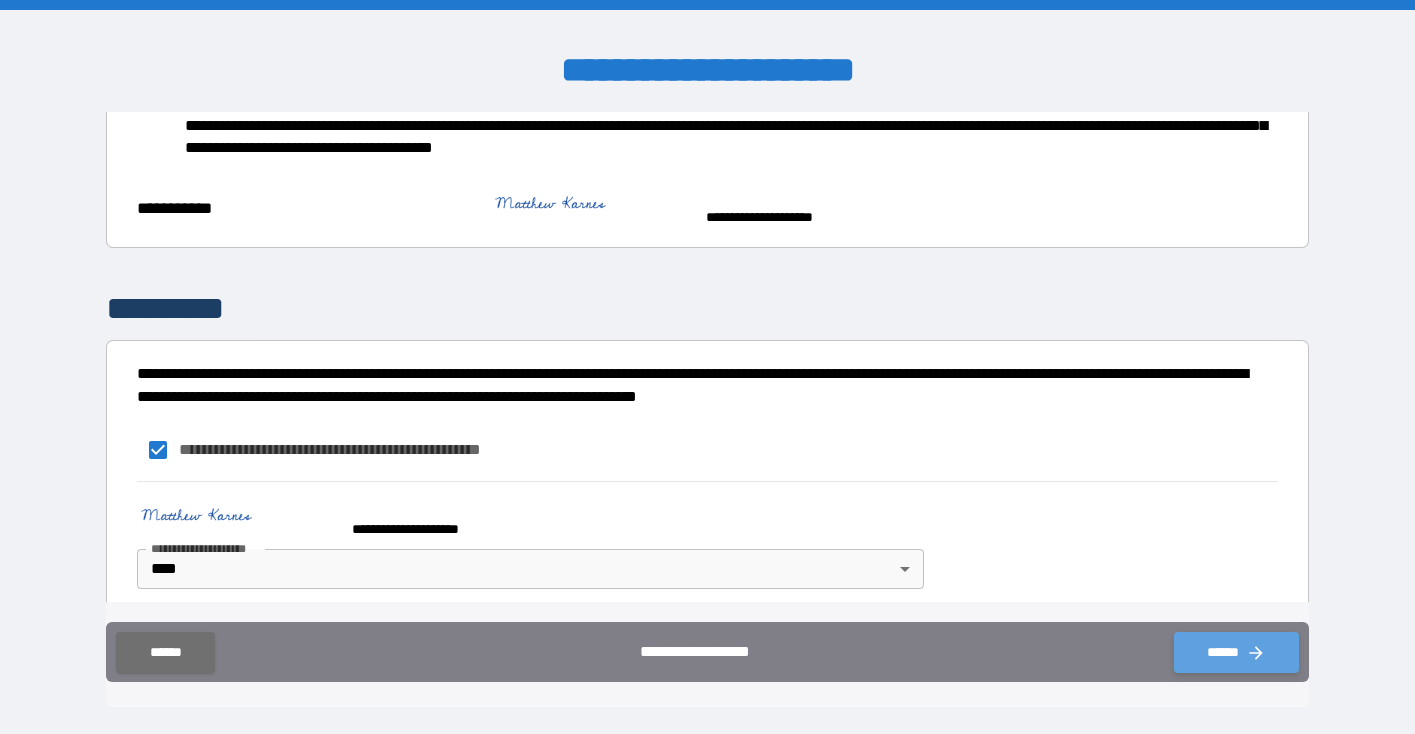 click on "******" at bounding box center (1236, 652) 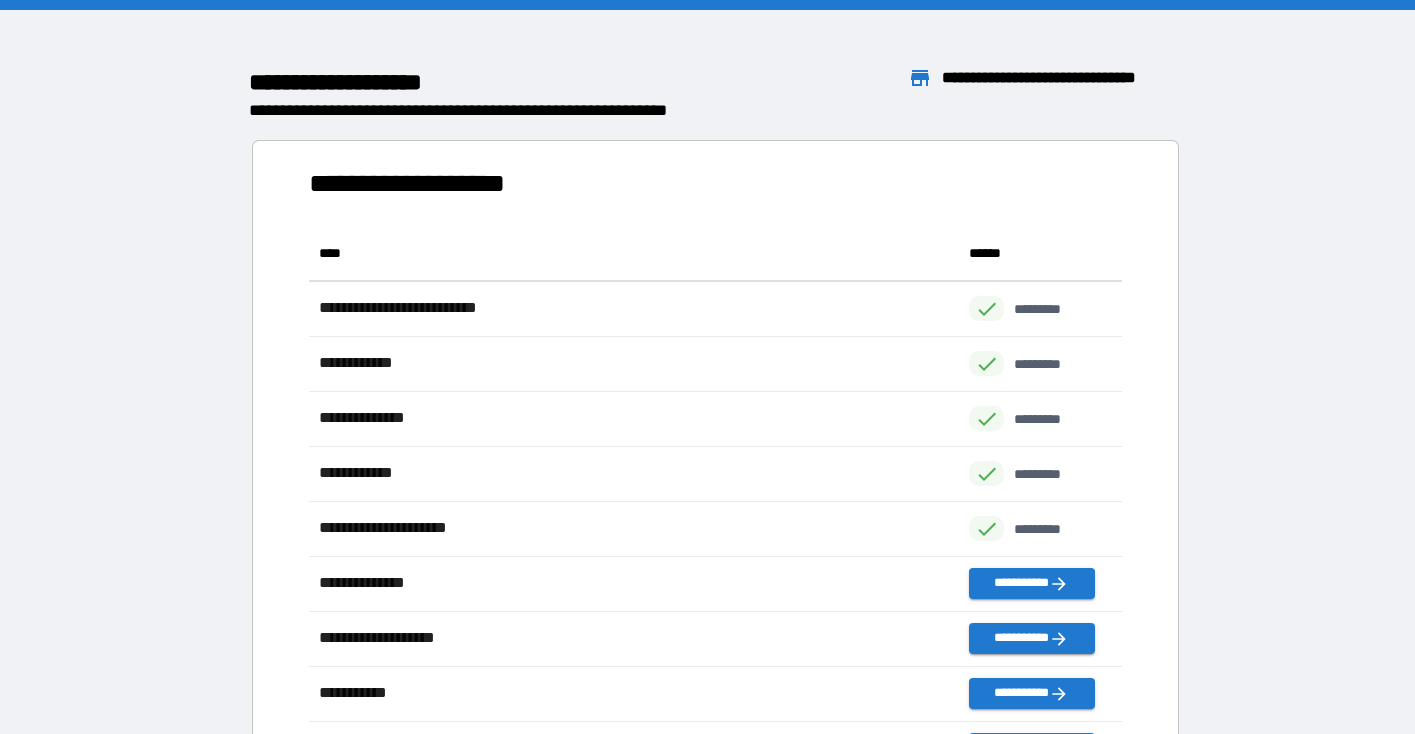 scroll, scrollTop: 1, scrollLeft: 0, axis: vertical 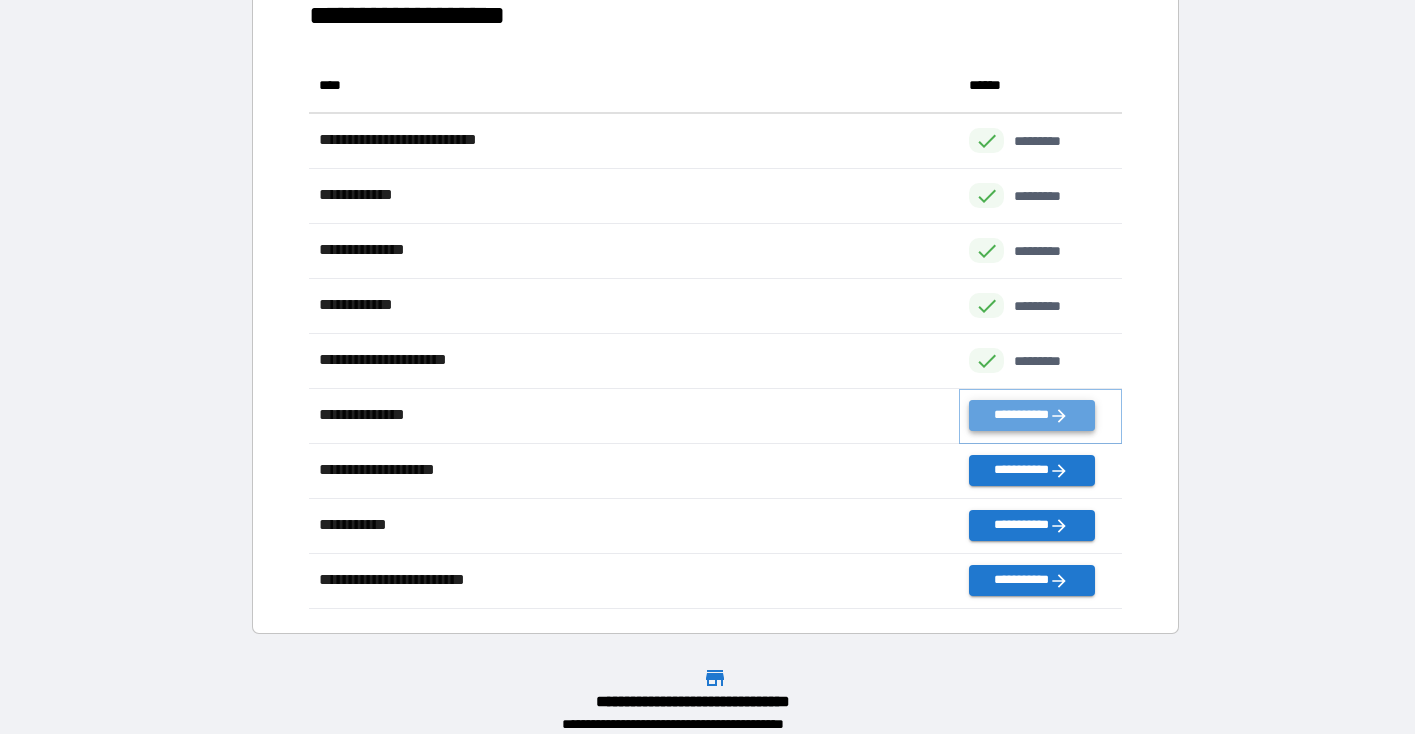 click on "**********" at bounding box center [1031, 415] 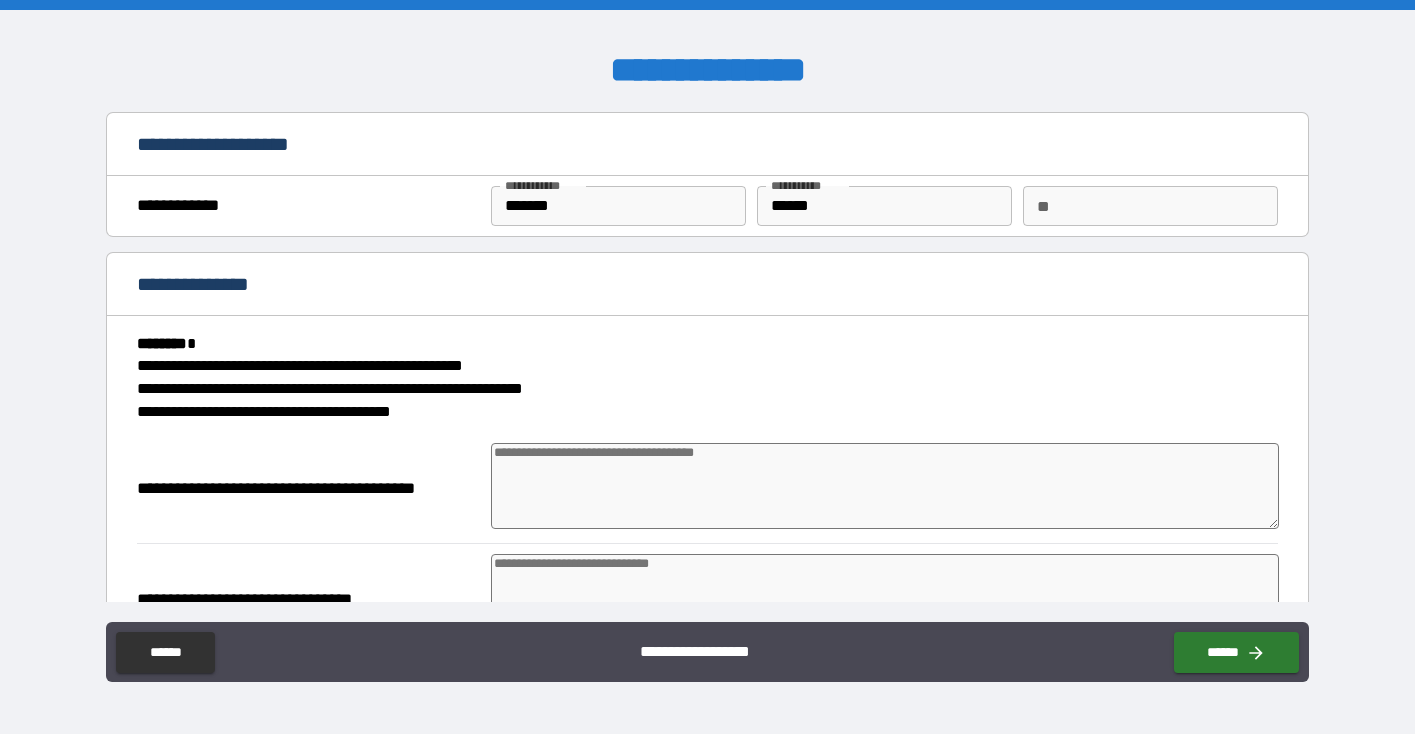 type on "*" 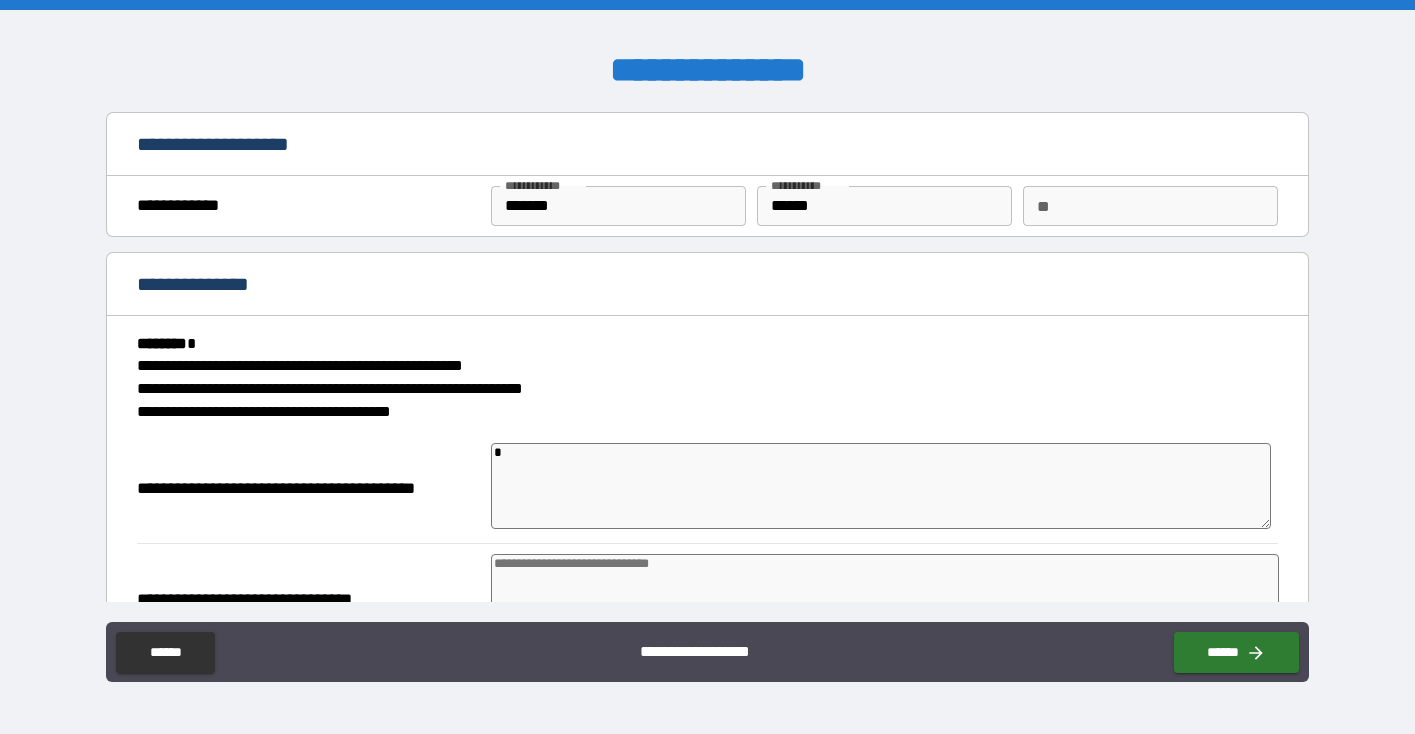type on "*" 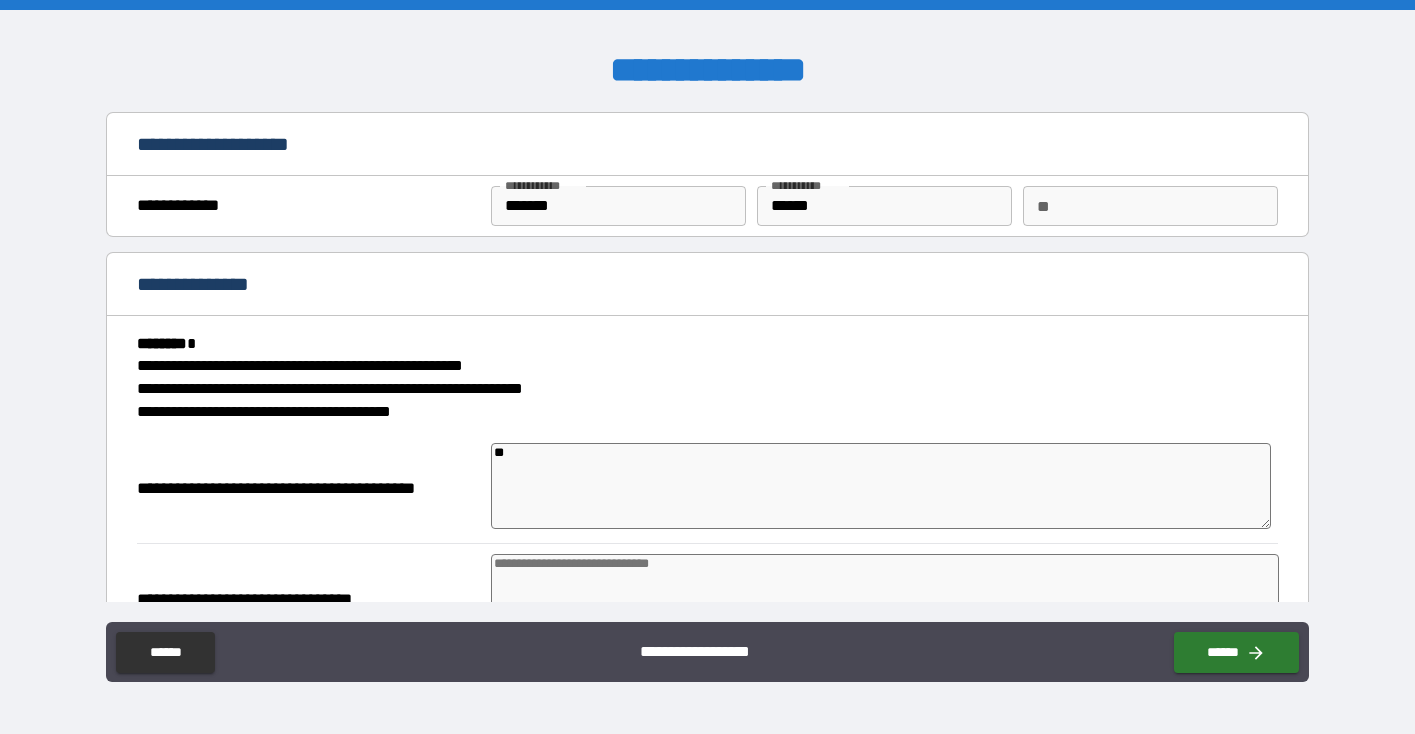 type on "***" 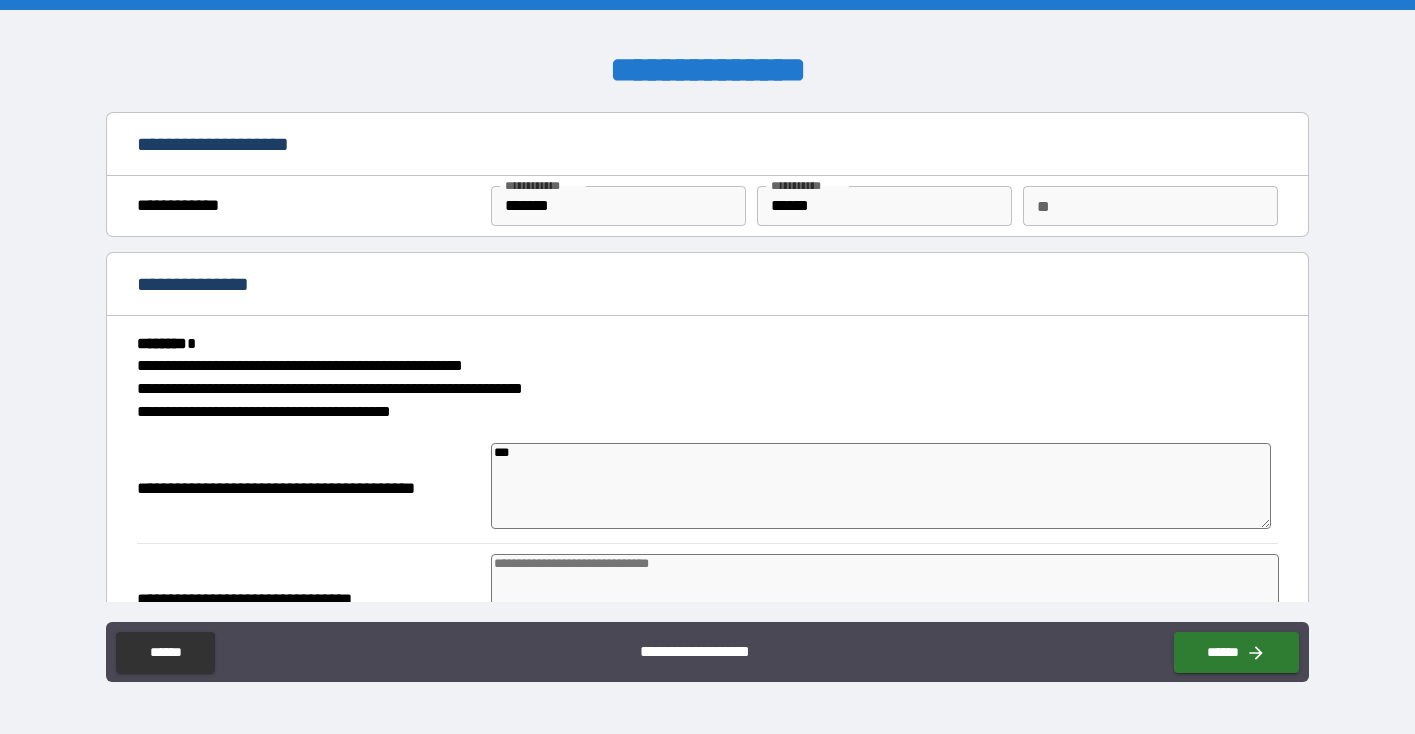 type on "*" 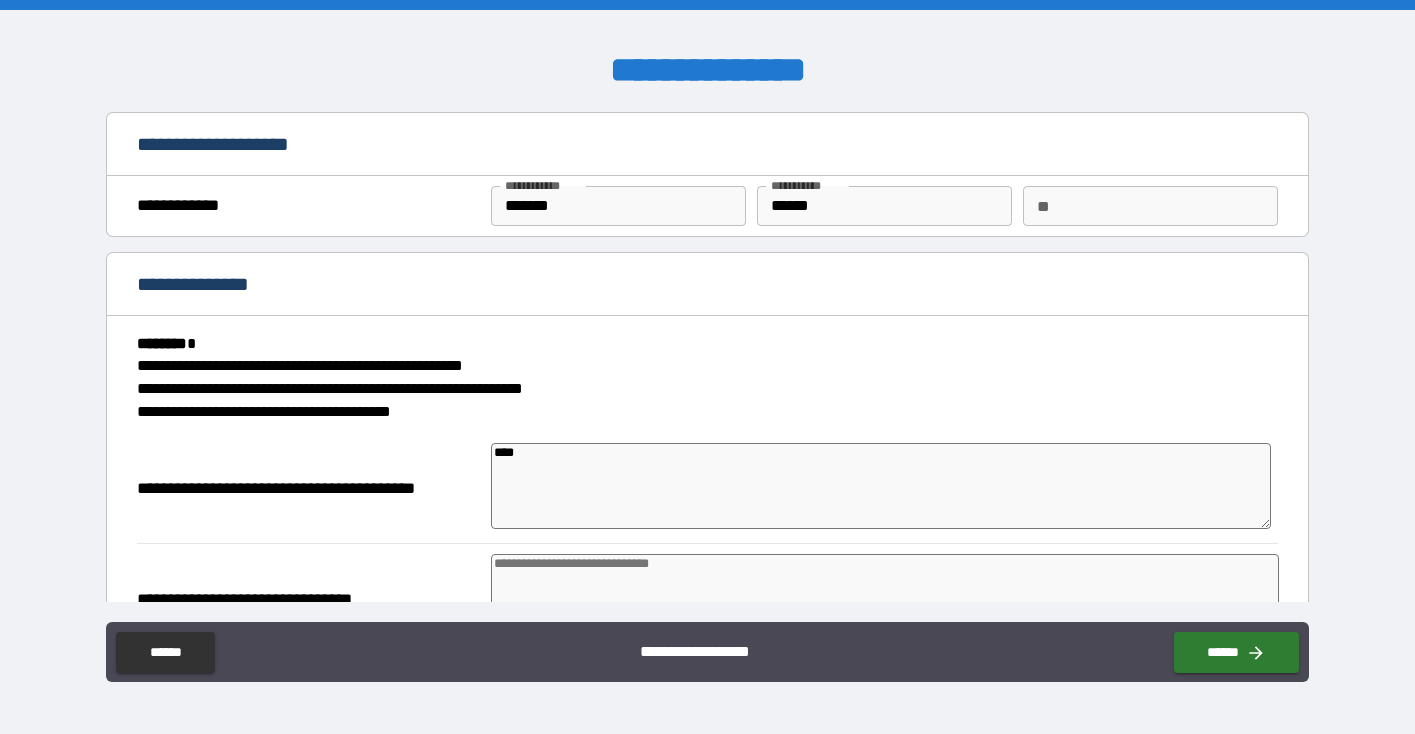 type on "*****" 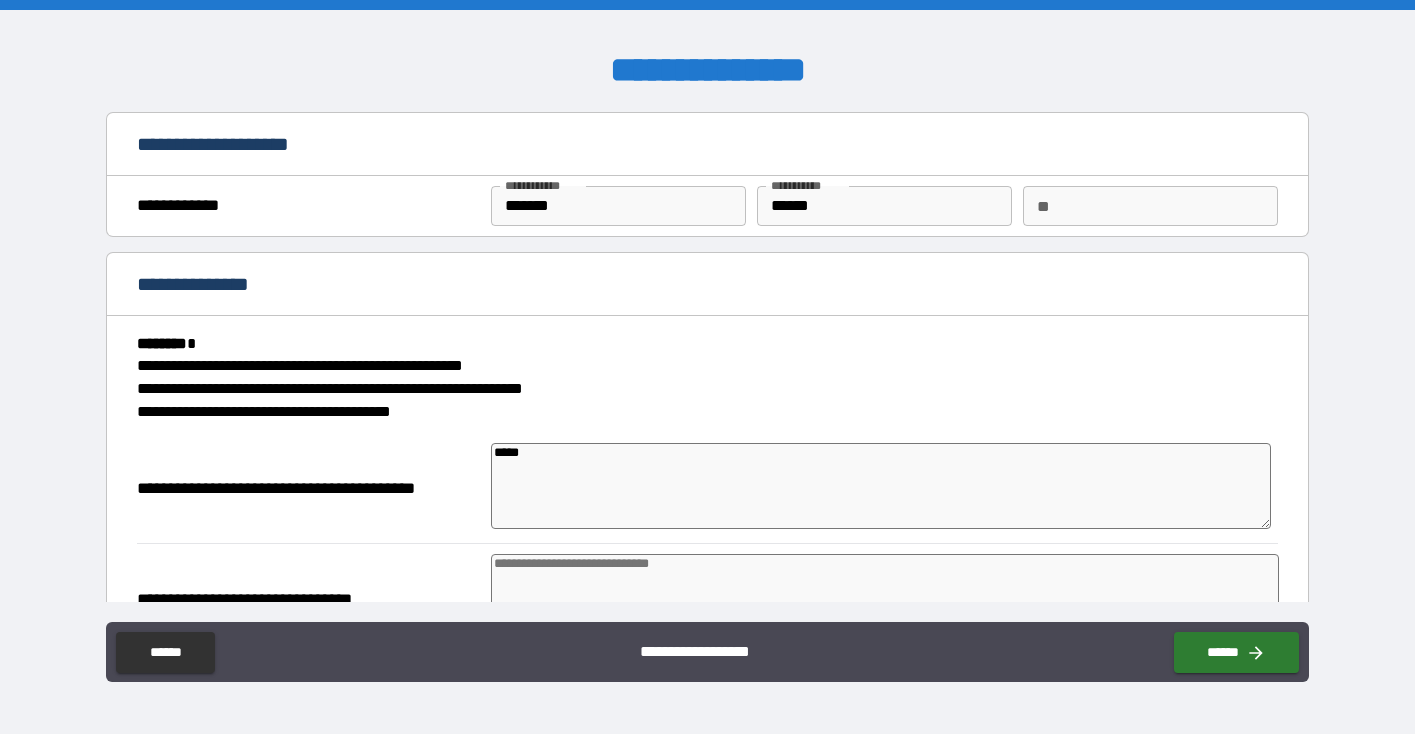 type on "*" 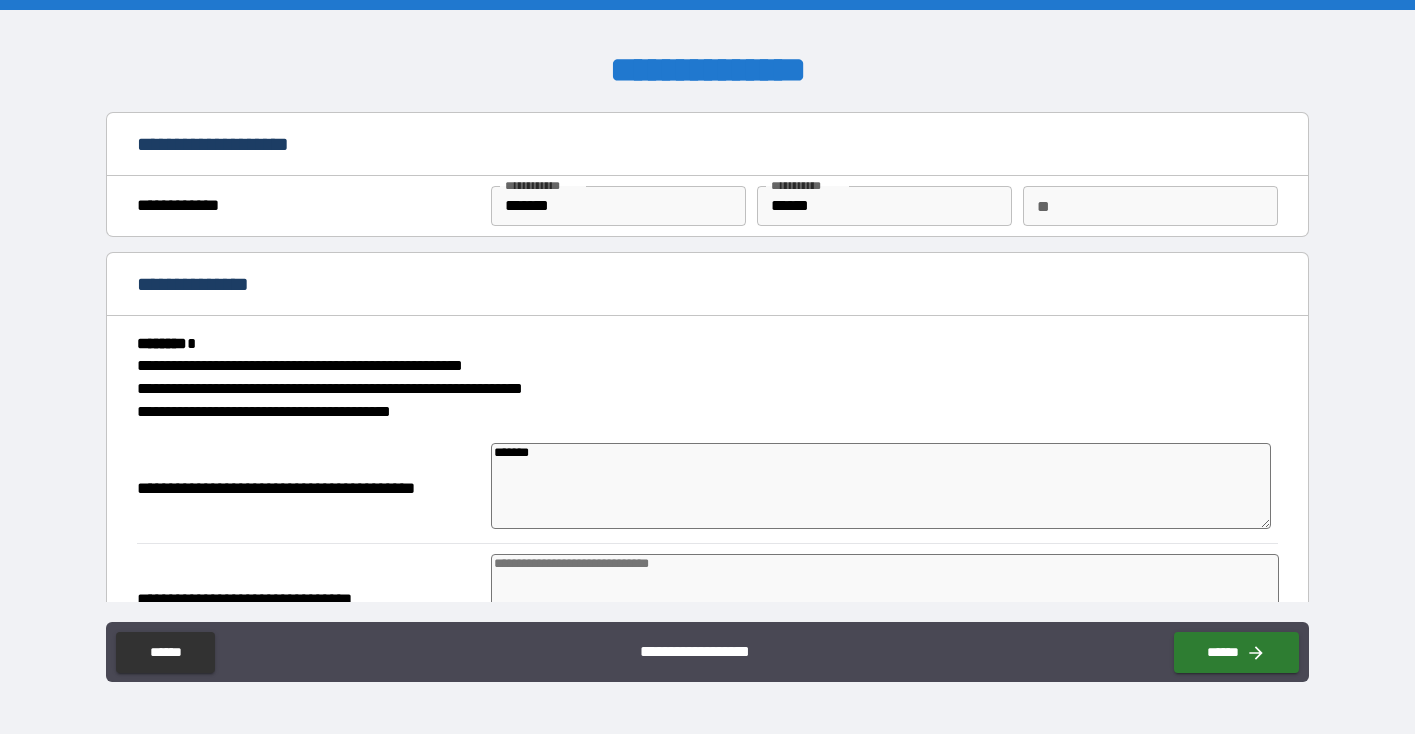 type on "********" 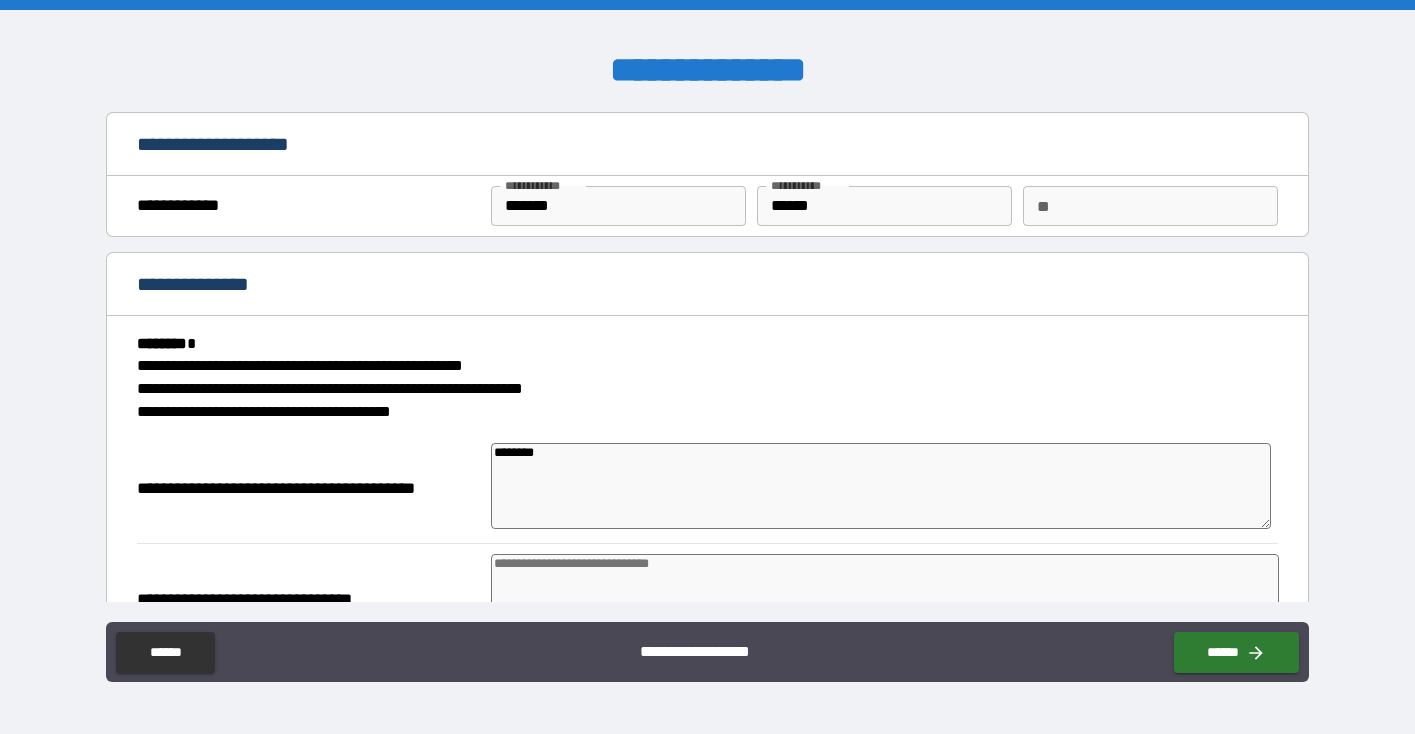 type on "*" 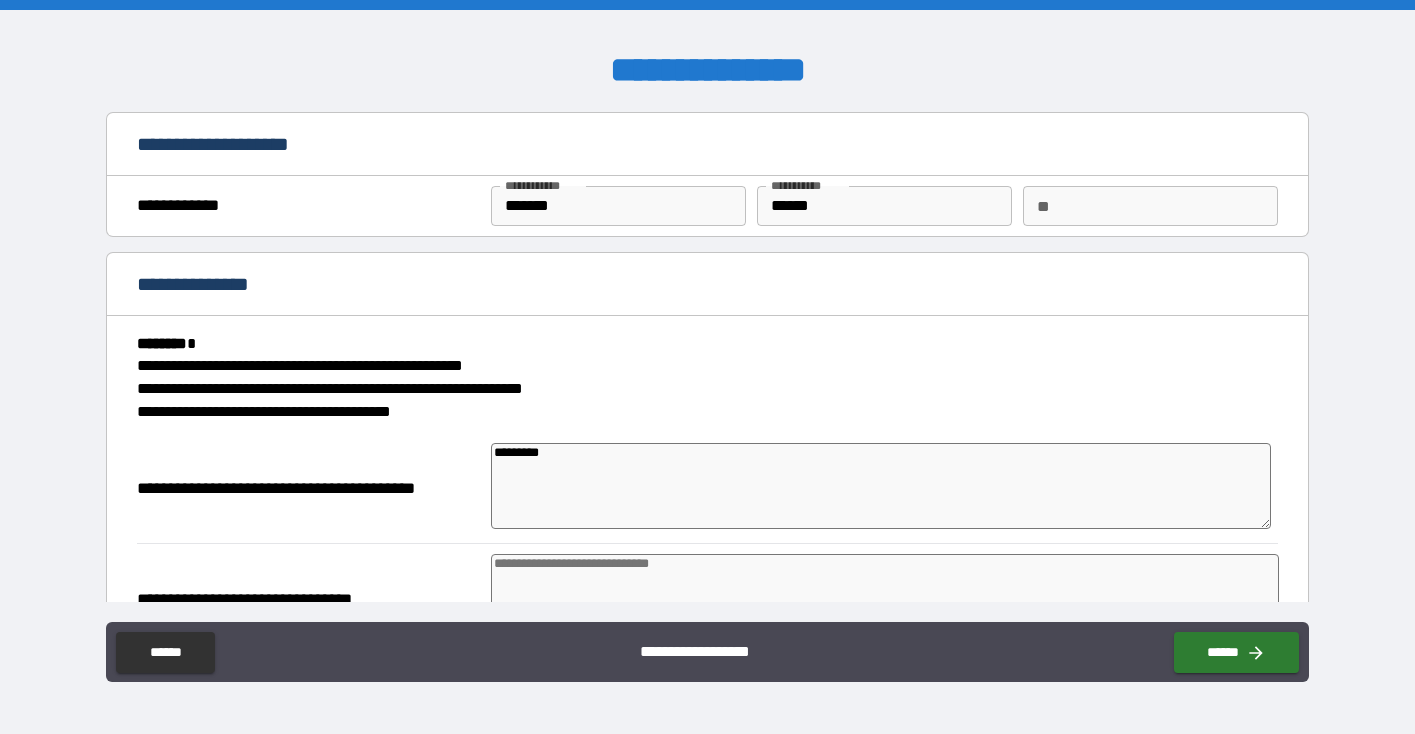 type on "*" 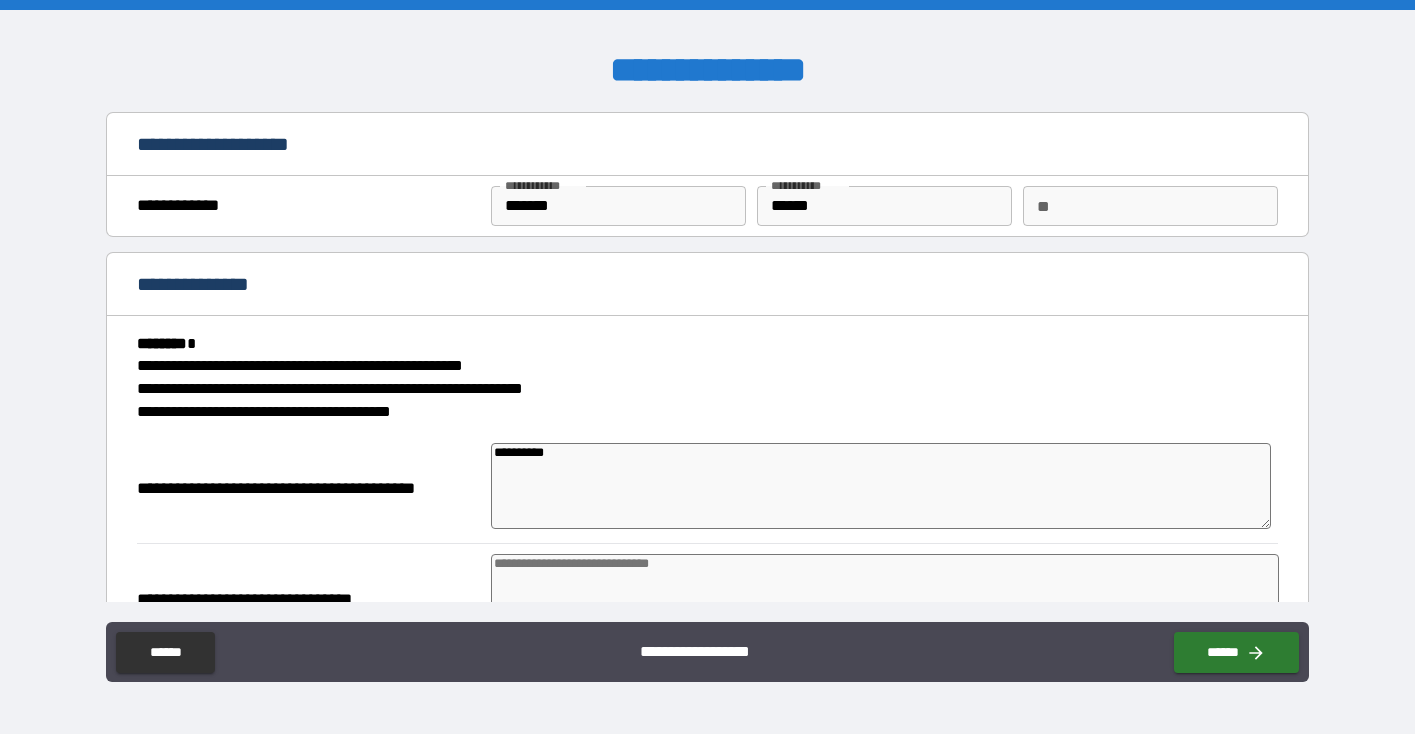type on "*" 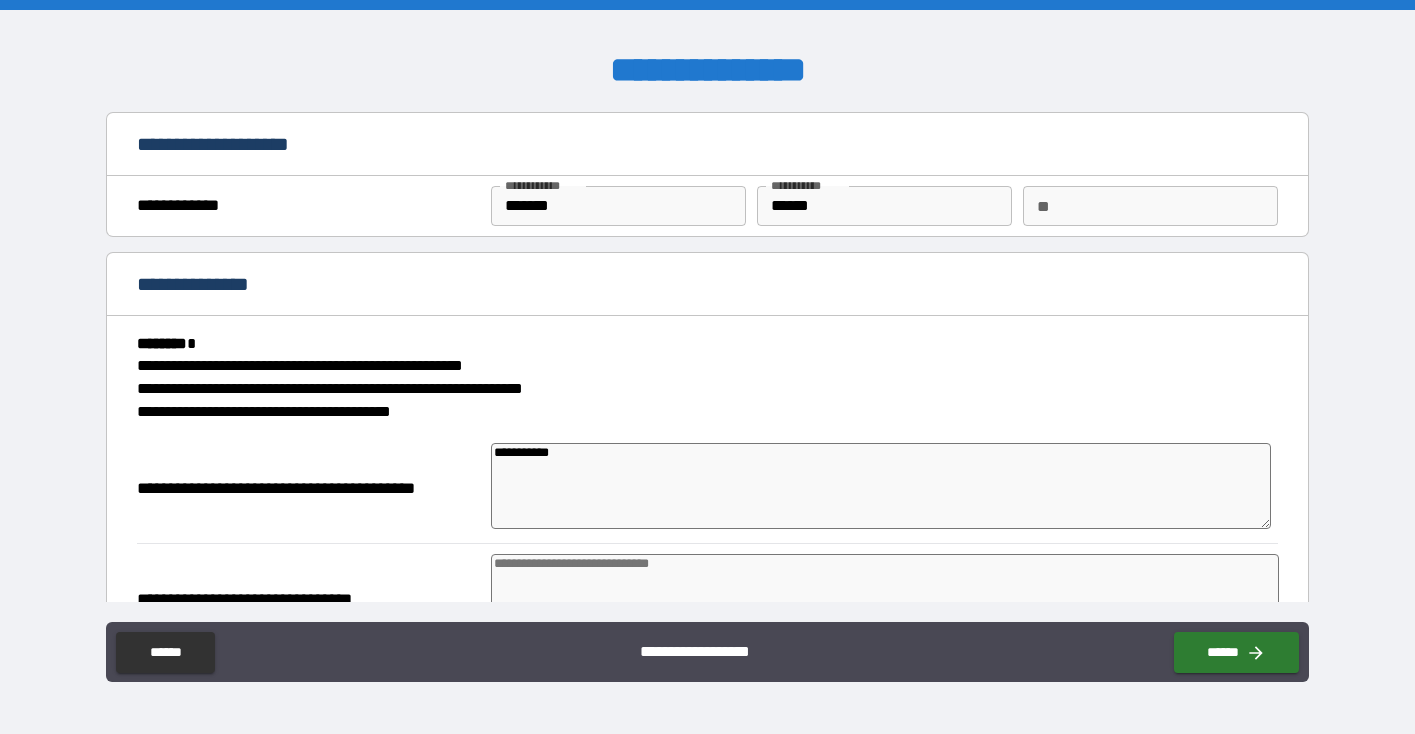 type on "**********" 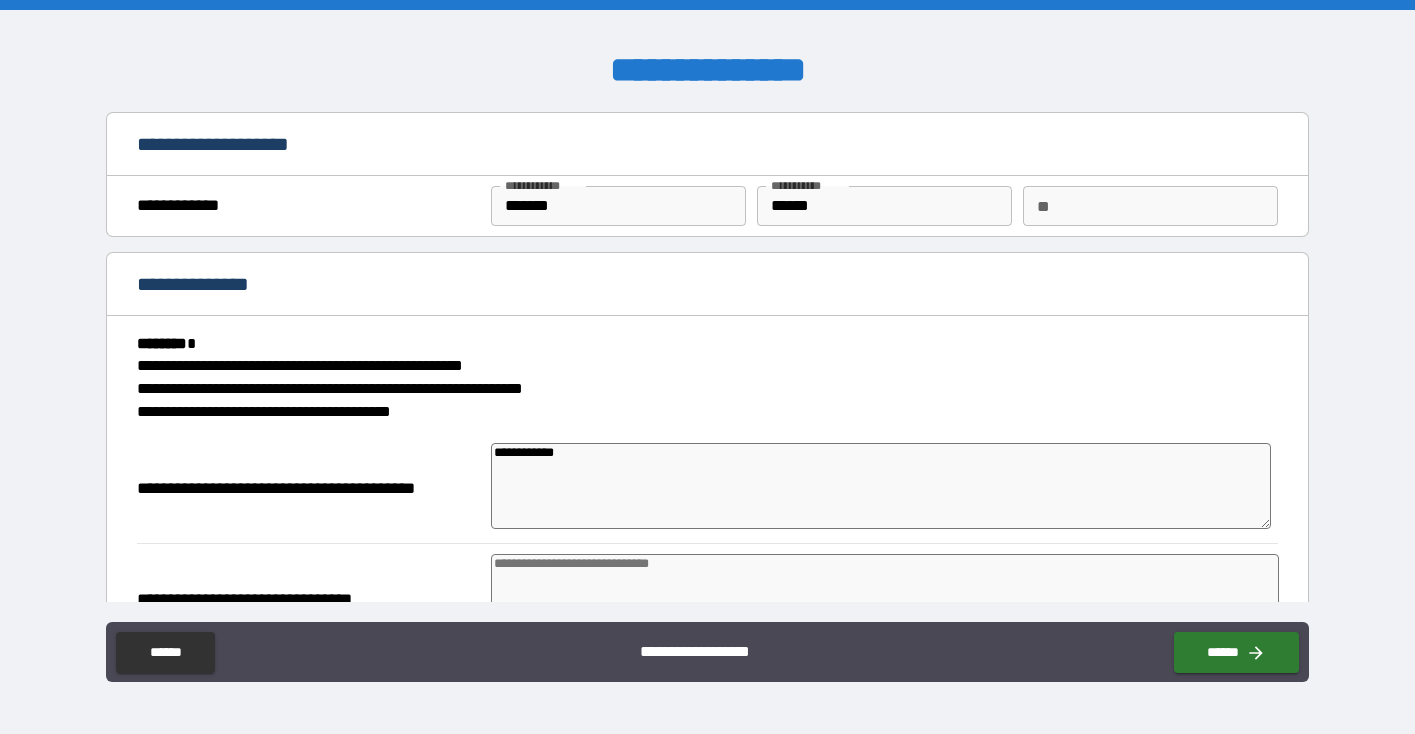 type on "*" 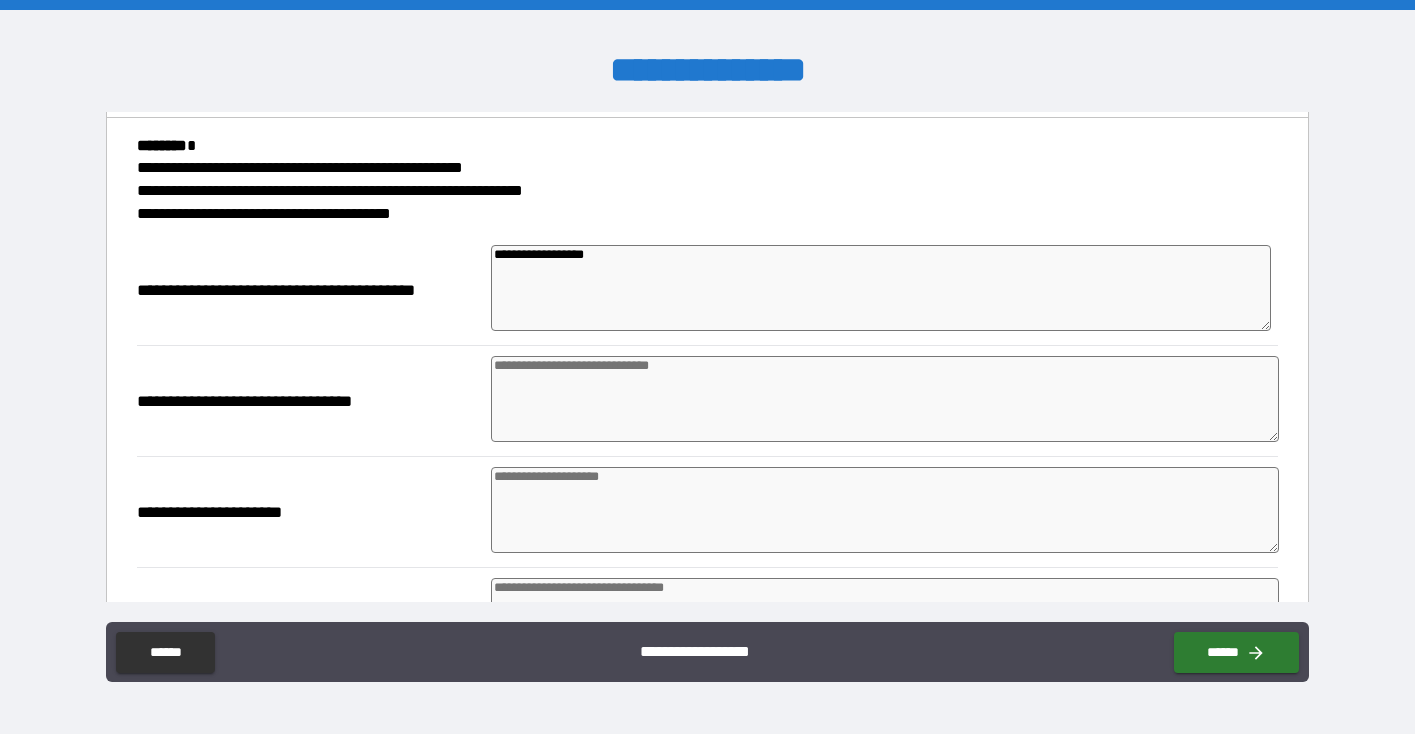 scroll, scrollTop: 236, scrollLeft: 0, axis: vertical 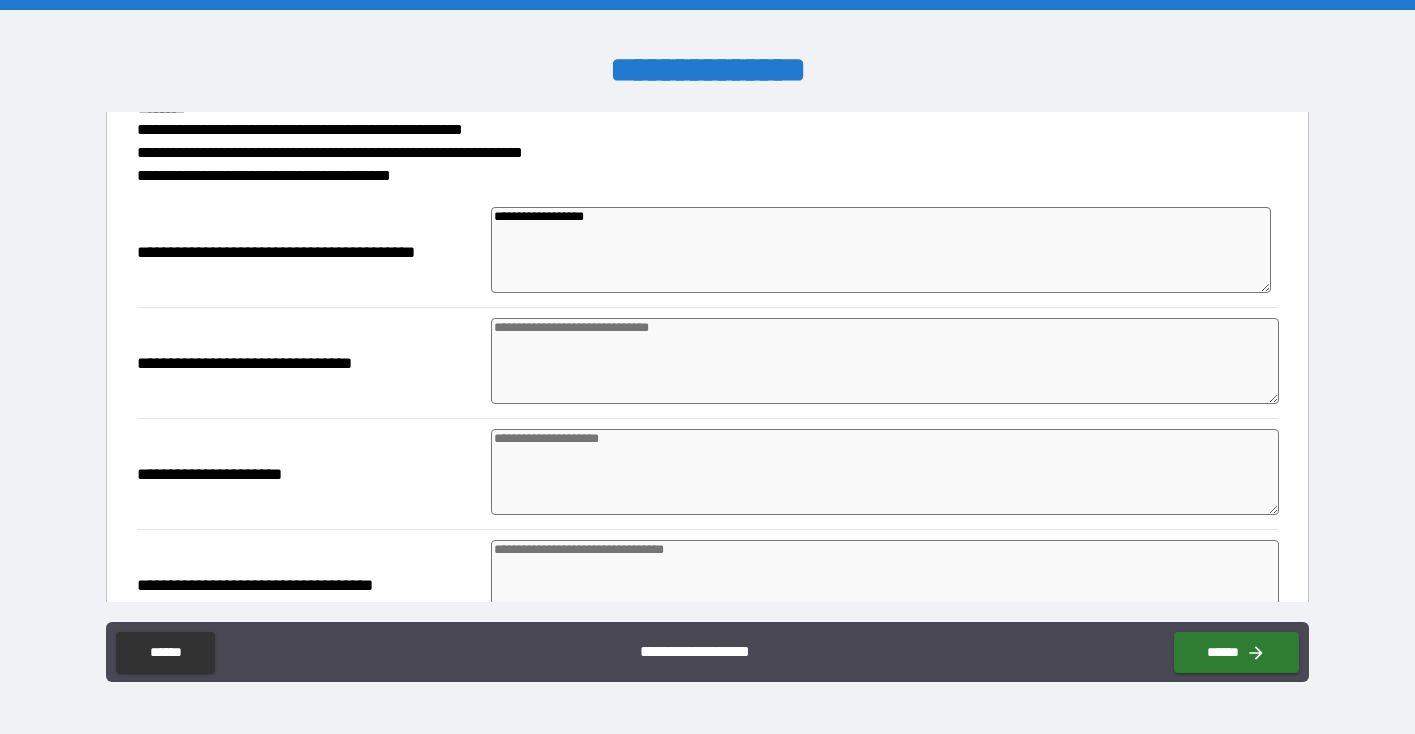 click at bounding box center [885, 361] 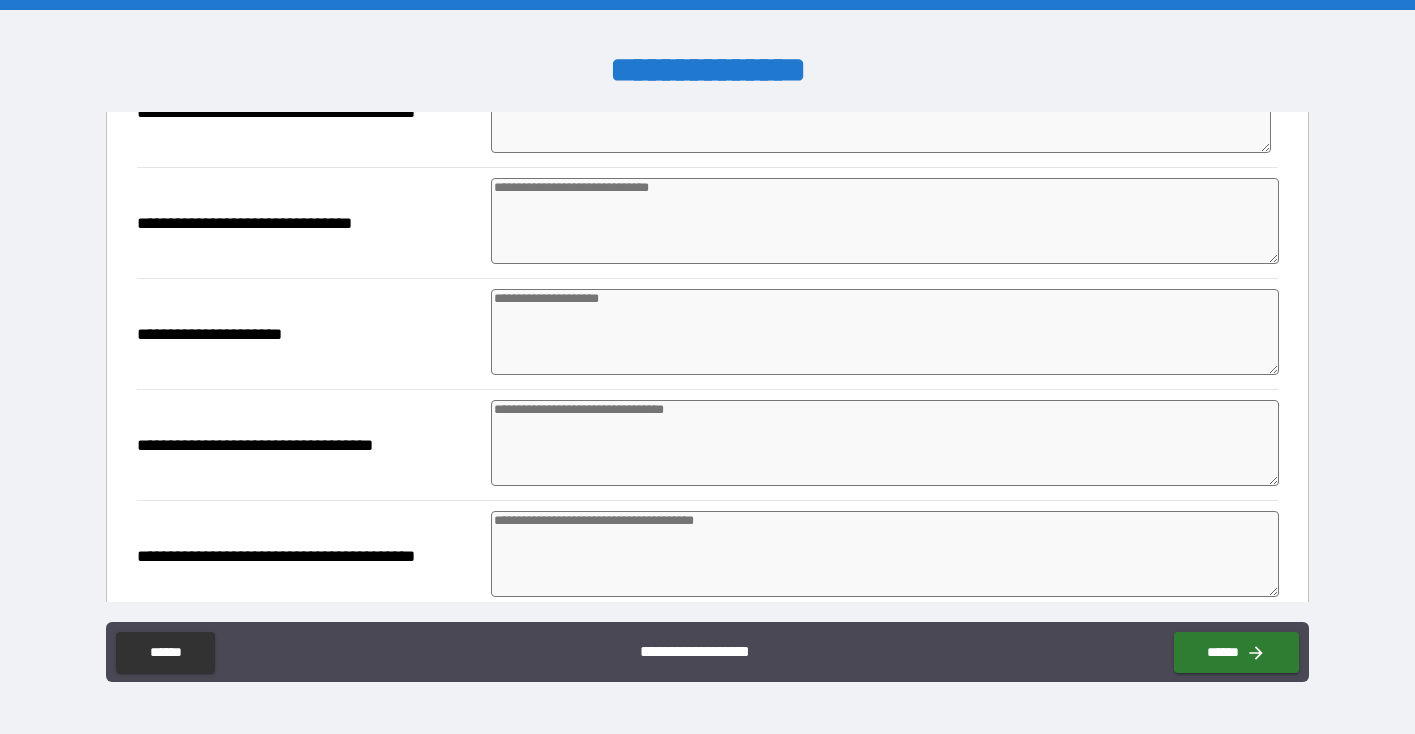 scroll, scrollTop: 379, scrollLeft: 0, axis: vertical 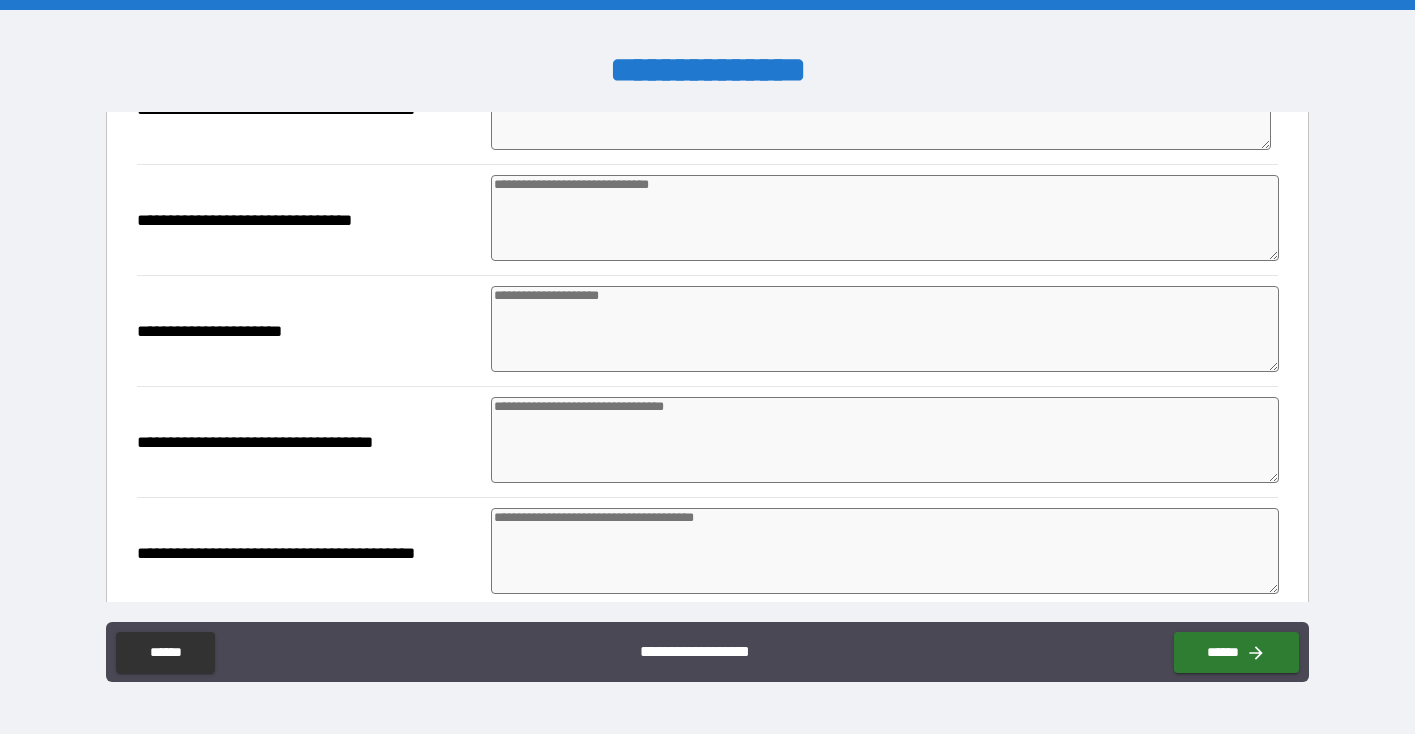 click at bounding box center (885, 551) 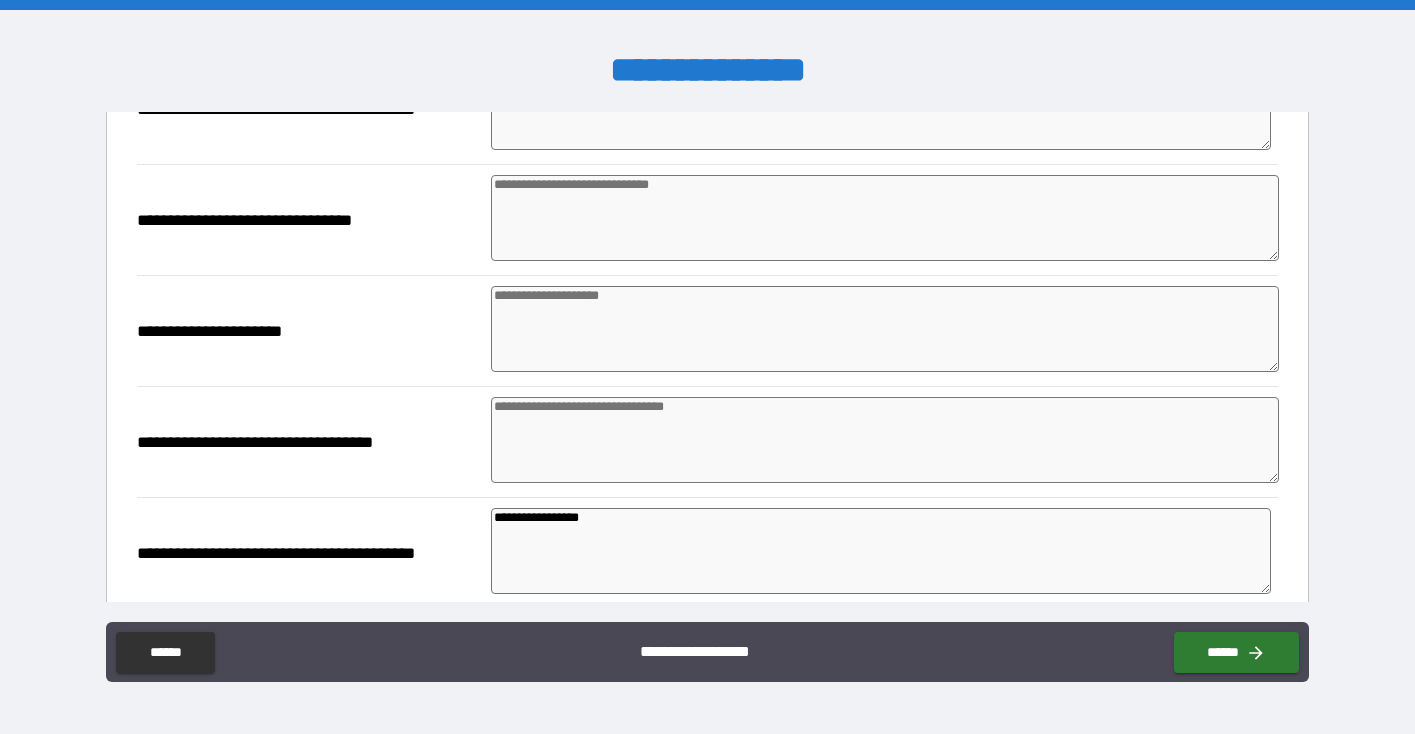 click at bounding box center [885, 218] 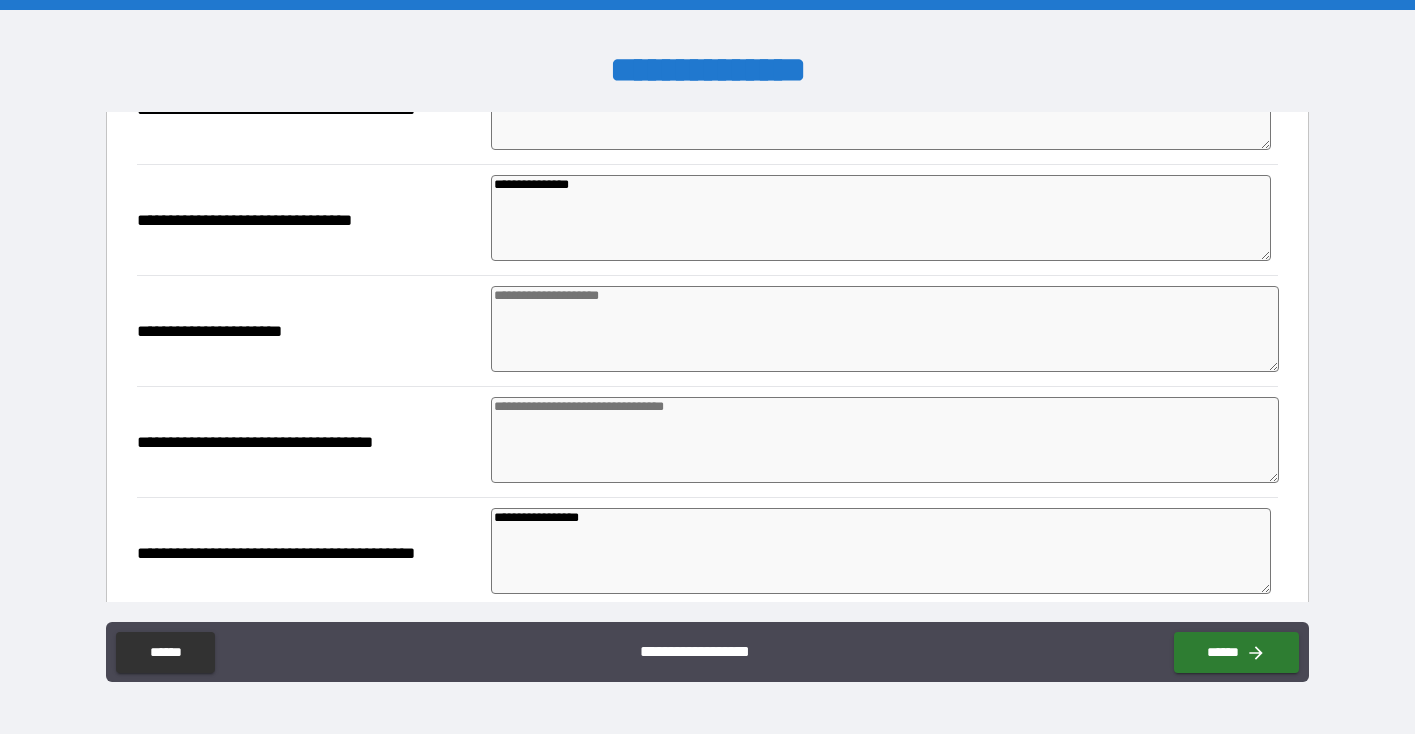 click at bounding box center (885, 329) 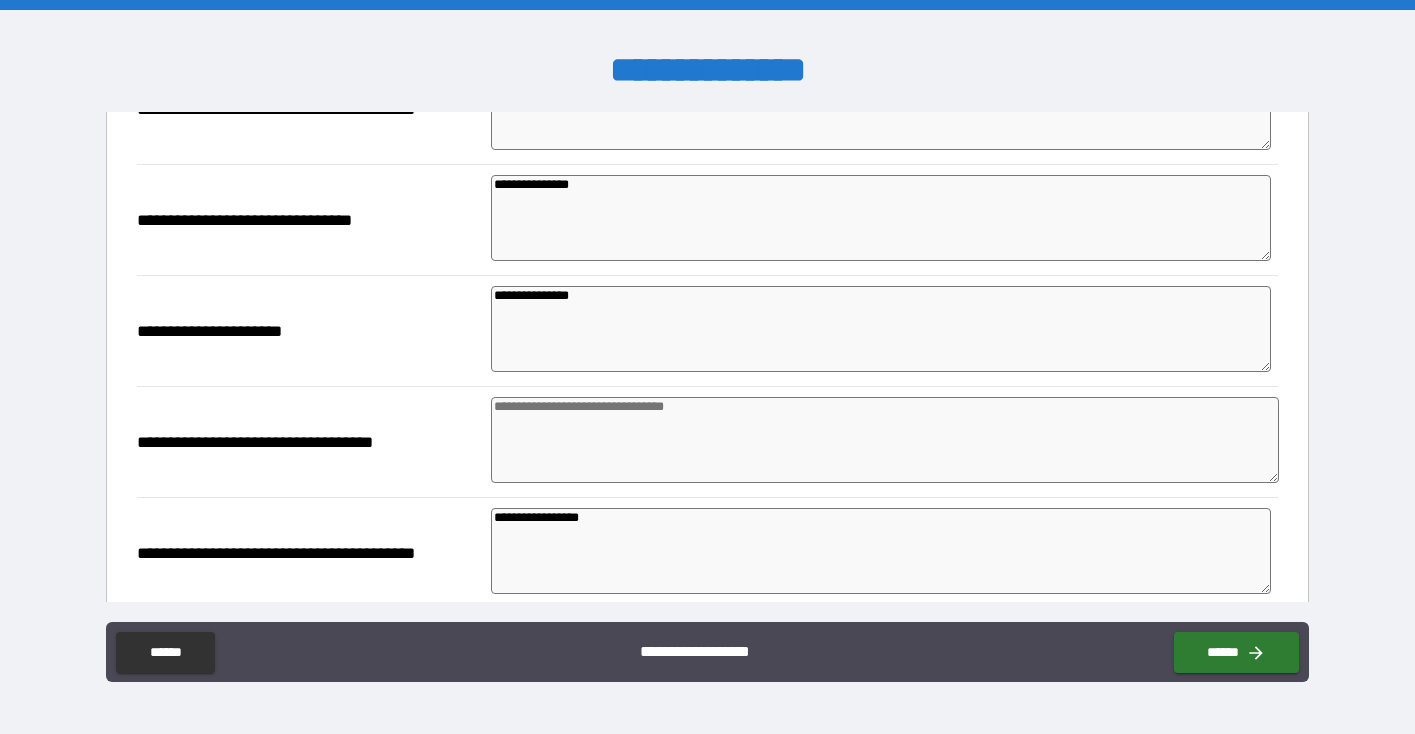 click at bounding box center (885, 440) 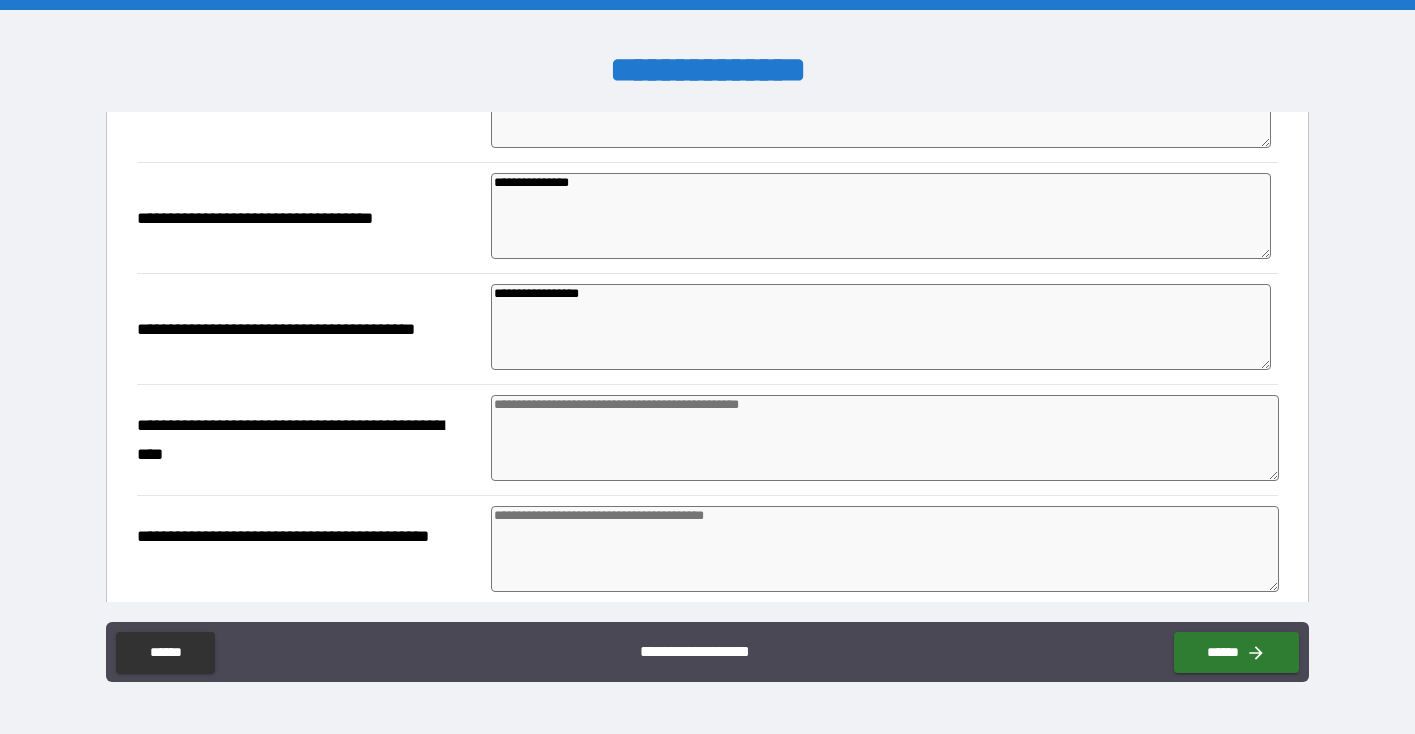 scroll, scrollTop: 604, scrollLeft: 0, axis: vertical 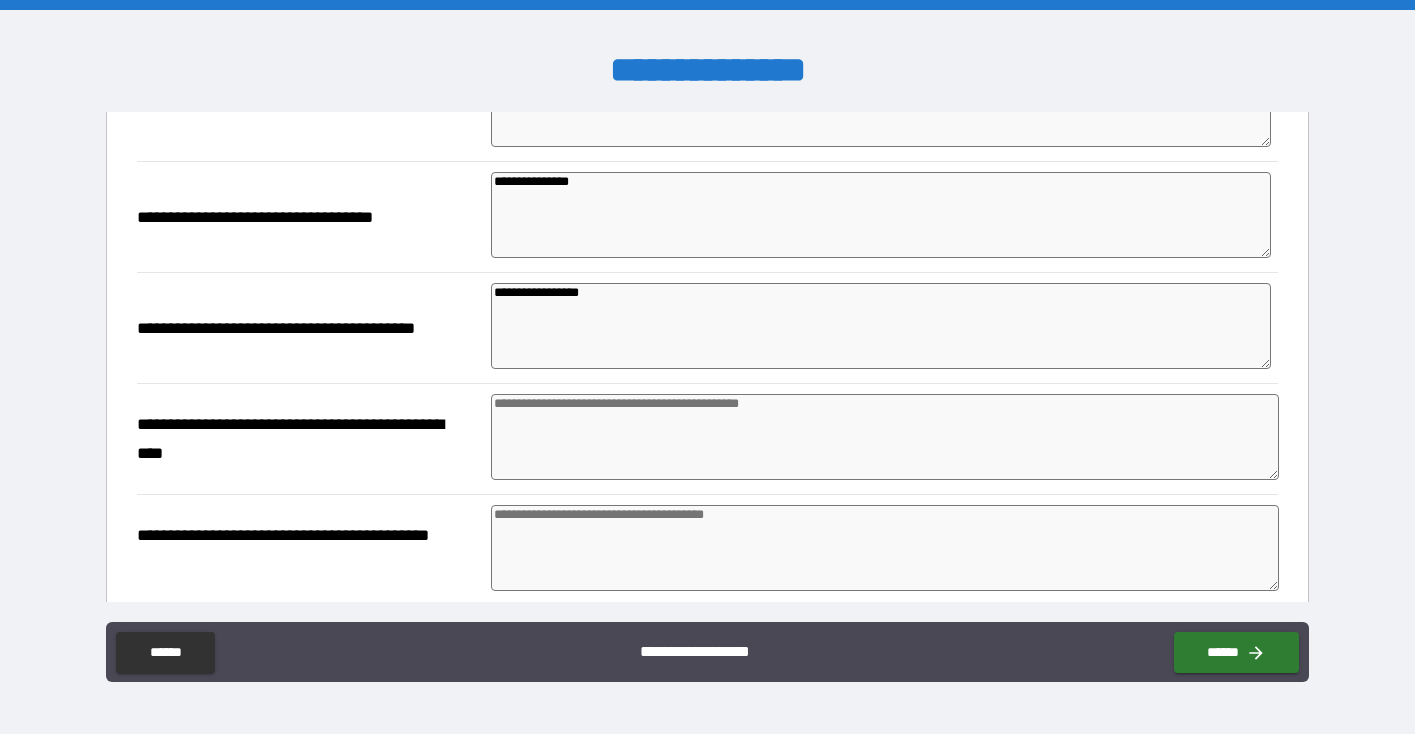 click at bounding box center (885, 437) 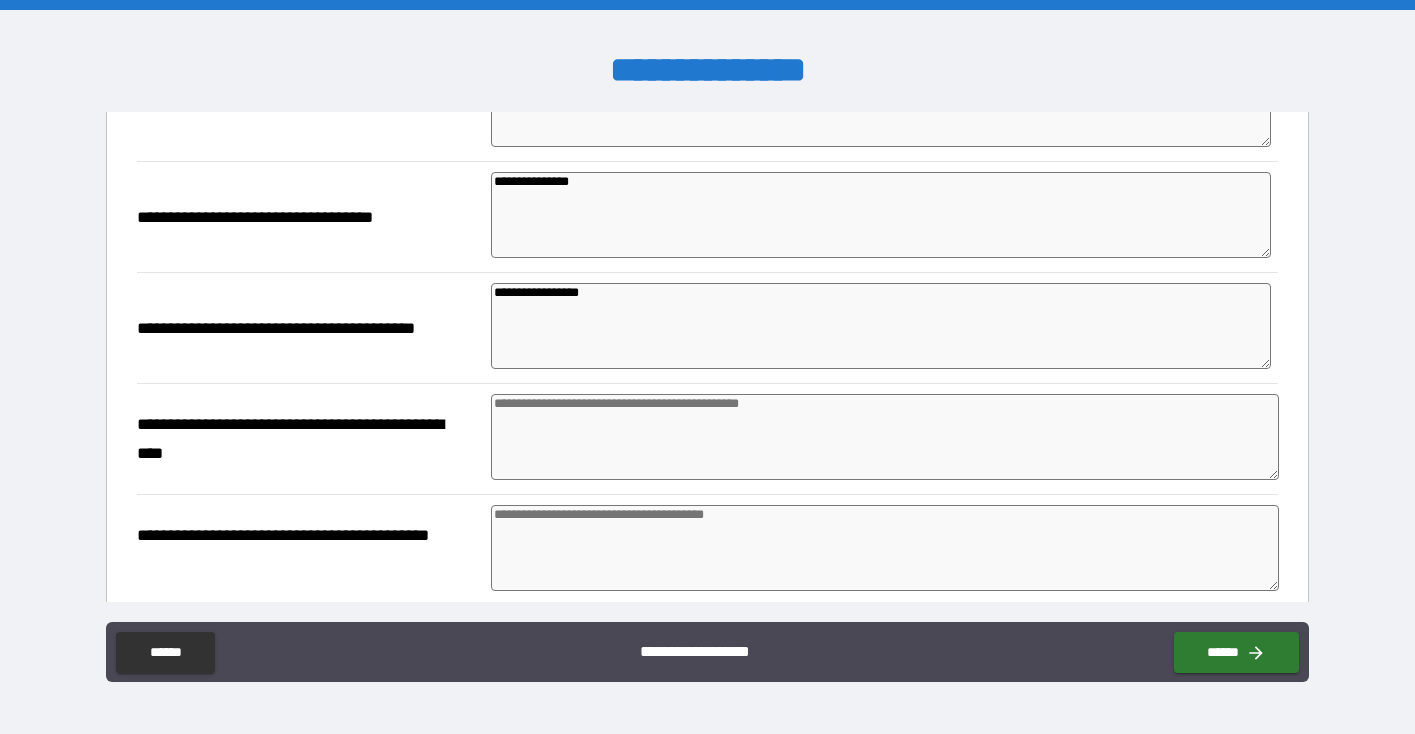 scroll, scrollTop: 664, scrollLeft: 0, axis: vertical 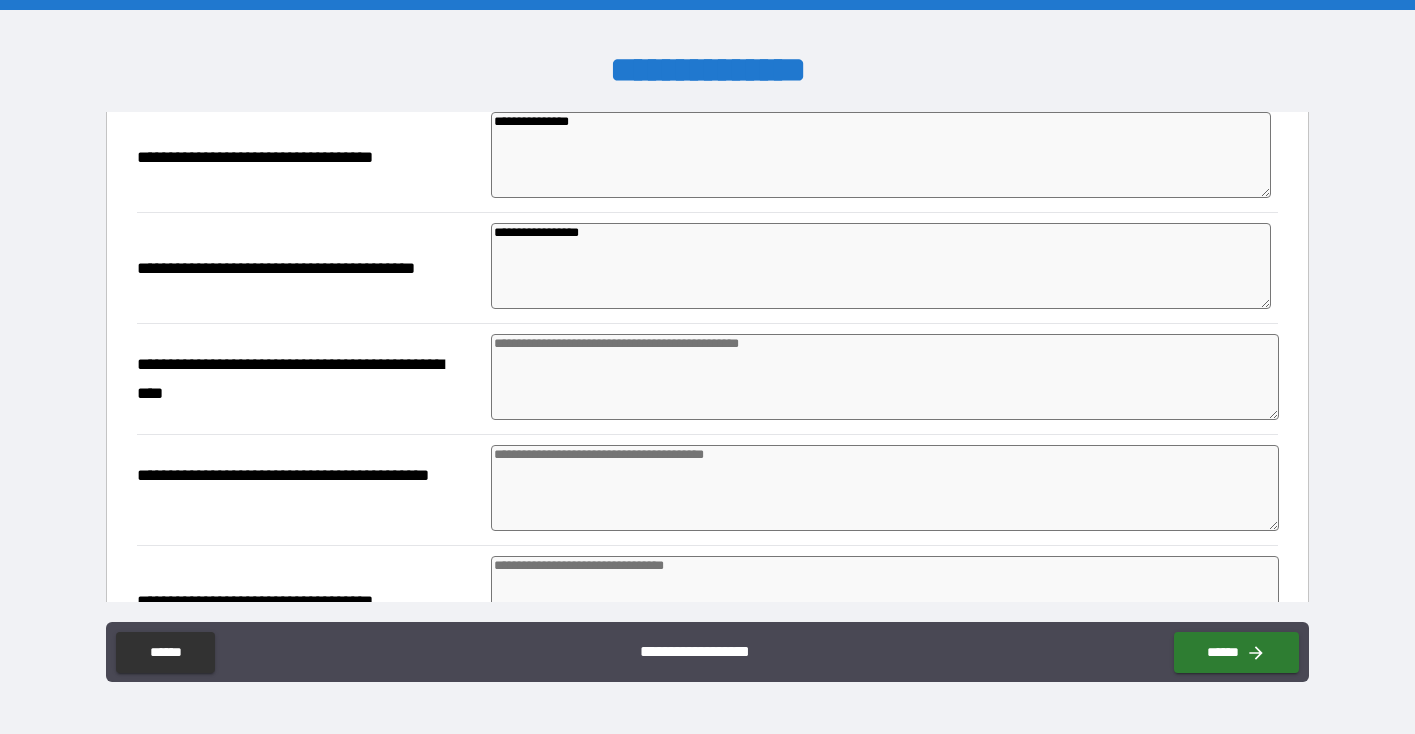 click at bounding box center (885, 488) 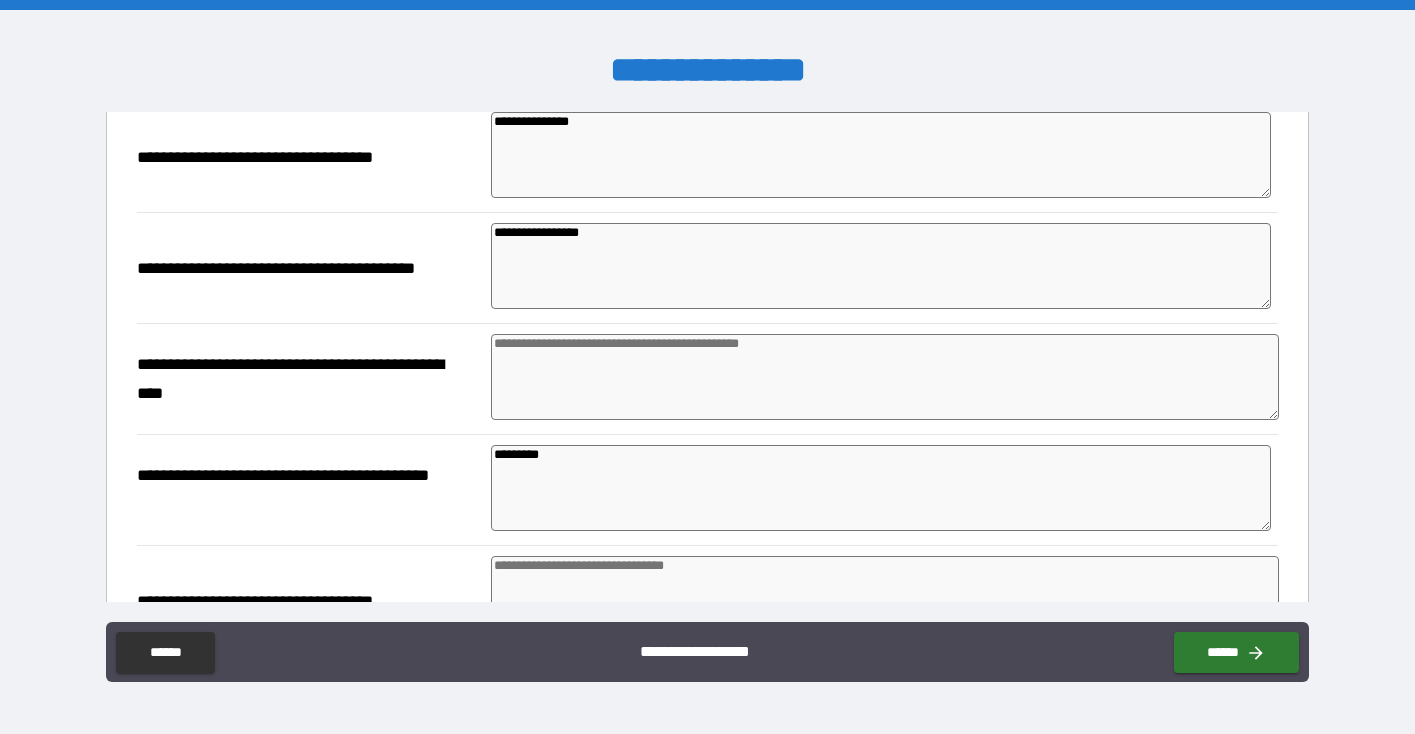 click at bounding box center (885, 377) 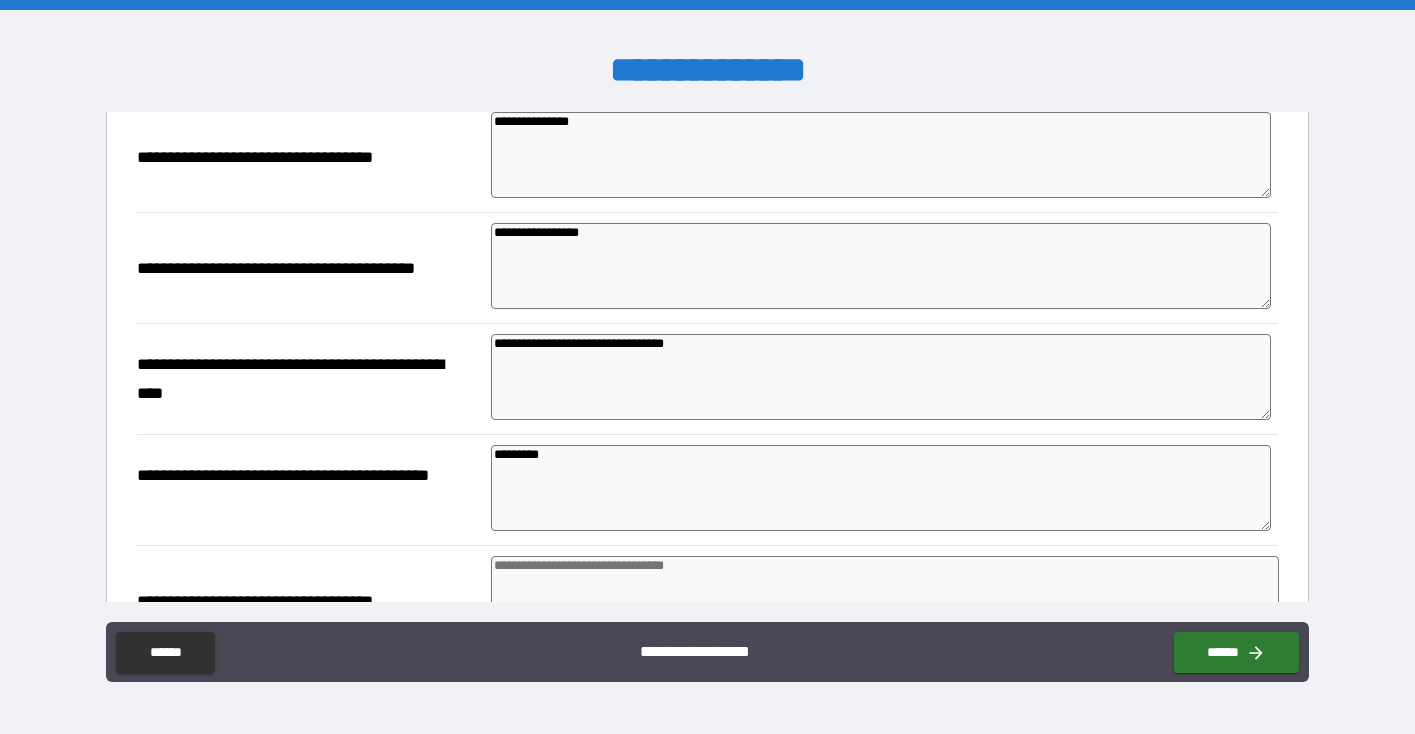 paste on "**********" 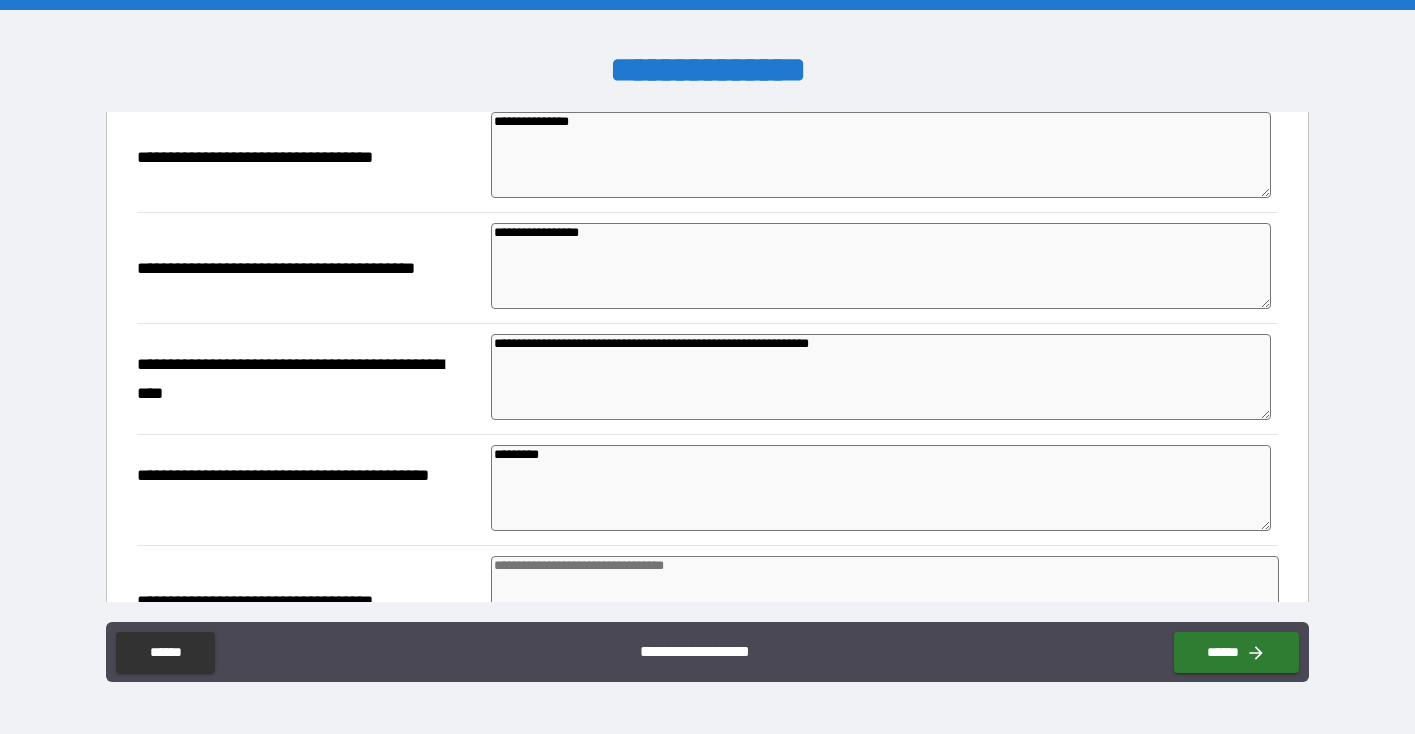 paste on "**********" 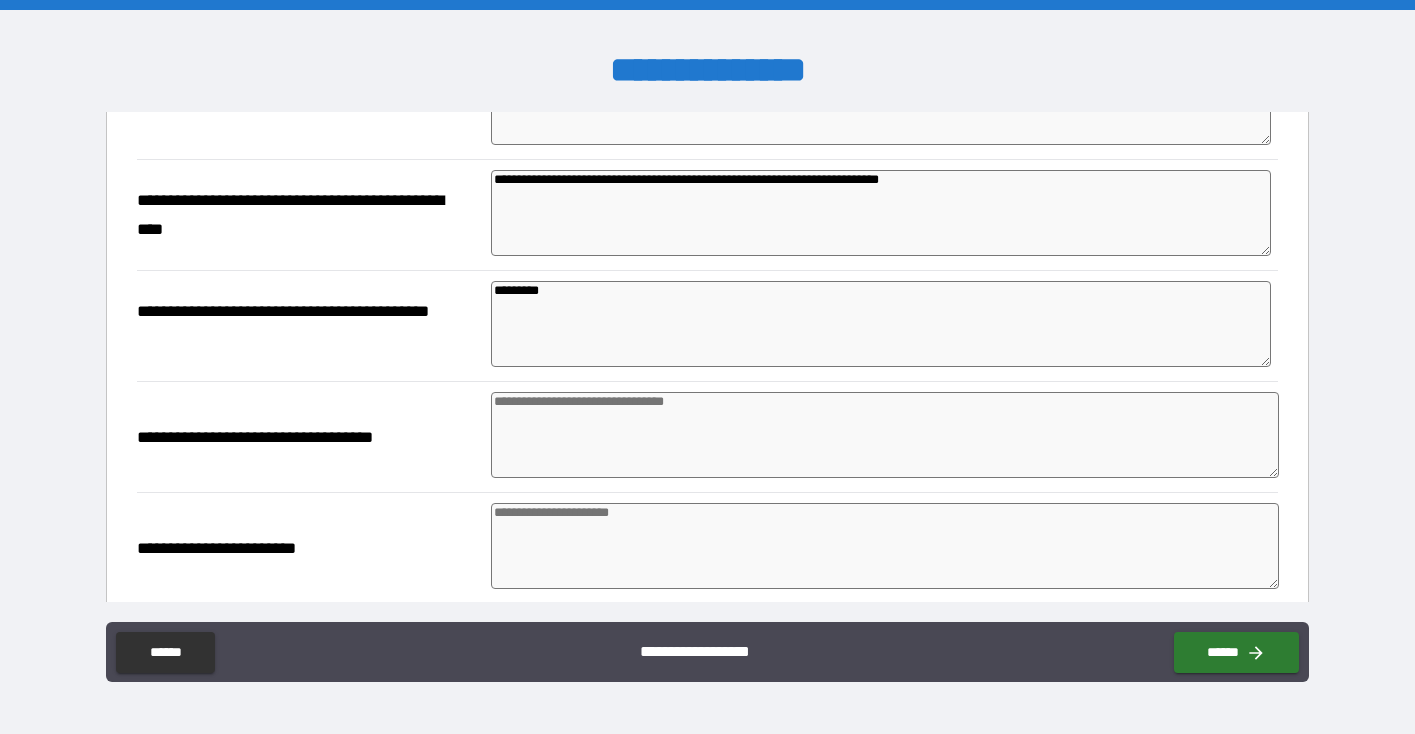 scroll, scrollTop: 860, scrollLeft: 0, axis: vertical 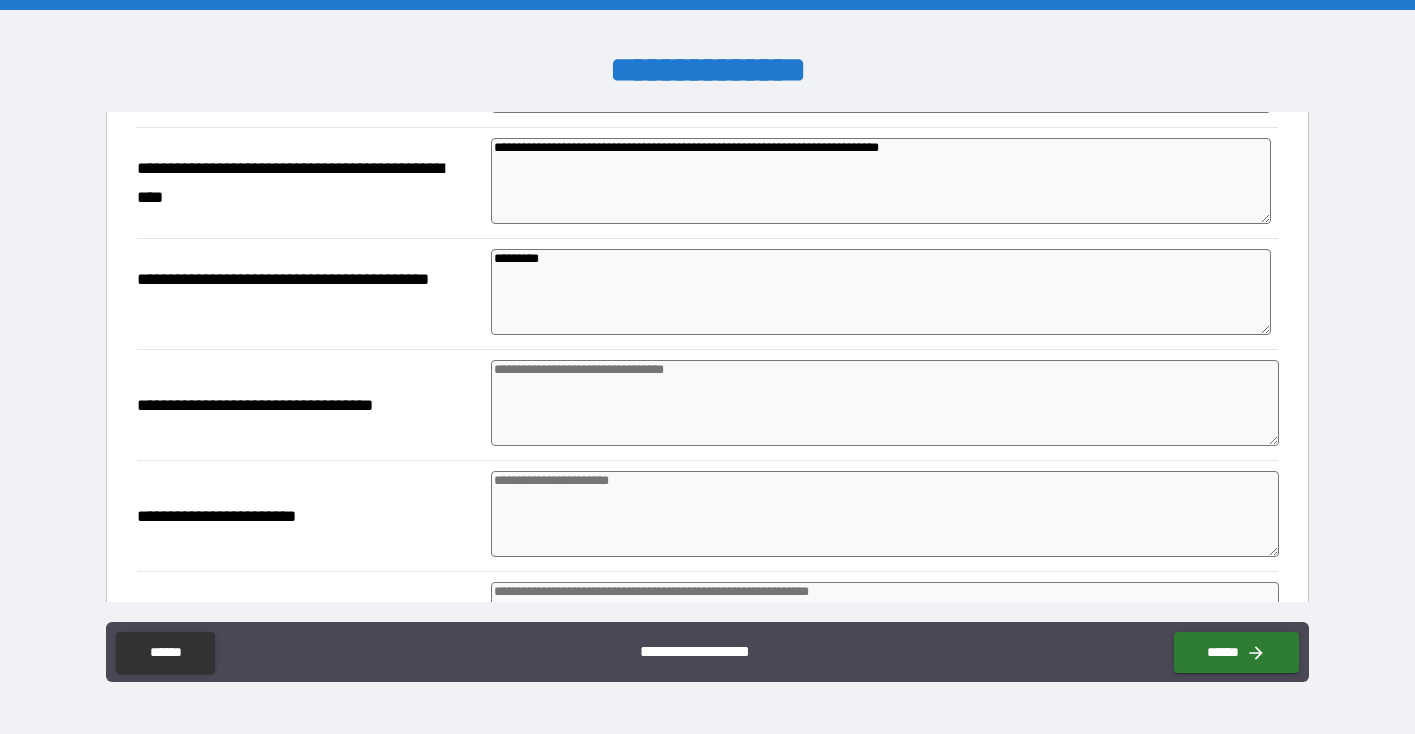 click at bounding box center [885, 403] 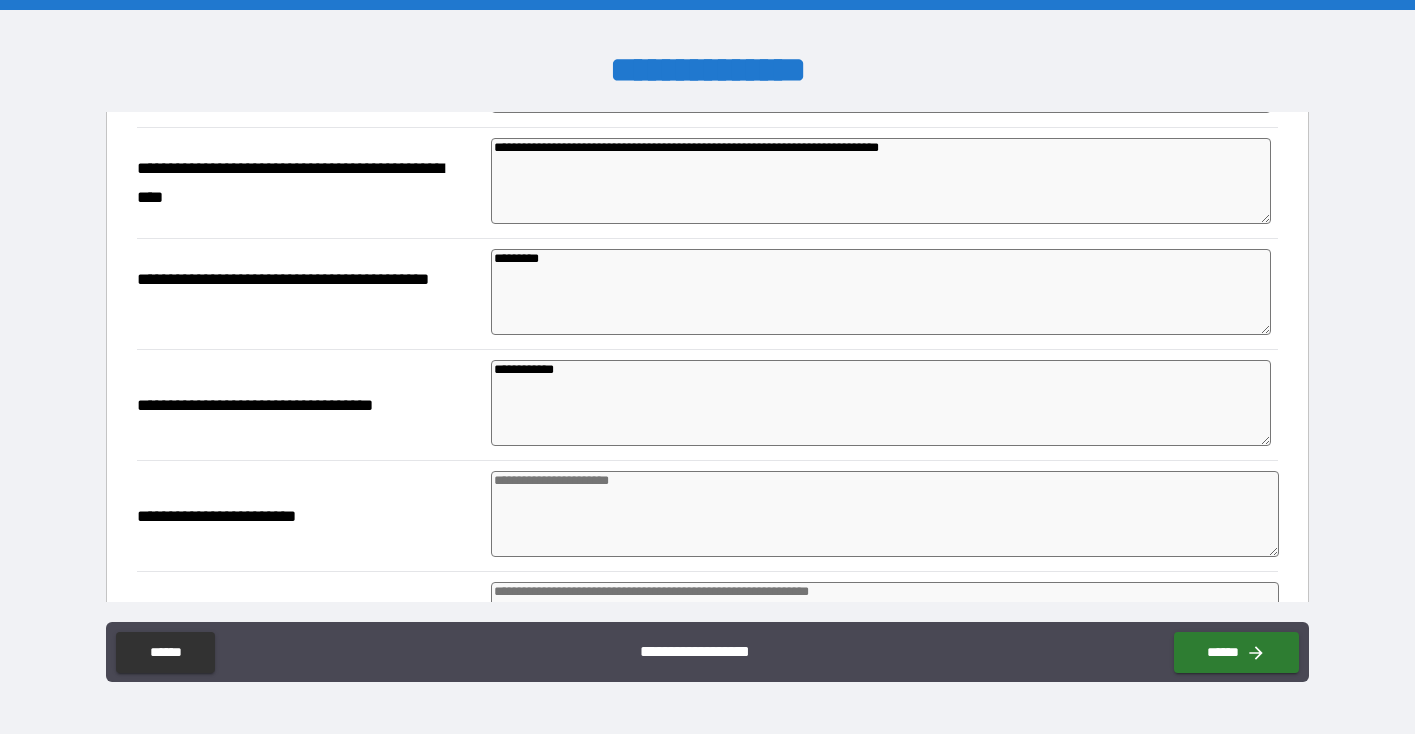 click at bounding box center (885, 514) 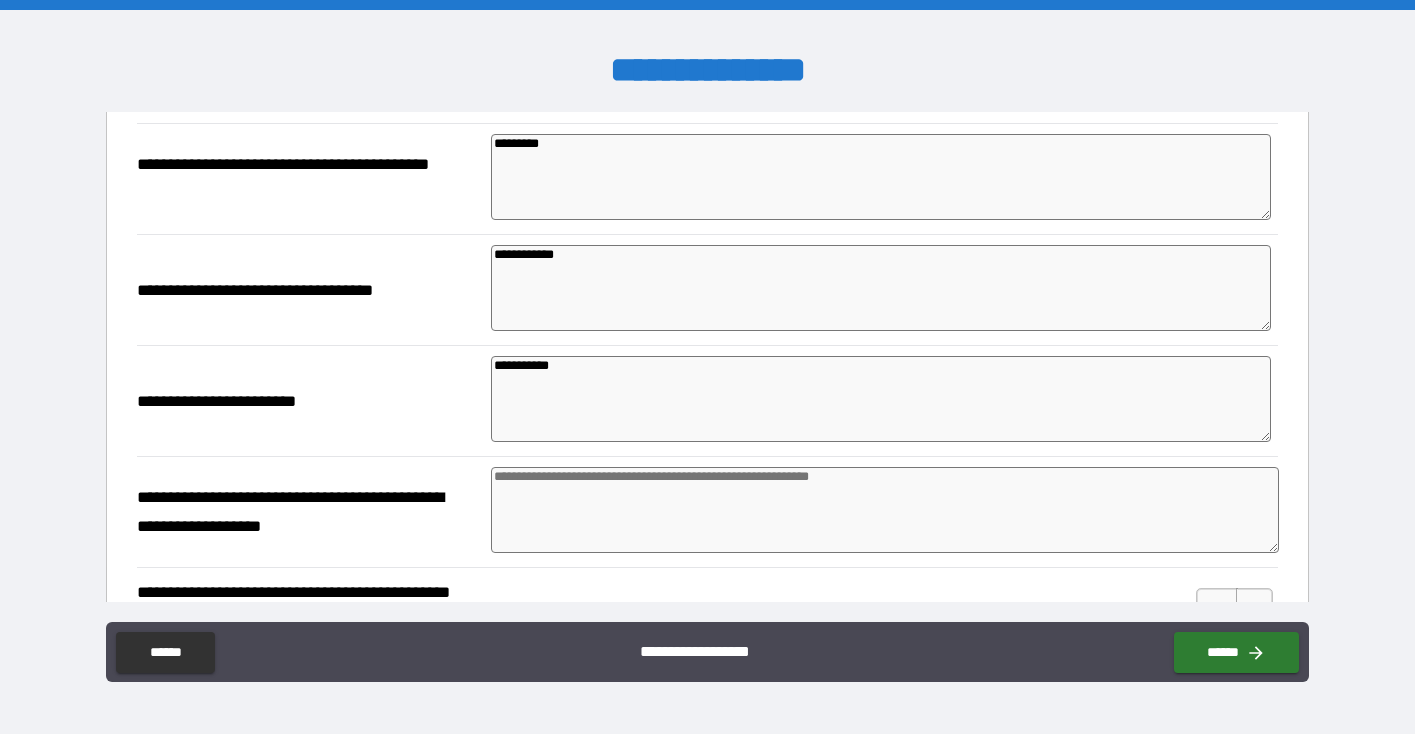 scroll, scrollTop: 976, scrollLeft: 0, axis: vertical 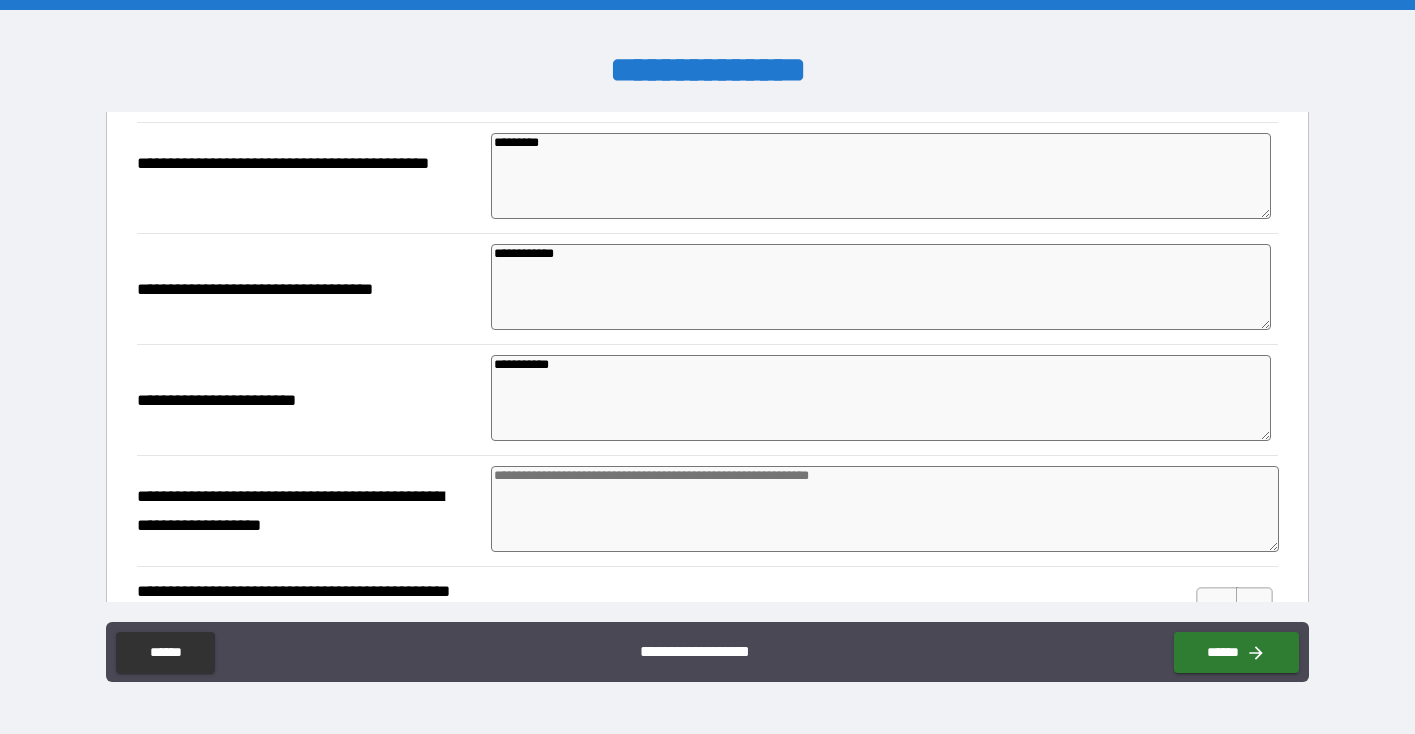 click on "**********" at bounding box center (306, 512) 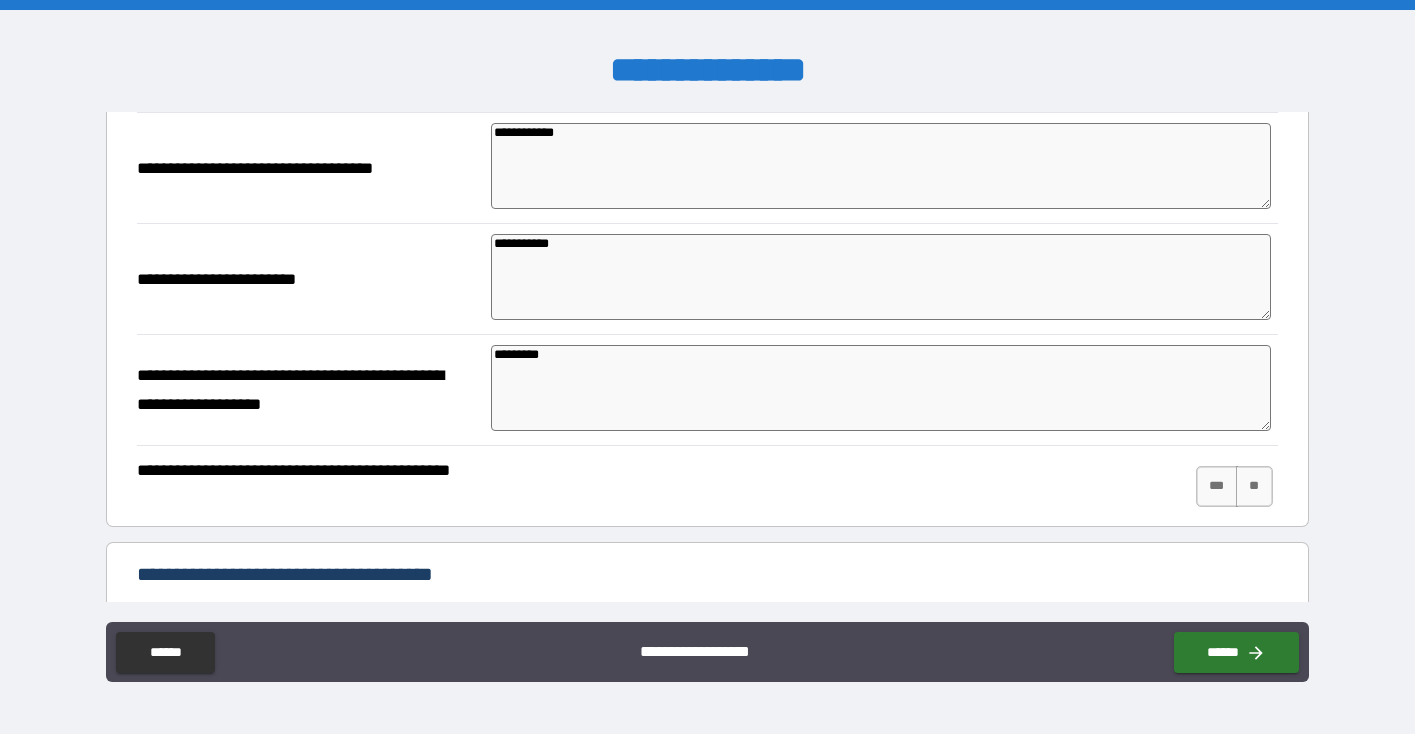 scroll, scrollTop: 1112, scrollLeft: 0, axis: vertical 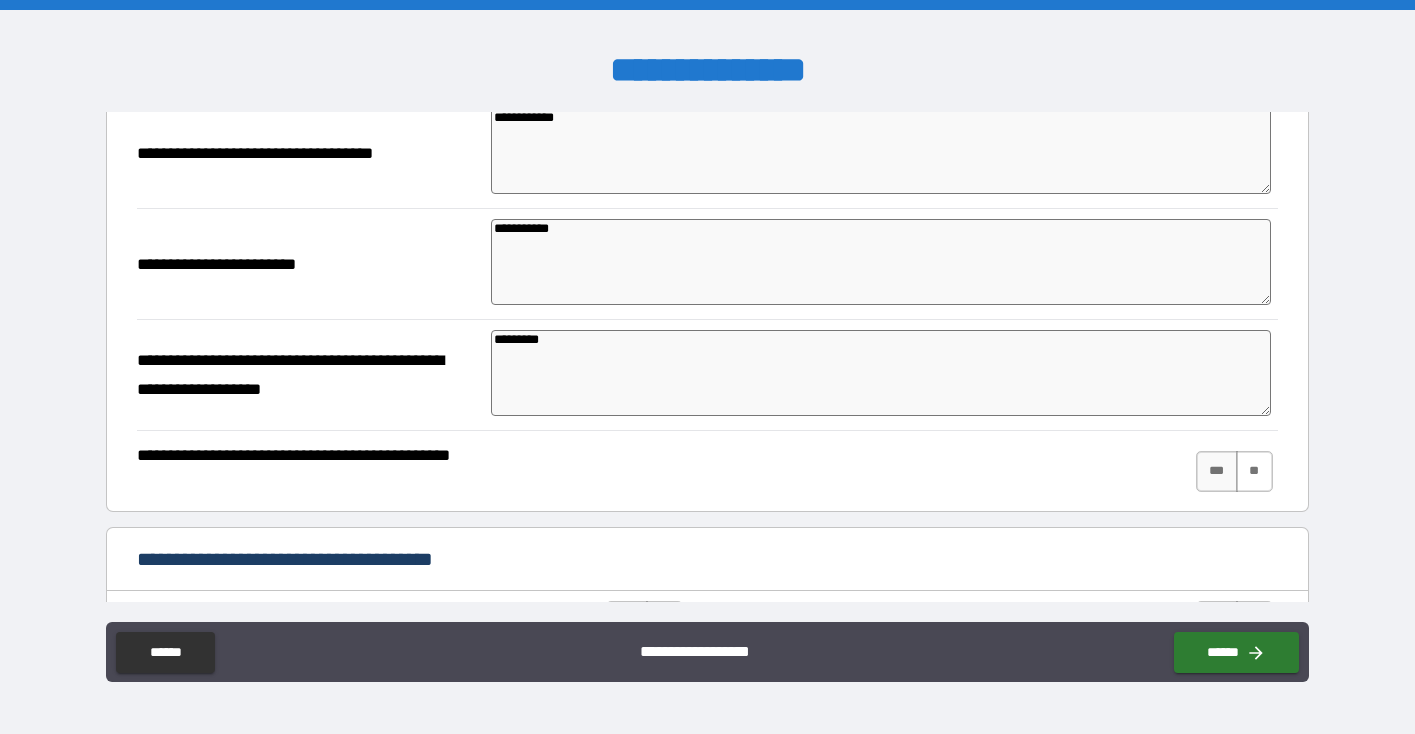 click on "**" at bounding box center [1254, 471] 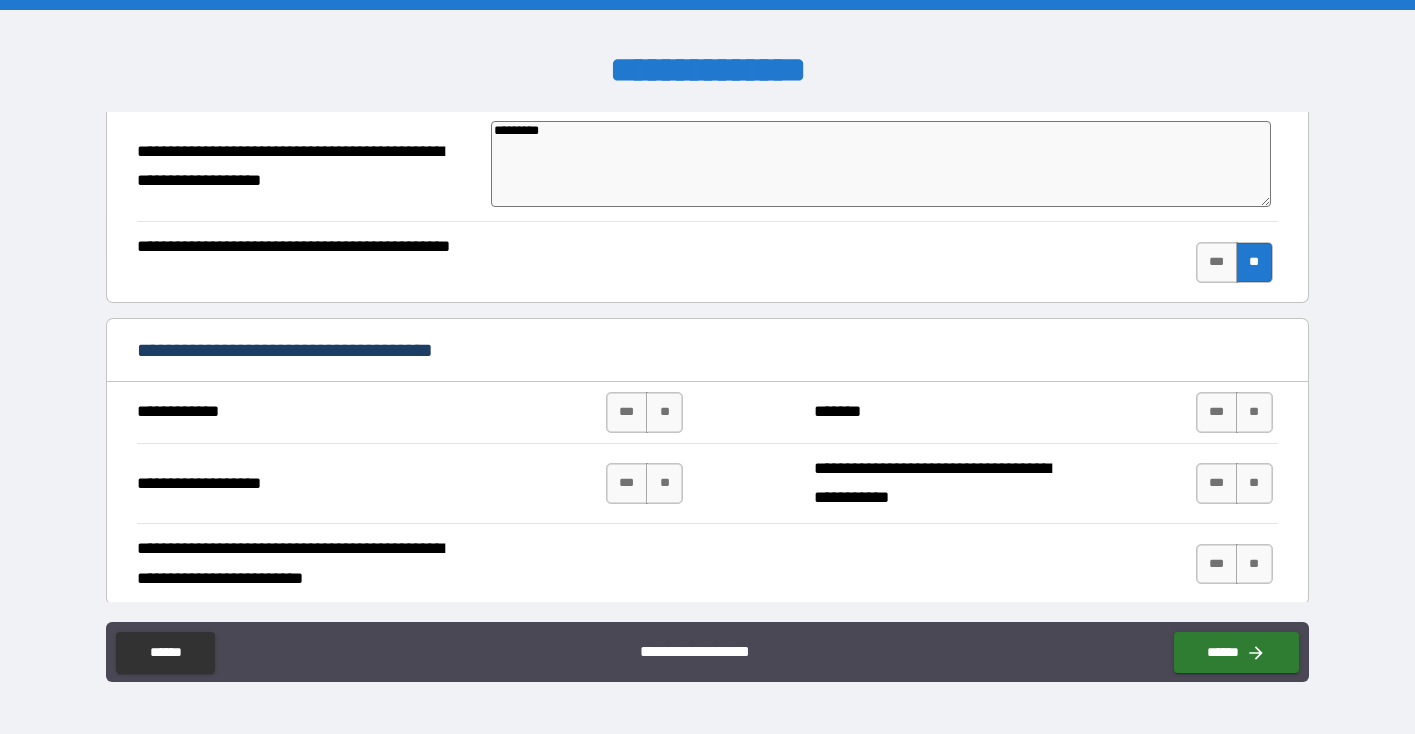 scroll, scrollTop: 1358, scrollLeft: 0, axis: vertical 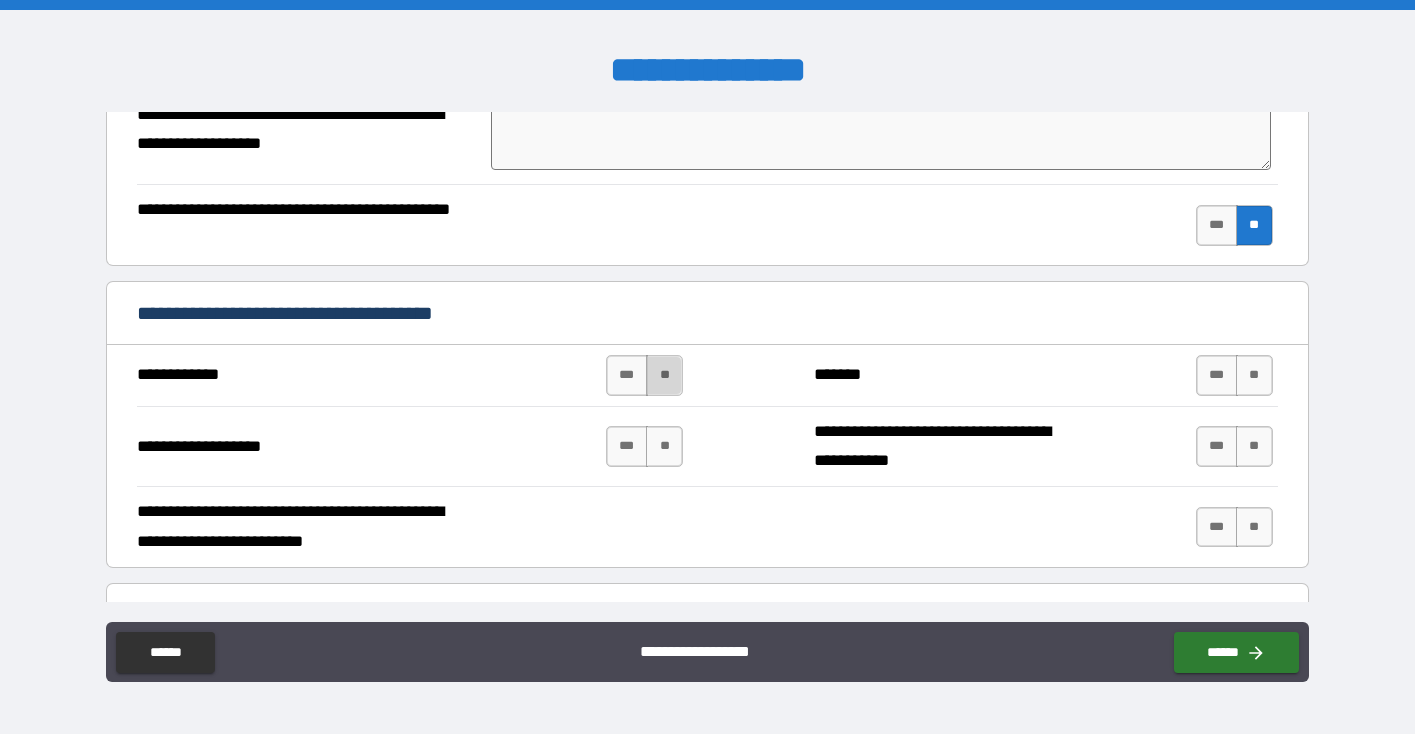 click on "**" at bounding box center (664, 375) 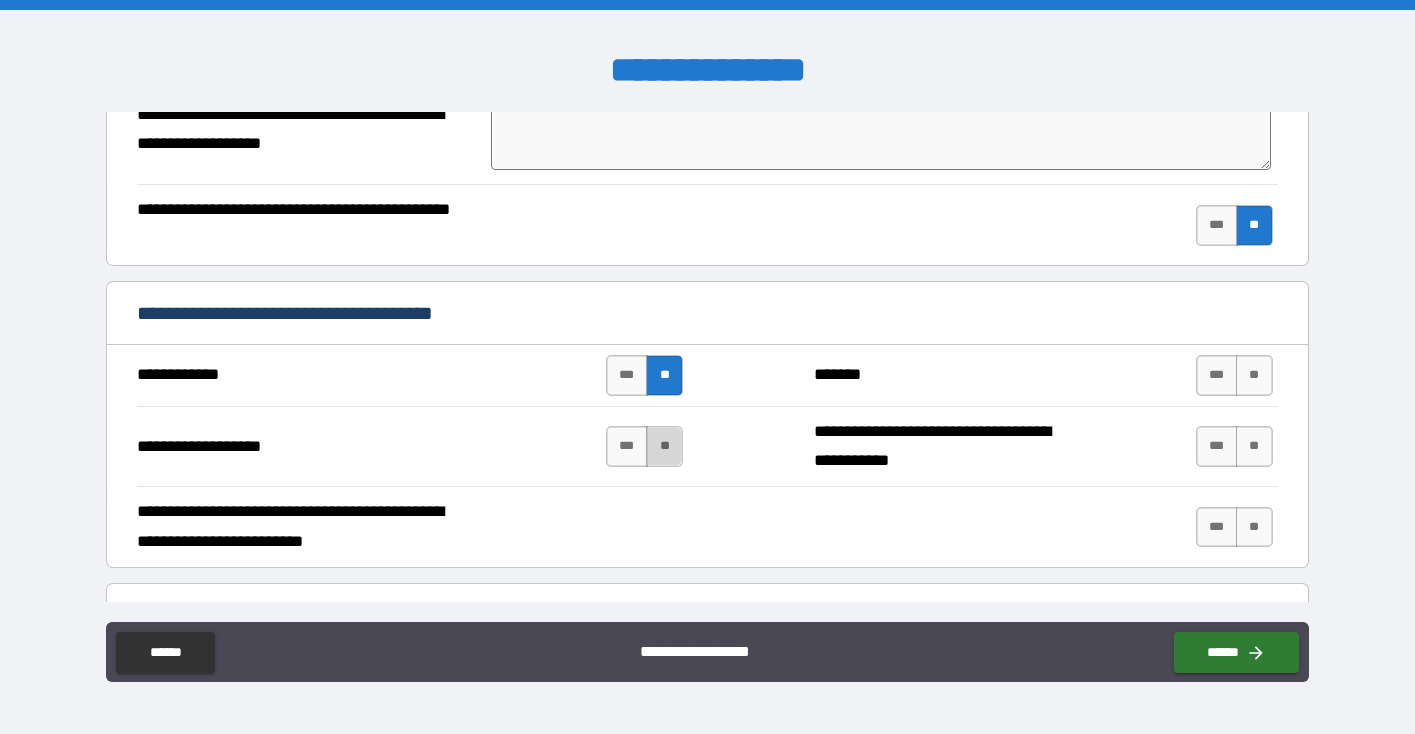 click on "**" at bounding box center [664, 446] 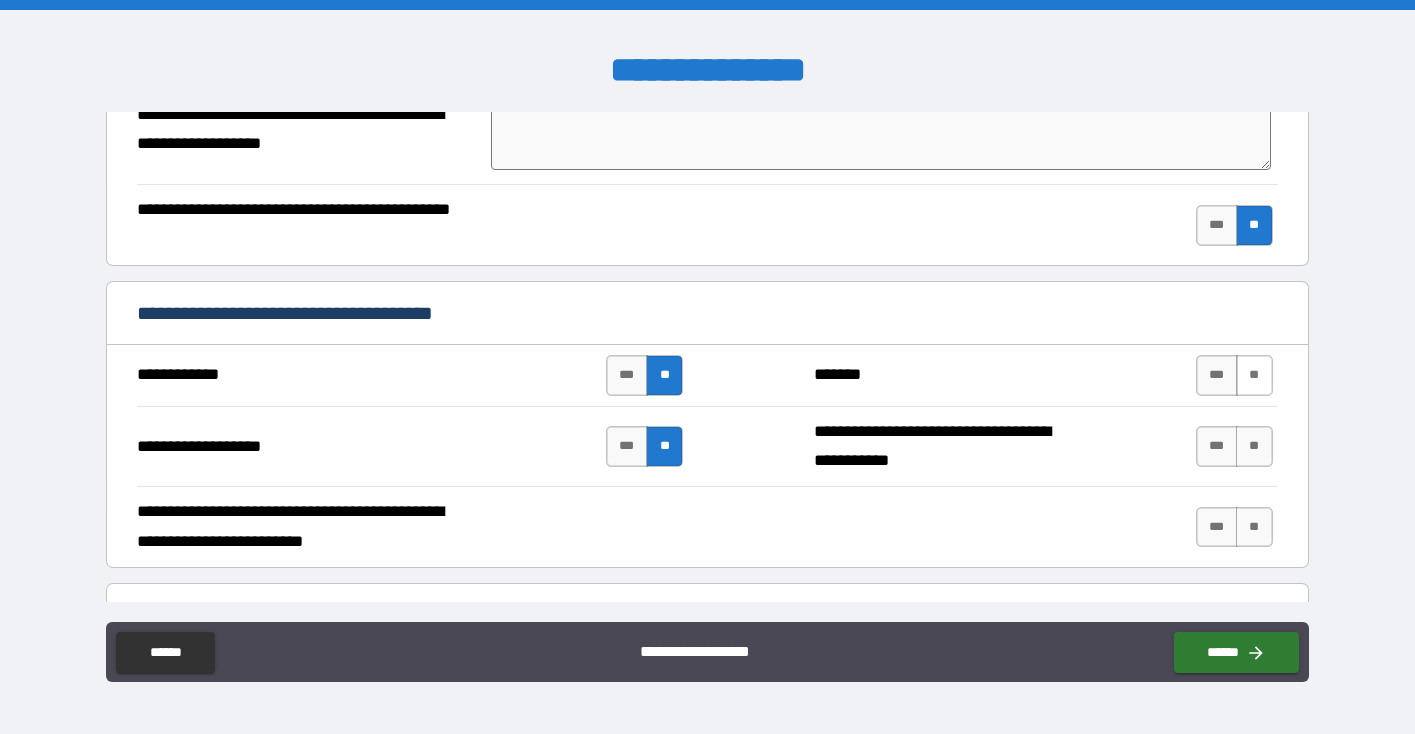 click on "**" at bounding box center (1254, 375) 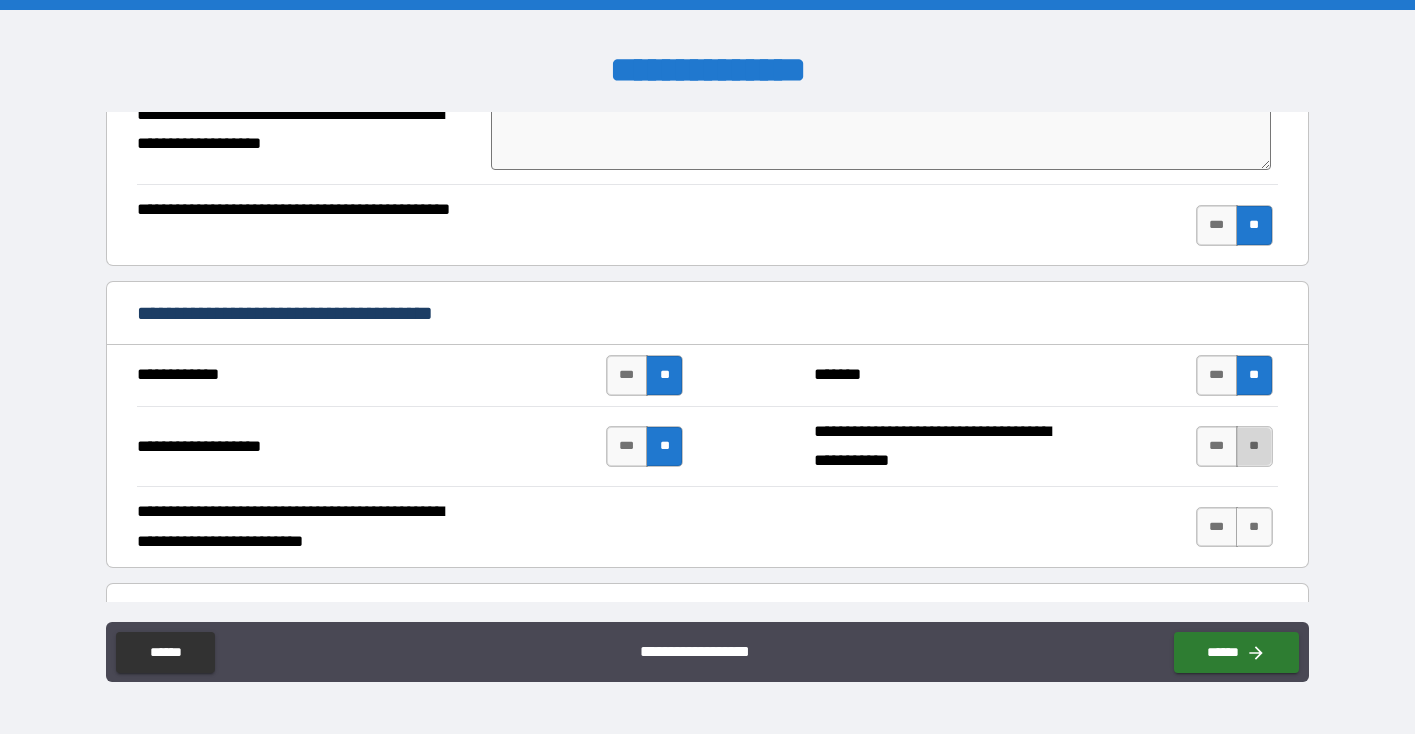 click on "**" at bounding box center [1254, 446] 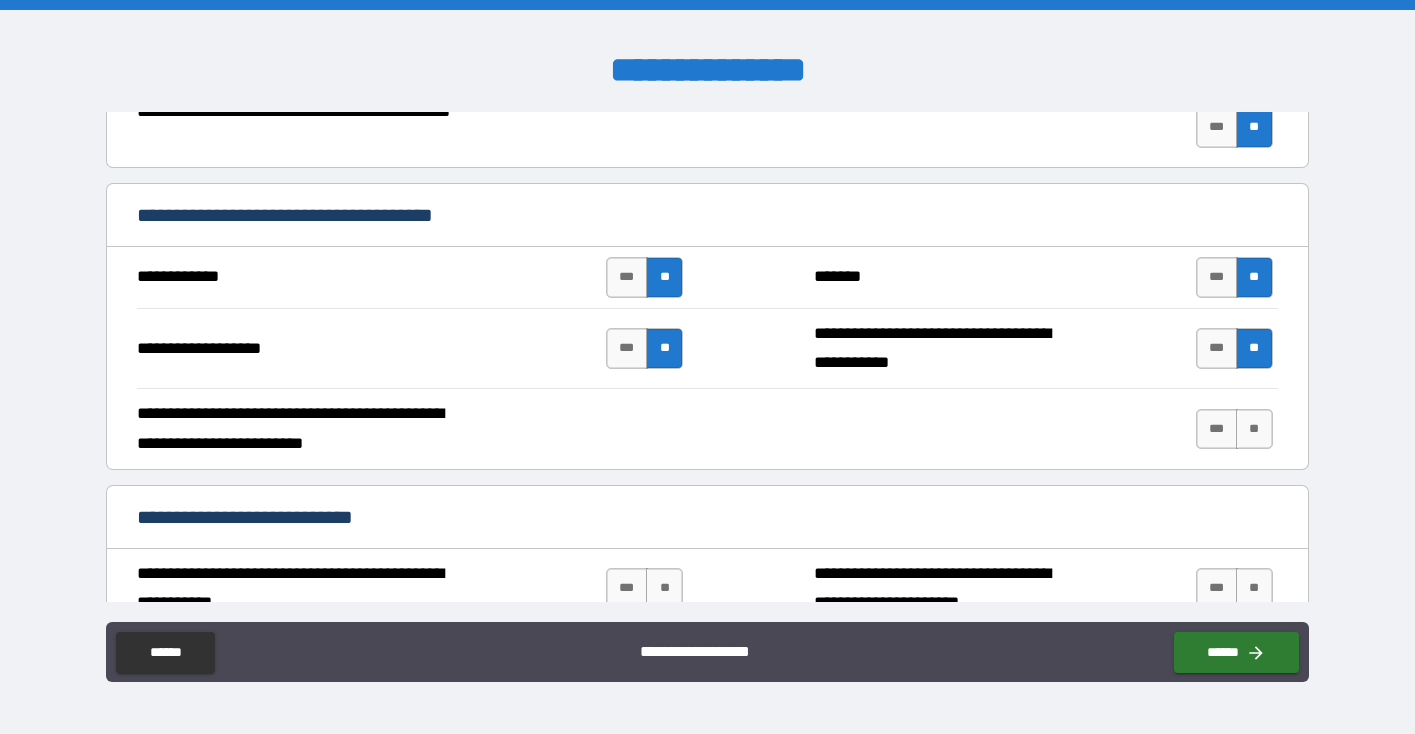 scroll, scrollTop: 1465, scrollLeft: 0, axis: vertical 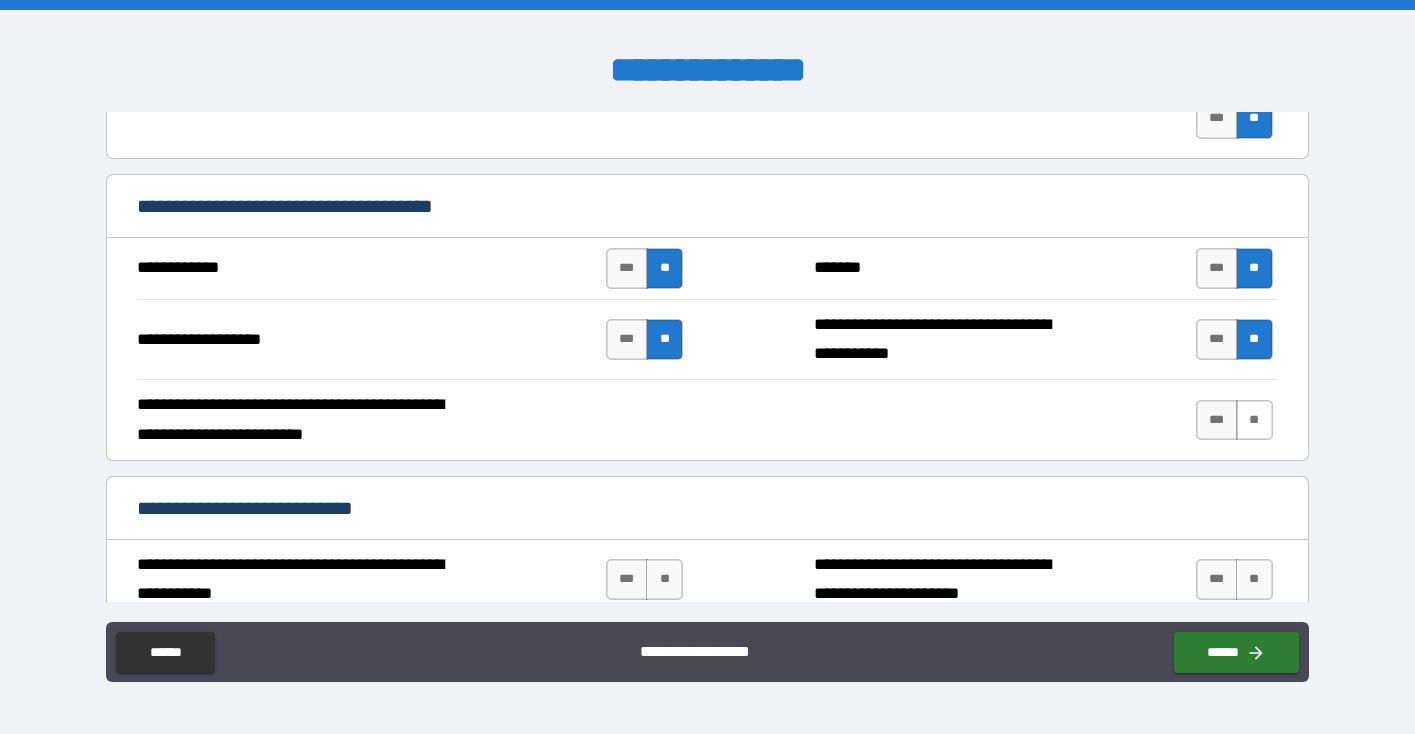 click on "**" at bounding box center (1254, 420) 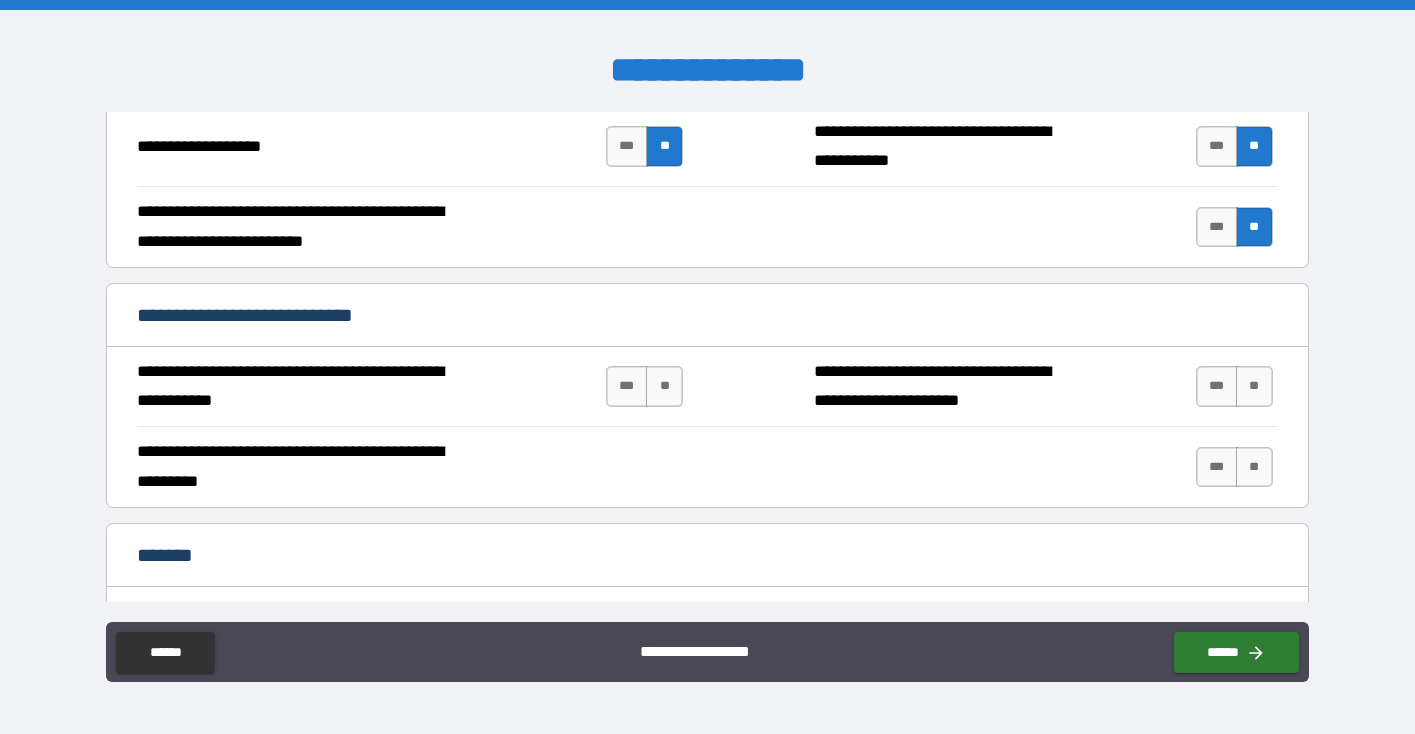 scroll, scrollTop: 1693, scrollLeft: 0, axis: vertical 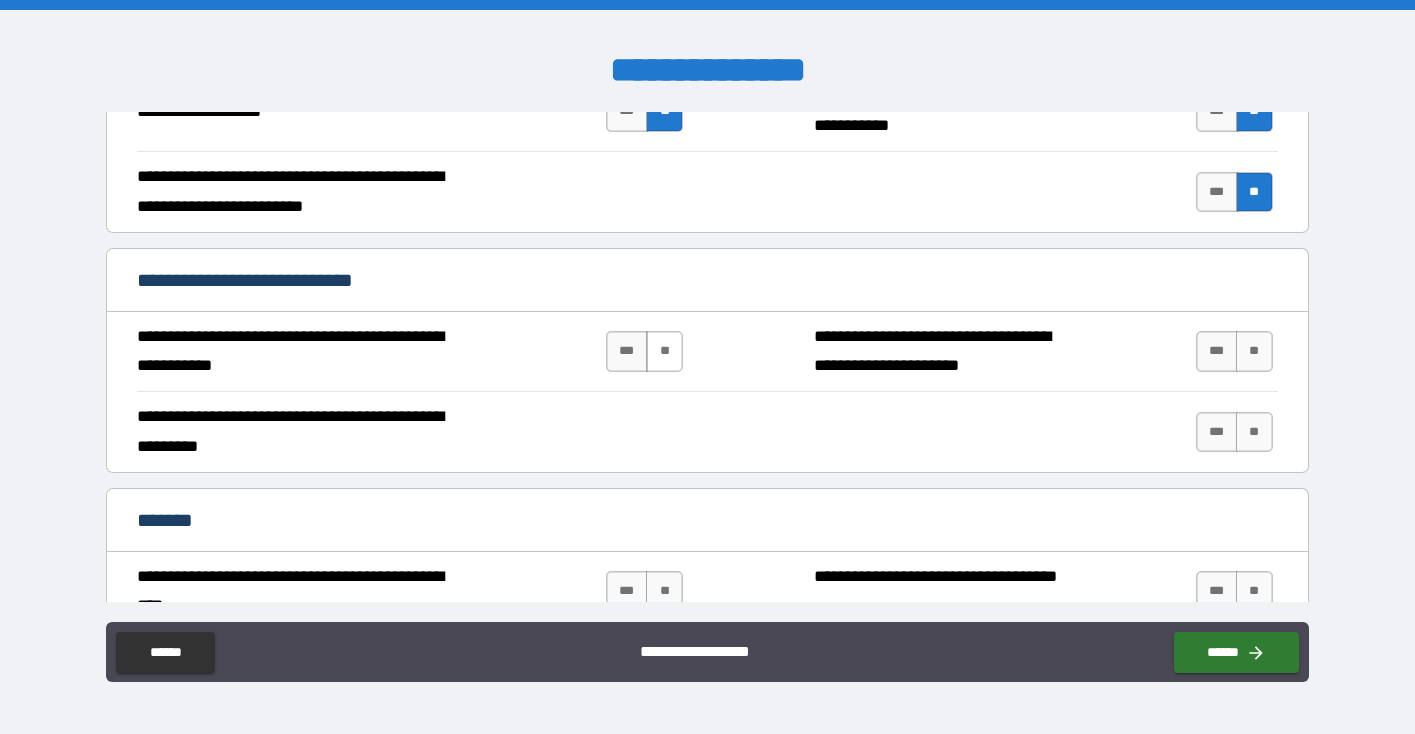 click on "**" at bounding box center (664, 351) 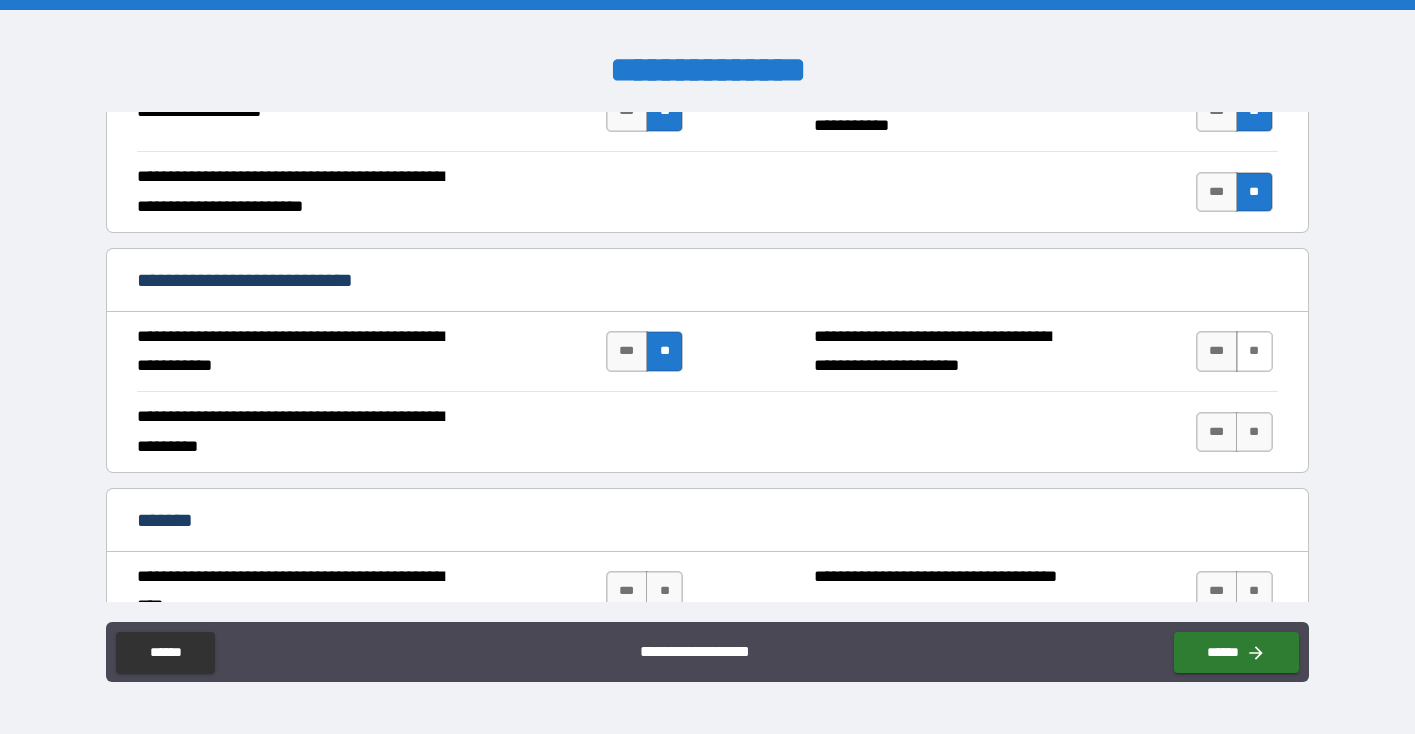click on "**" at bounding box center (1254, 351) 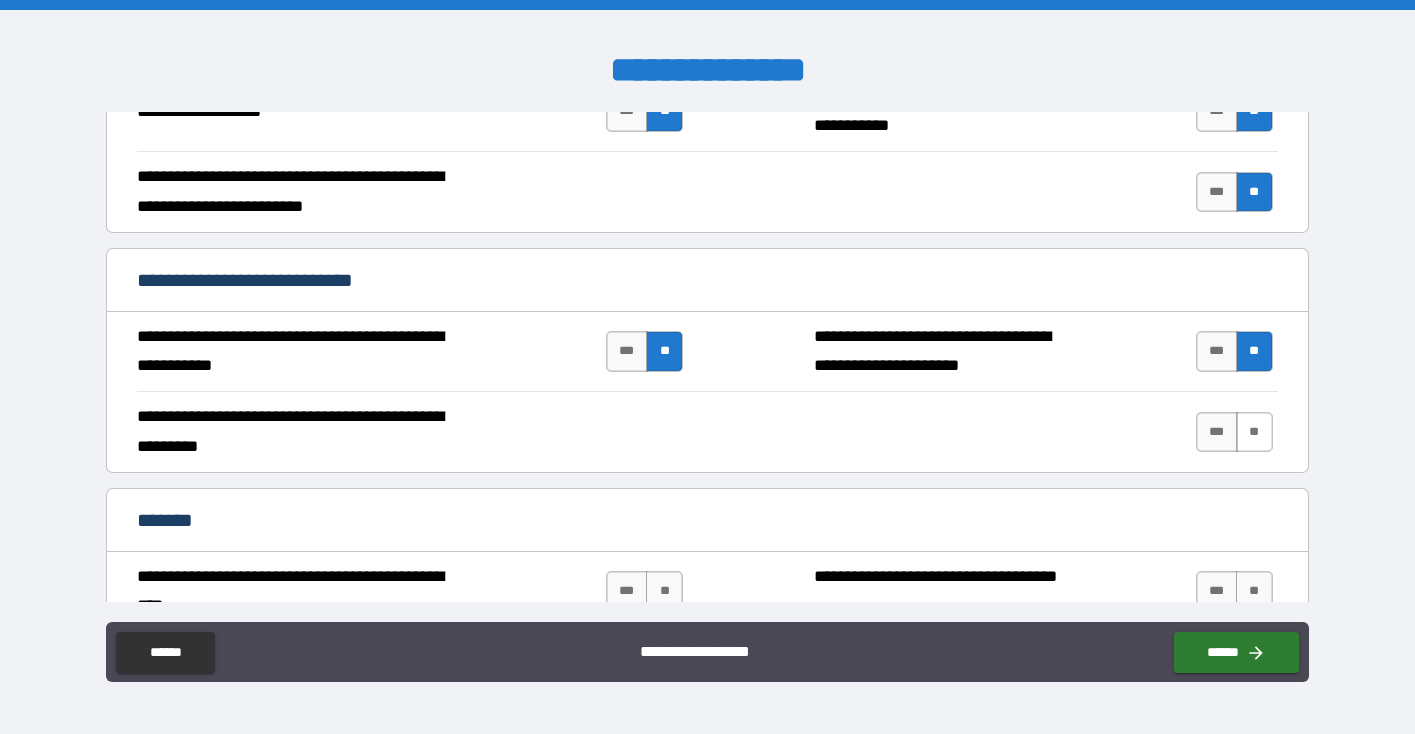 click on "**" at bounding box center [1254, 432] 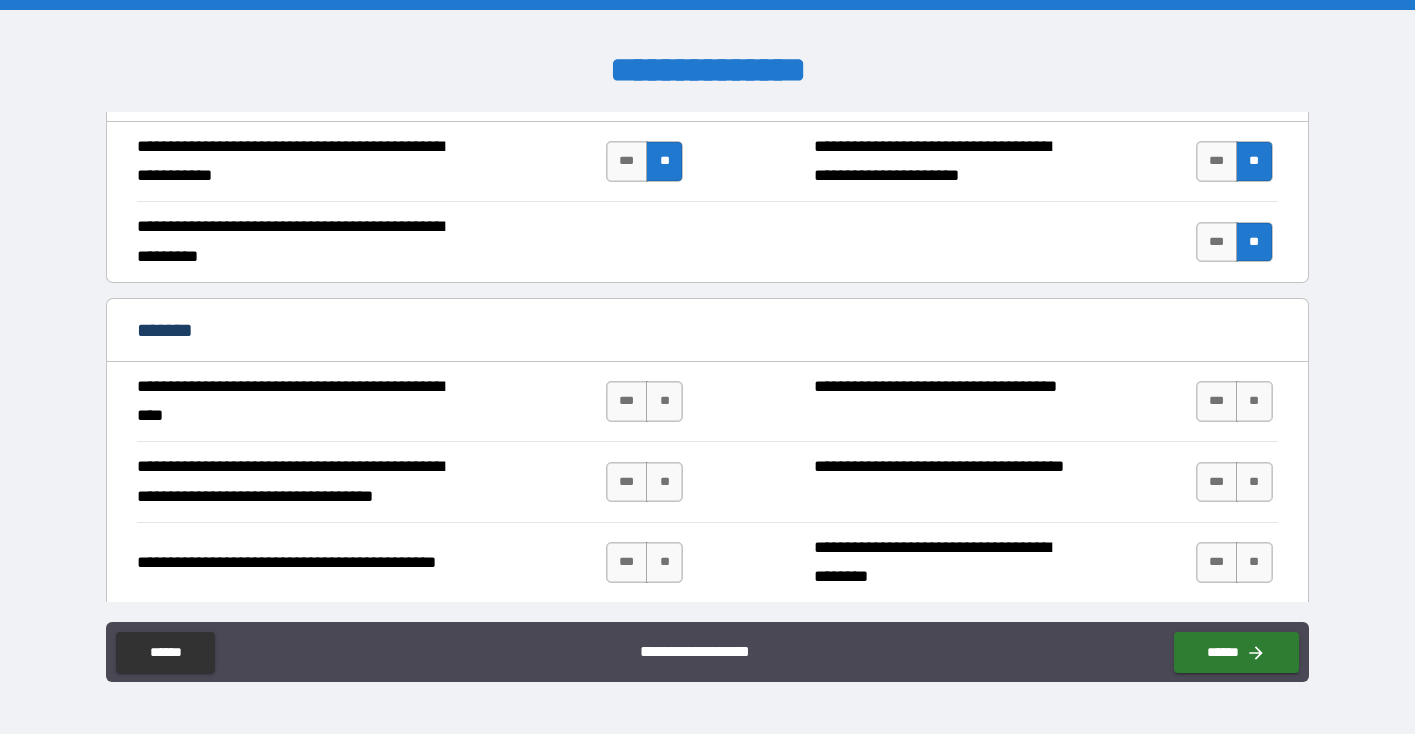 scroll, scrollTop: 1886, scrollLeft: 0, axis: vertical 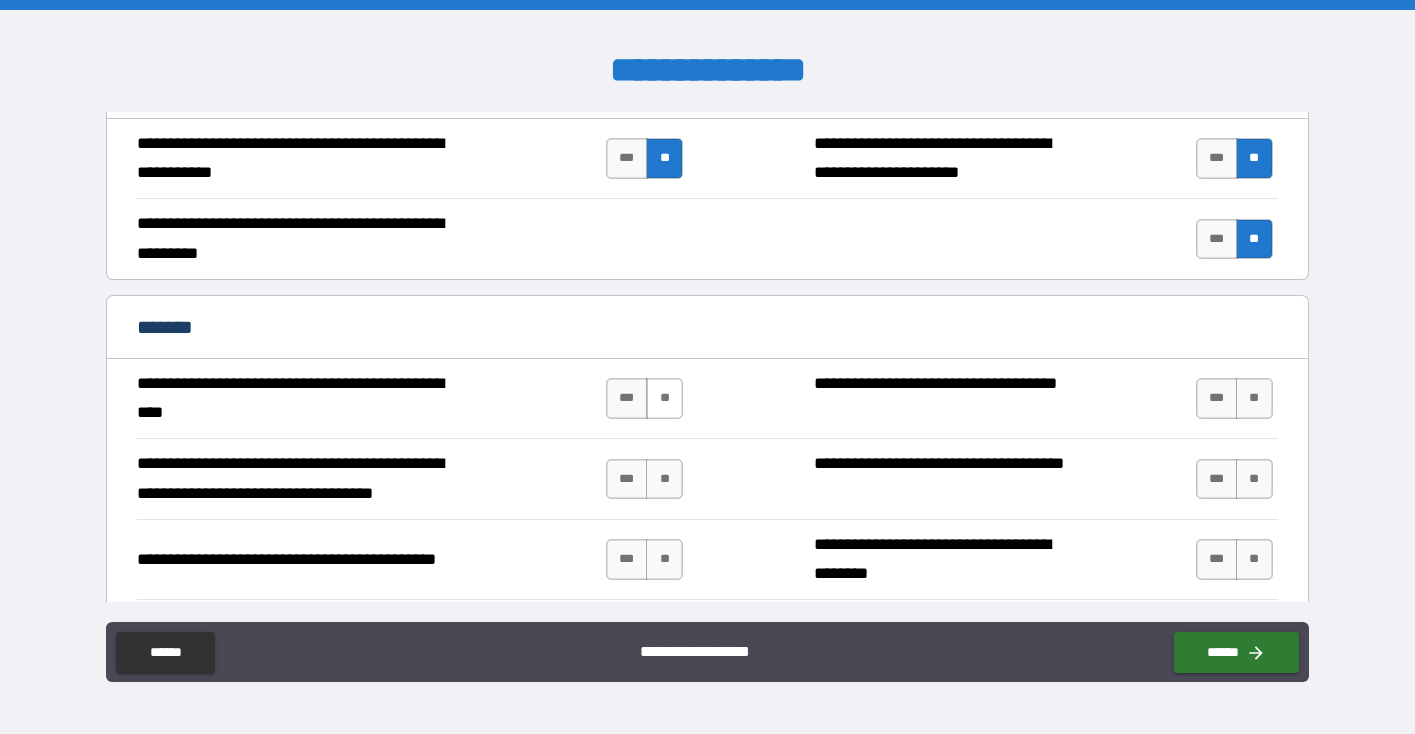 click on "**" at bounding box center (664, 398) 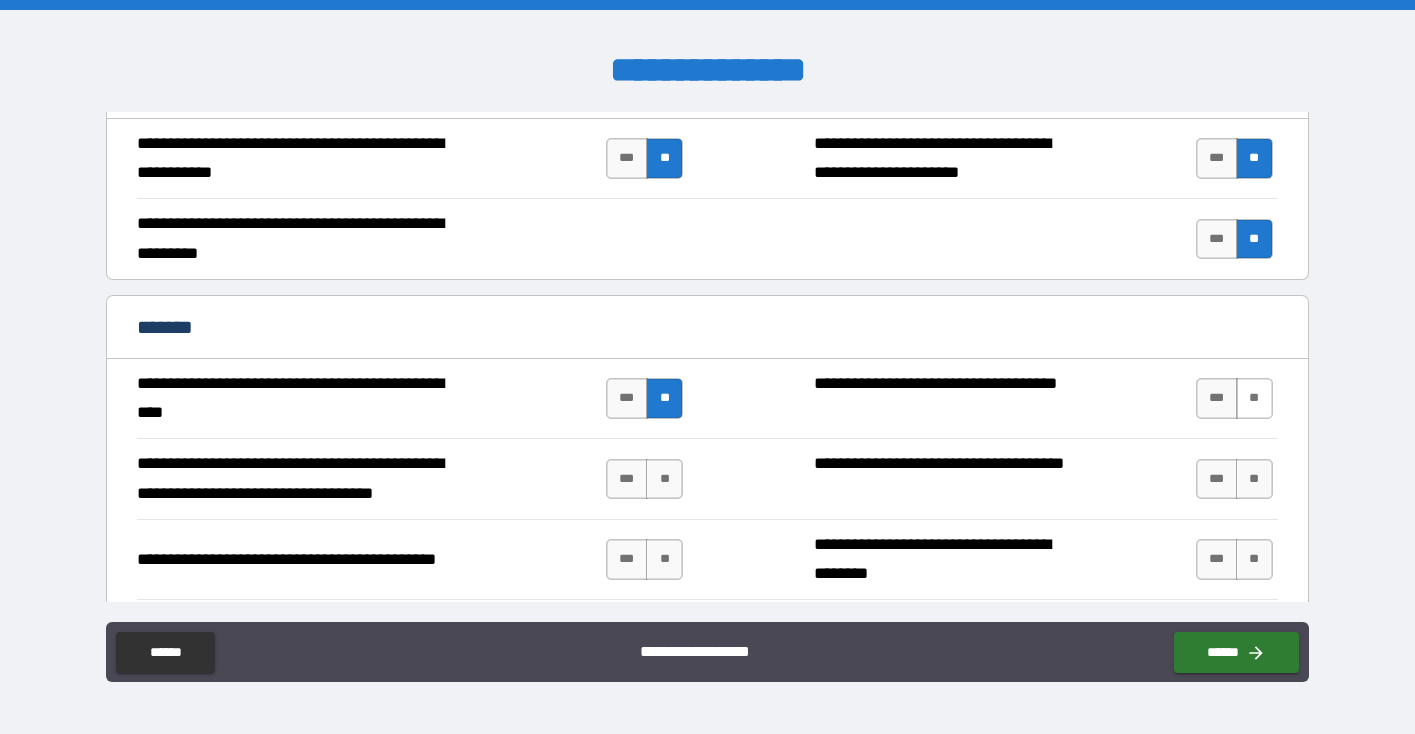 click on "**" at bounding box center [1254, 398] 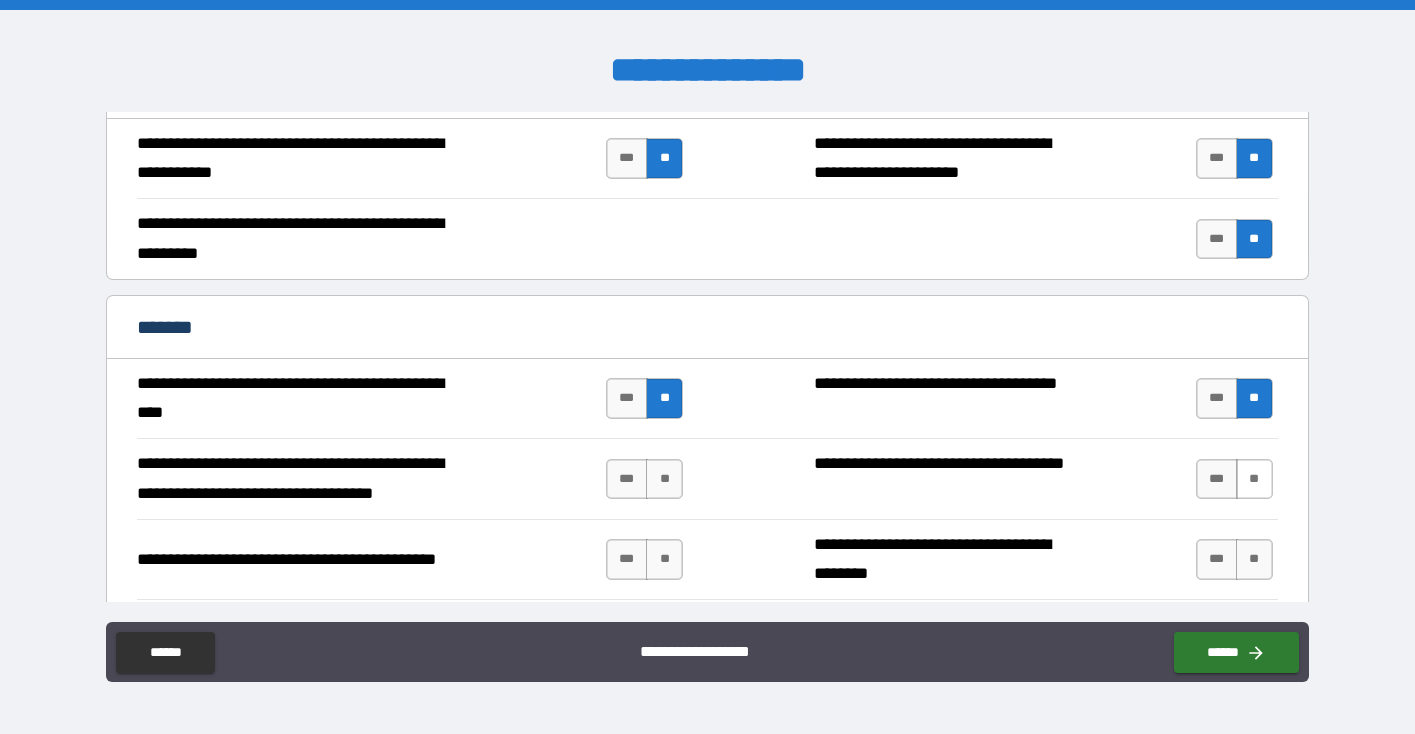 click on "**" at bounding box center [1254, 479] 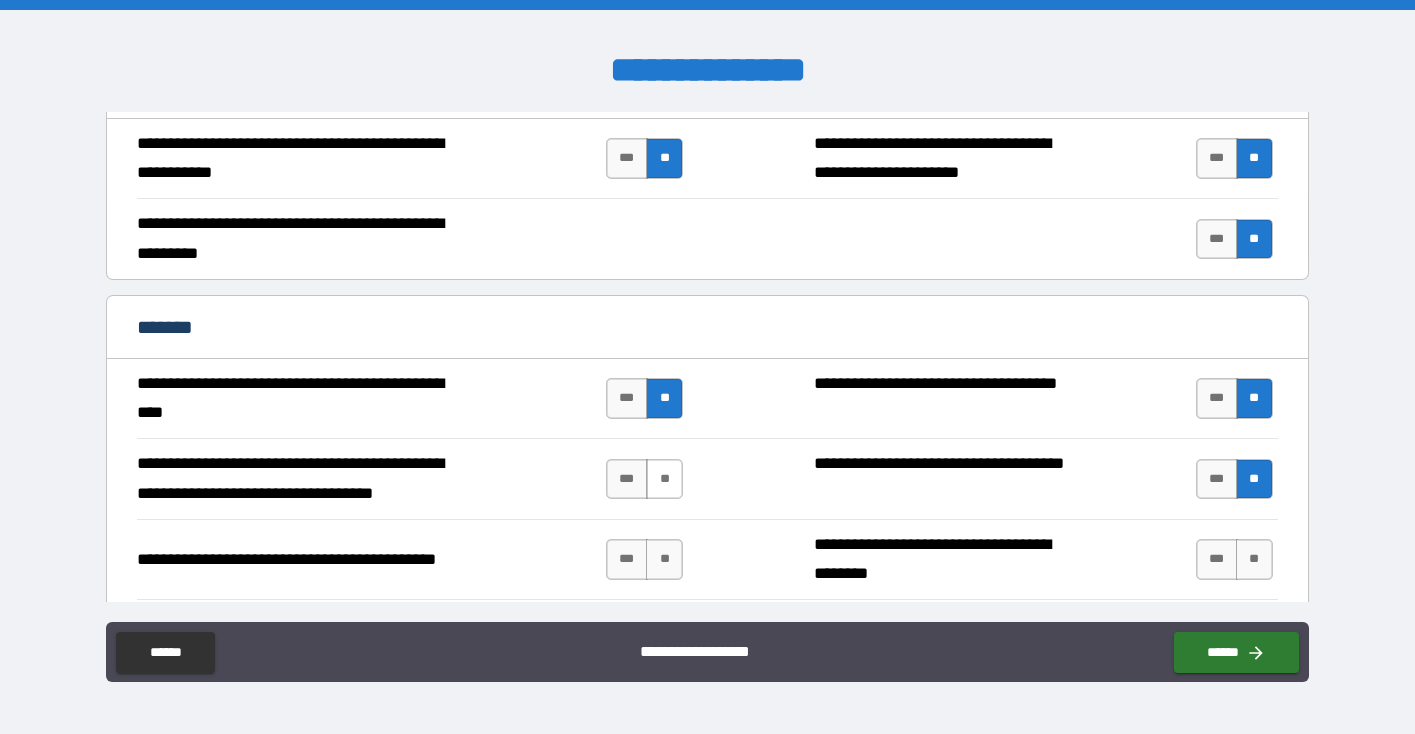 click on "**" at bounding box center [664, 479] 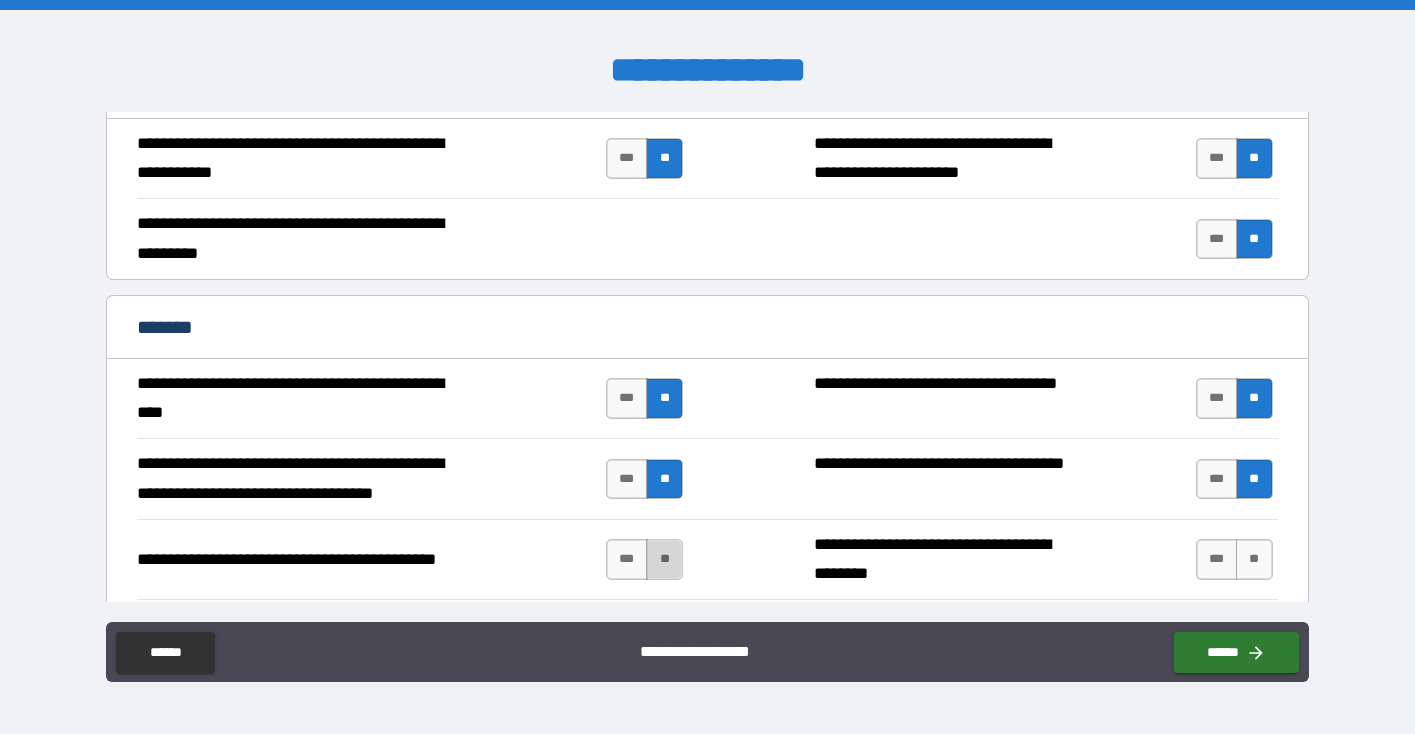 click on "**" at bounding box center [664, 559] 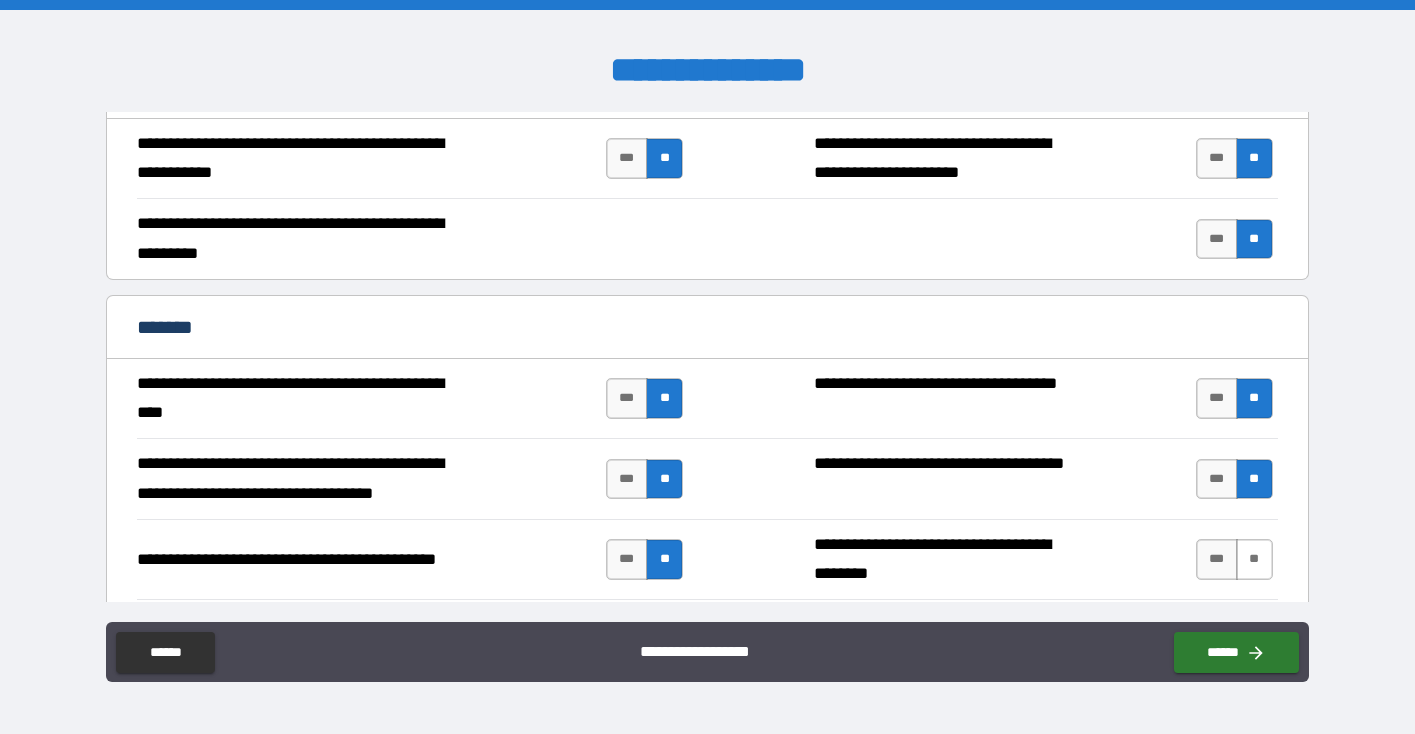 click on "**" at bounding box center (1254, 559) 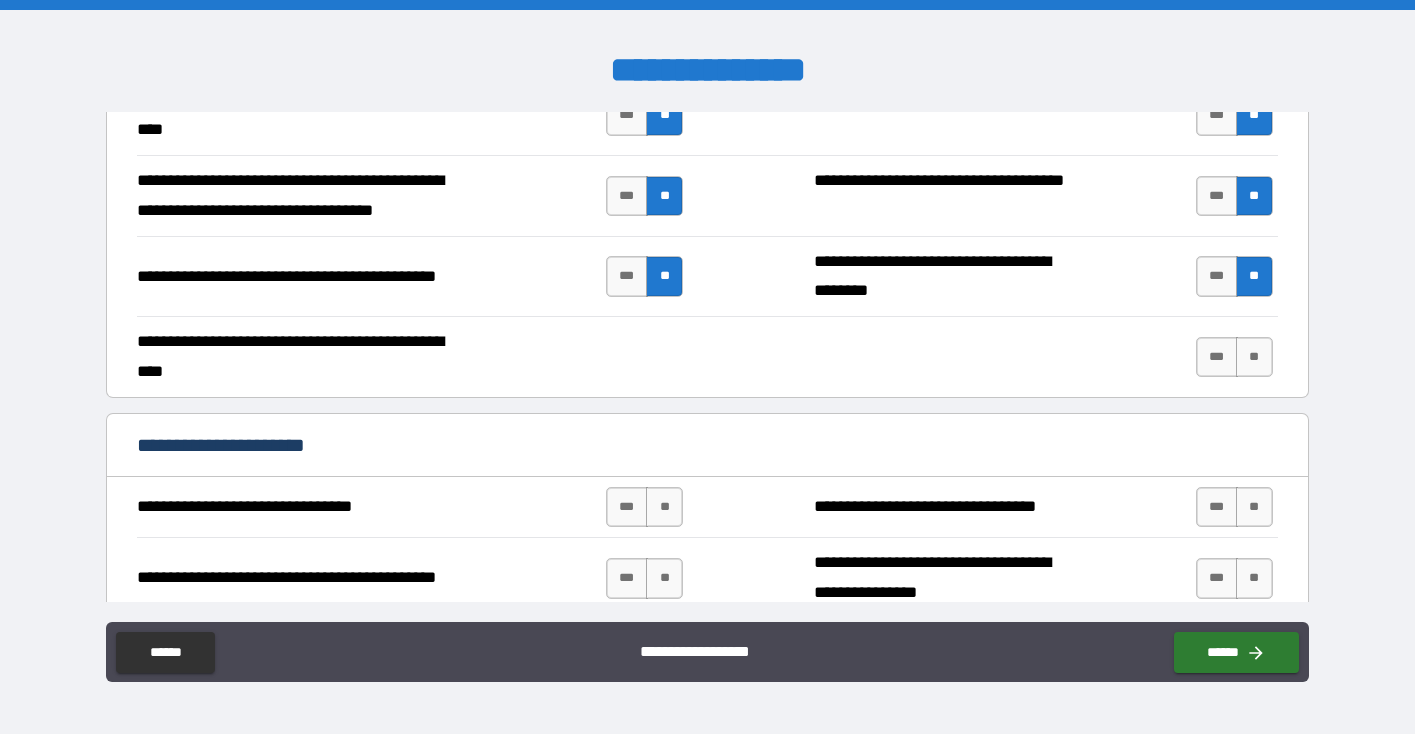 scroll, scrollTop: 2202, scrollLeft: 0, axis: vertical 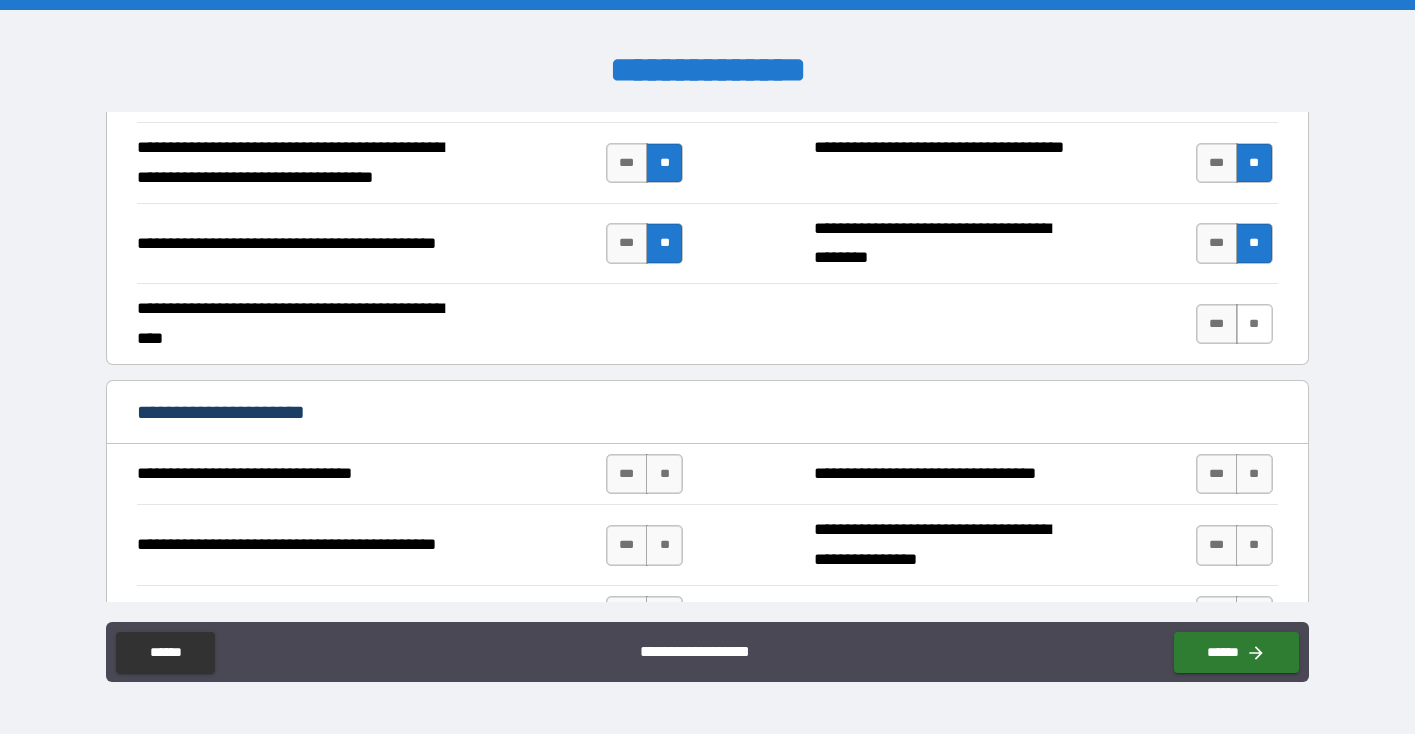 click on "**" at bounding box center (1254, 324) 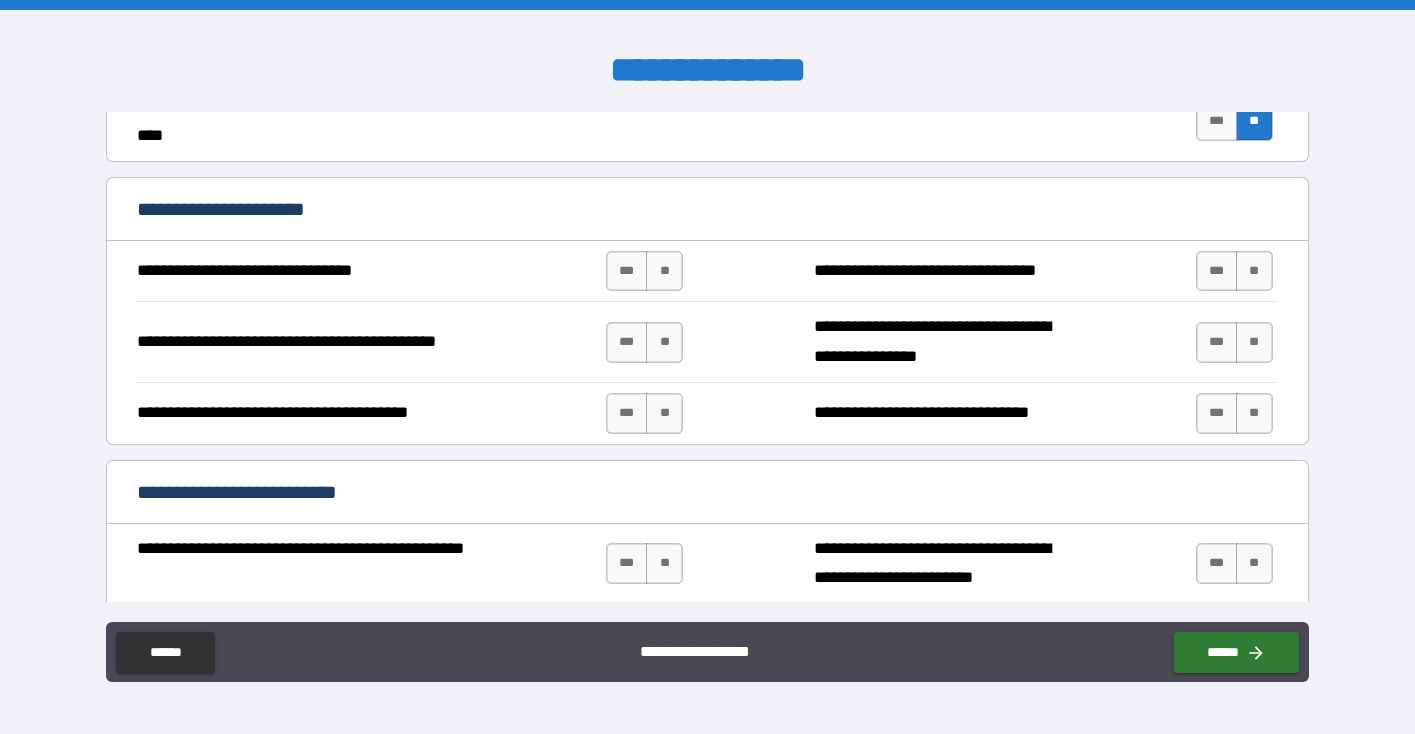scroll, scrollTop: 2411, scrollLeft: 0, axis: vertical 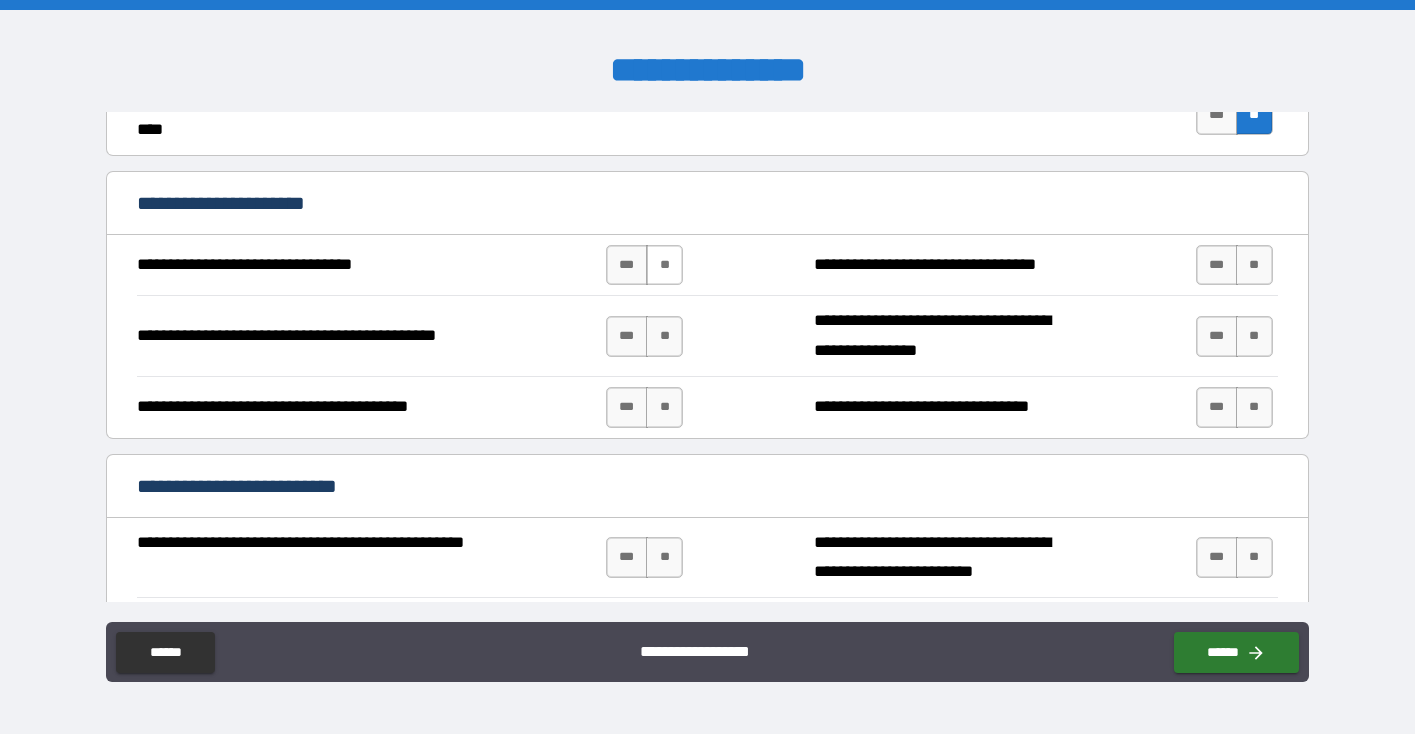 click on "**" at bounding box center [664, 265] 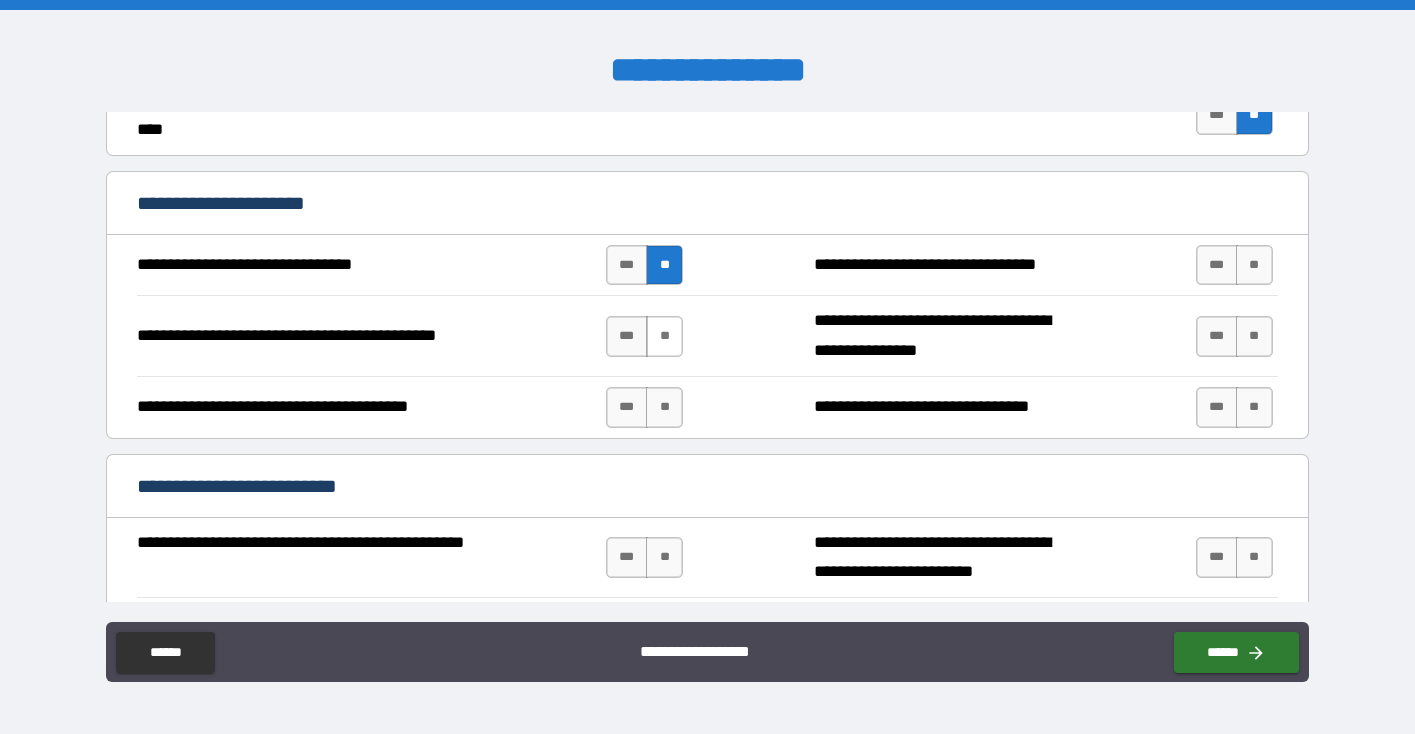 click on "**" at bounding box center [664, 336] 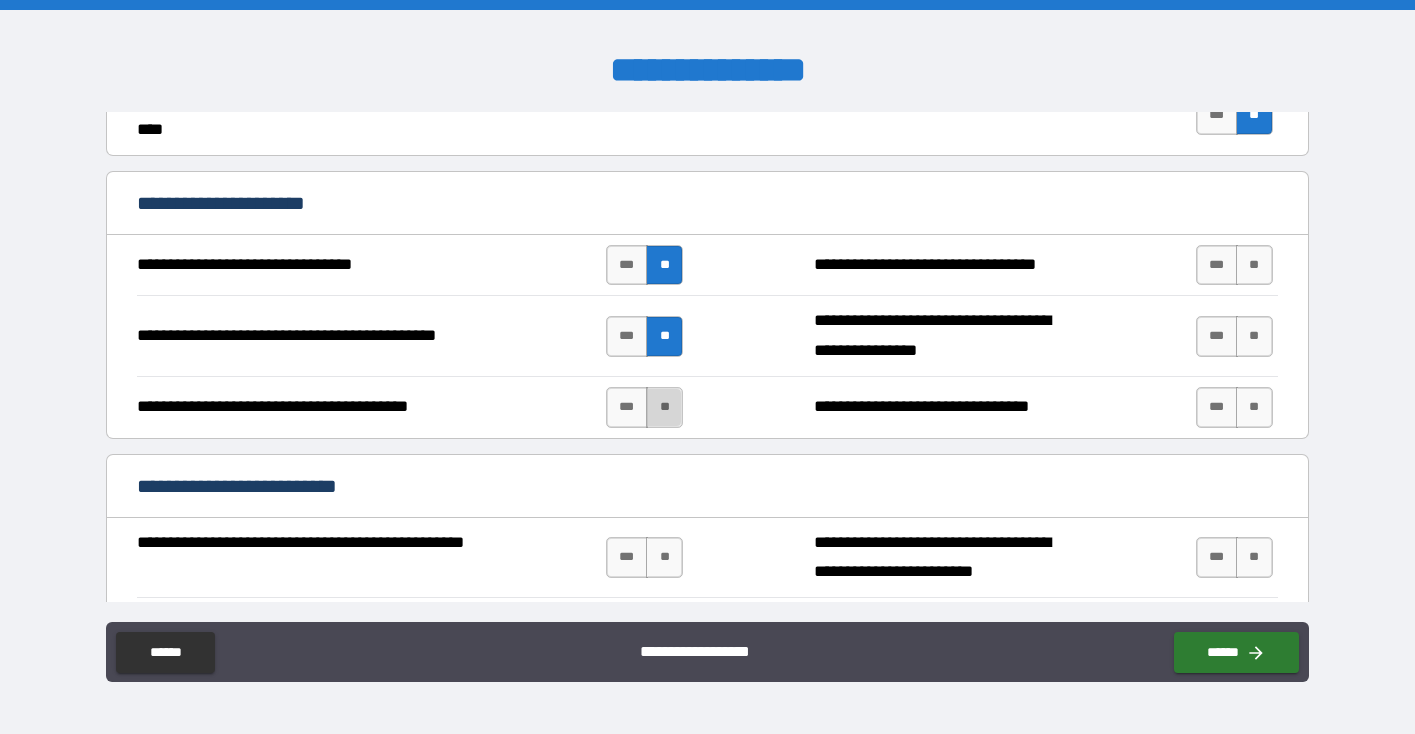 click on "**" at bounding box center [664, 407] 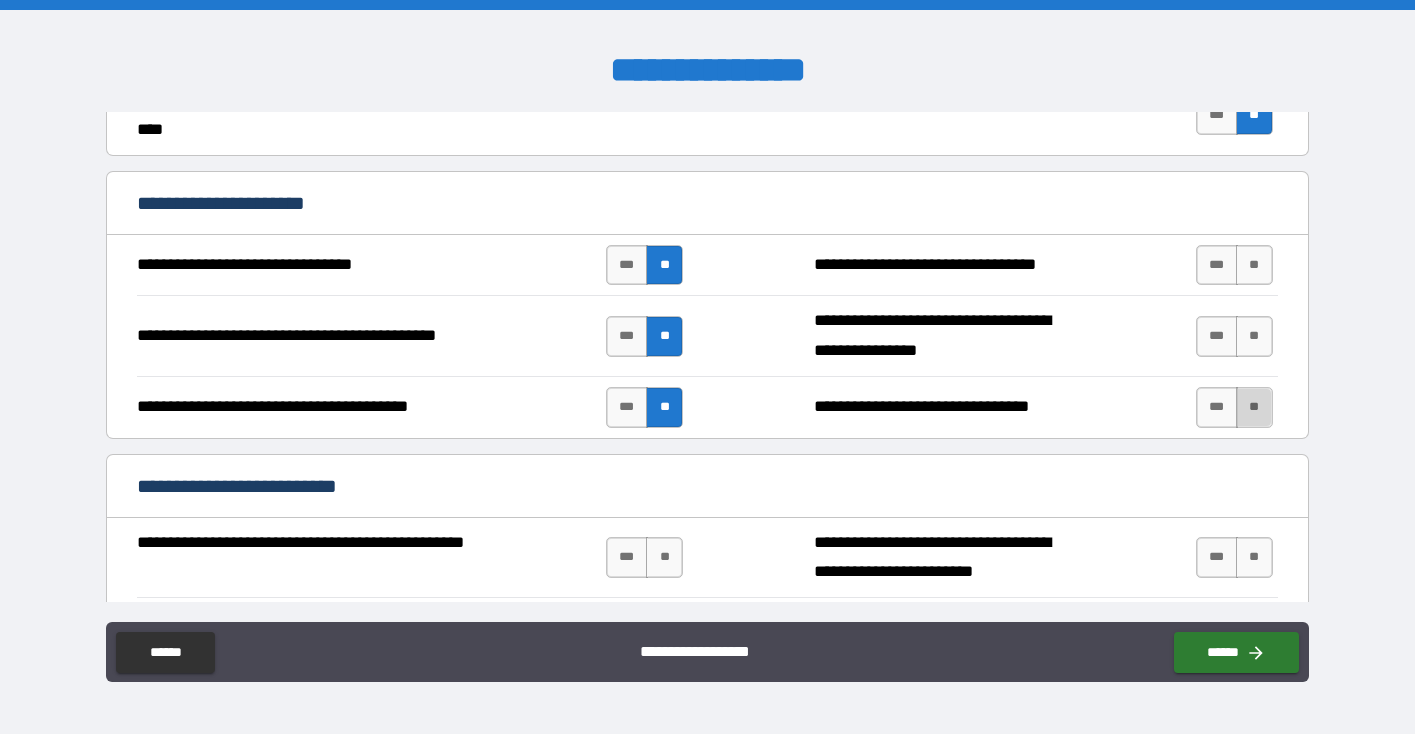 click on "**" at bounding box center (1254, 407) 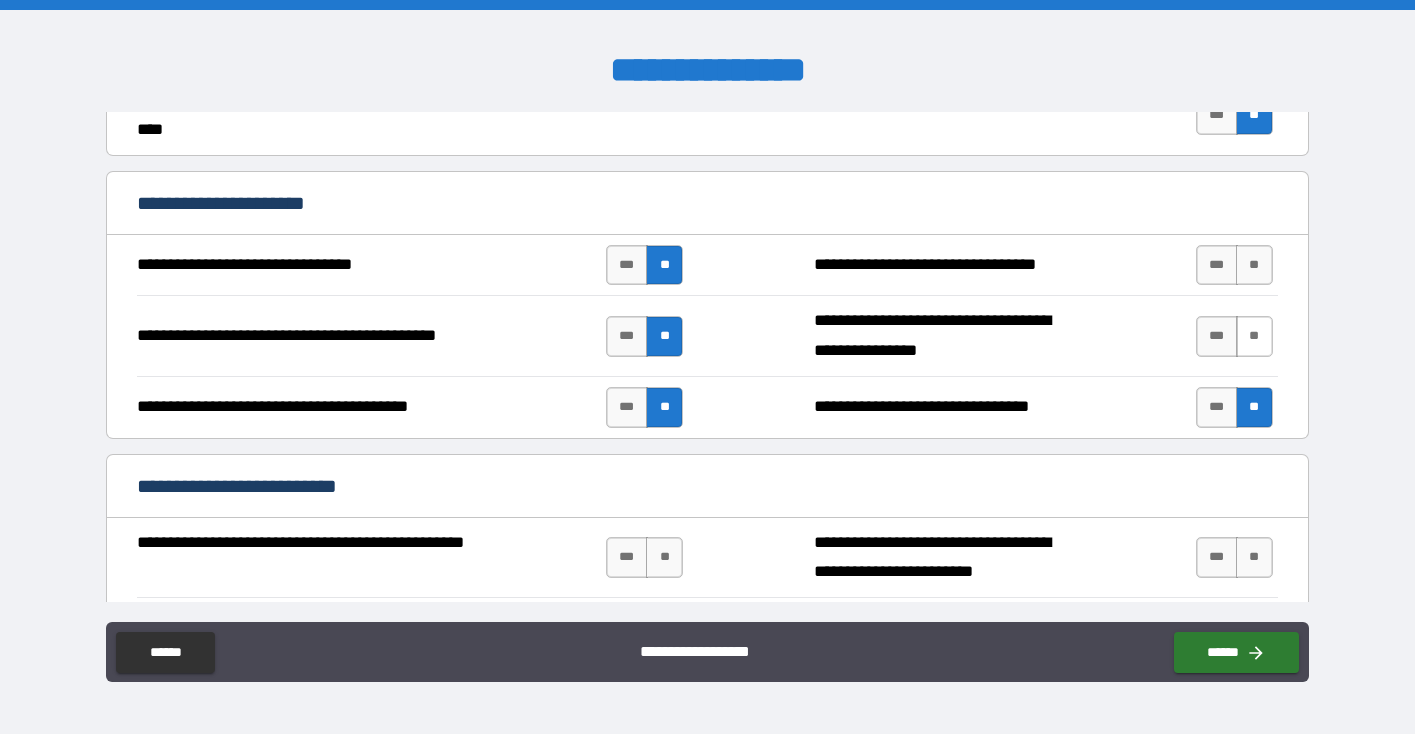 click on "**" at bounding box center (1254, 336) 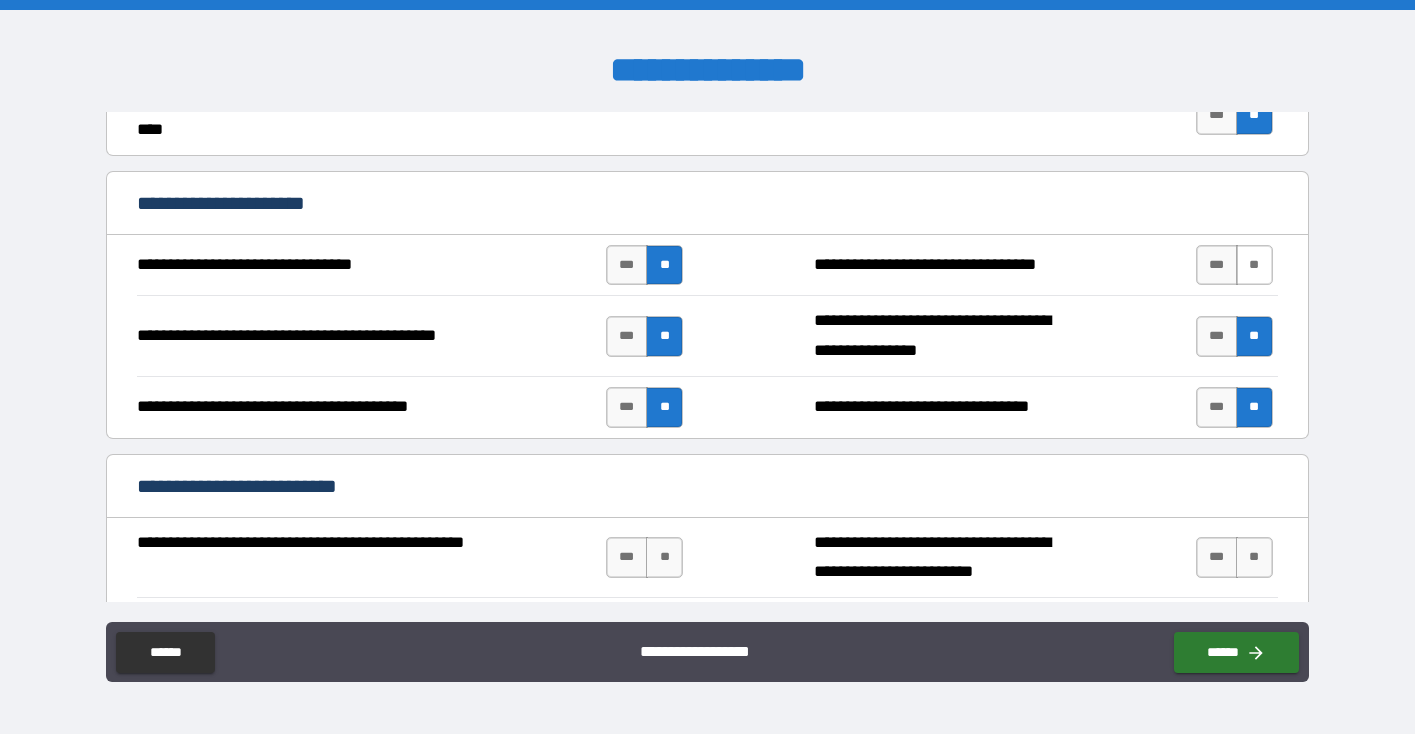 click on "**" at bounding box center (1254, 265) 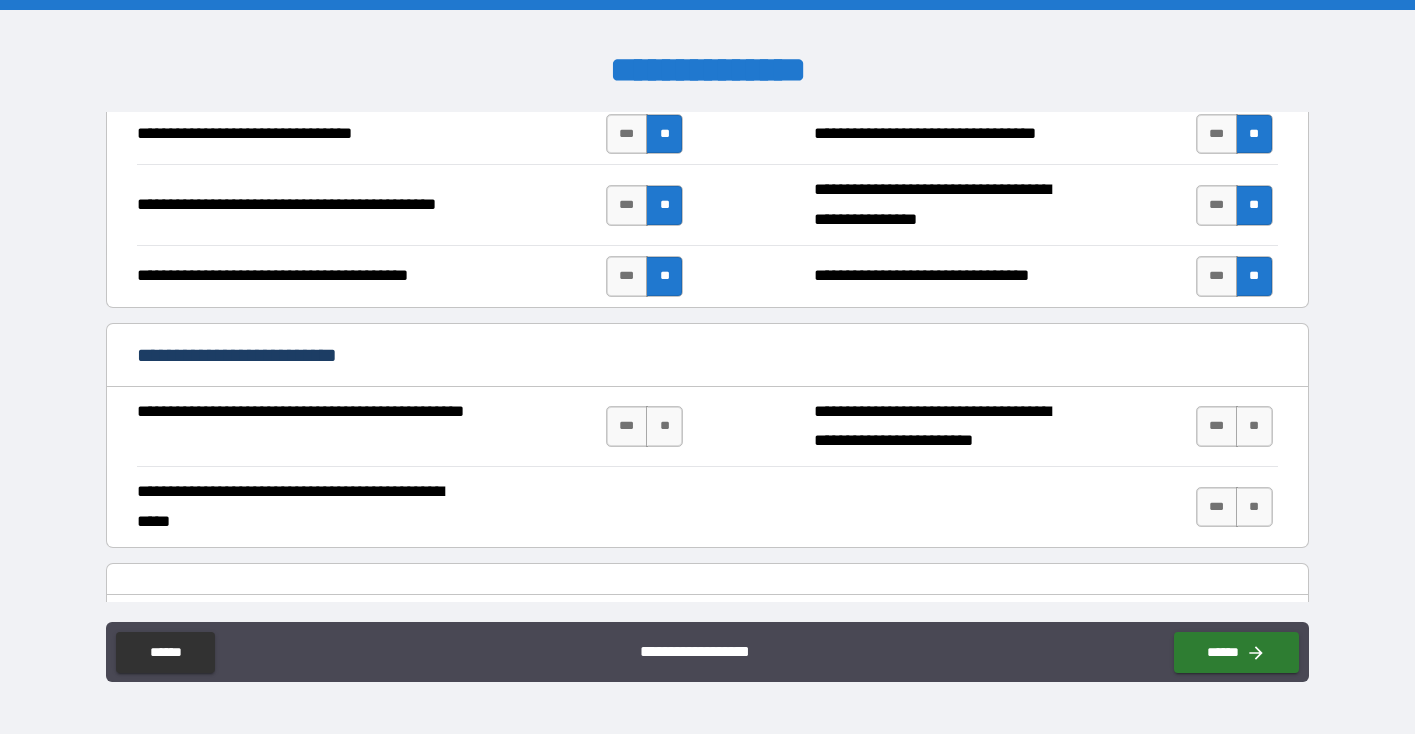 scroll, scrollTop: 2608, scrollLeft: 0, axis: vertical 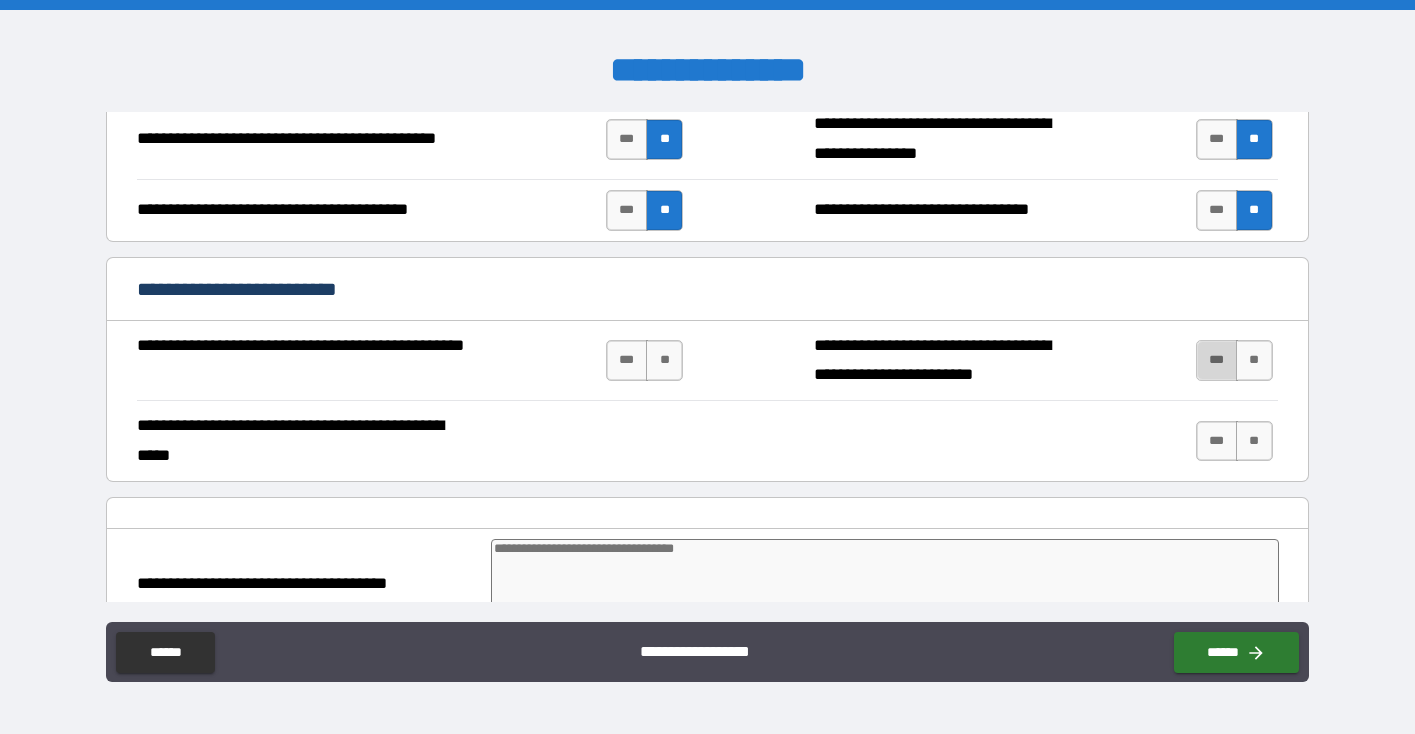 click on "***" at bounding box center [1217, 360] 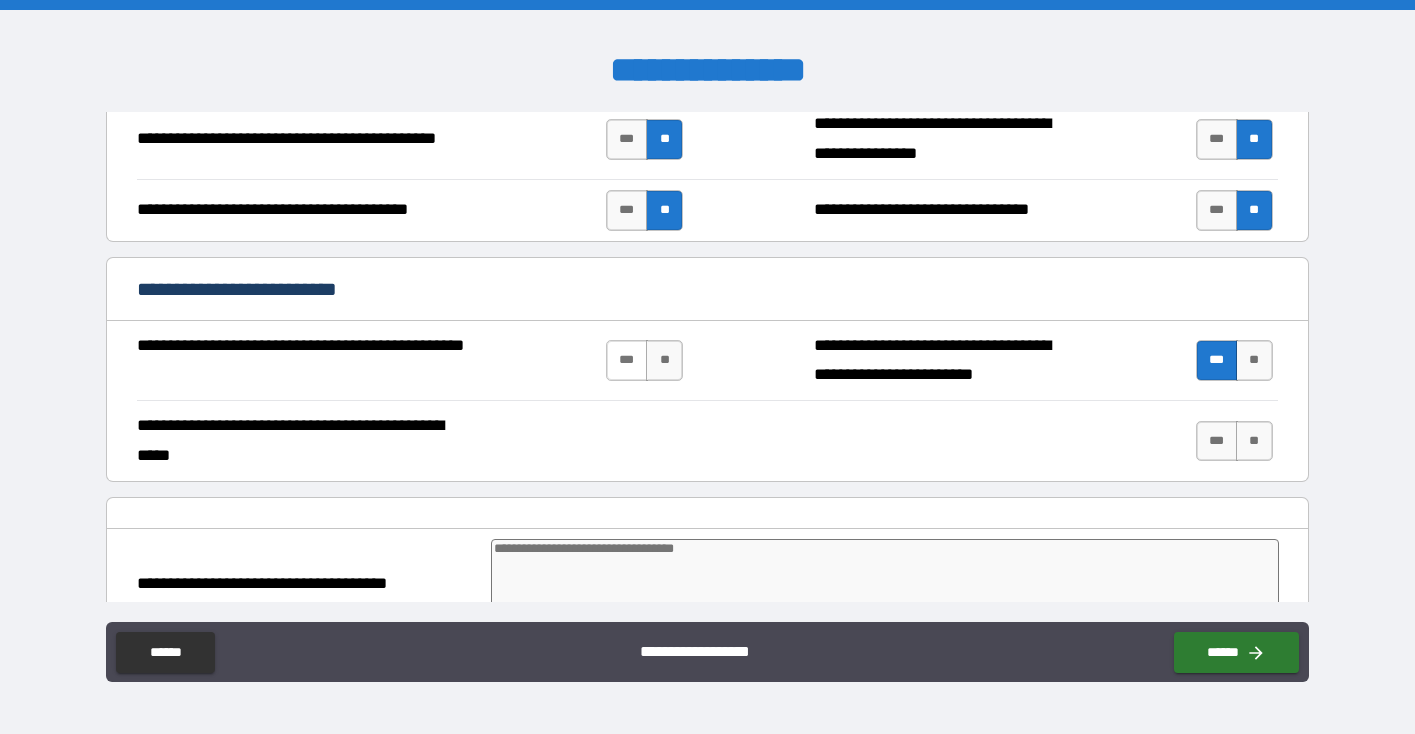 click on "***" at bounding box center (627, 360) 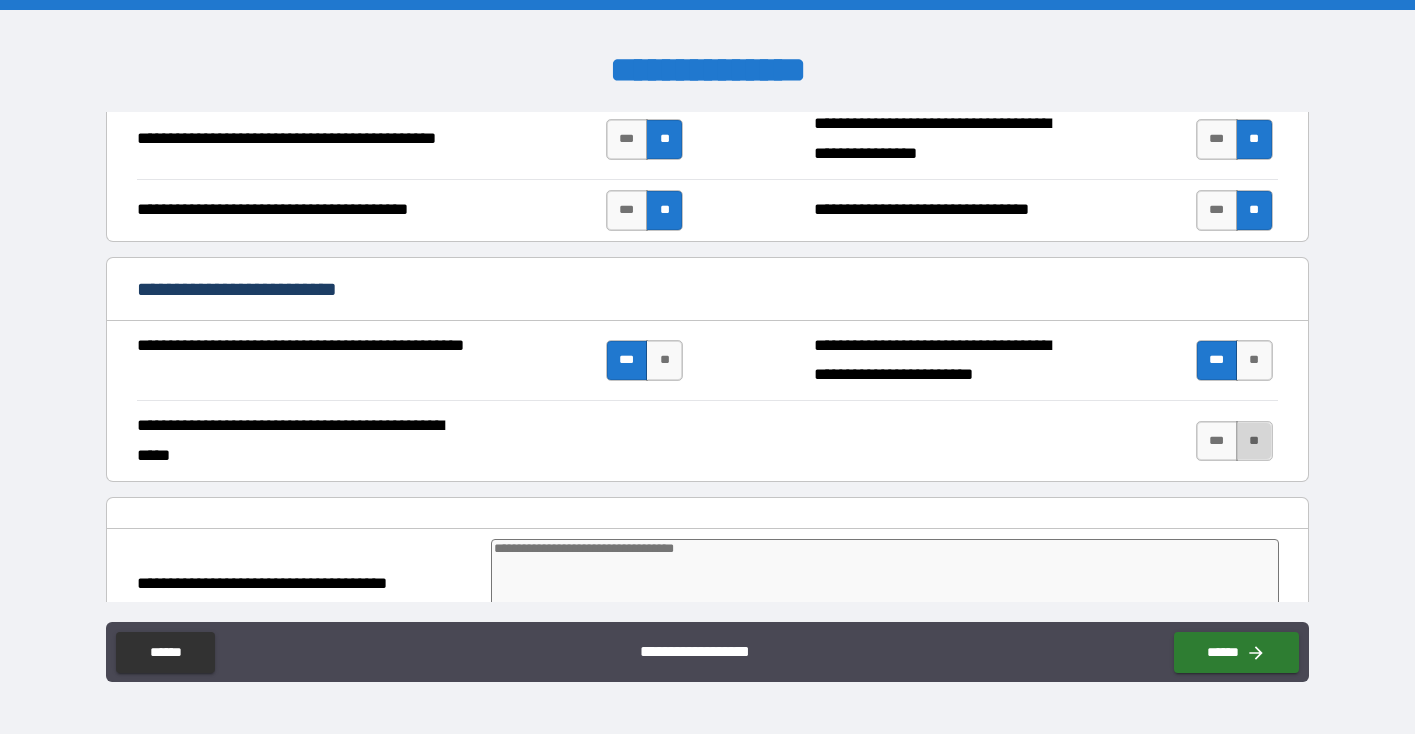 click on "**" at bounding box center [1254, 441] 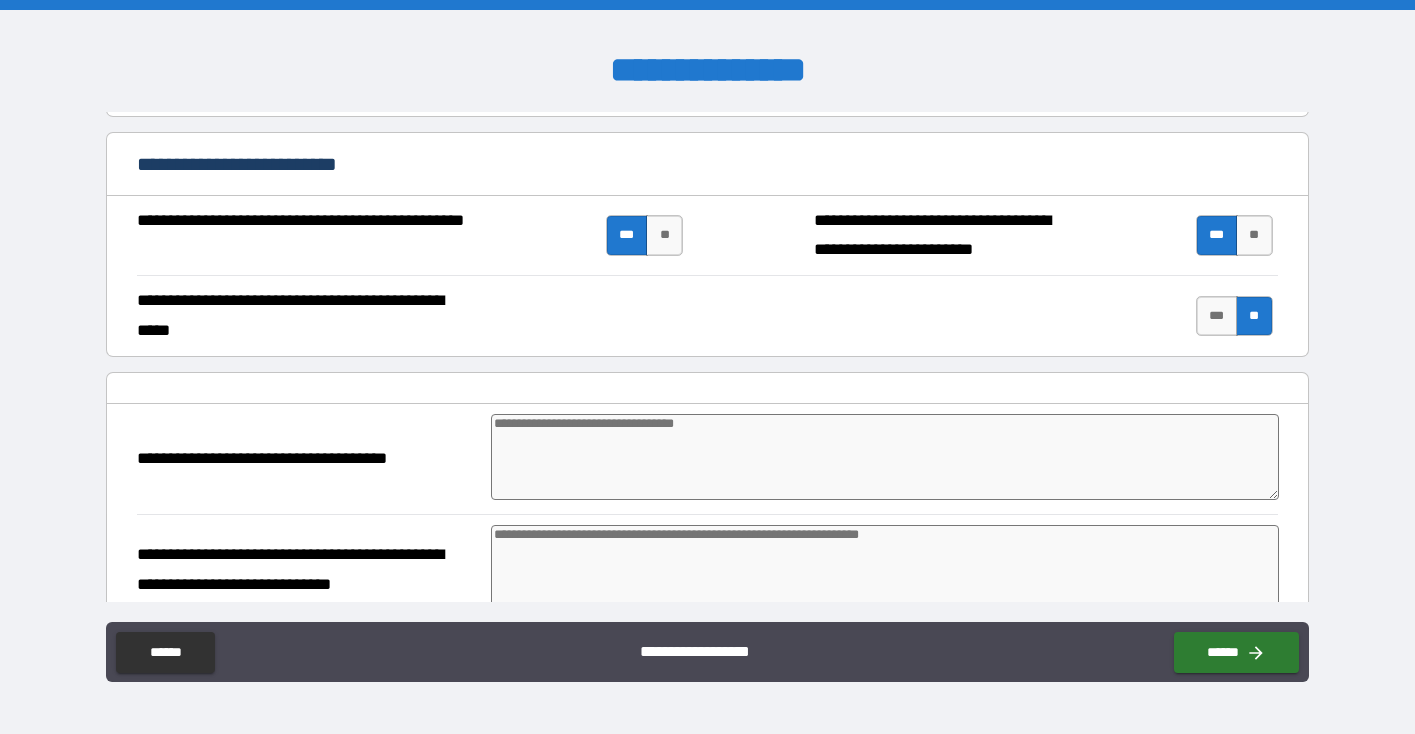 scroll, scrollTop: 2816, scrollLeft: 0, axis: vertical 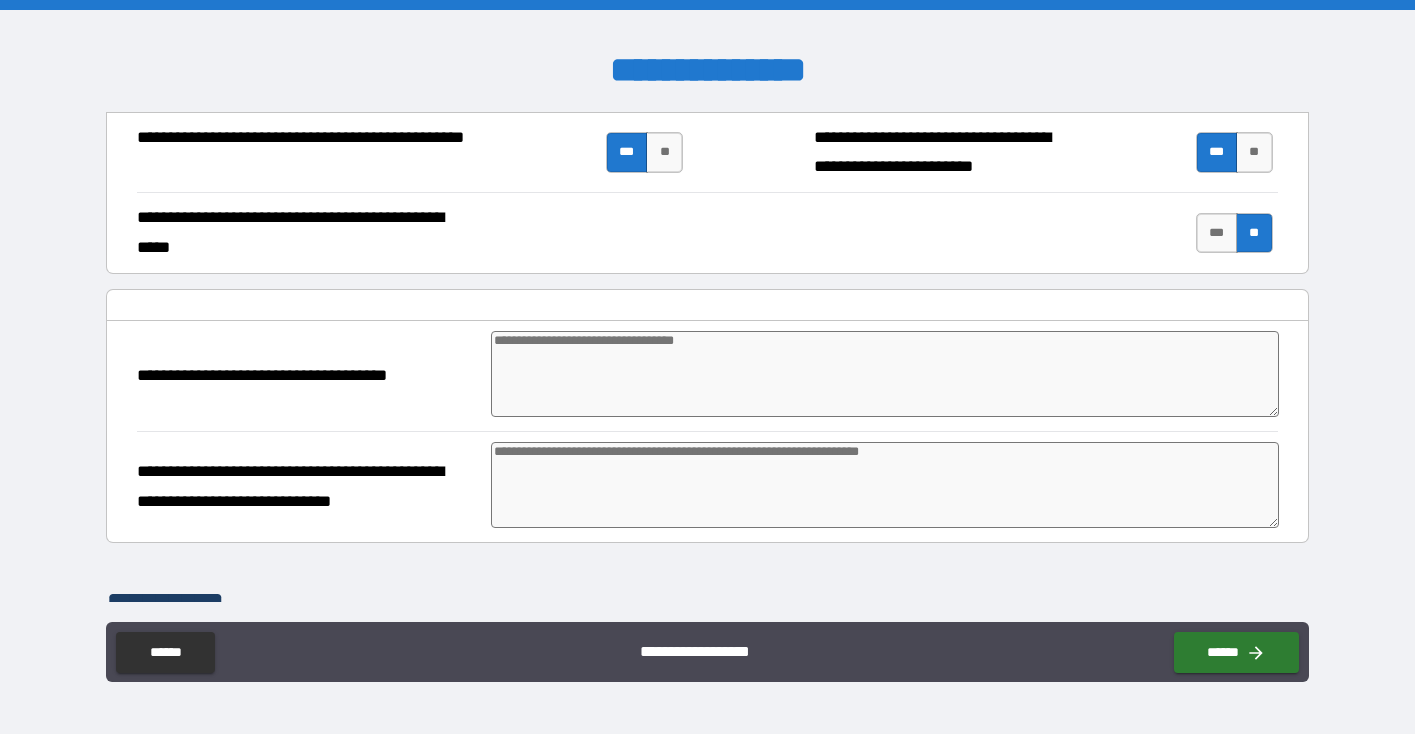 click at bounding box center [885, 485] 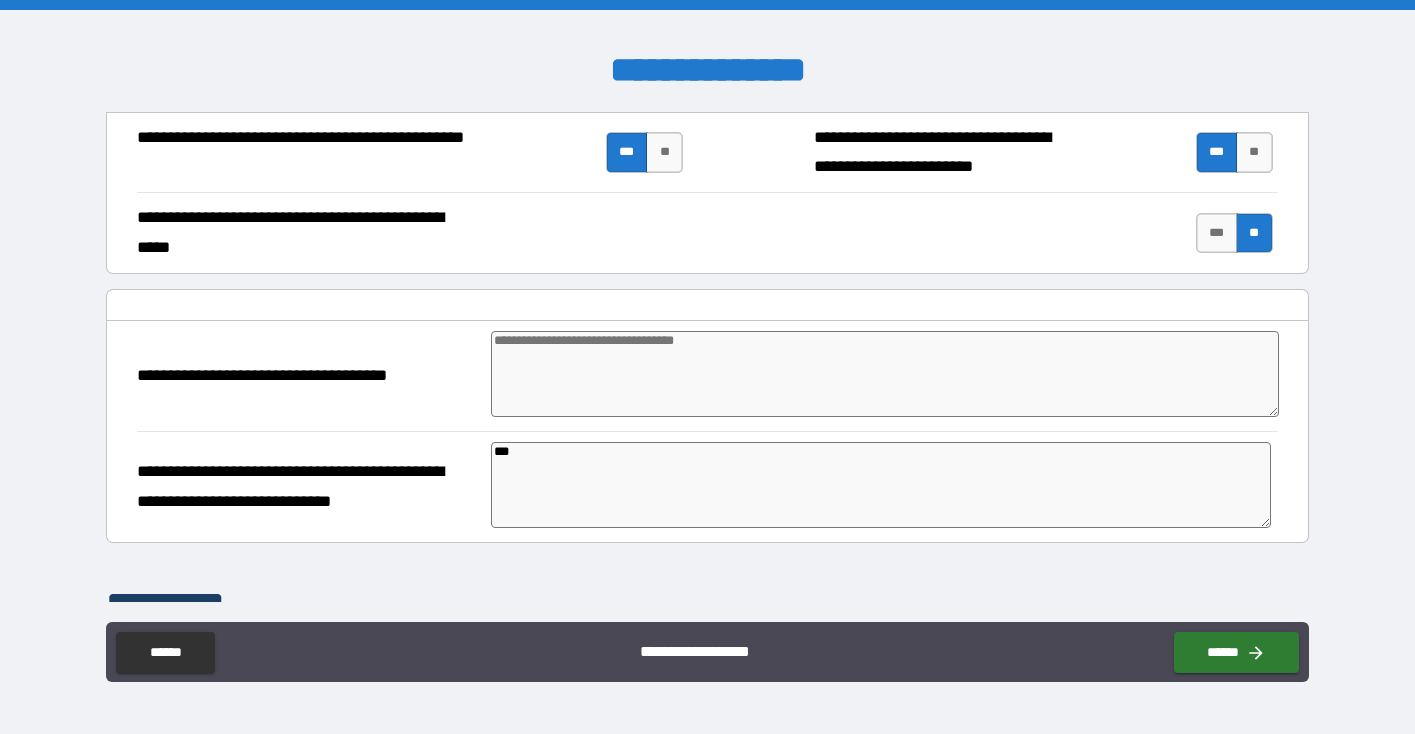 click at bounding box center (885, 374) 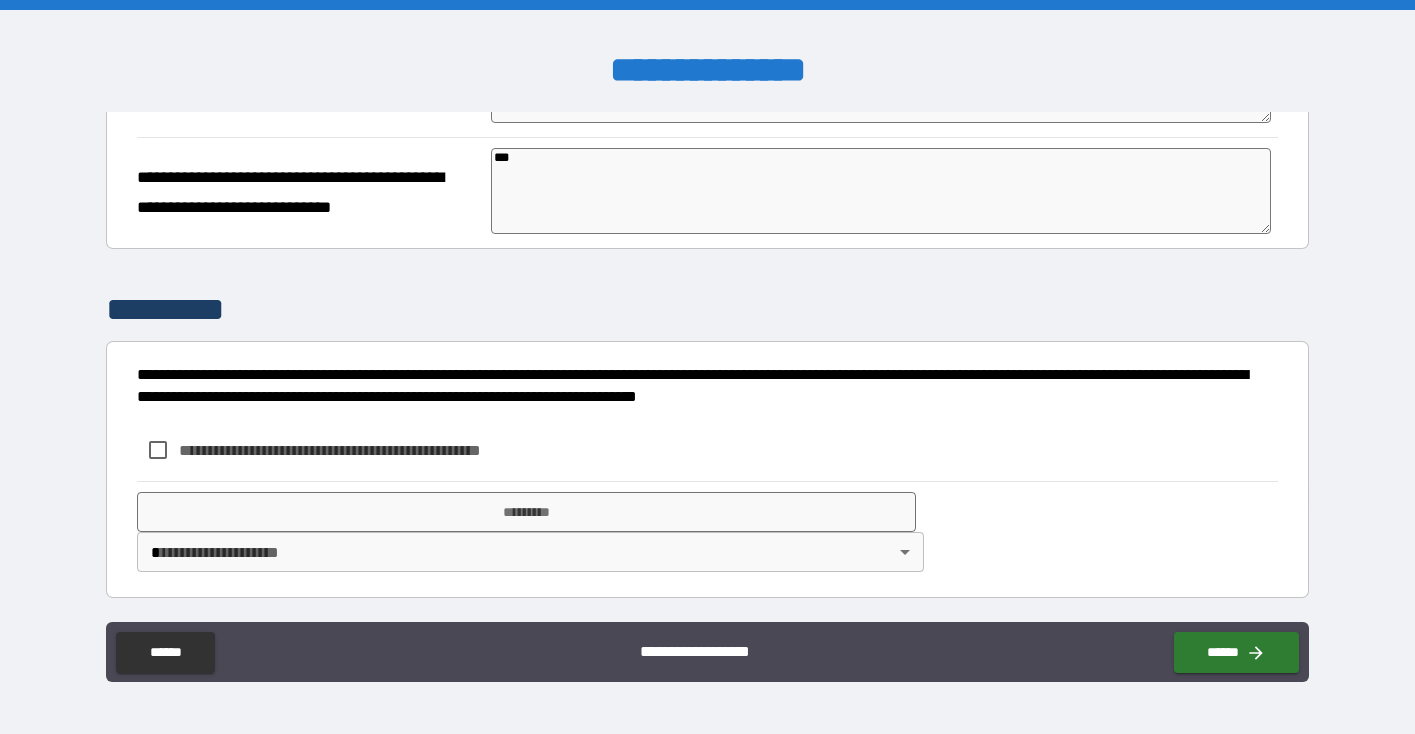 scroll, scrollTop: 2936, scrollLeft: 0, axis: vertical 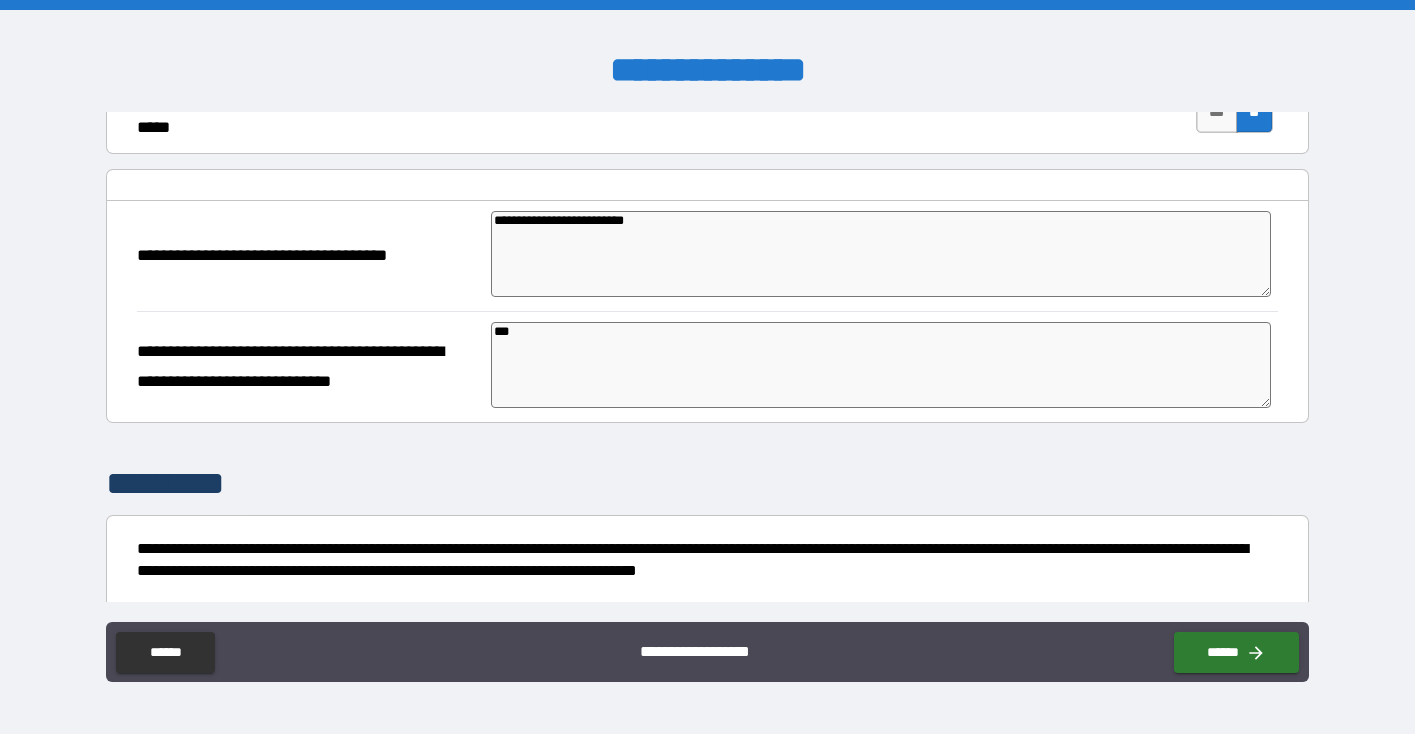 drag, startPoint x: 668, startPoint y: 221, endPoint x: 450, endPoint y: 205, distance: 218.58636 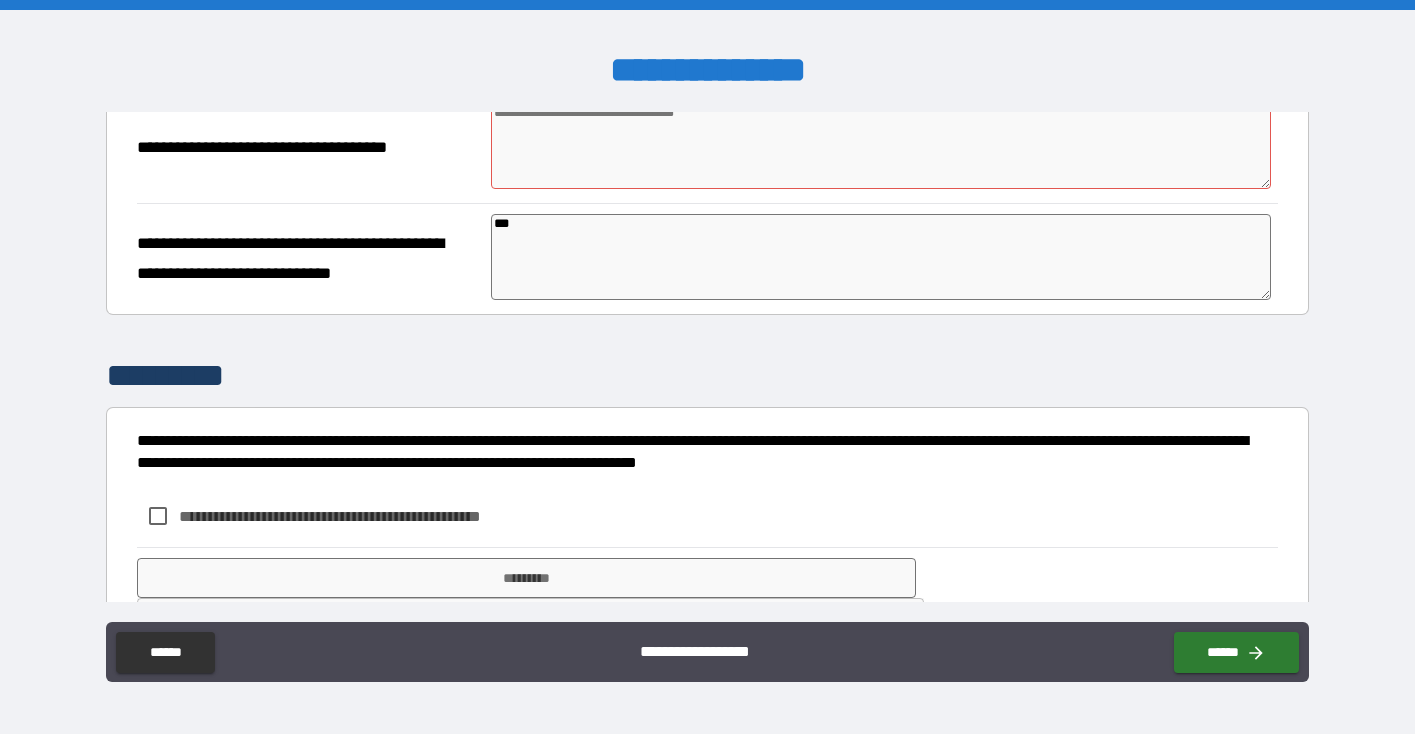 scroll, scrollTop: 3110, scrollLeft: 0, axis: vertical 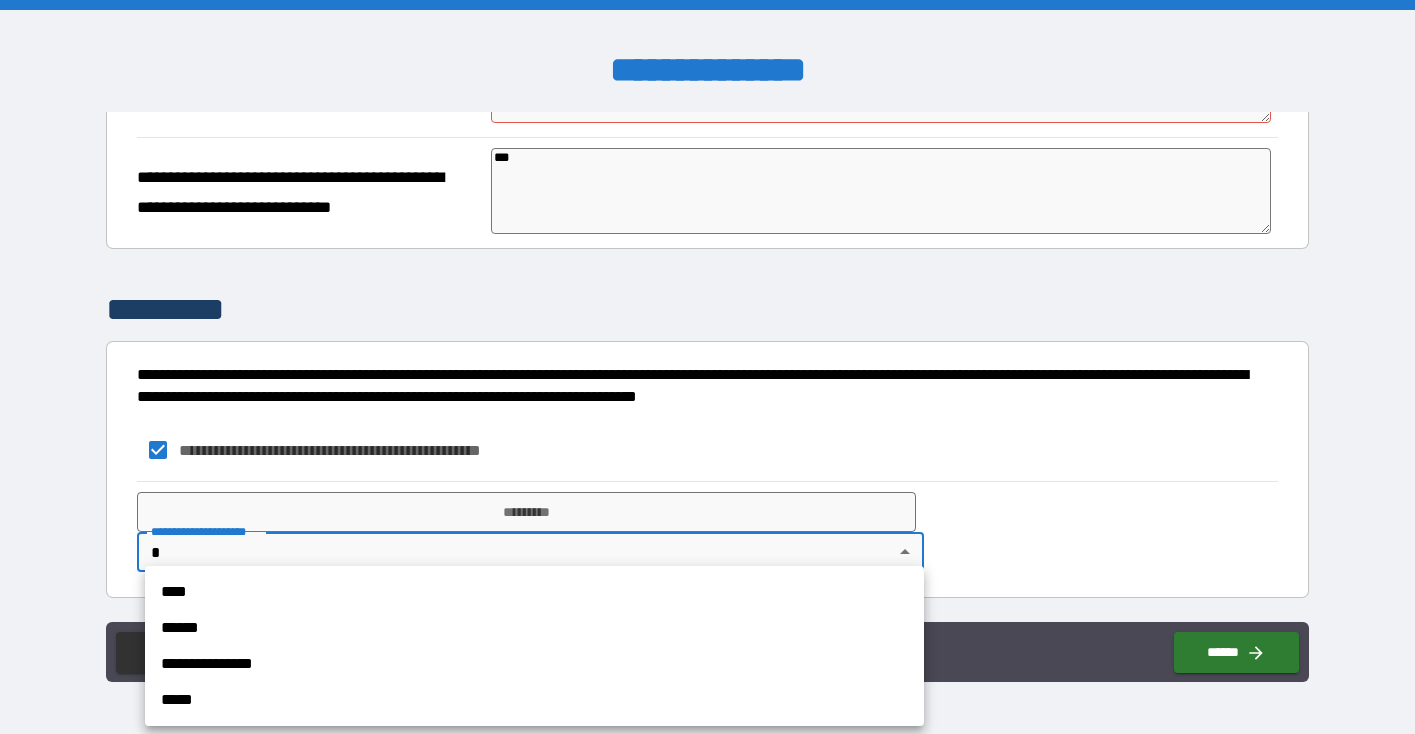click on "**********" at bounding box center [707, 367] 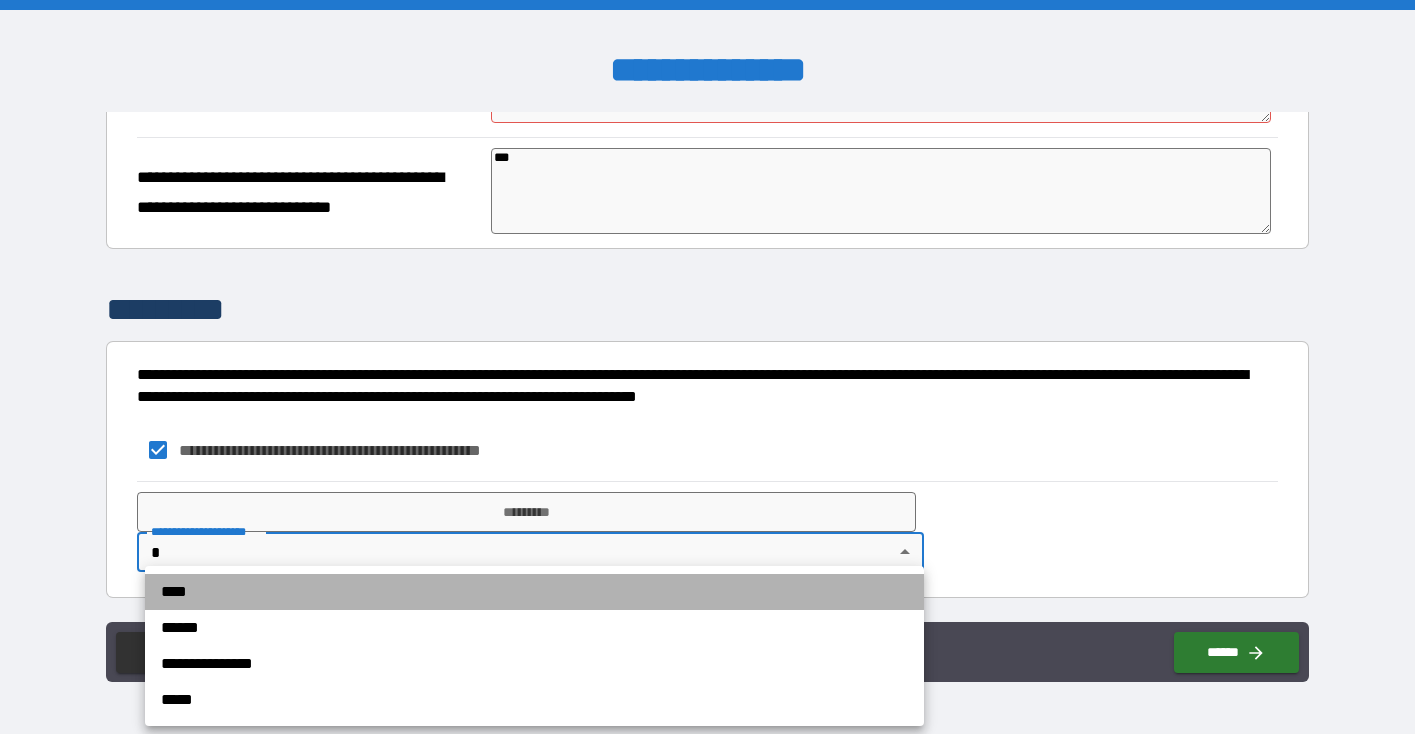 click on "****" at bounding box center (534, 592) 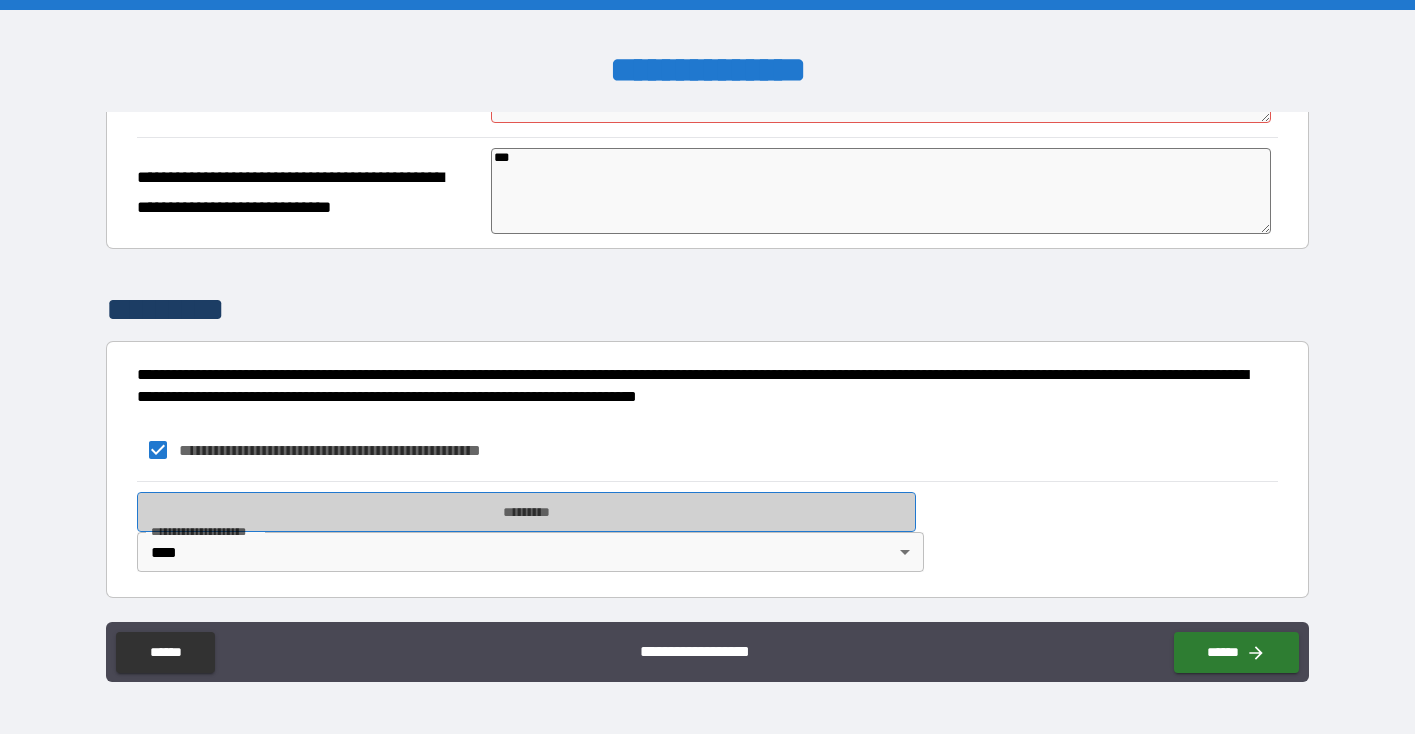 click on "*********" at bounding box center (526, 512) 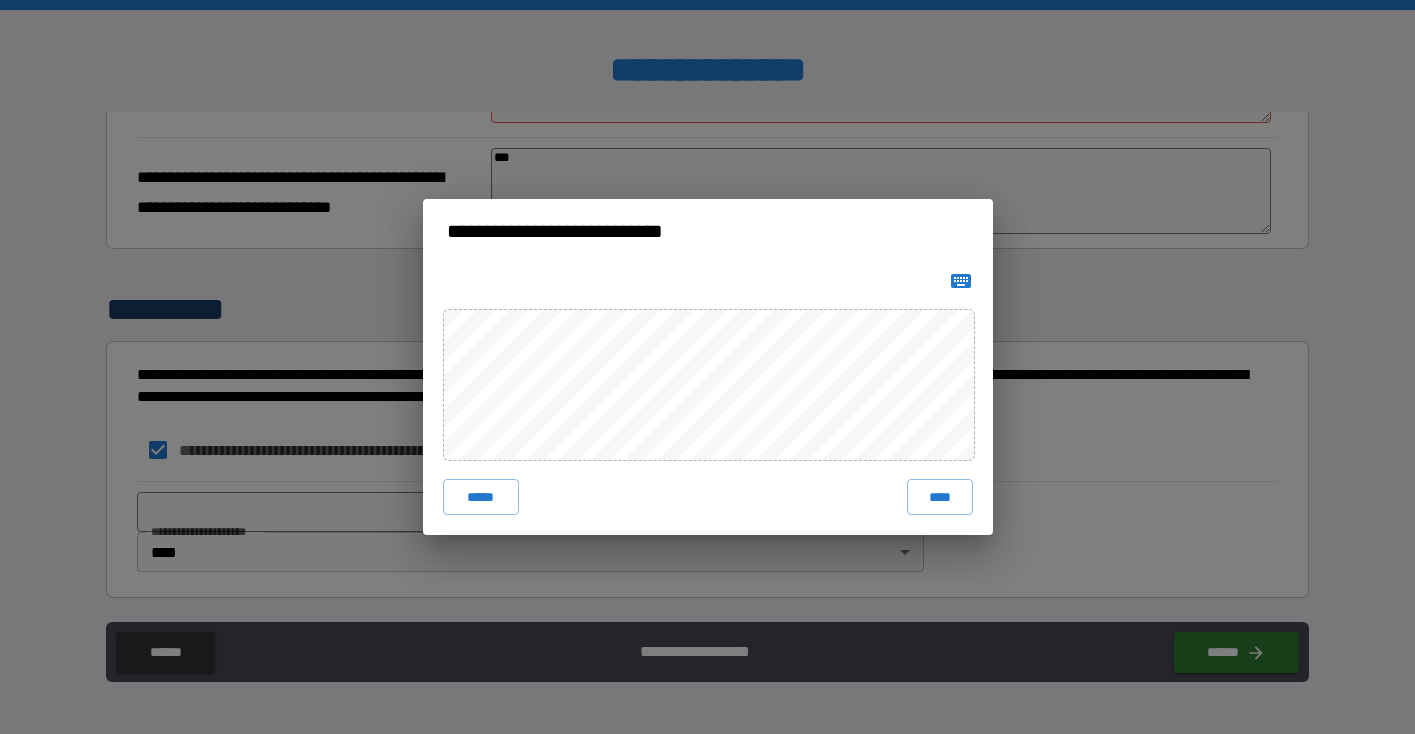 click 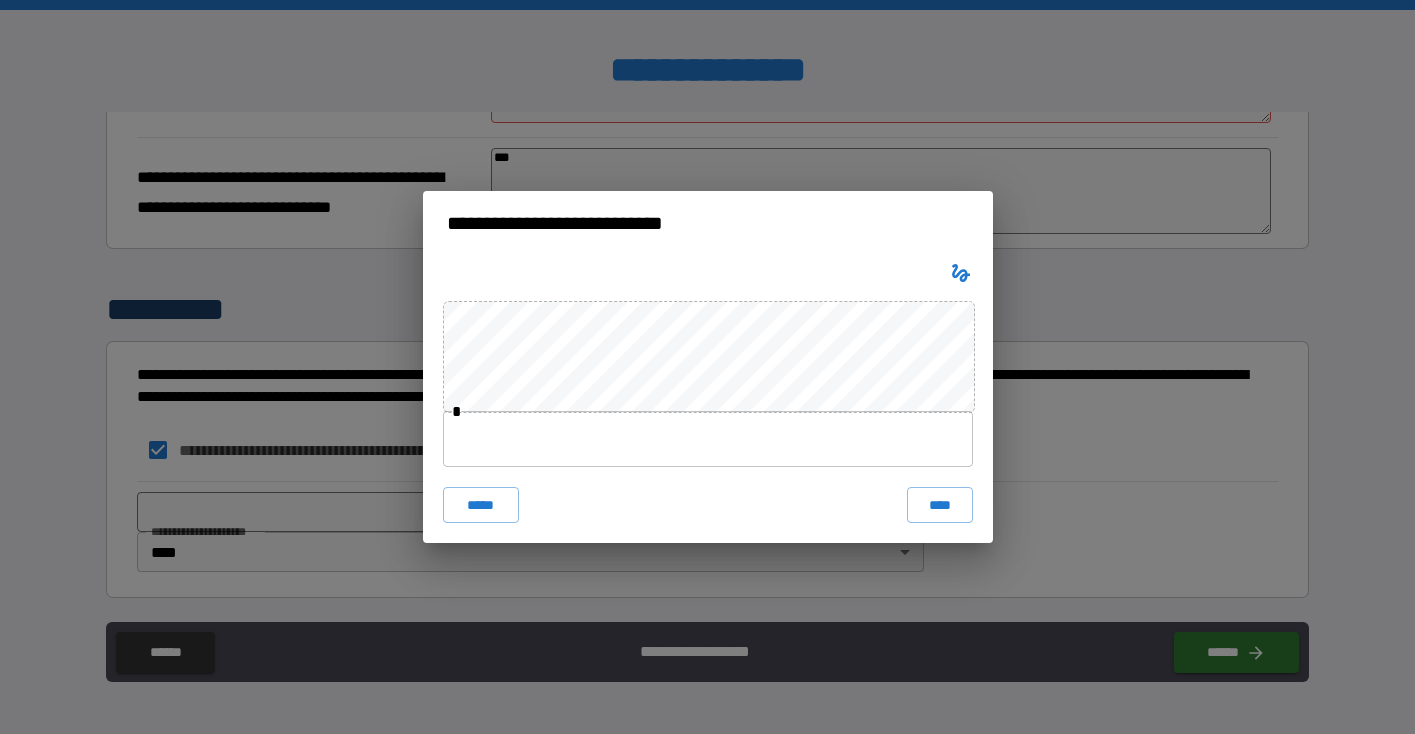 click at bounding box center [708, 439] 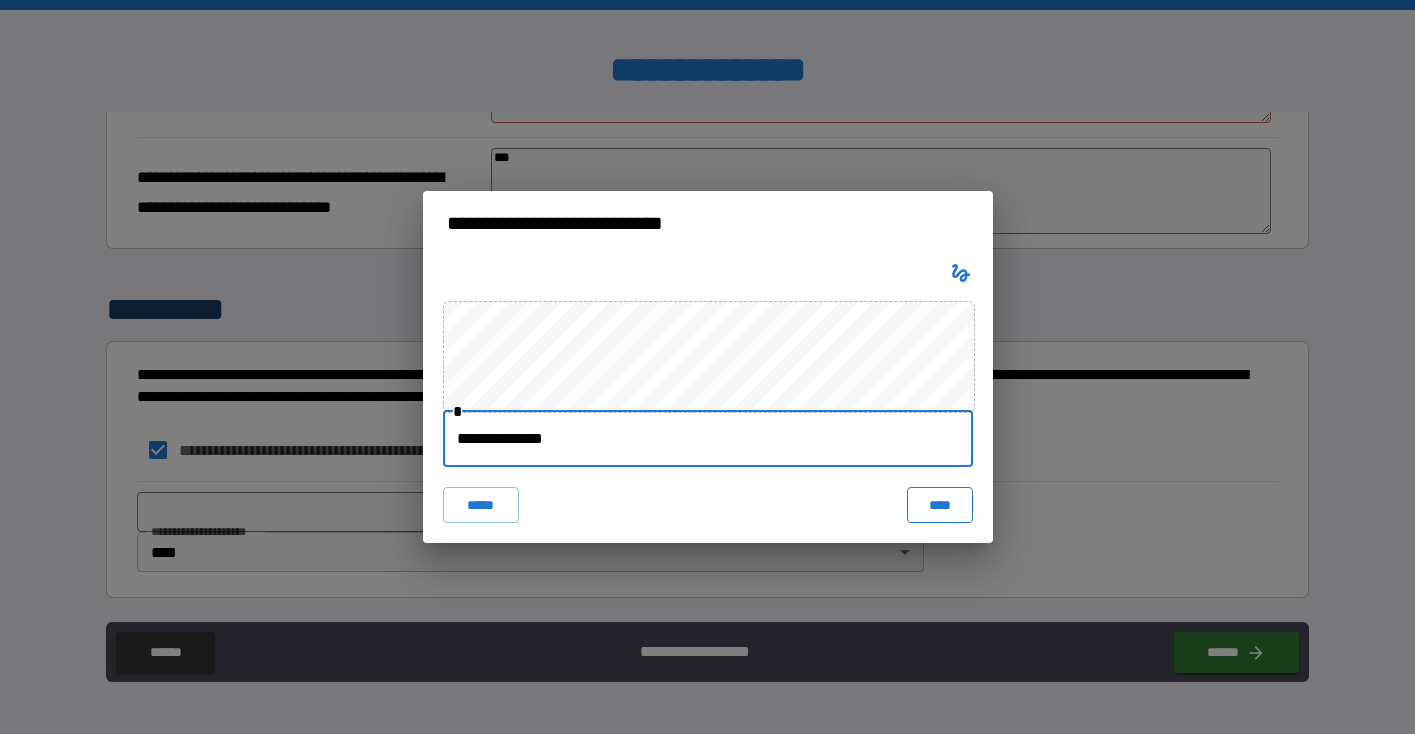 click on "****" at bounding box center (940, 505) 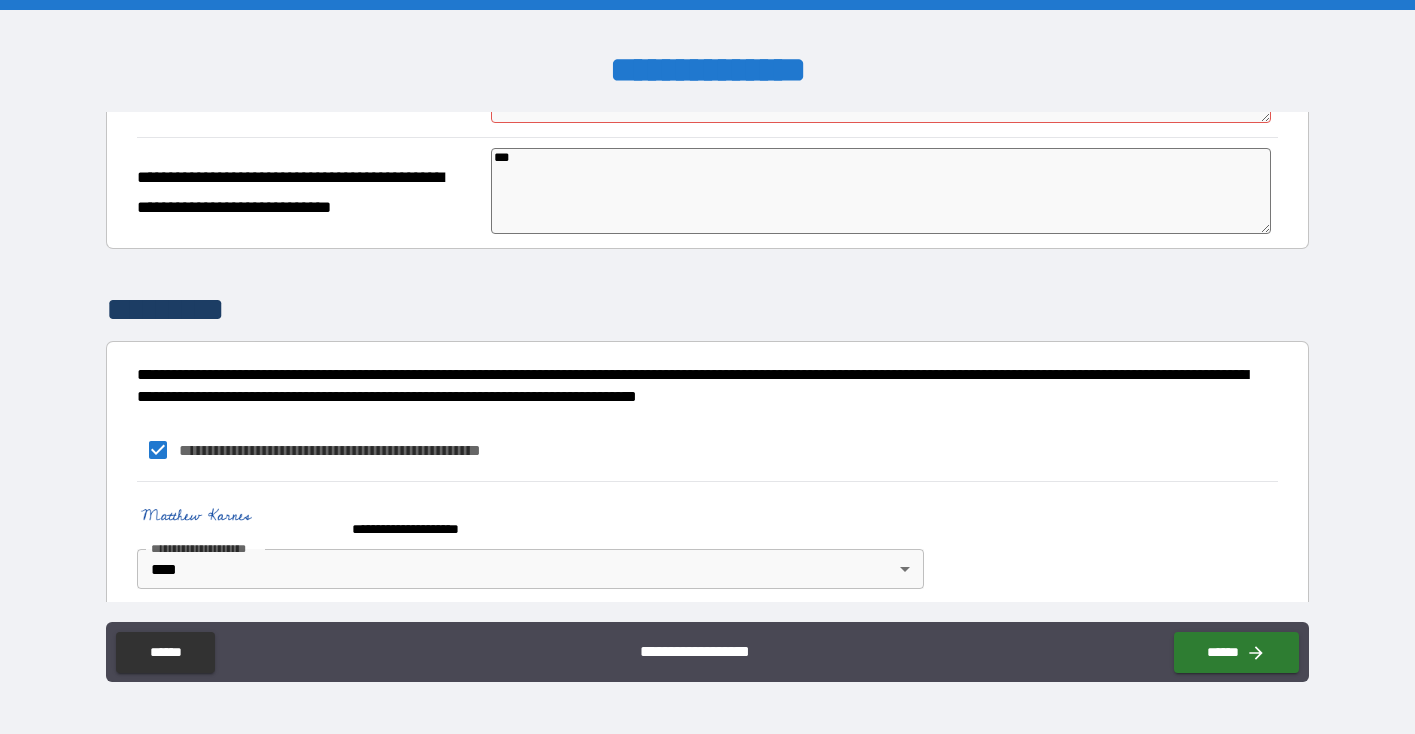 scroll, scrollTop: 3127, scrollLeft: 0, axis: vertical 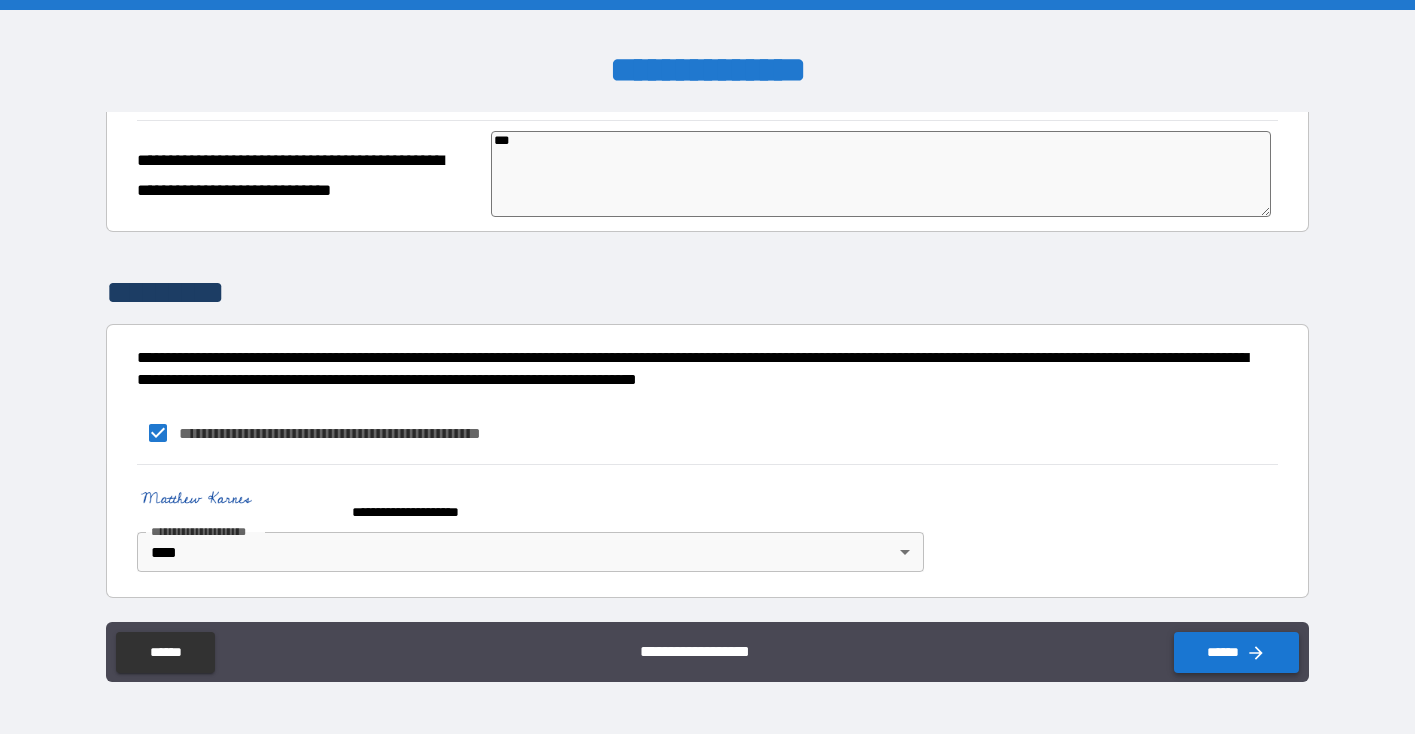 click on "******" at bounding box center [1236, 652] 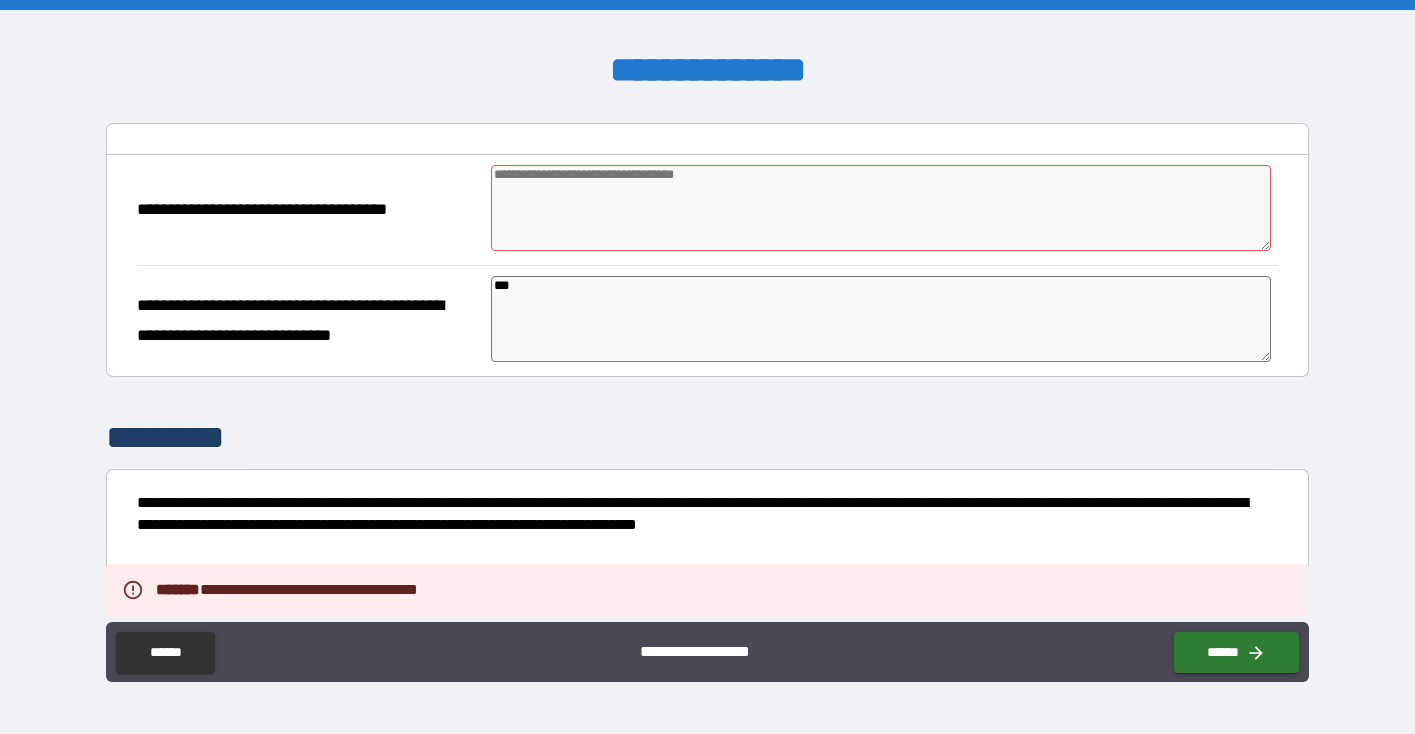 scroll, scrollTop: 2916, scrollLeft: 0, axis: vertical 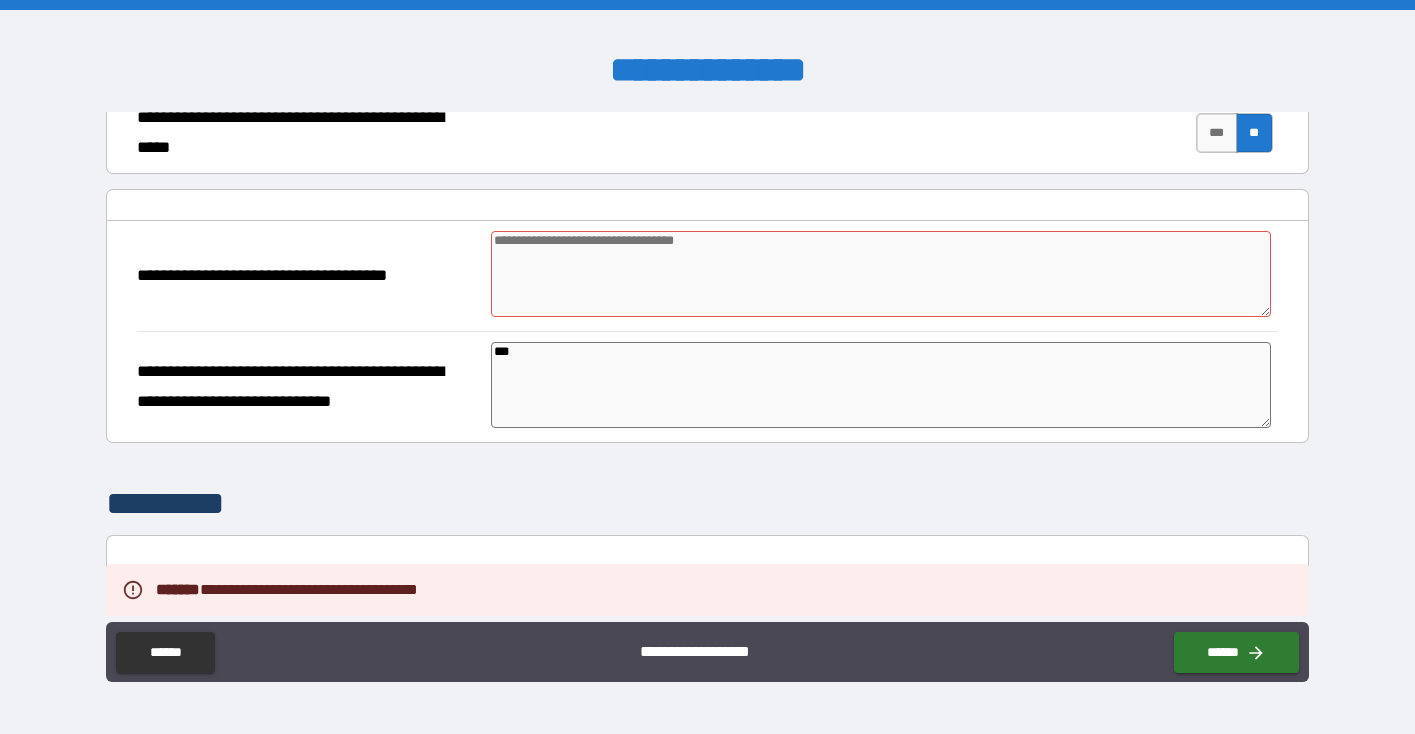 click at bounding box center [881, 274] 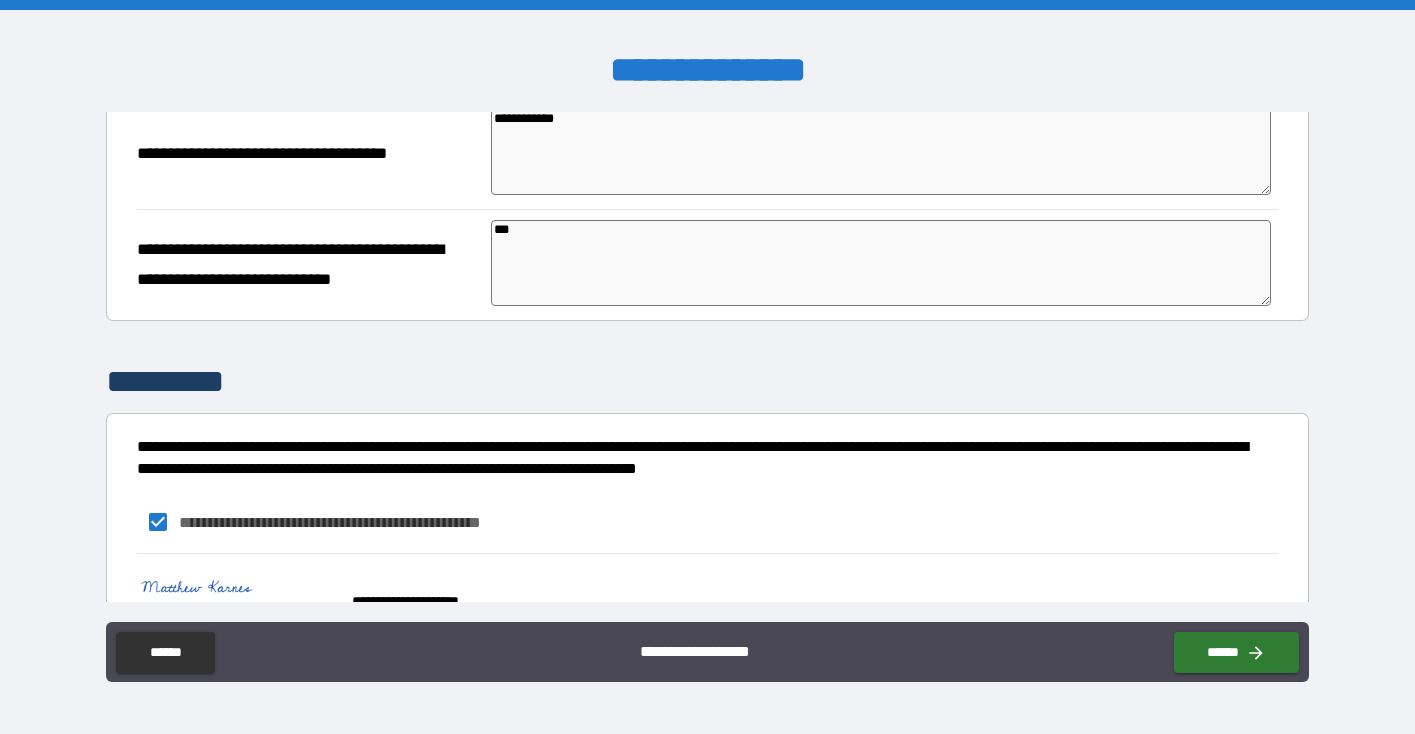 scroll, scrollTop: 3127, scrollLeft: 0, axis: vertical 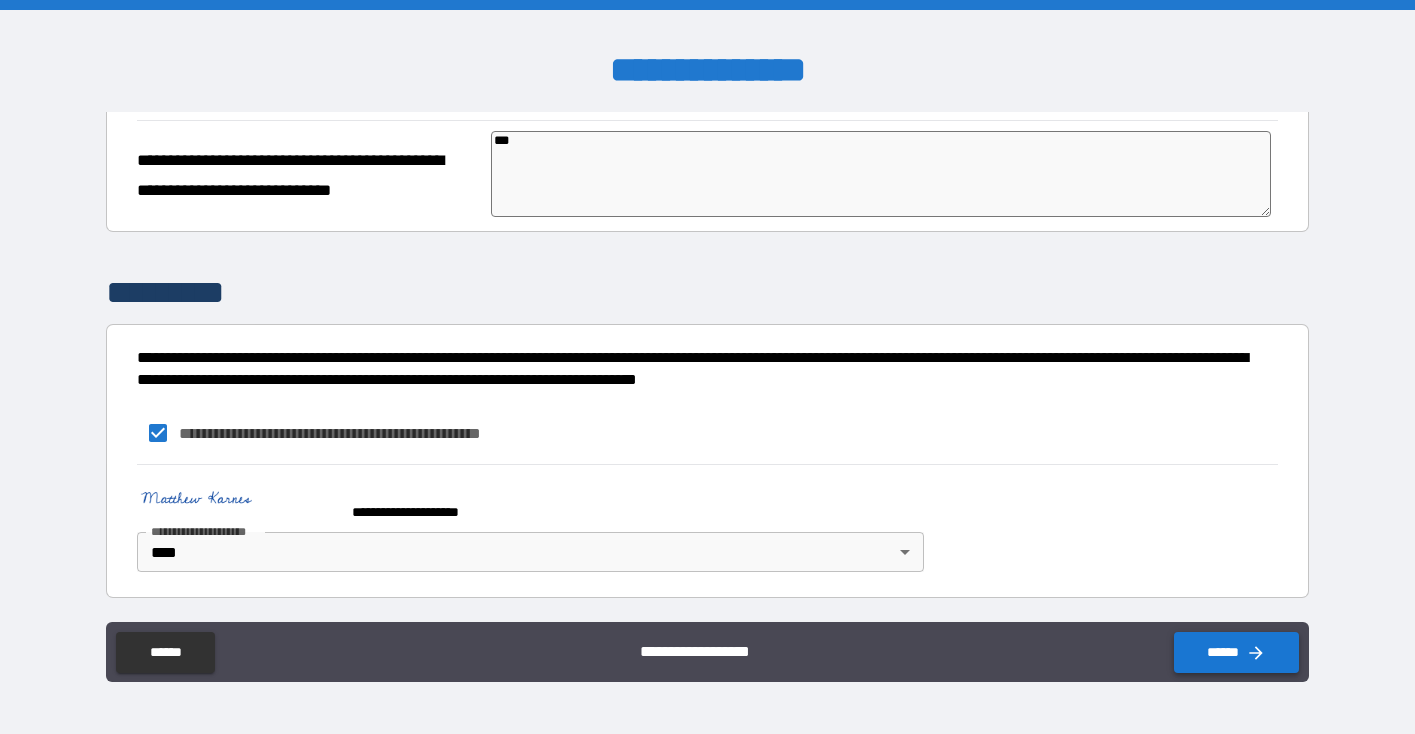 click 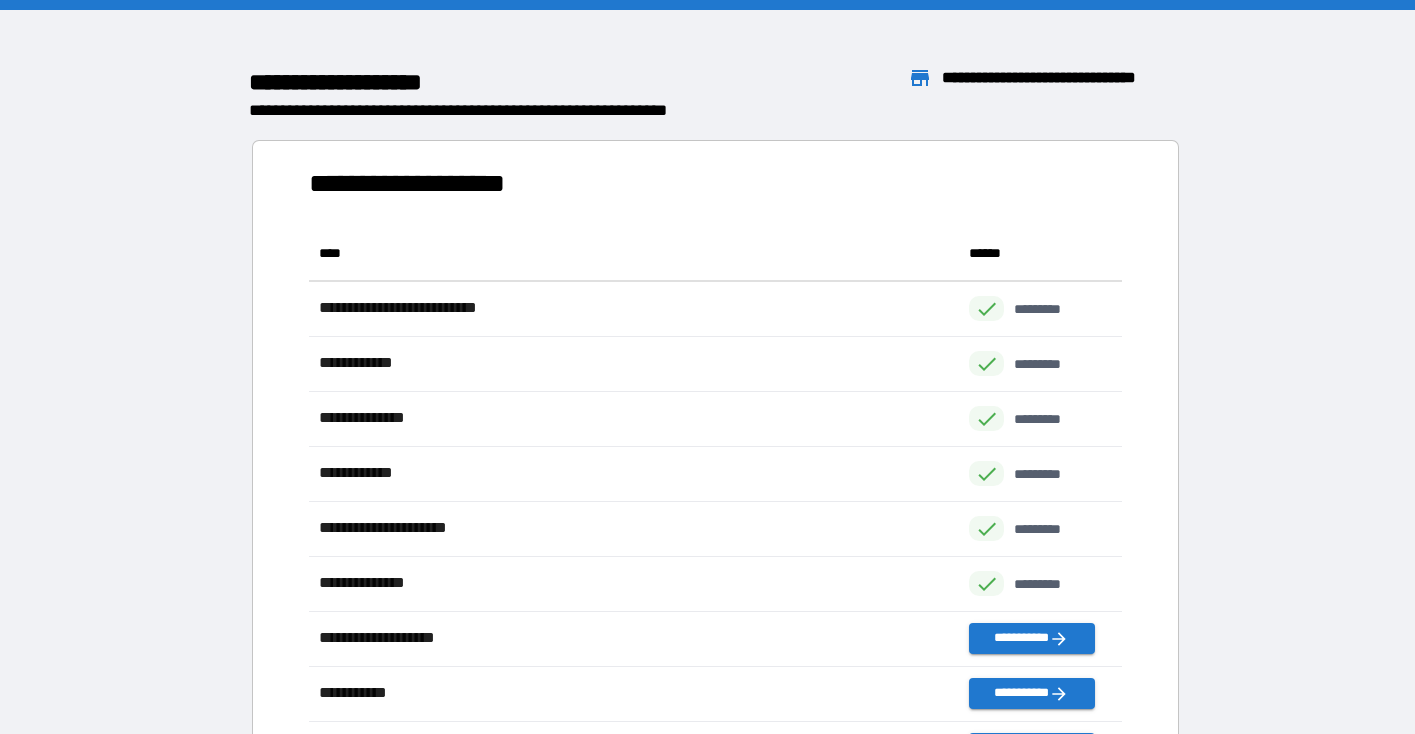 scroll, scrollTop: 1, scrollLeft: 0, axis: vertical 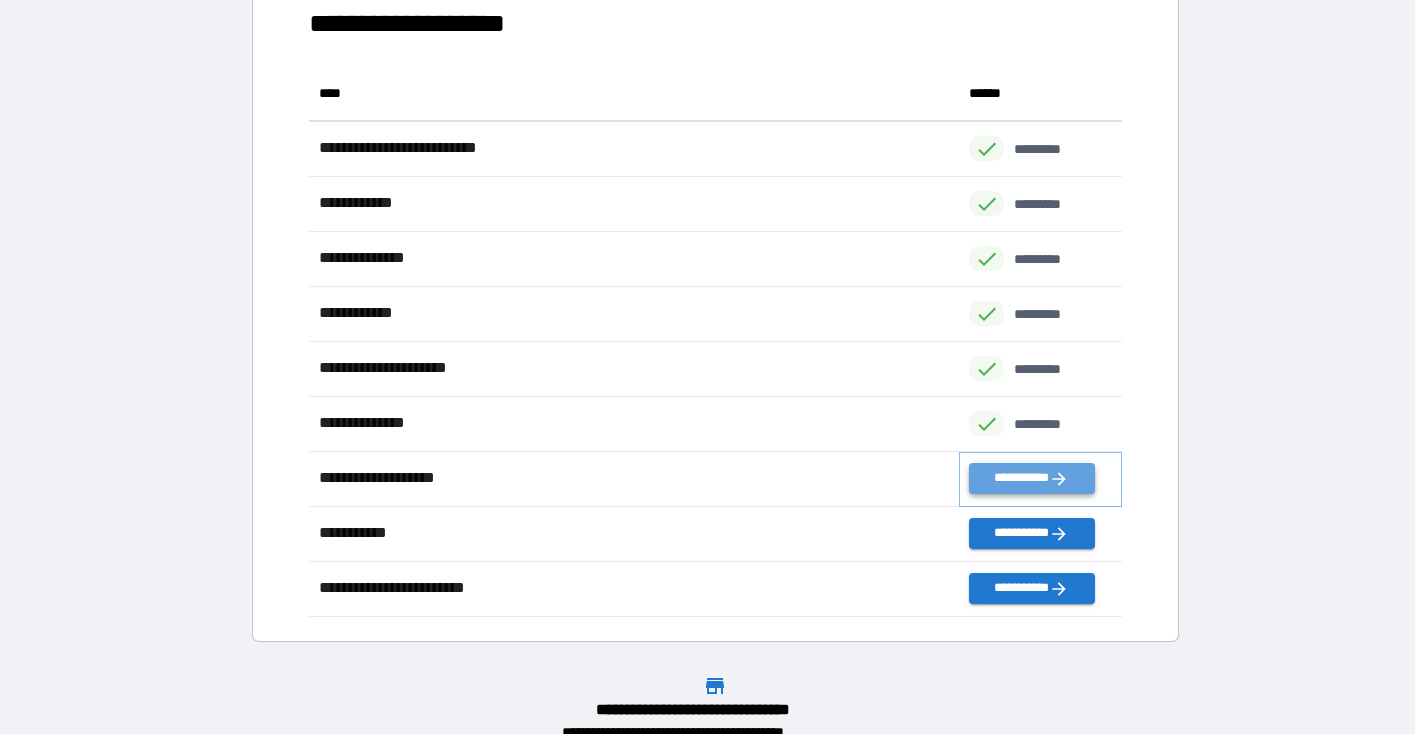 click on "**********" at bounding box center [1031, 478] 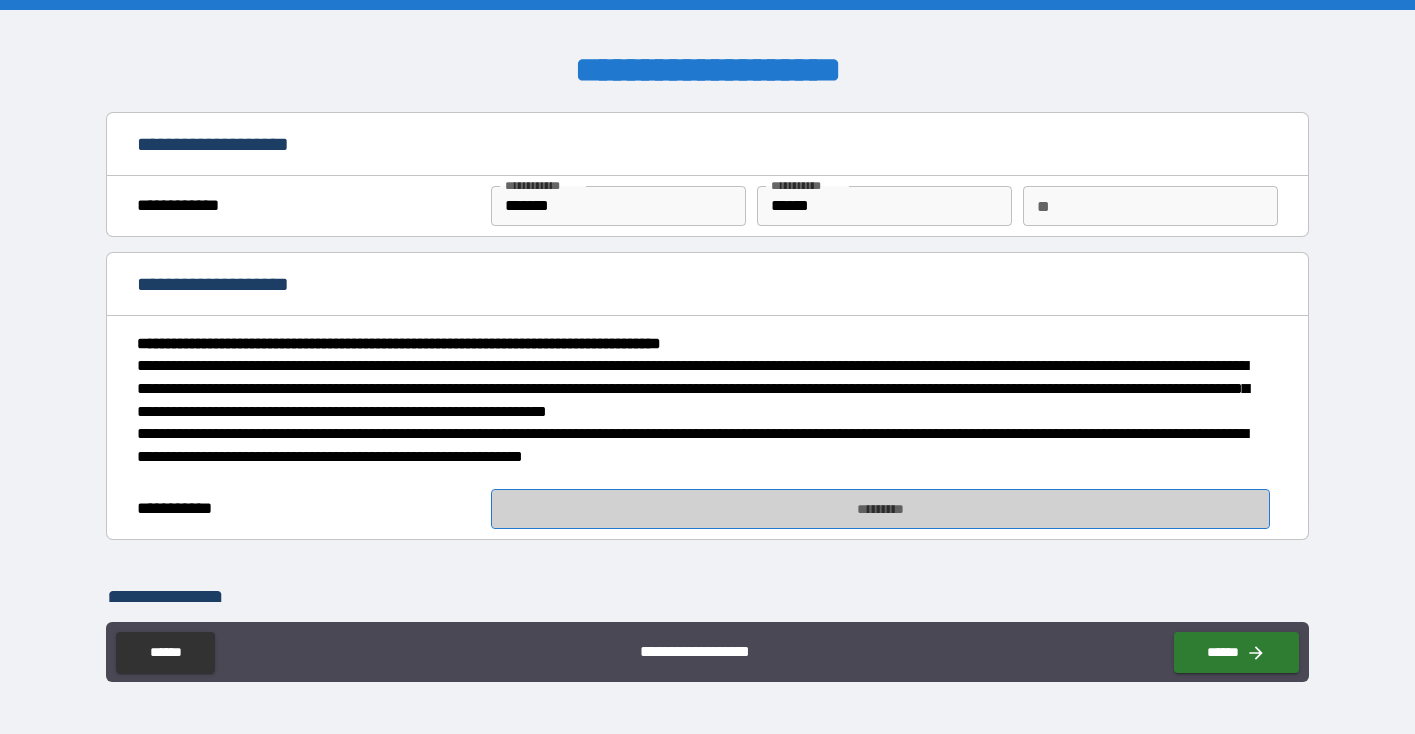 click on "*********" at bounding box center (880, 509) 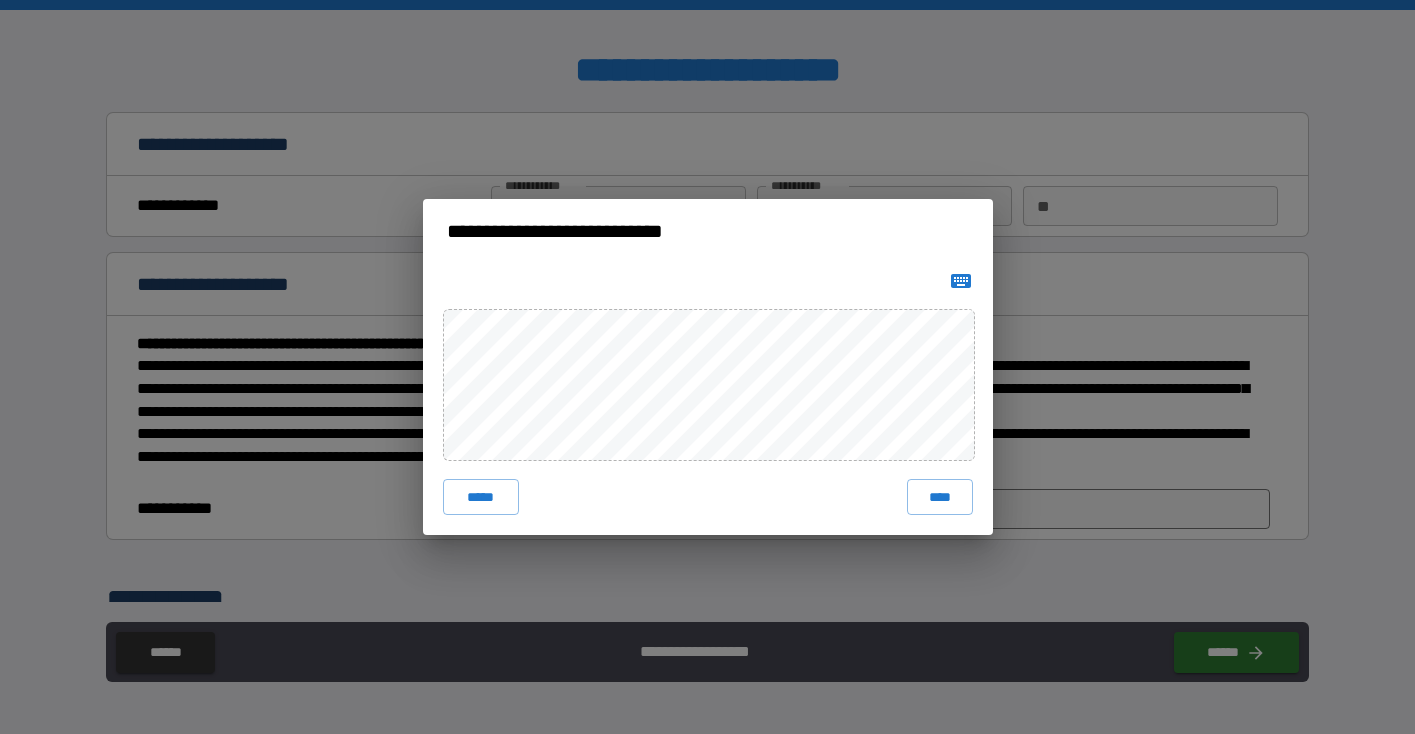 click at bounding box center (961, 281) 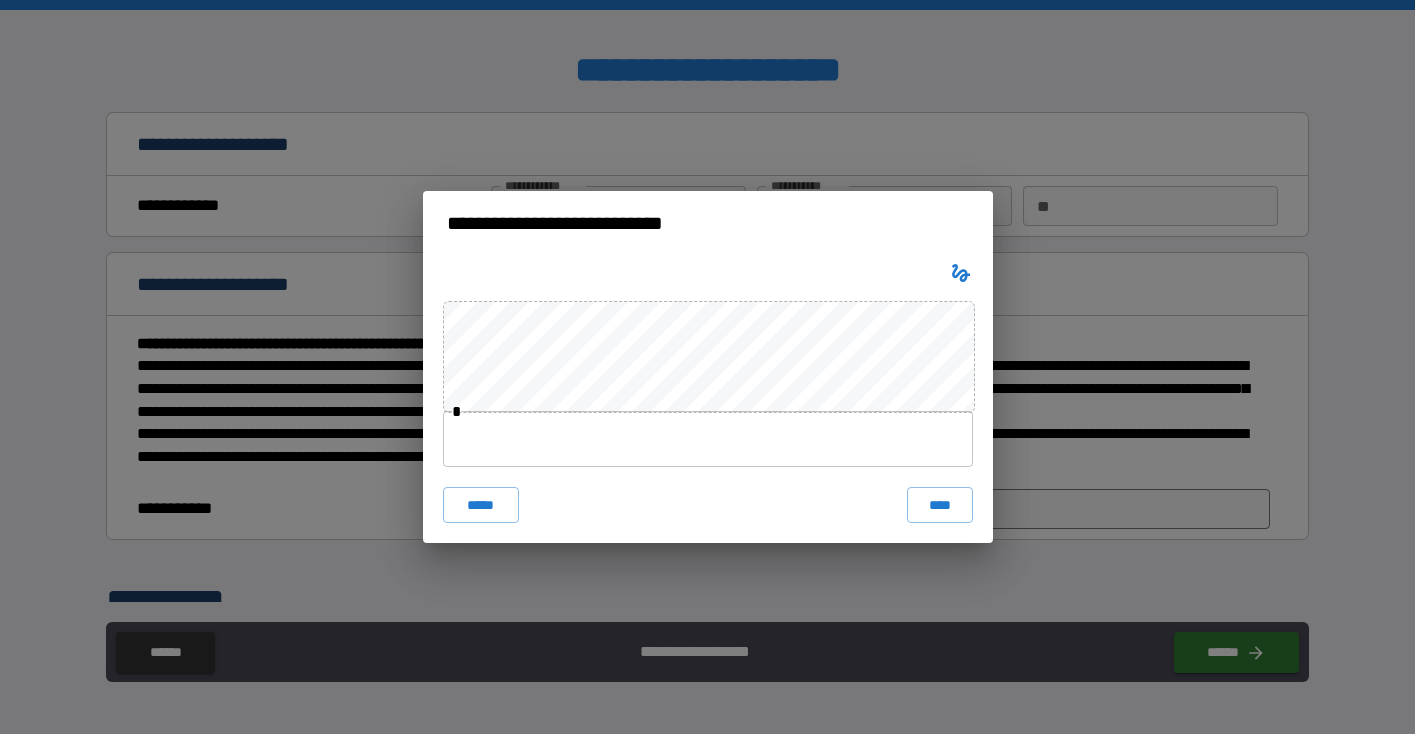 click at bounding box center [708, 439] 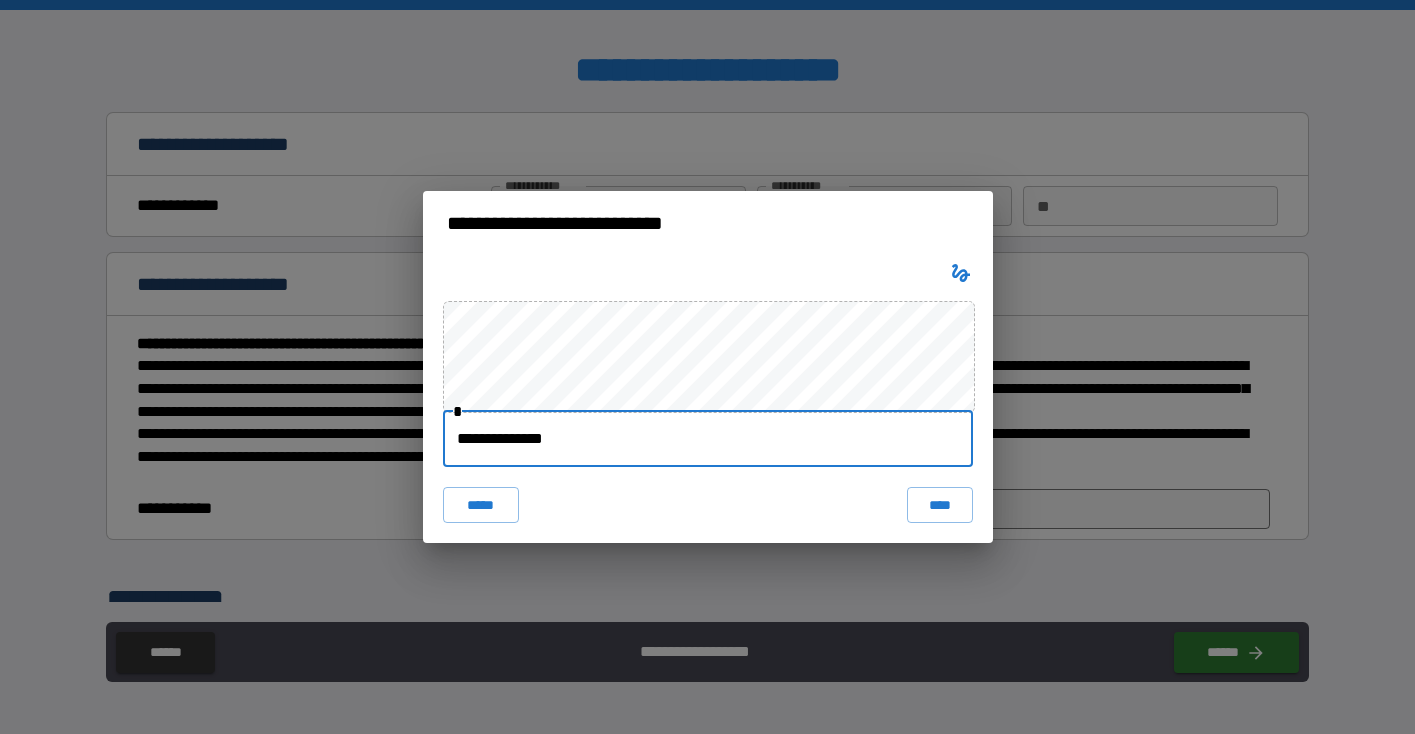 click on "**********" at bounding box center (708, 399) 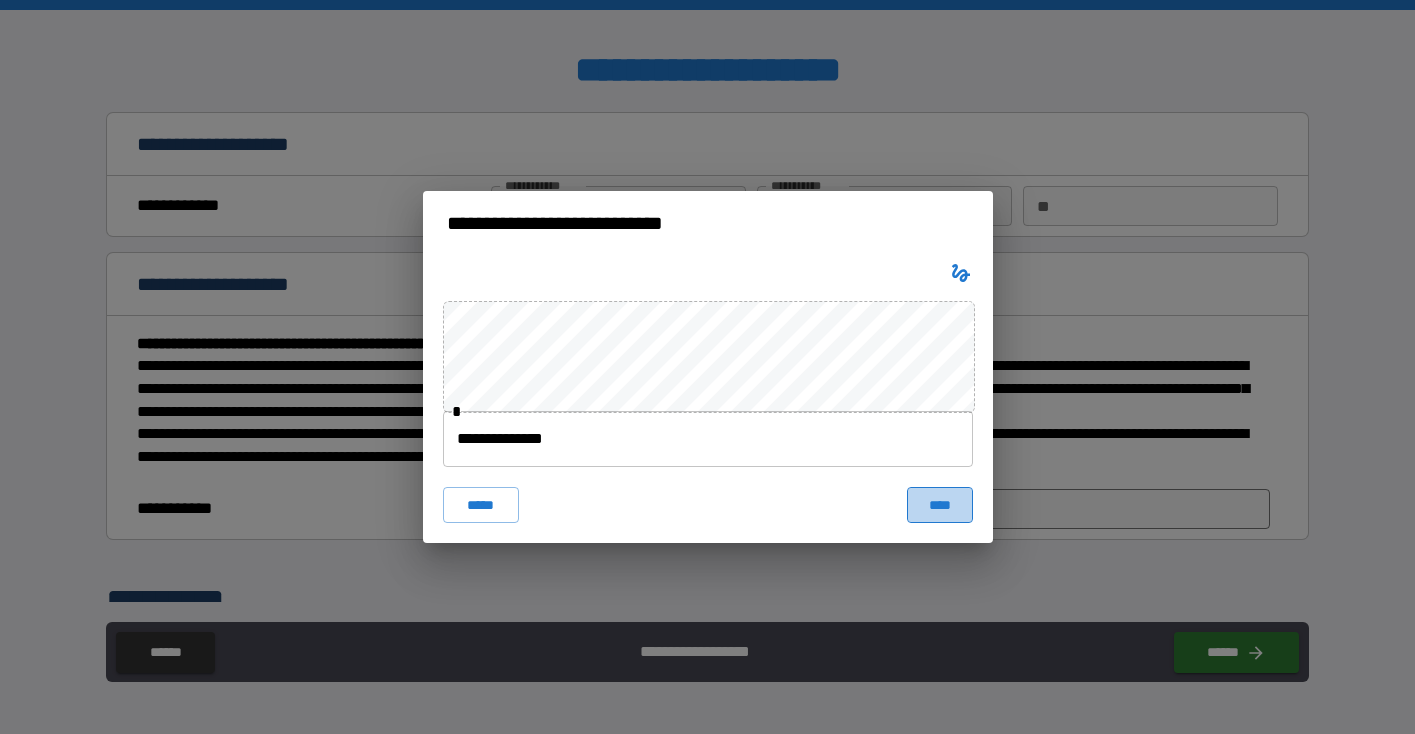 click on "****" at bounding box center [940, 505] 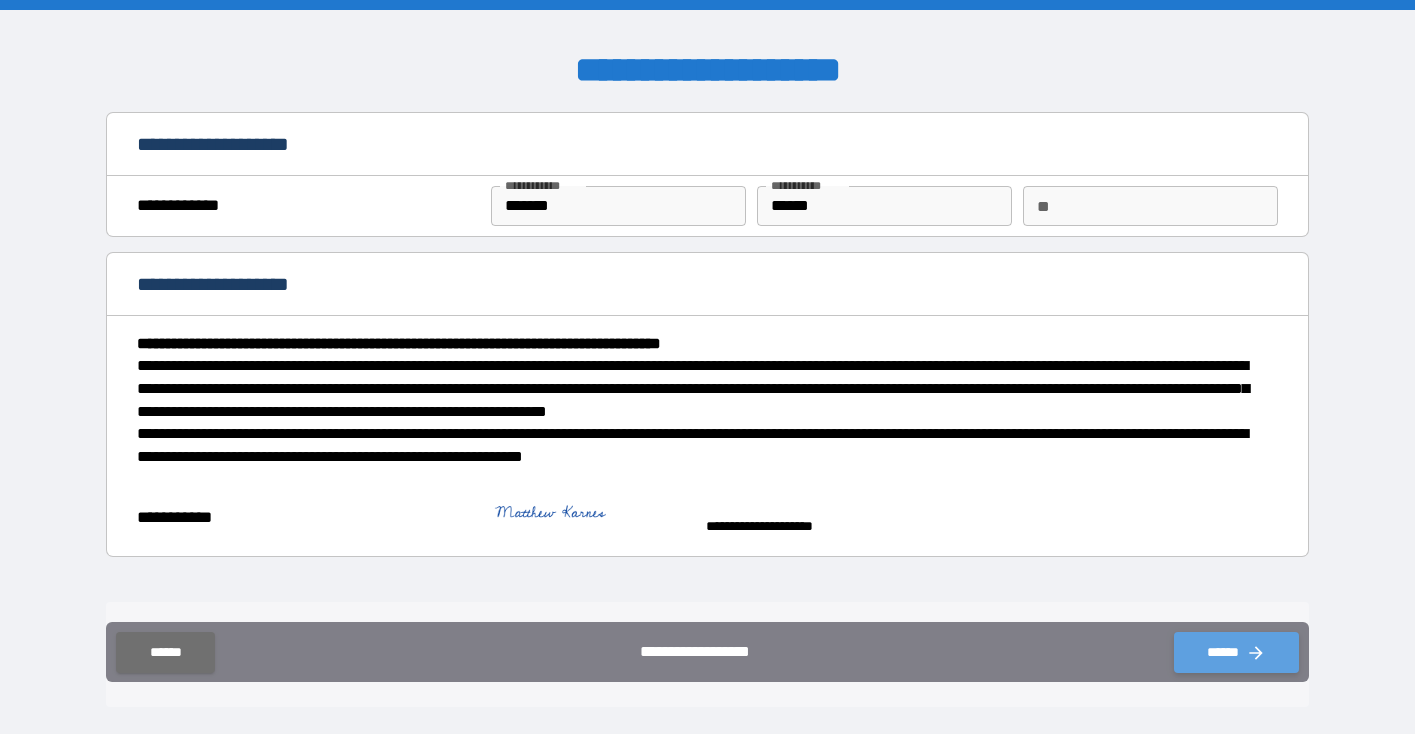 click on "******" at bounding box center (1236, 652) 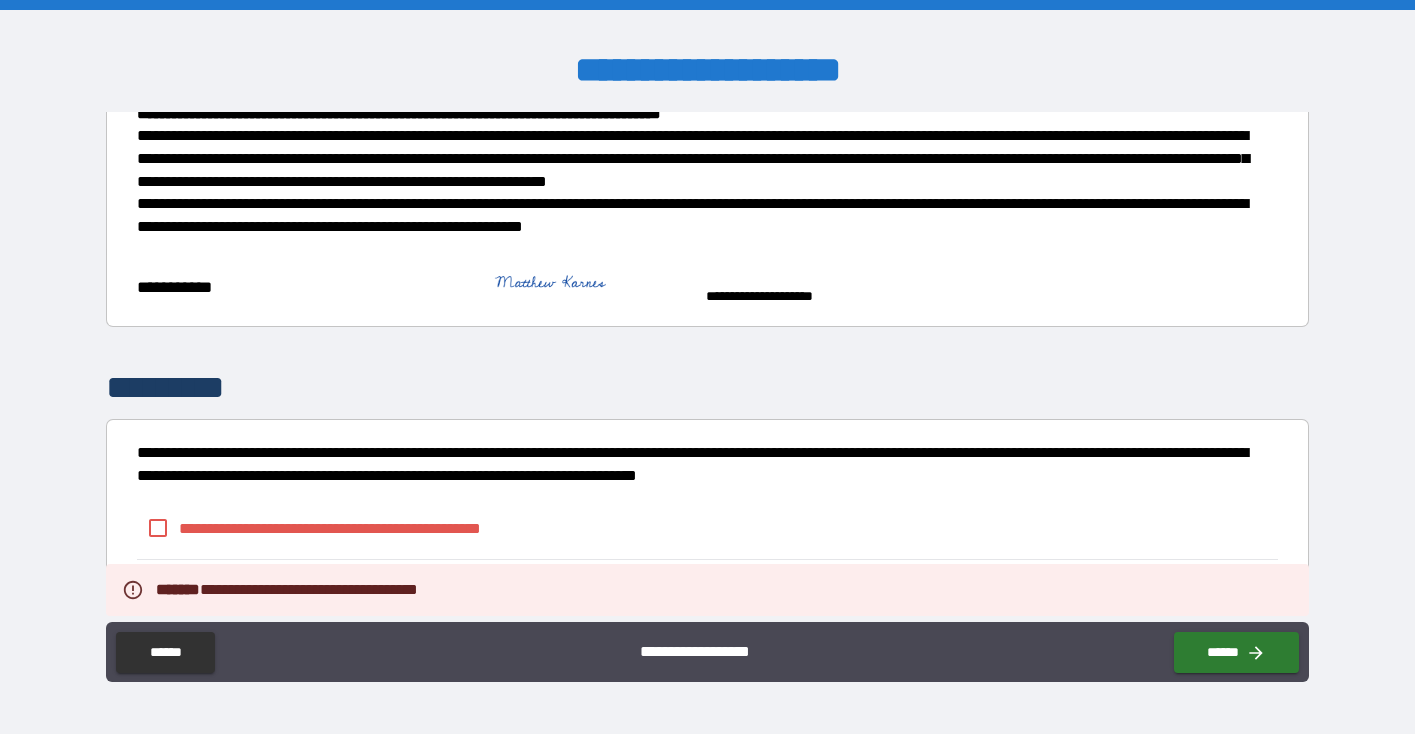scroll, scrollTop: 309, scrollLeft: 0, axis: vertical 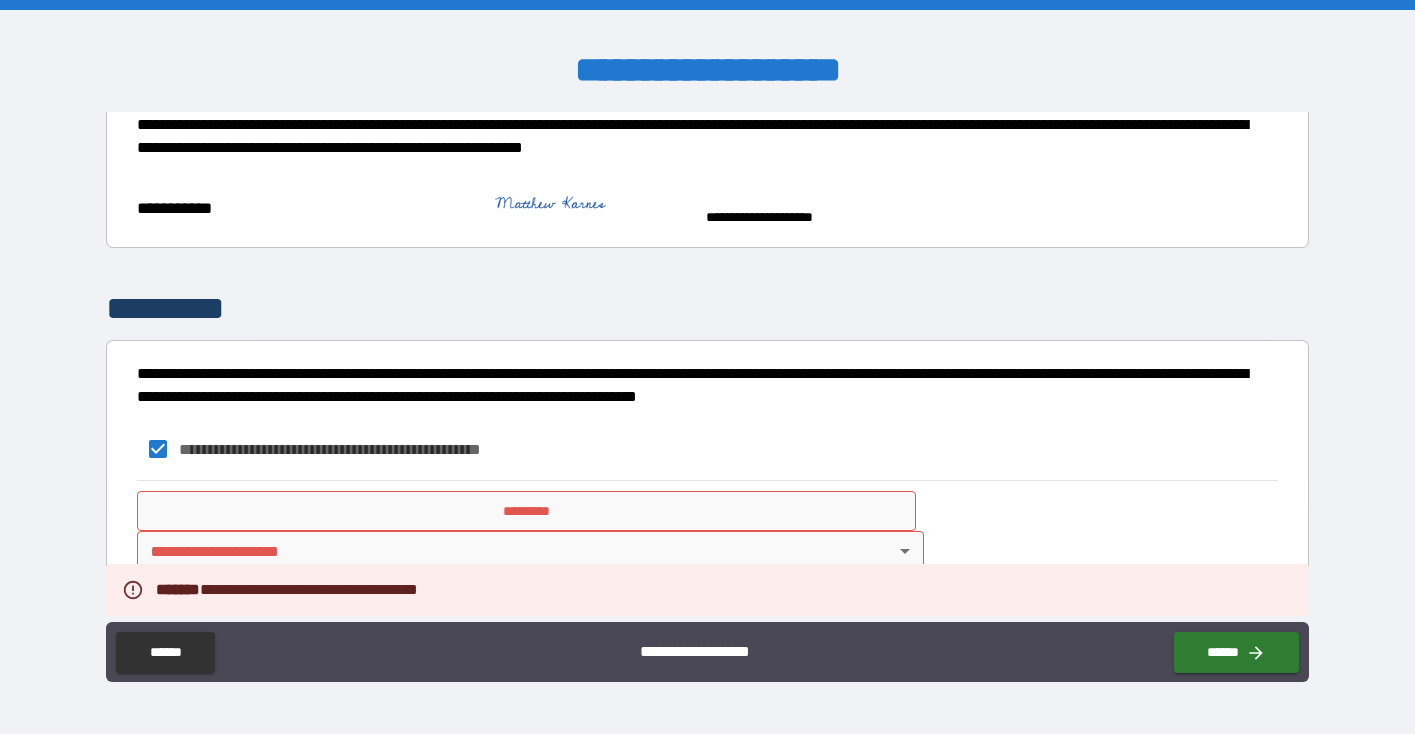 click on "**********" at bounding box center (707, 367) 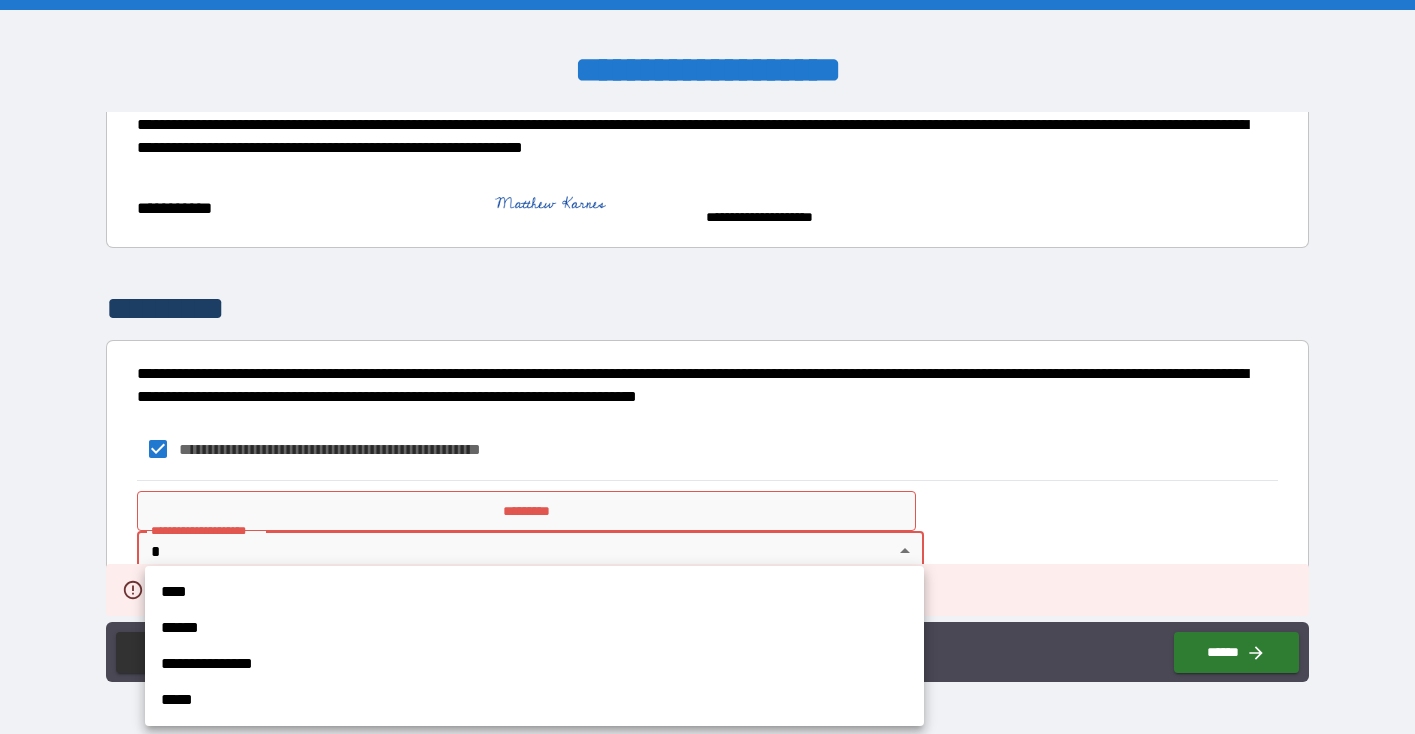 click on "****" at bounding box center (534, 592) 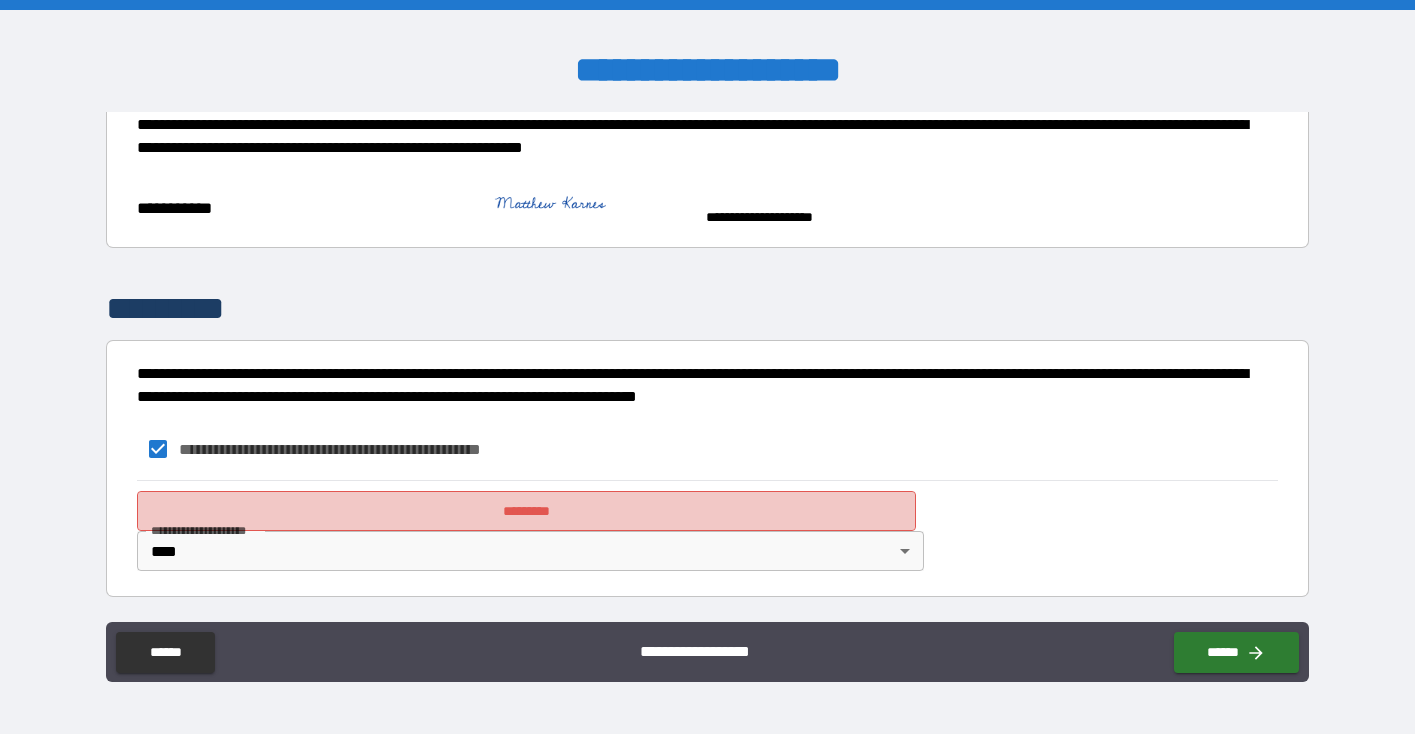 click on "*********" at bounding box center (526, 511) 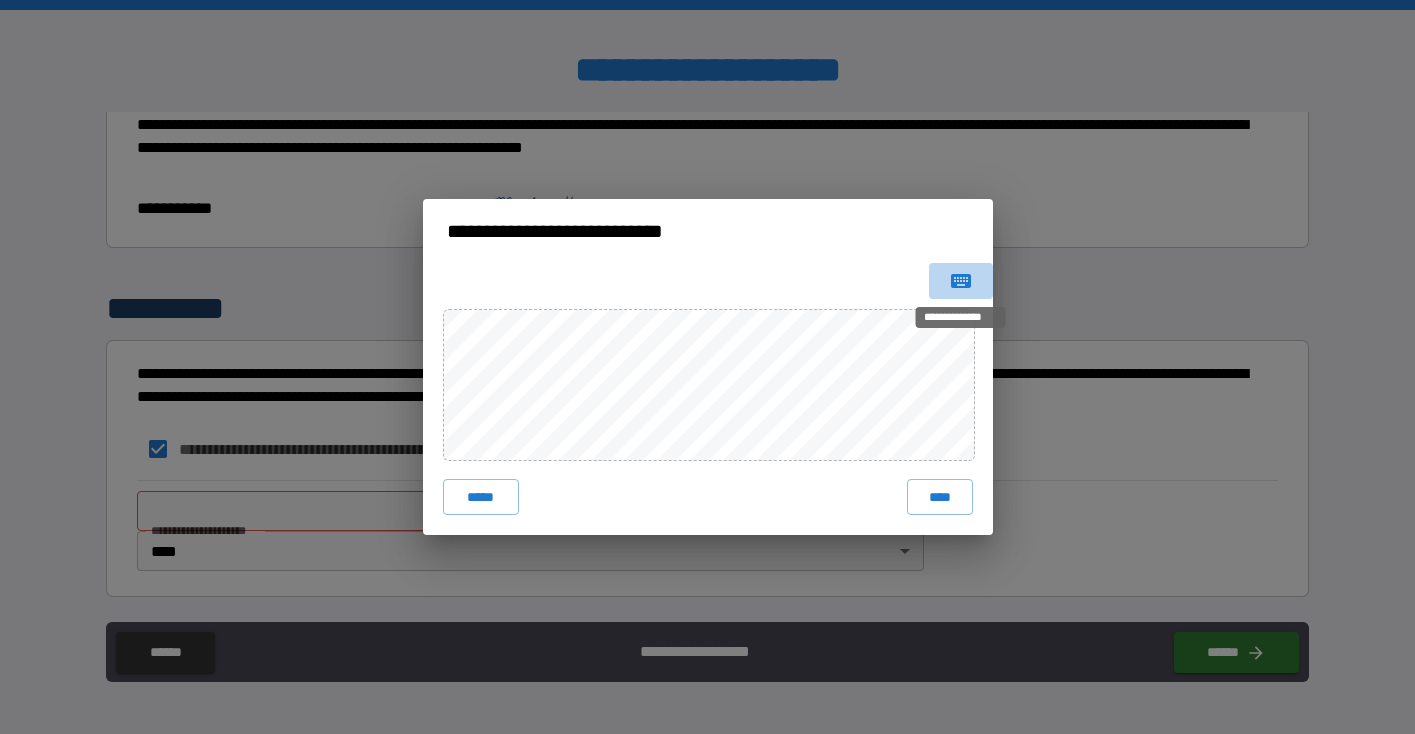 click 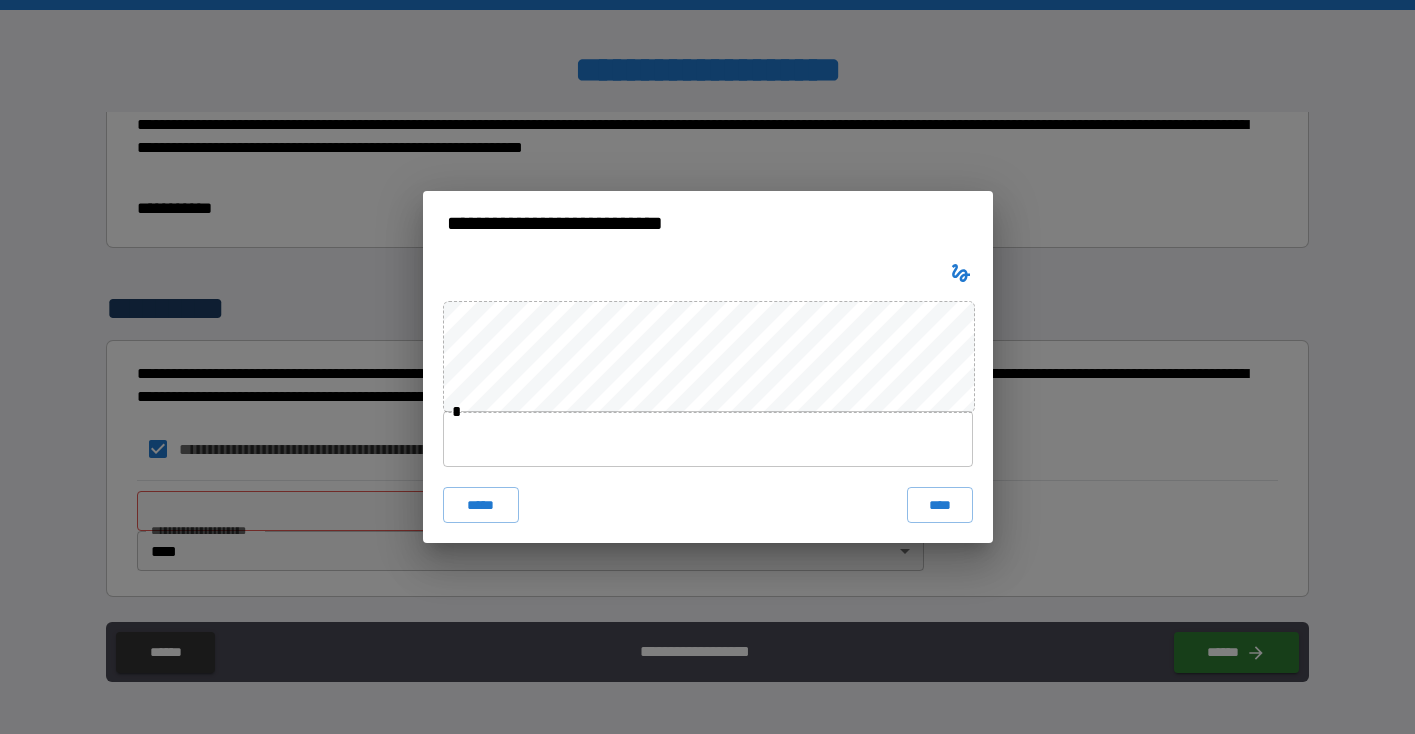click at bounding box center (708, 439) 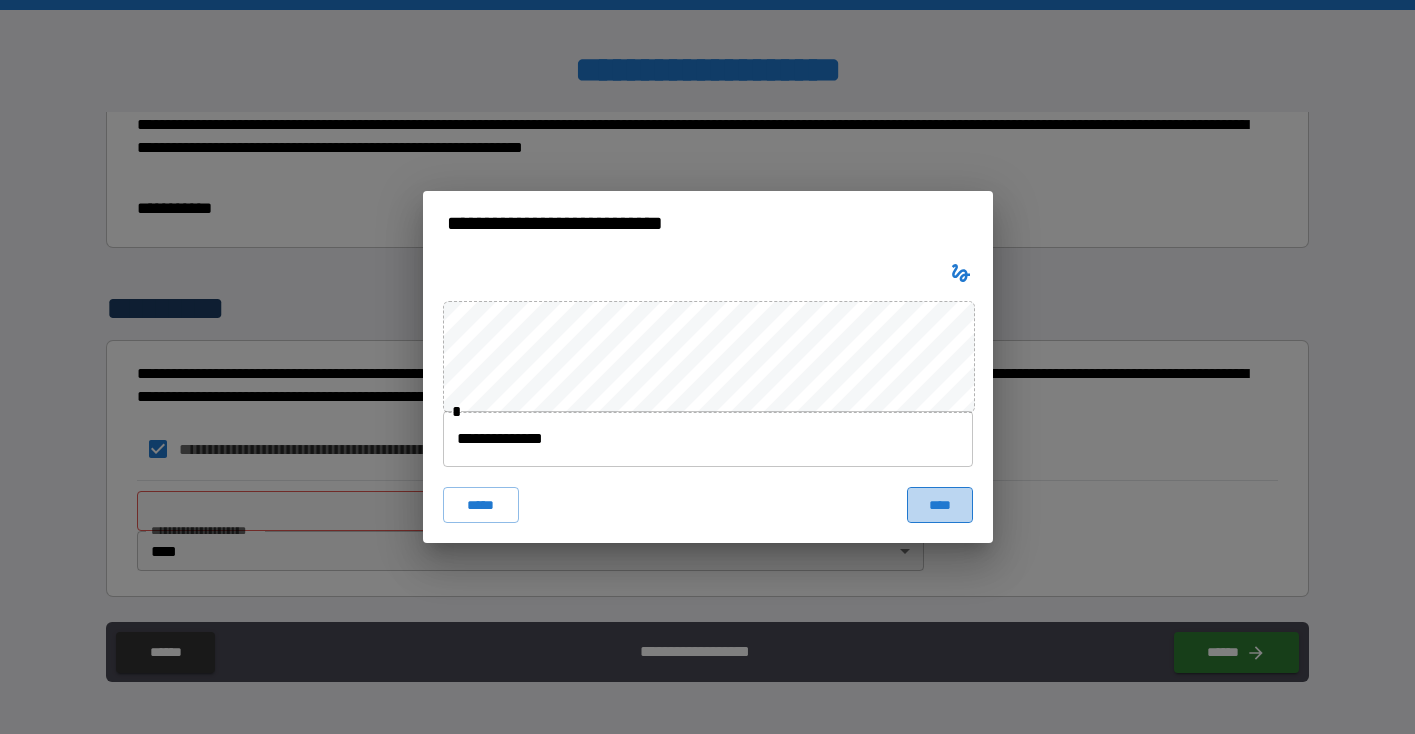 click on "****" at bounding box center [940, 505] 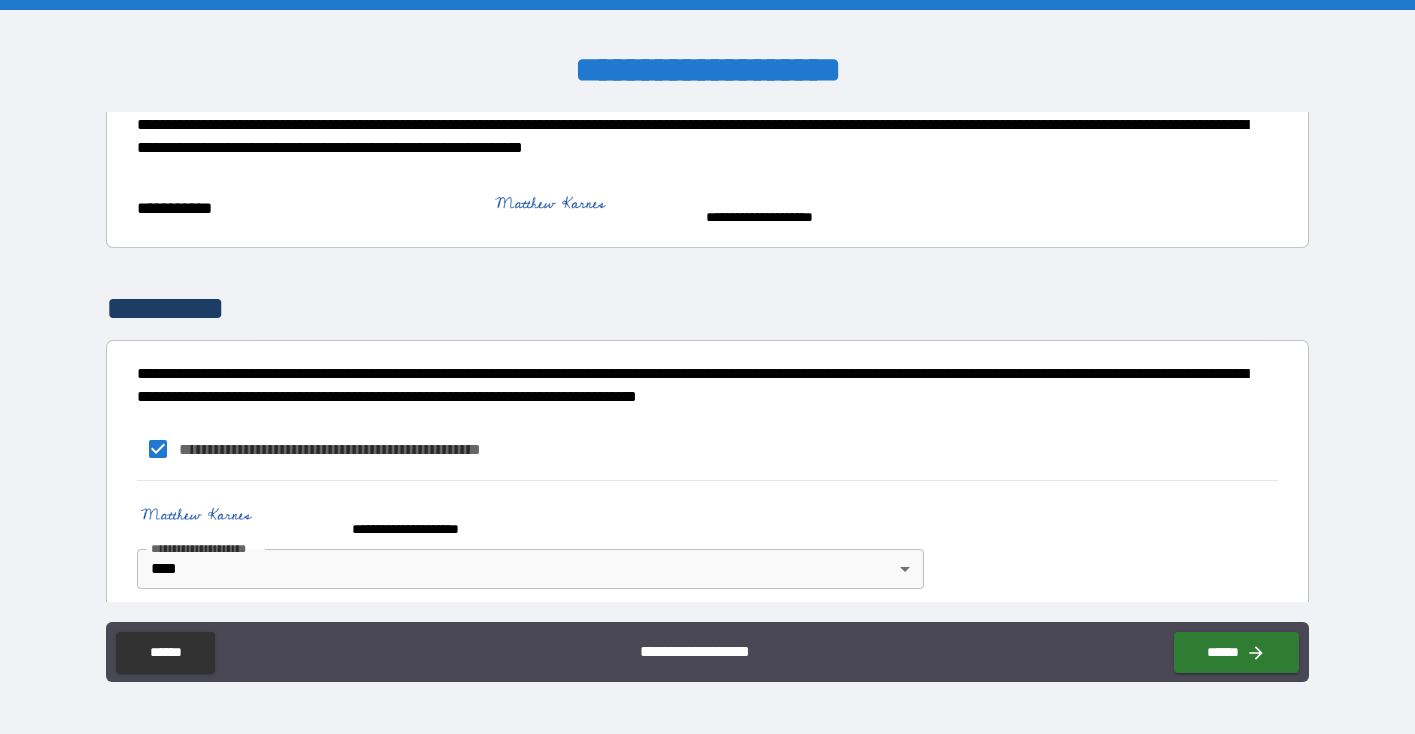 scroll, scrollTop: 326, scrollLeft: 0, axis: vertical 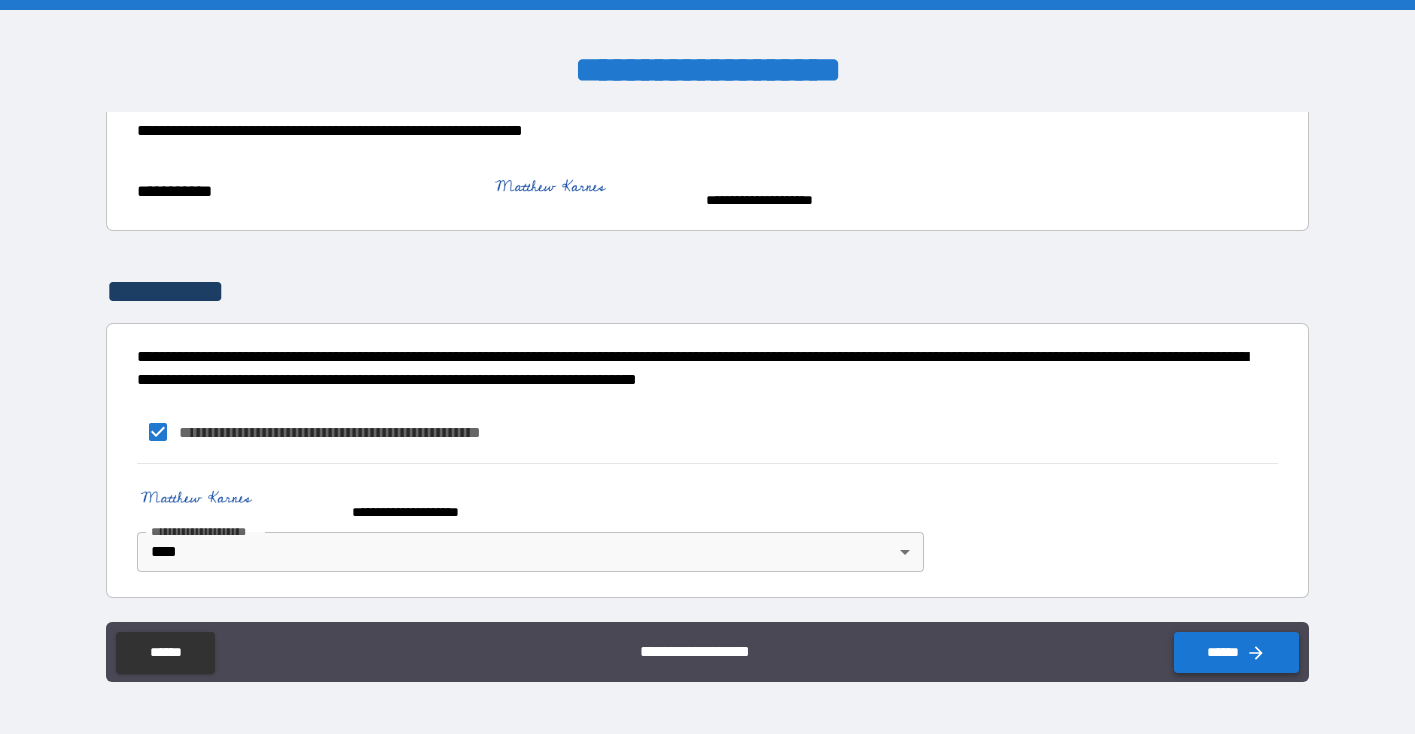 click on "******" at bounding box center [1236, 652] 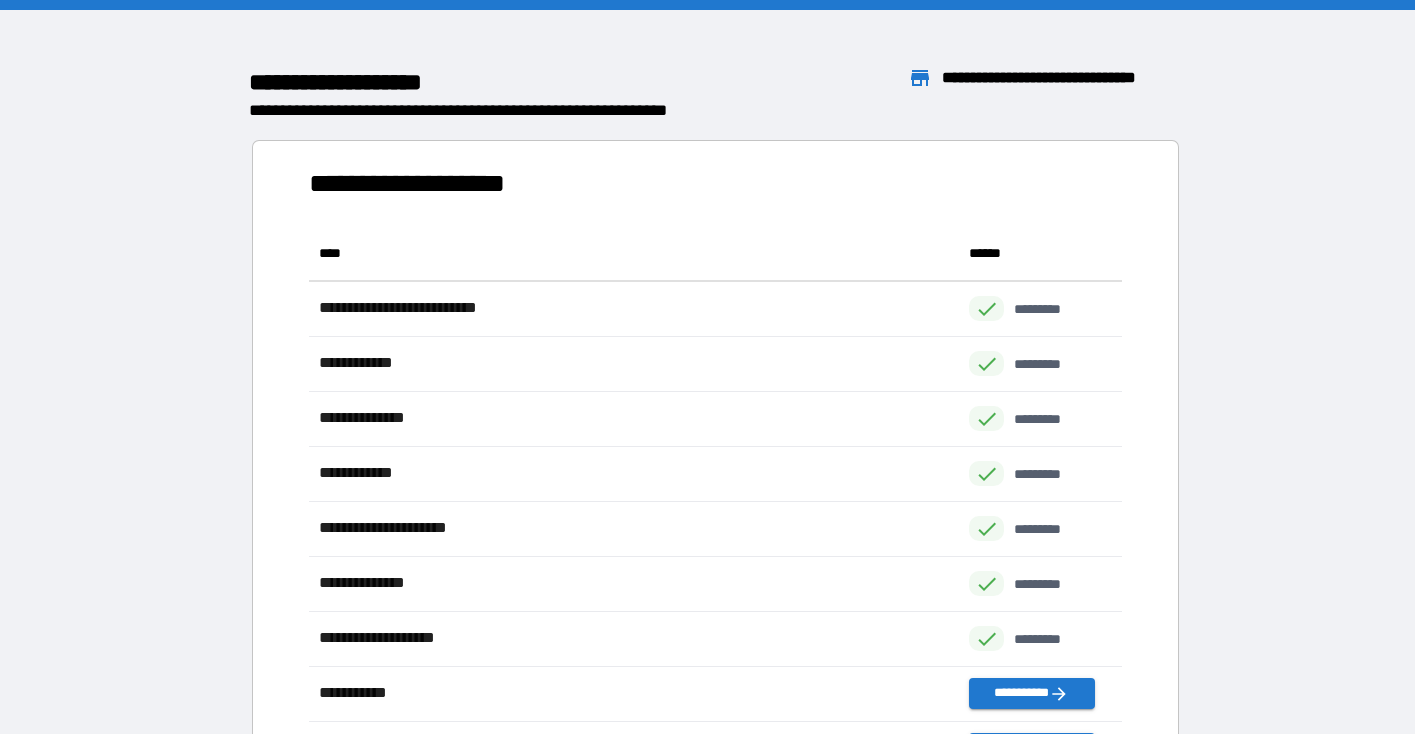 scroll, scrollTop: 1, scrollLeft: 0, axis: vertical 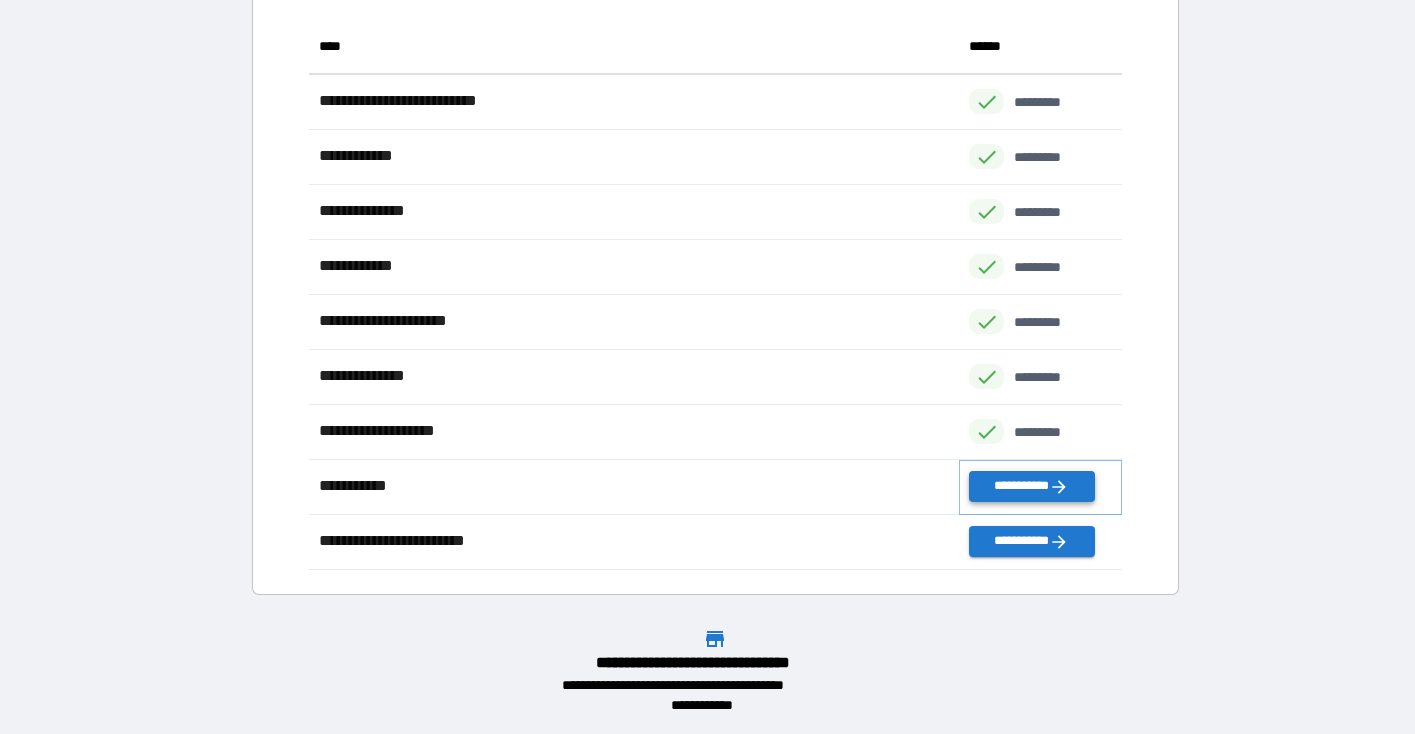 click on "**********" at bounding box center [1031, 486] 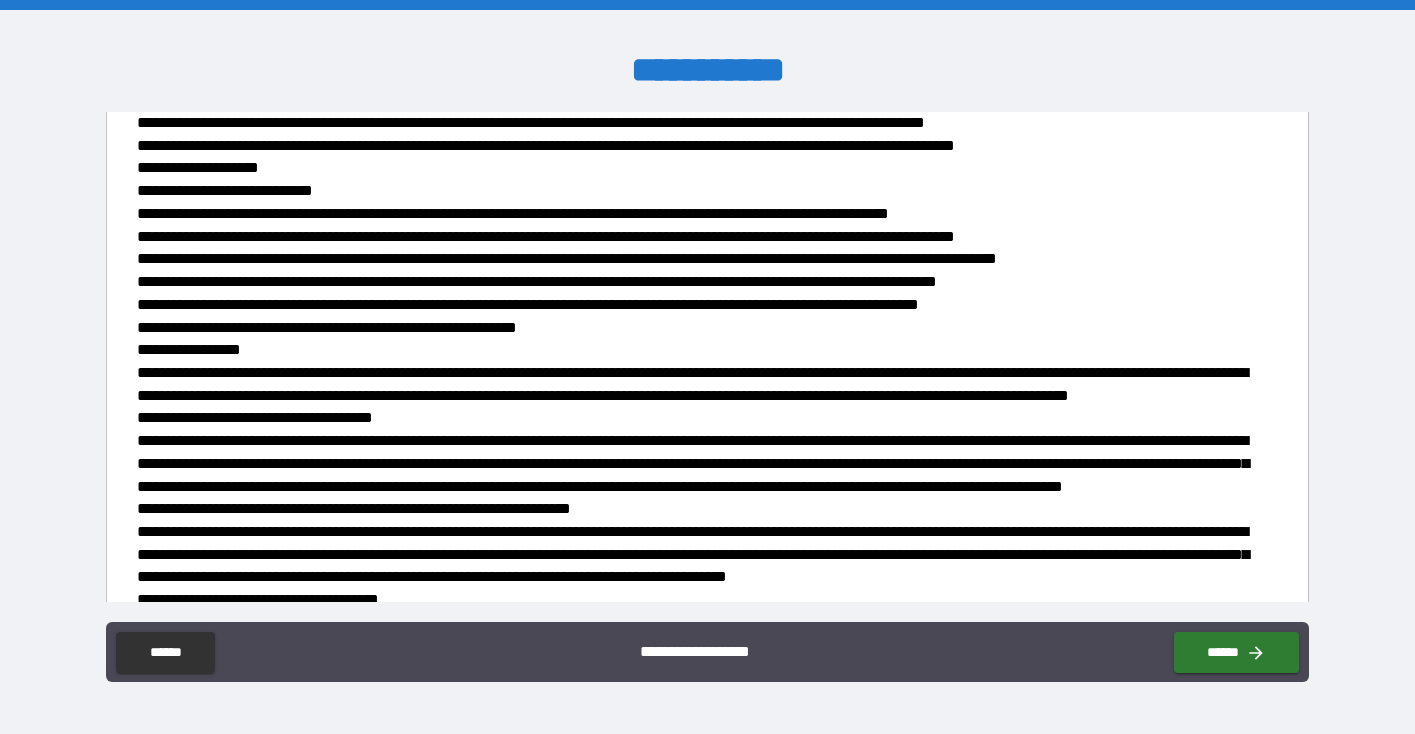 scroll, scrollTop: 2263, scrollLeft: 0, axis: vertical 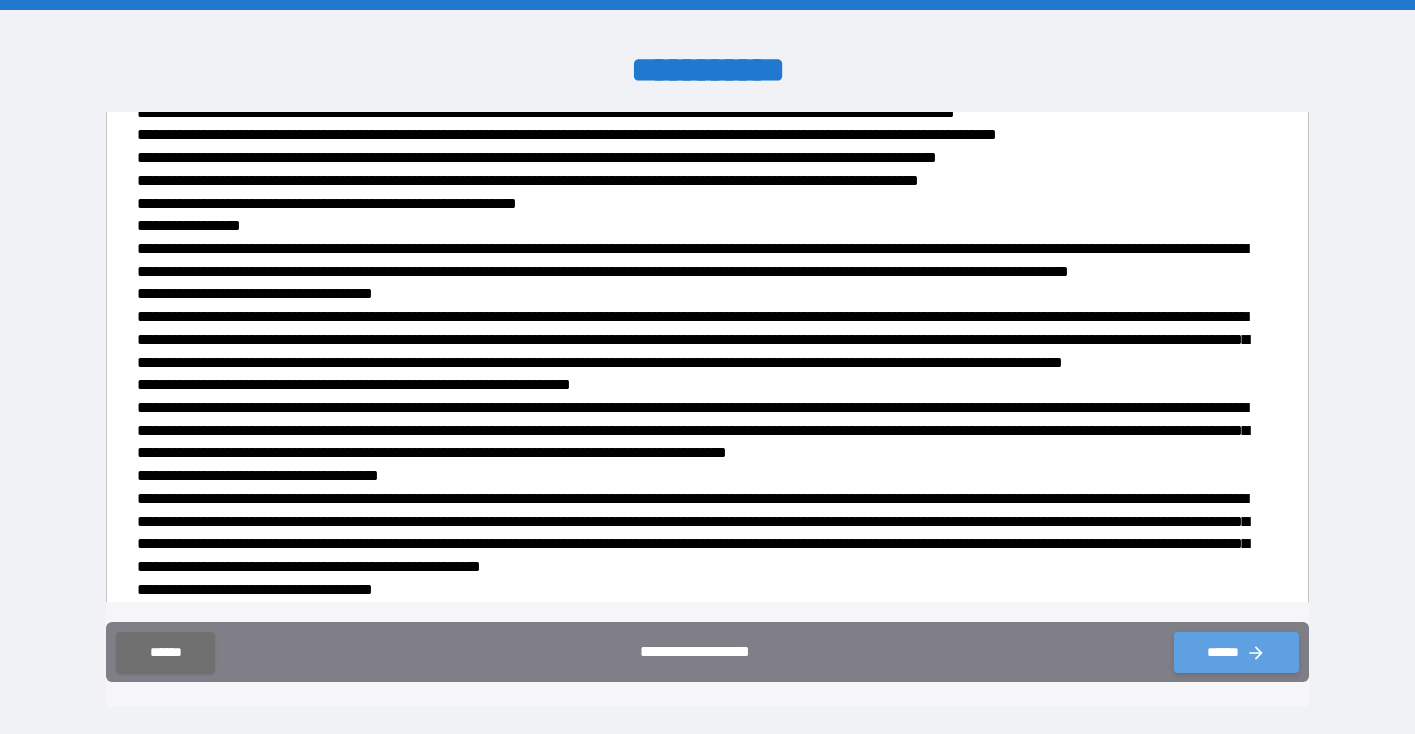 click on "******" at bounding box center (1236, 652) 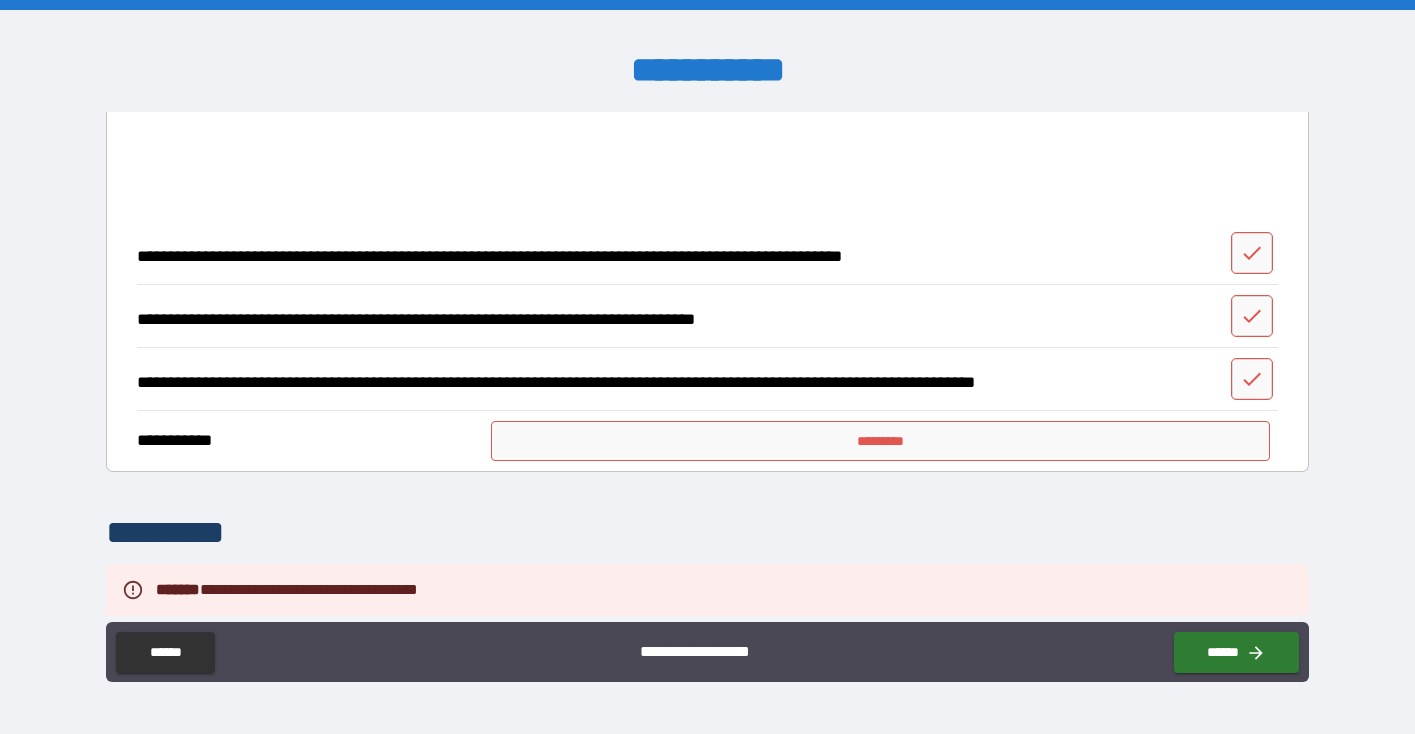 scroll, scrollTop: 3241, scrollLeft: 0, axis: vertical 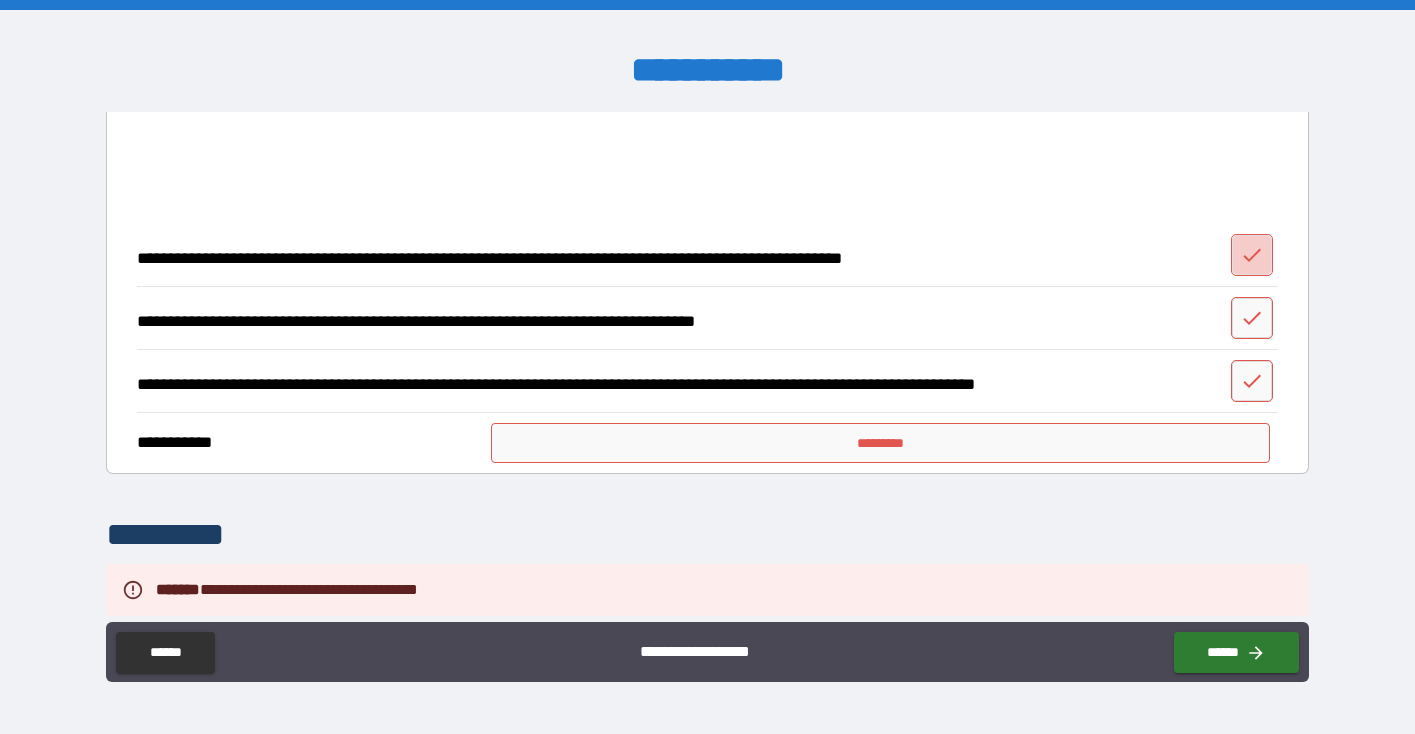 click 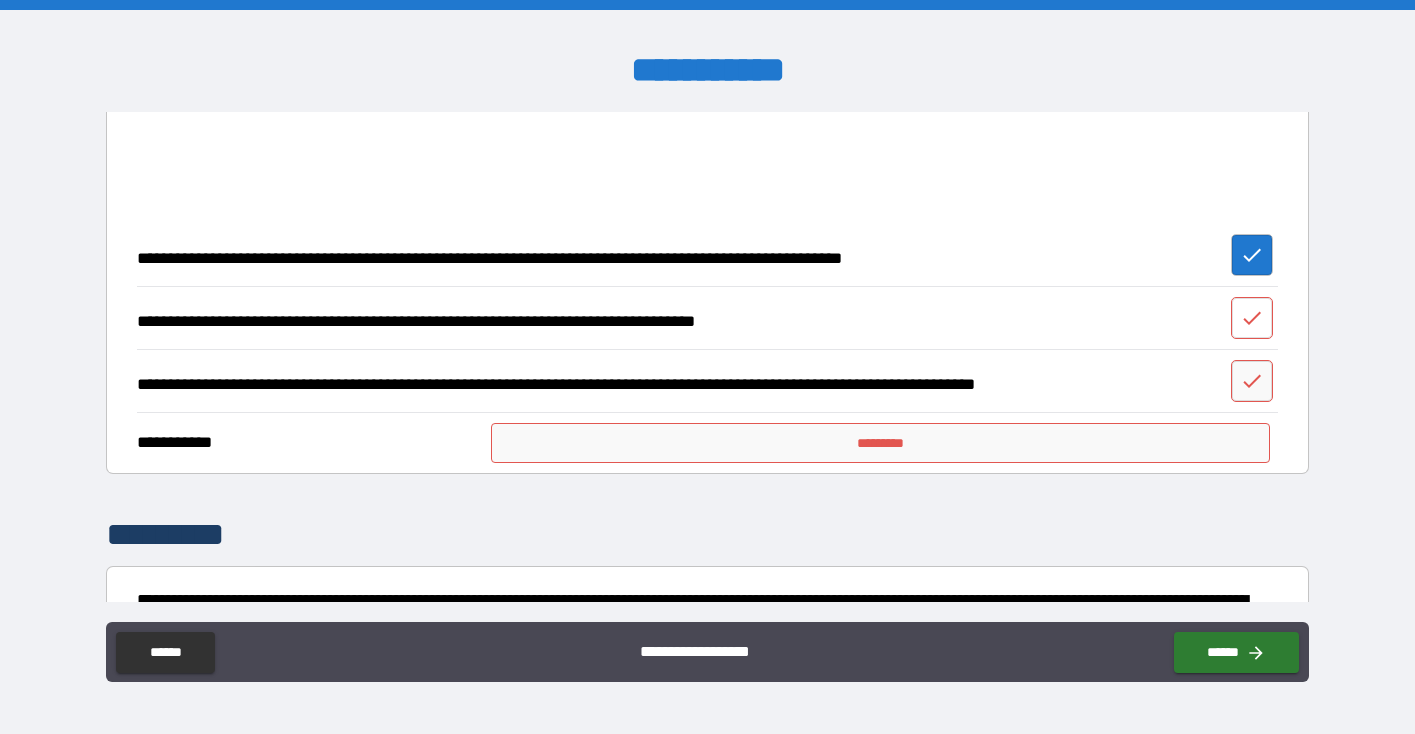 click 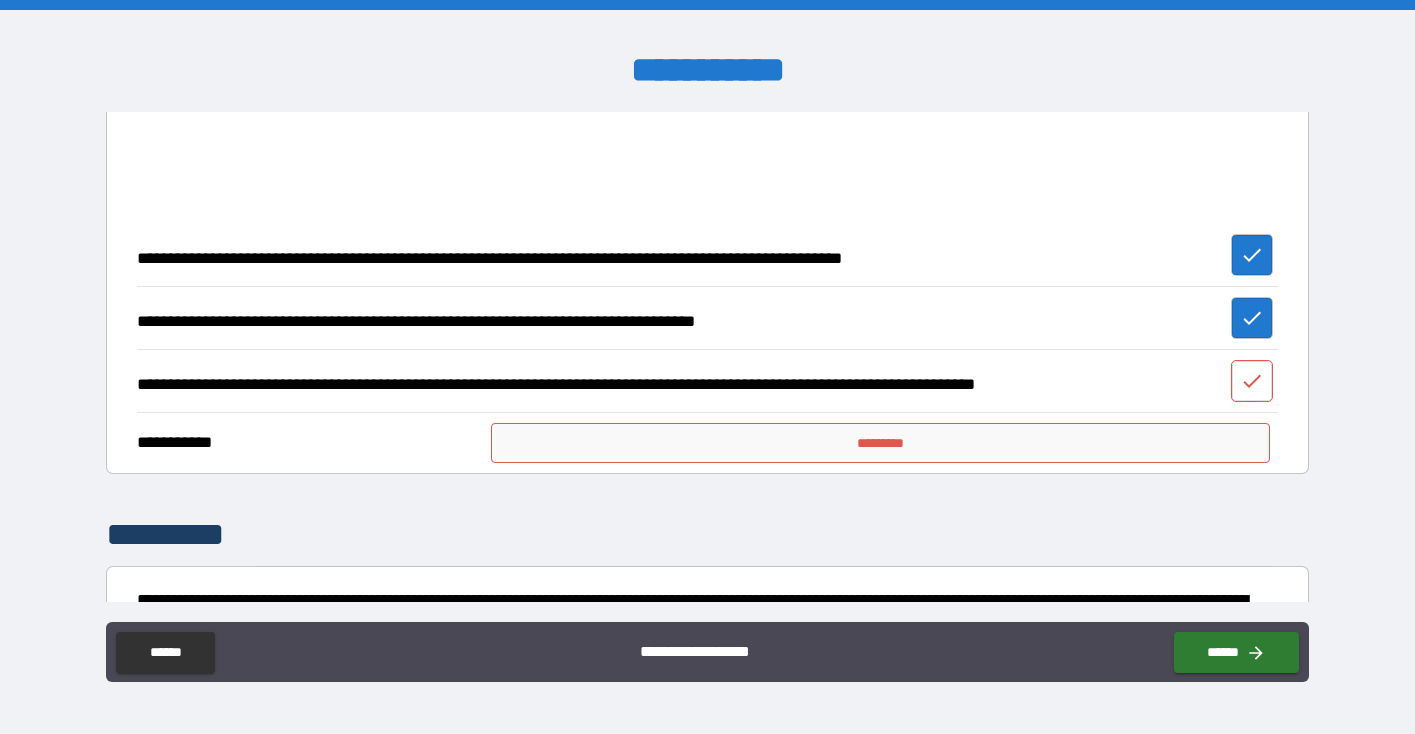 click 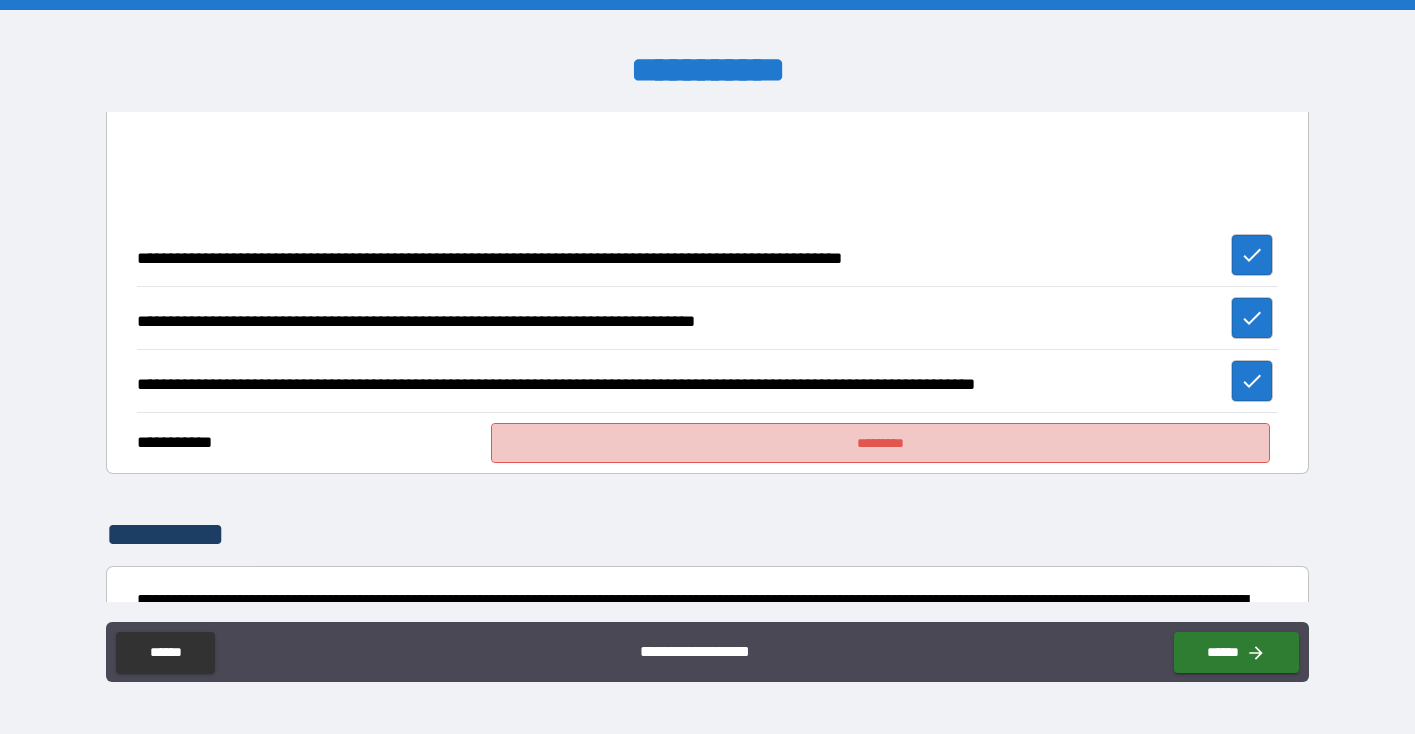 click on "*********" at bounding box center [880, 443] 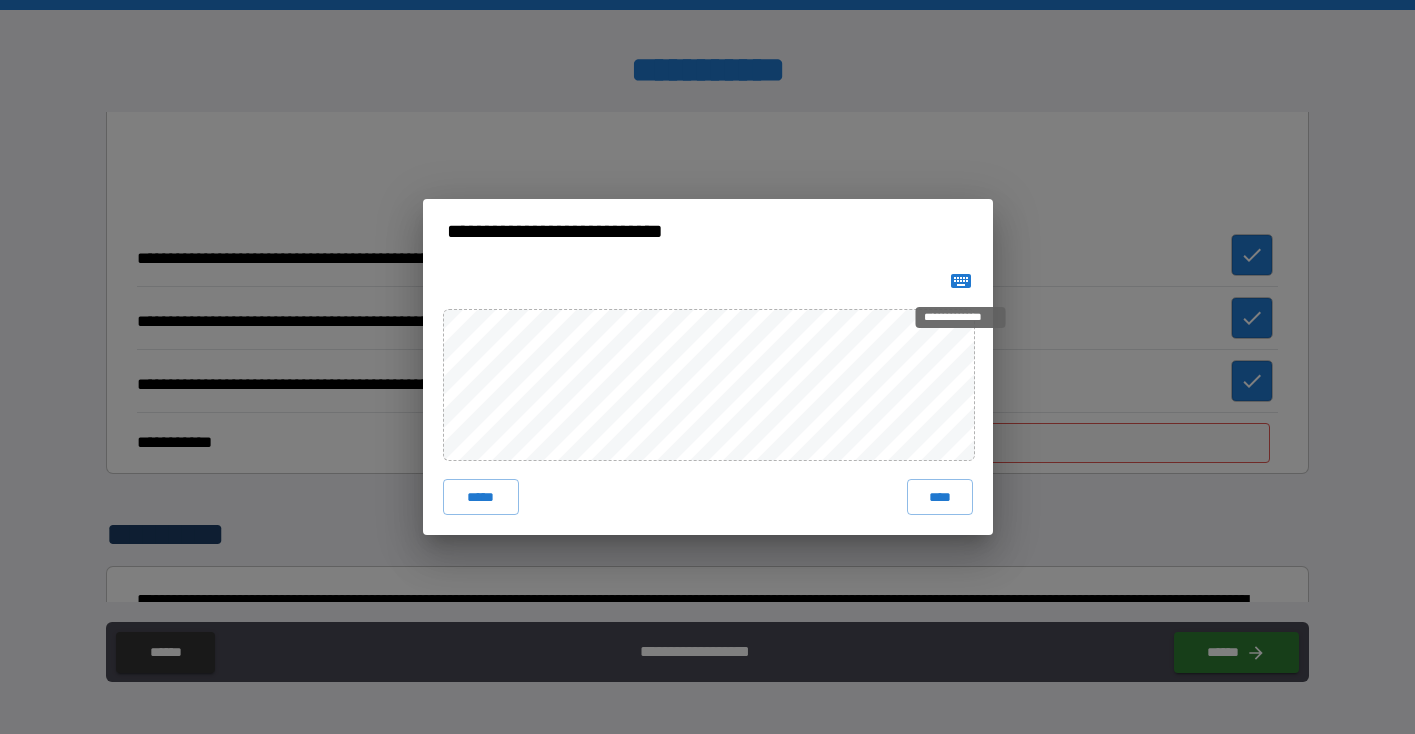 click 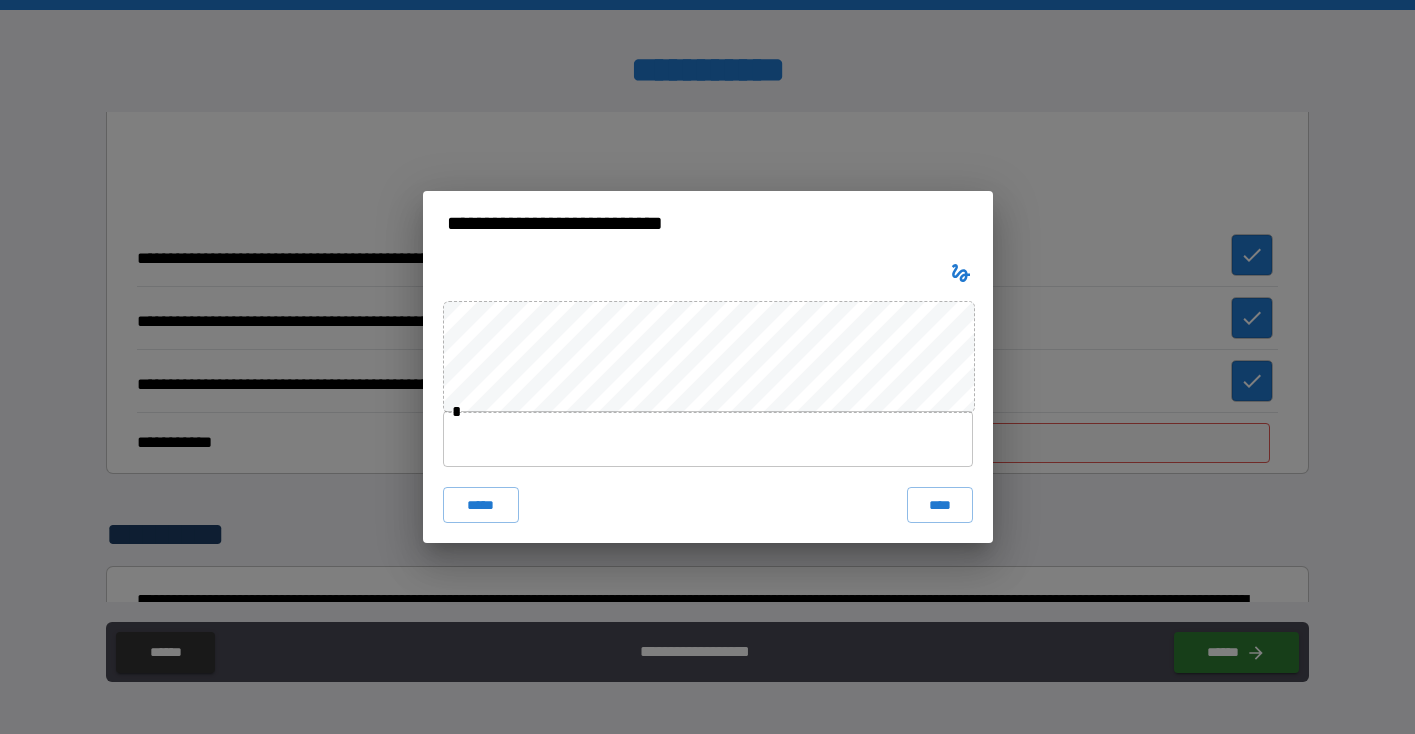 click at bounding box center [708, 439] 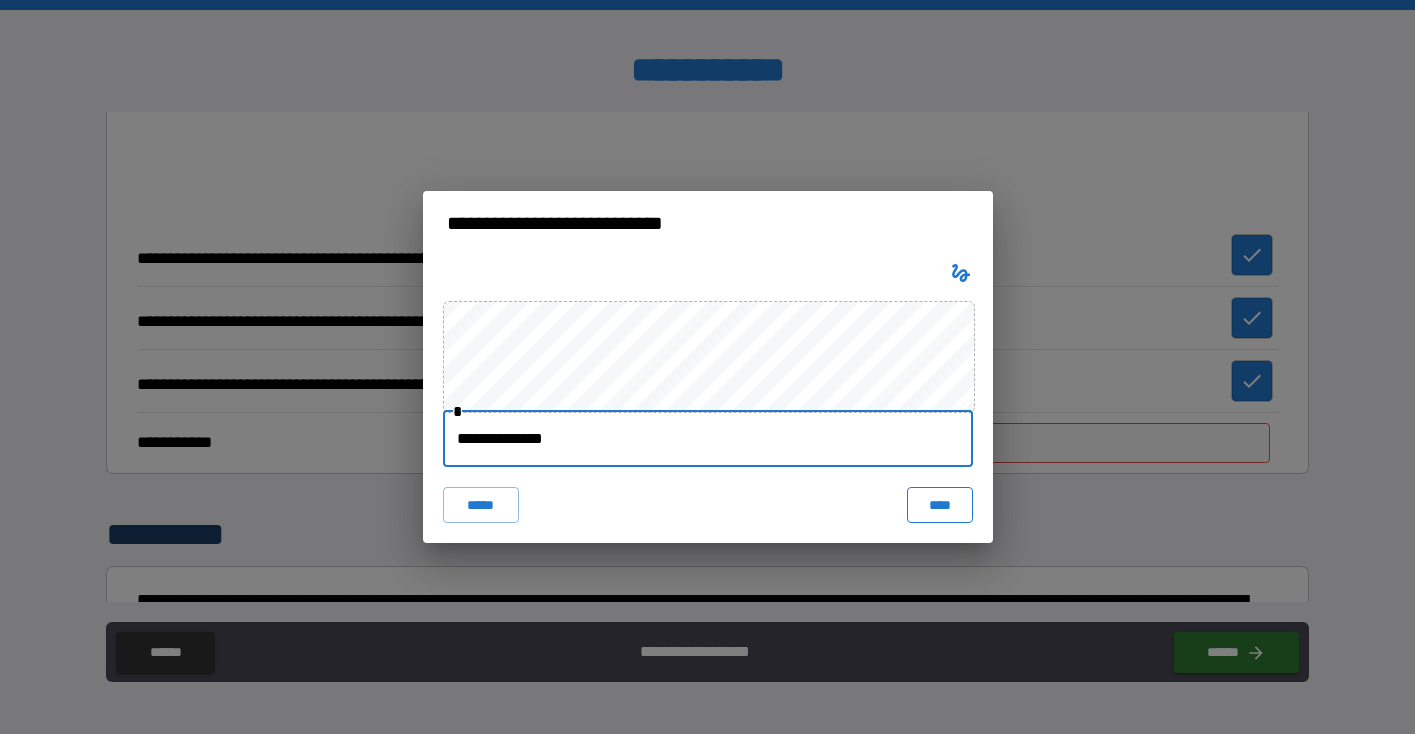 click on "****" at bounding box center [940, 505] 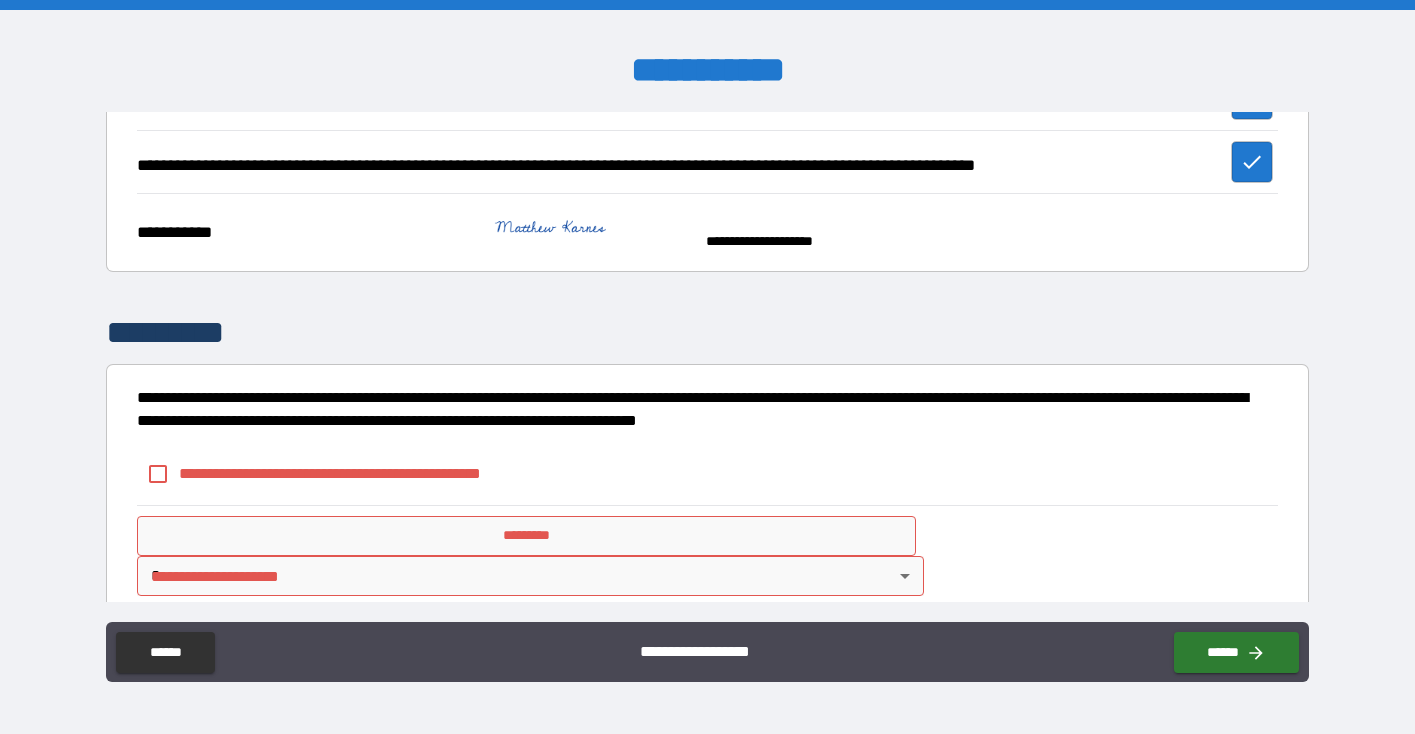 scroll, scrollTop: 3484, scrollLeft: 0, axis: vertical 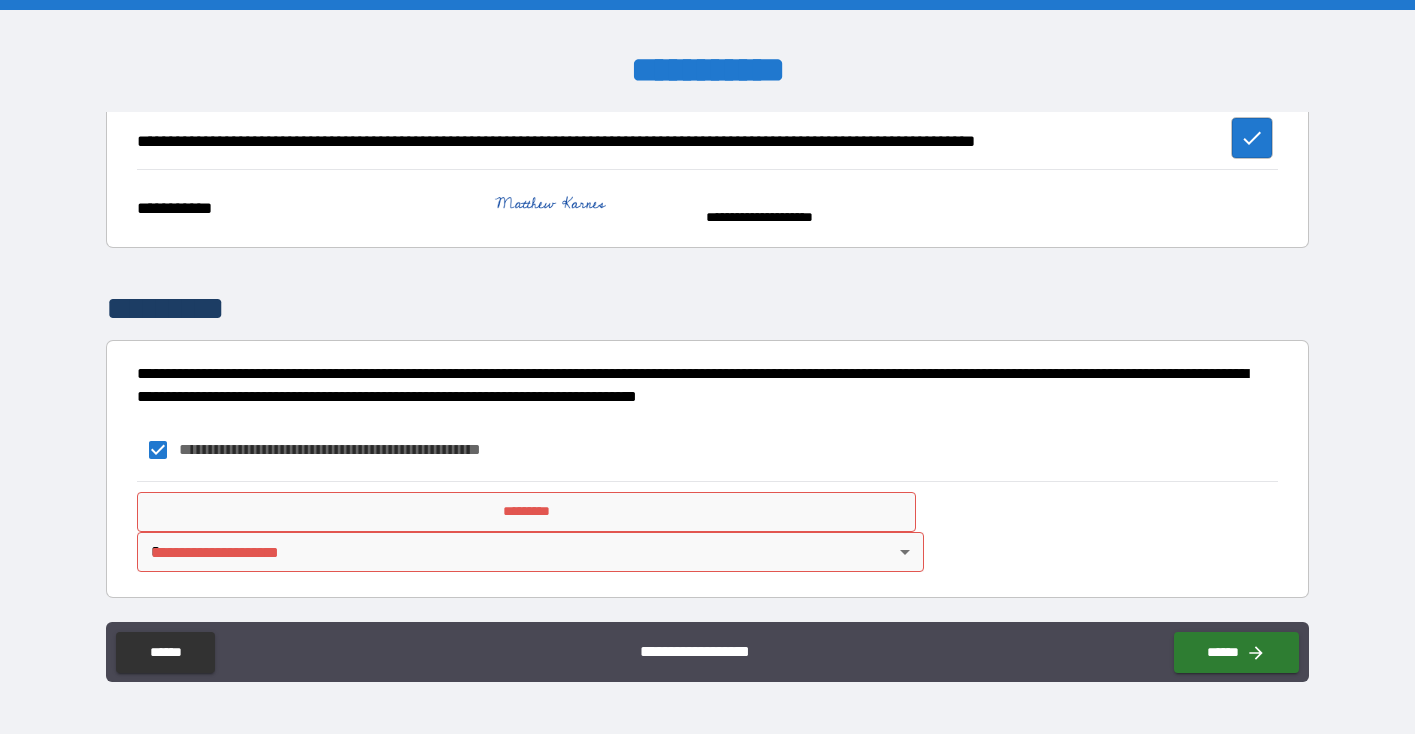 click on "**********" at bounding box center (707, 531) 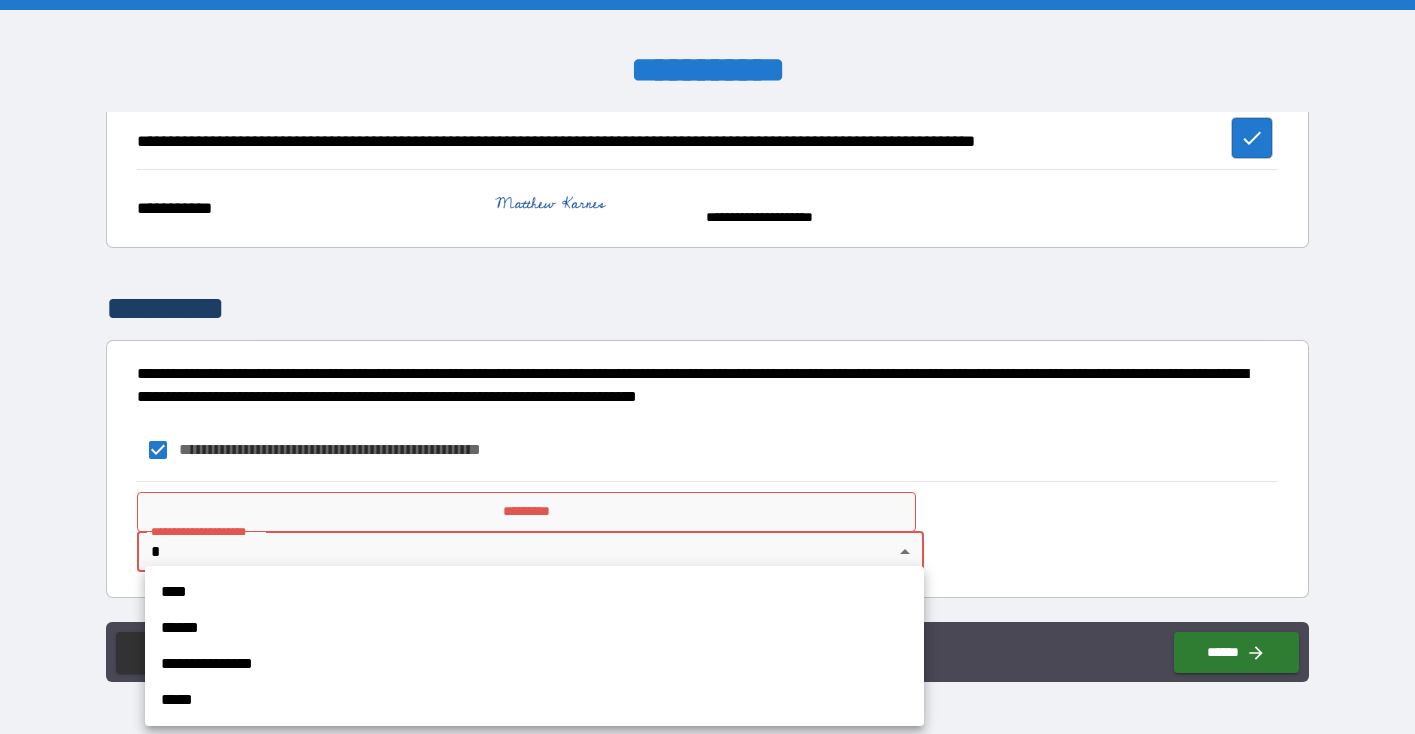click on "****" at bounding box center (534, 592) 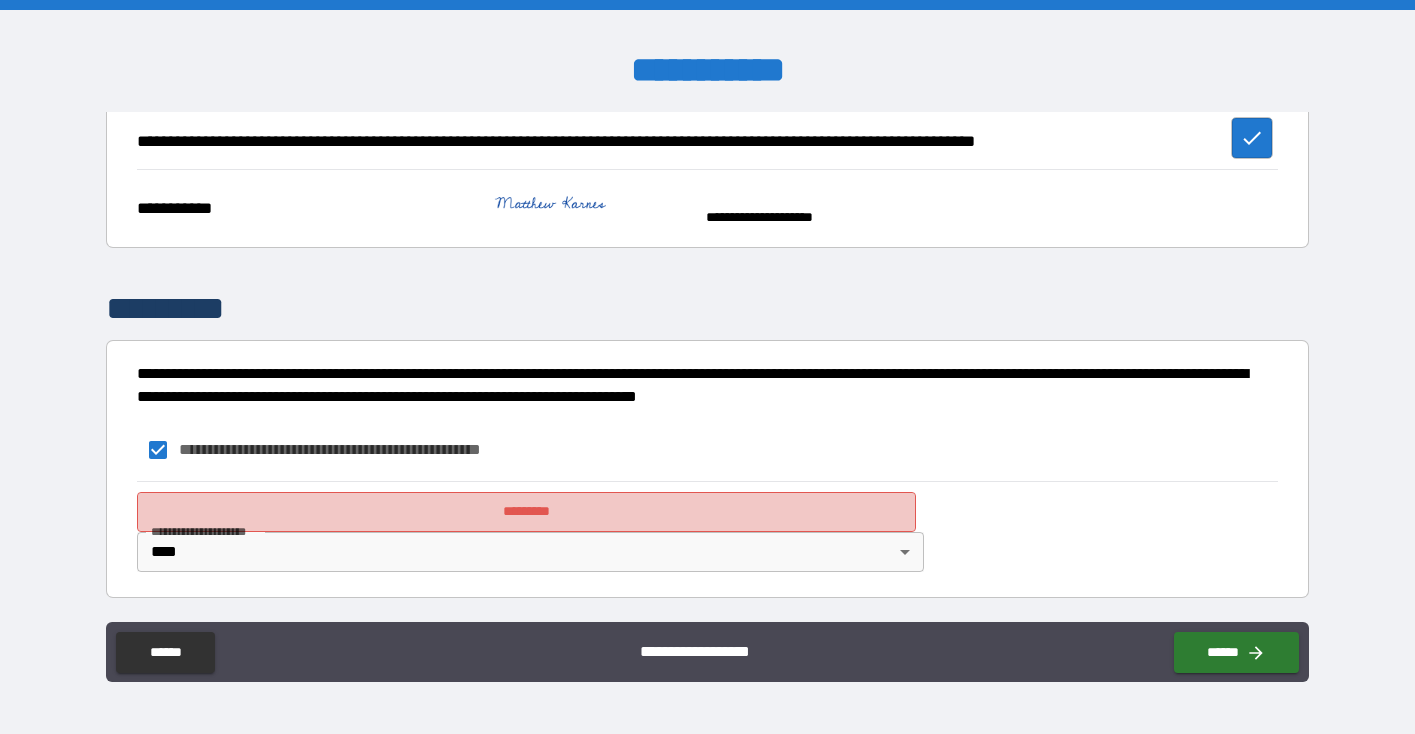 click on "*********" at bounding box center (526, 512) 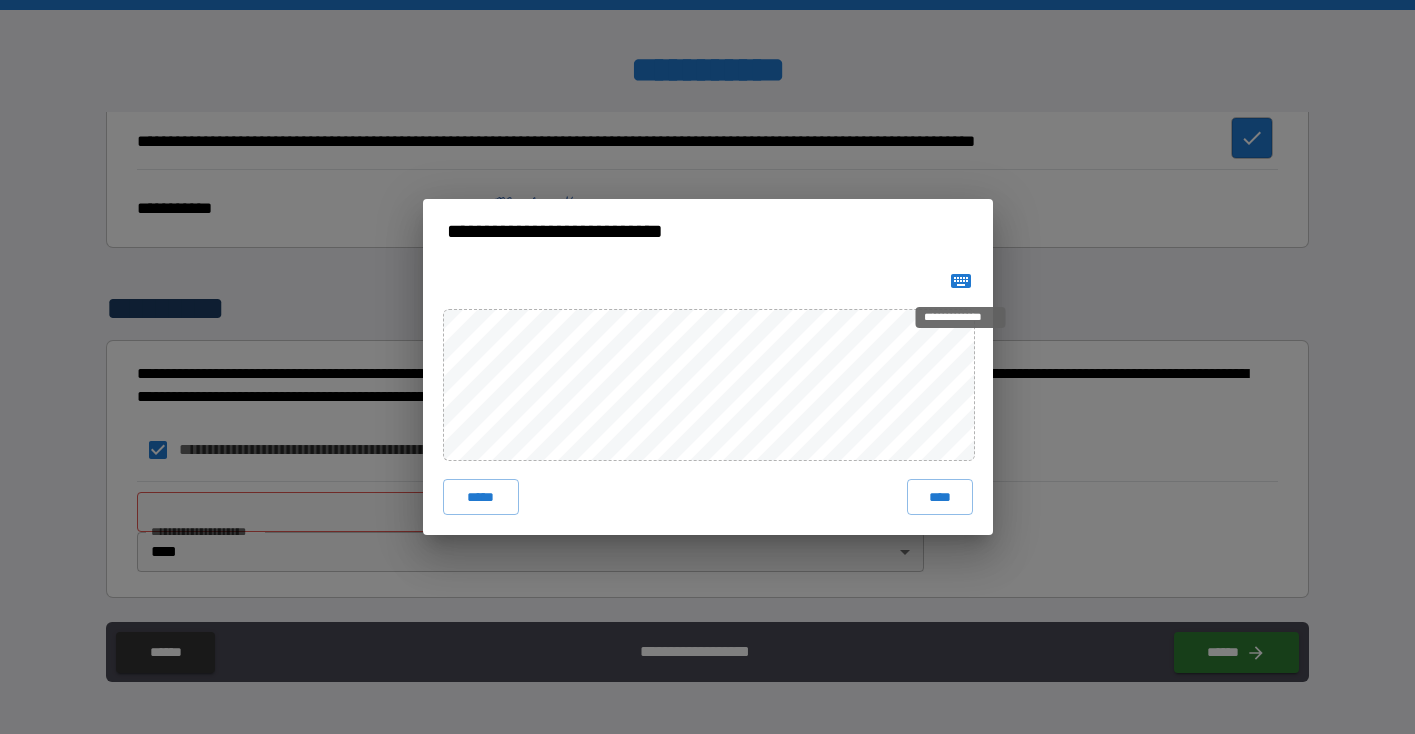 click 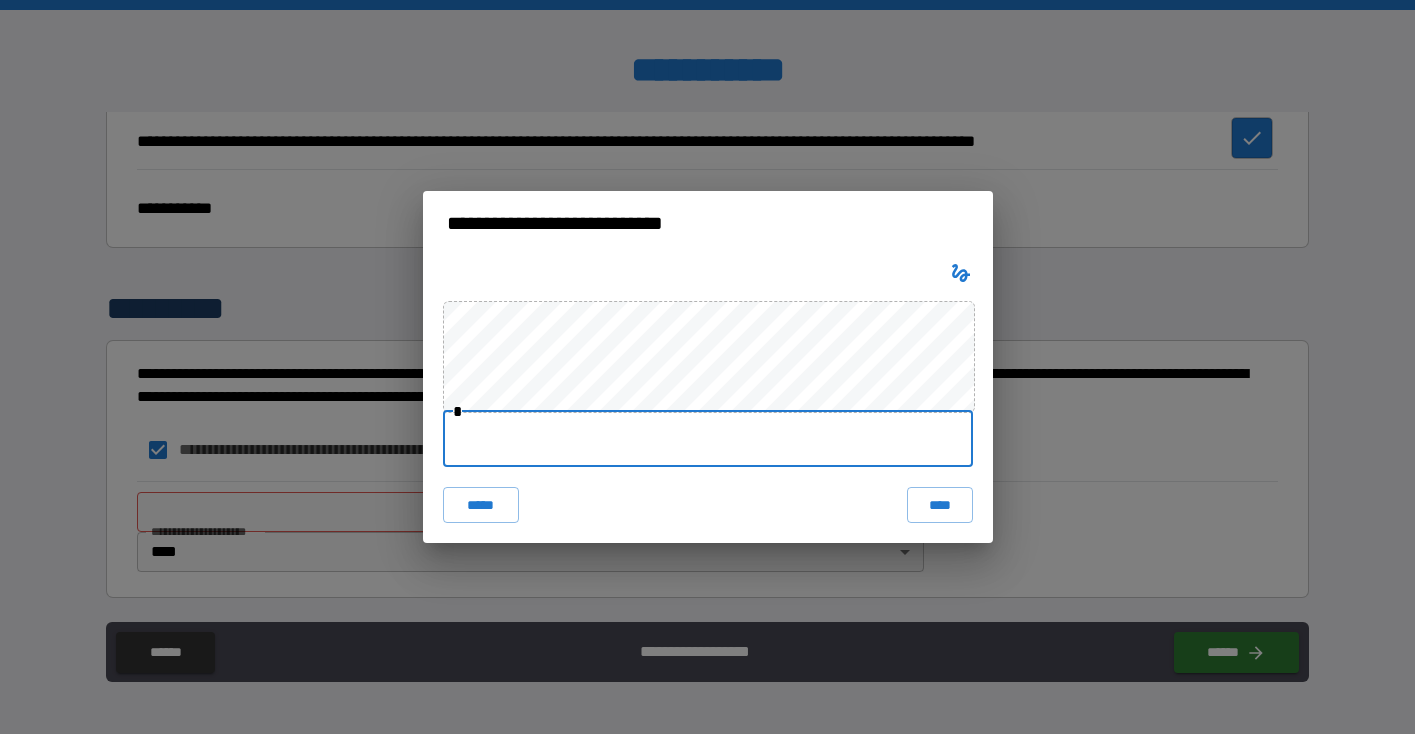 click at bounding box center [708, 439] 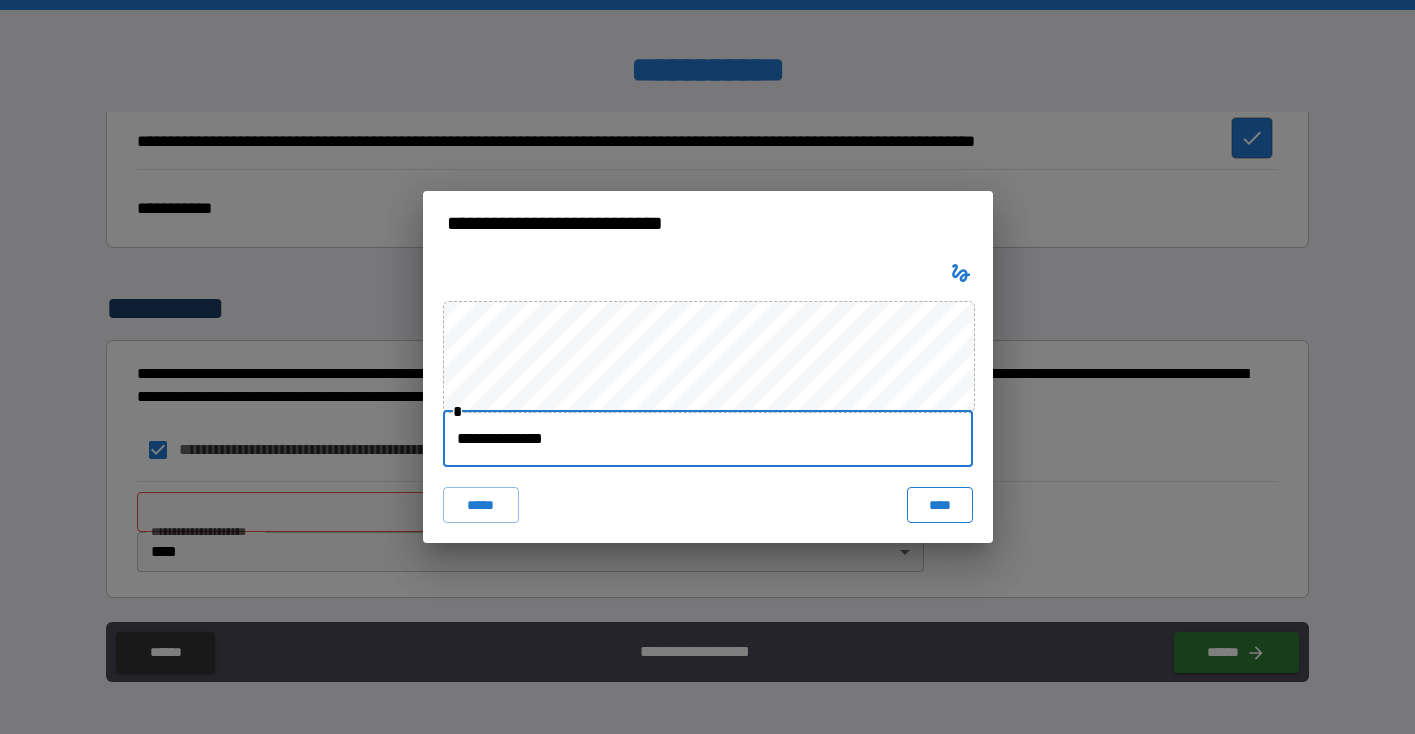 click on "****" at bounding box center [940, 505] 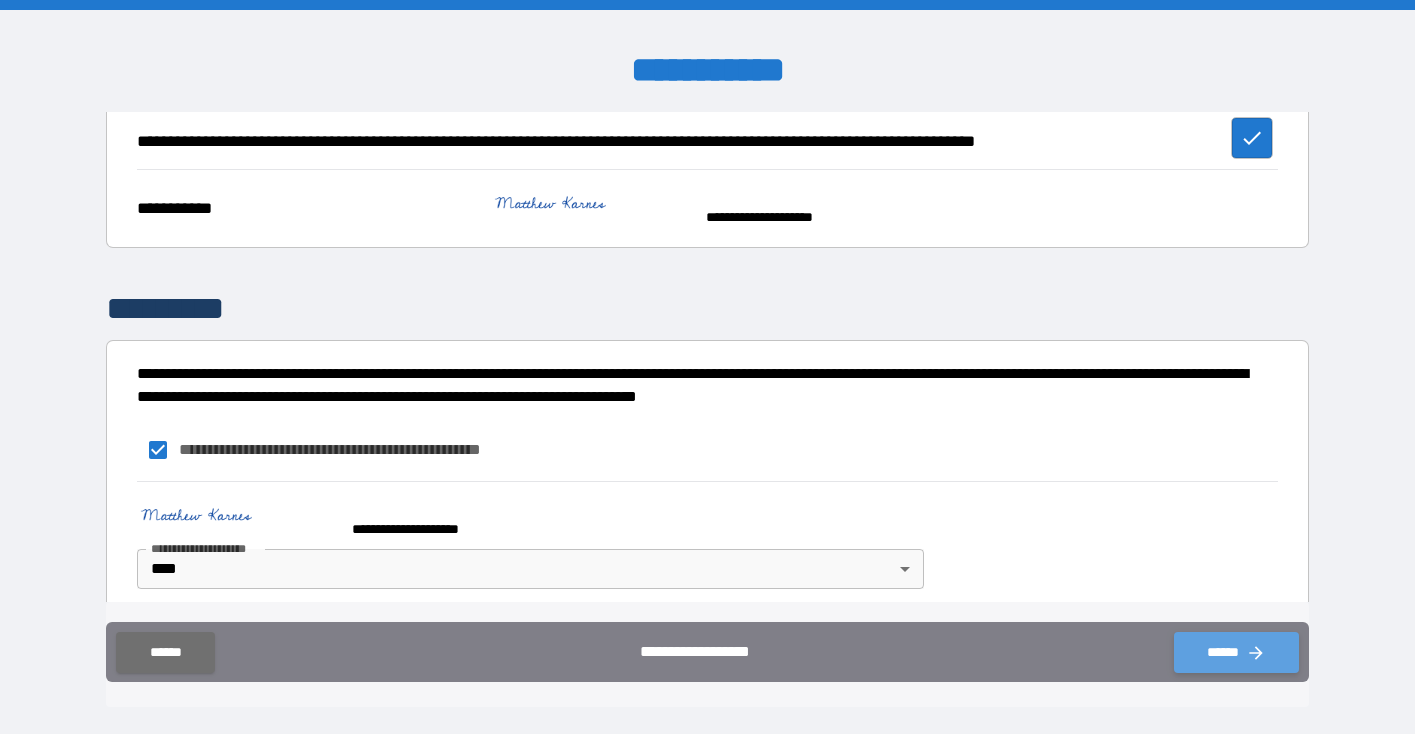 click on "******" at bounding box center [1236, 652] 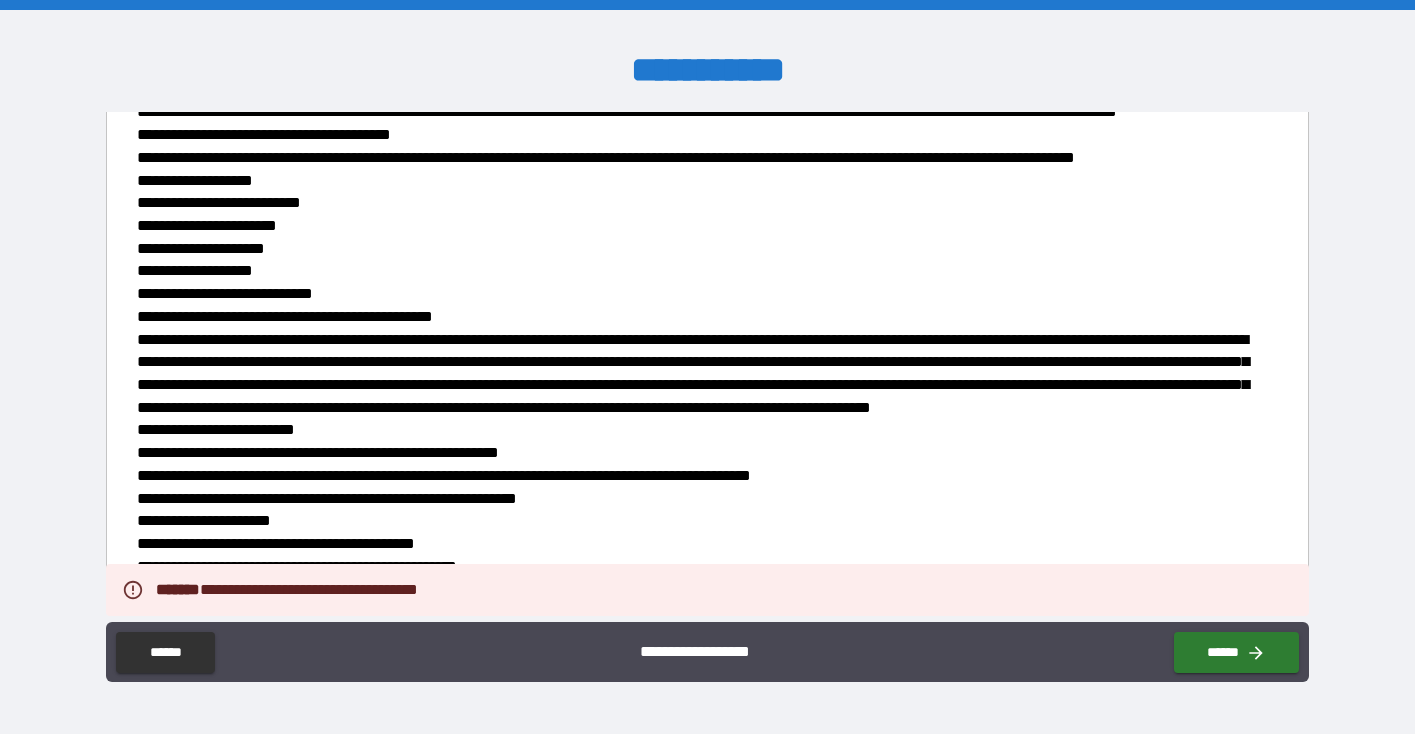 scroll, scrollTop: 0, scrollLeft: 0, axis: both 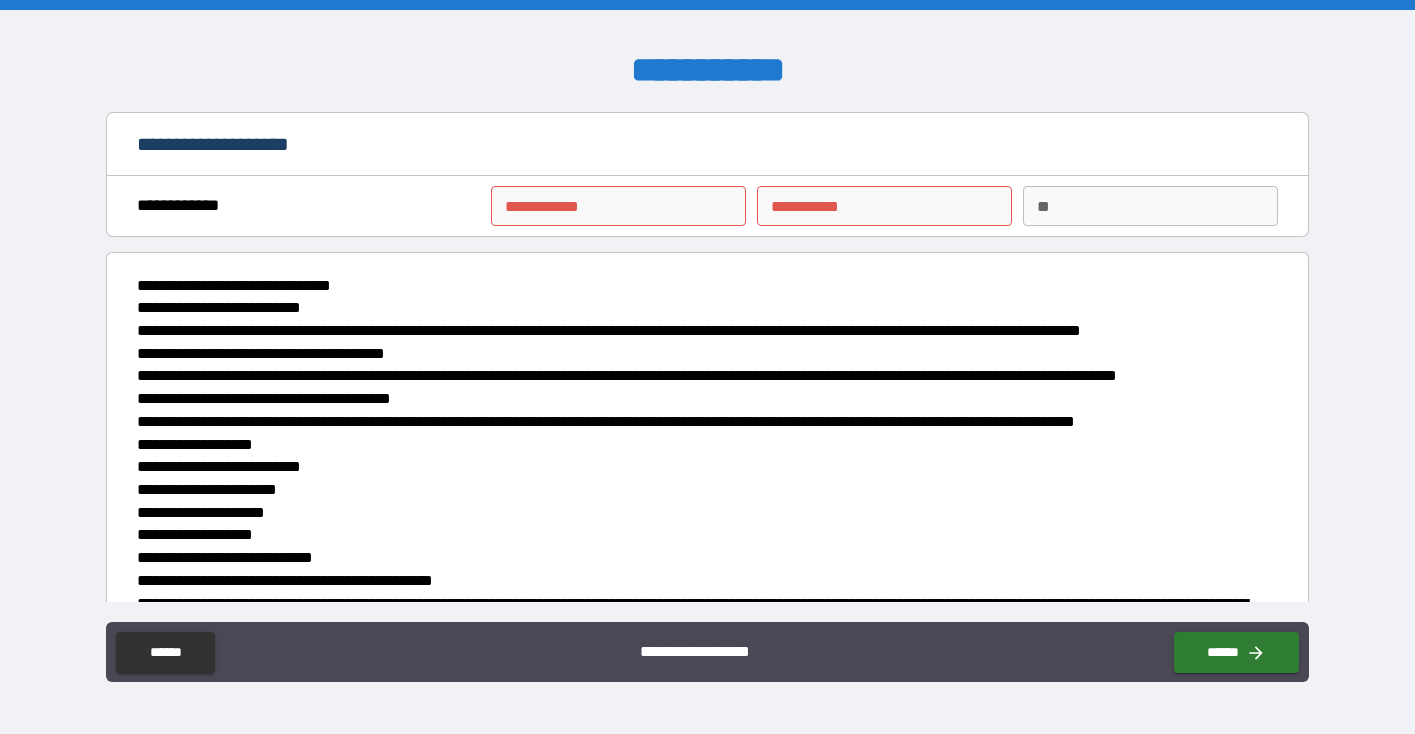 click on "**********" at bounding box center (618, 206) 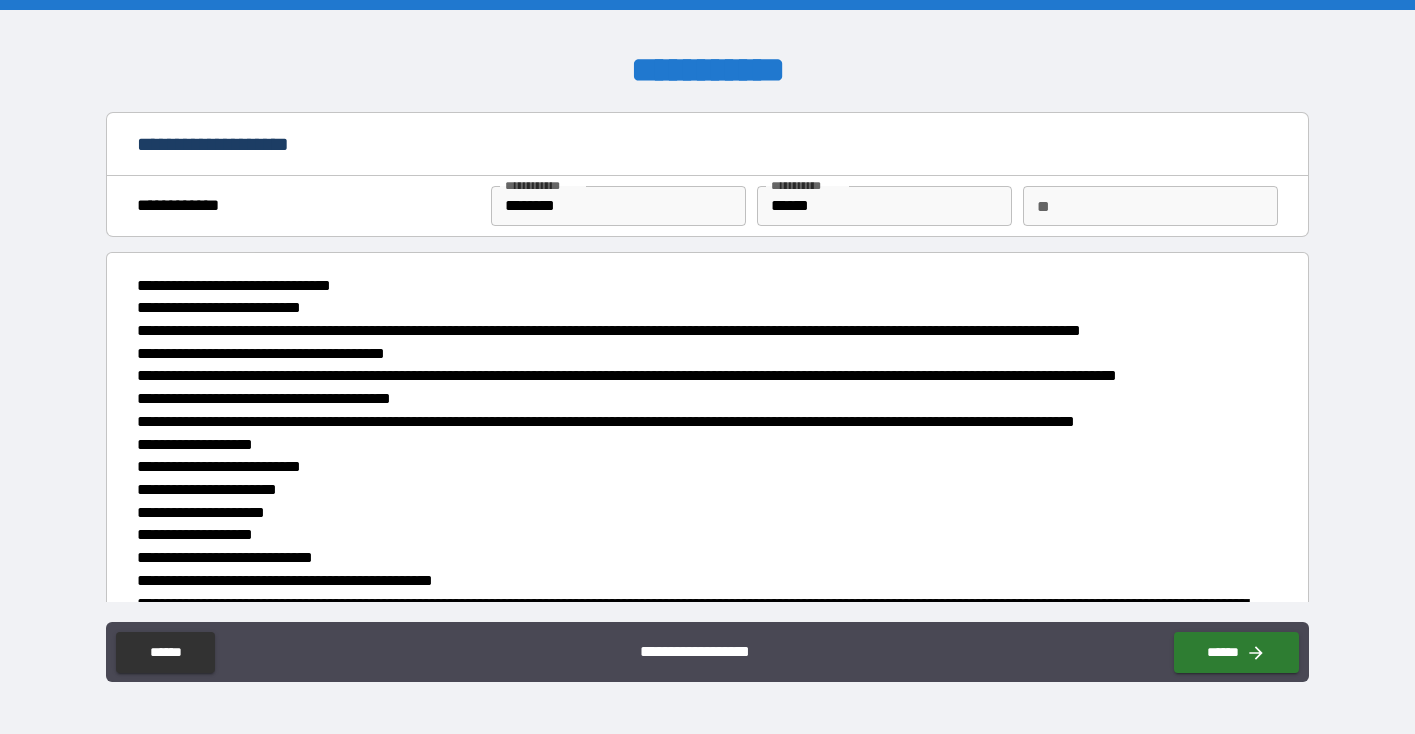 click on "**********" at bounding box center [701, 763] 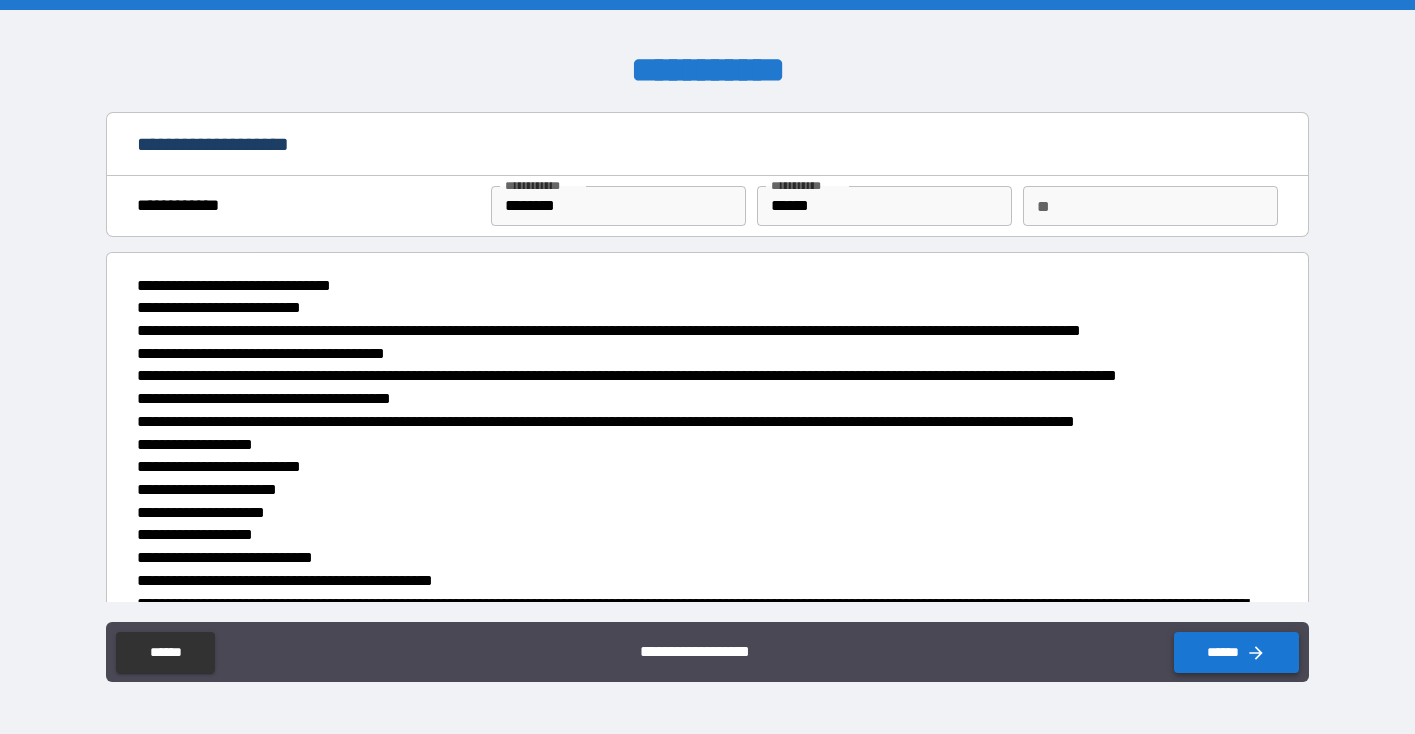 click on "******" at bounding box center [1236, 652] 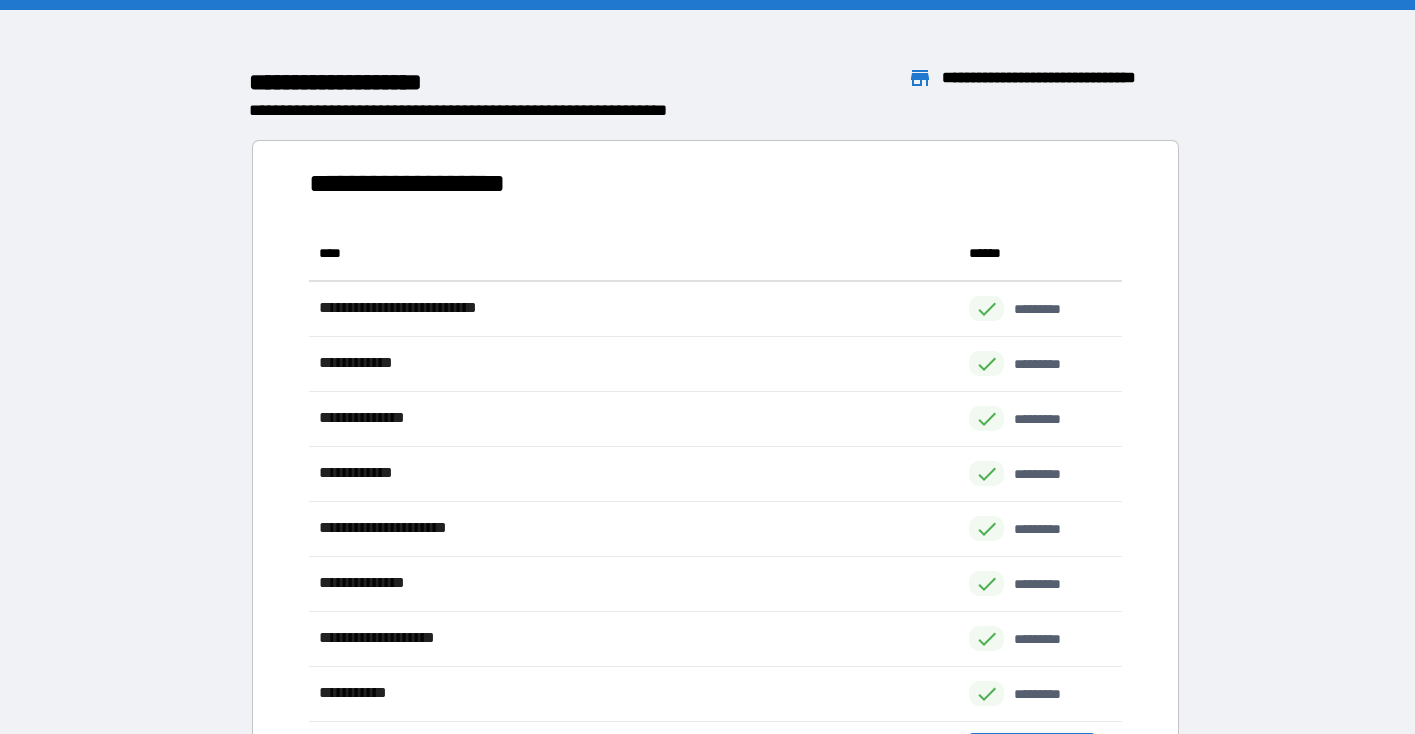 scroll, scrollTop: 1, scrollLeft: 0, axis: vertical 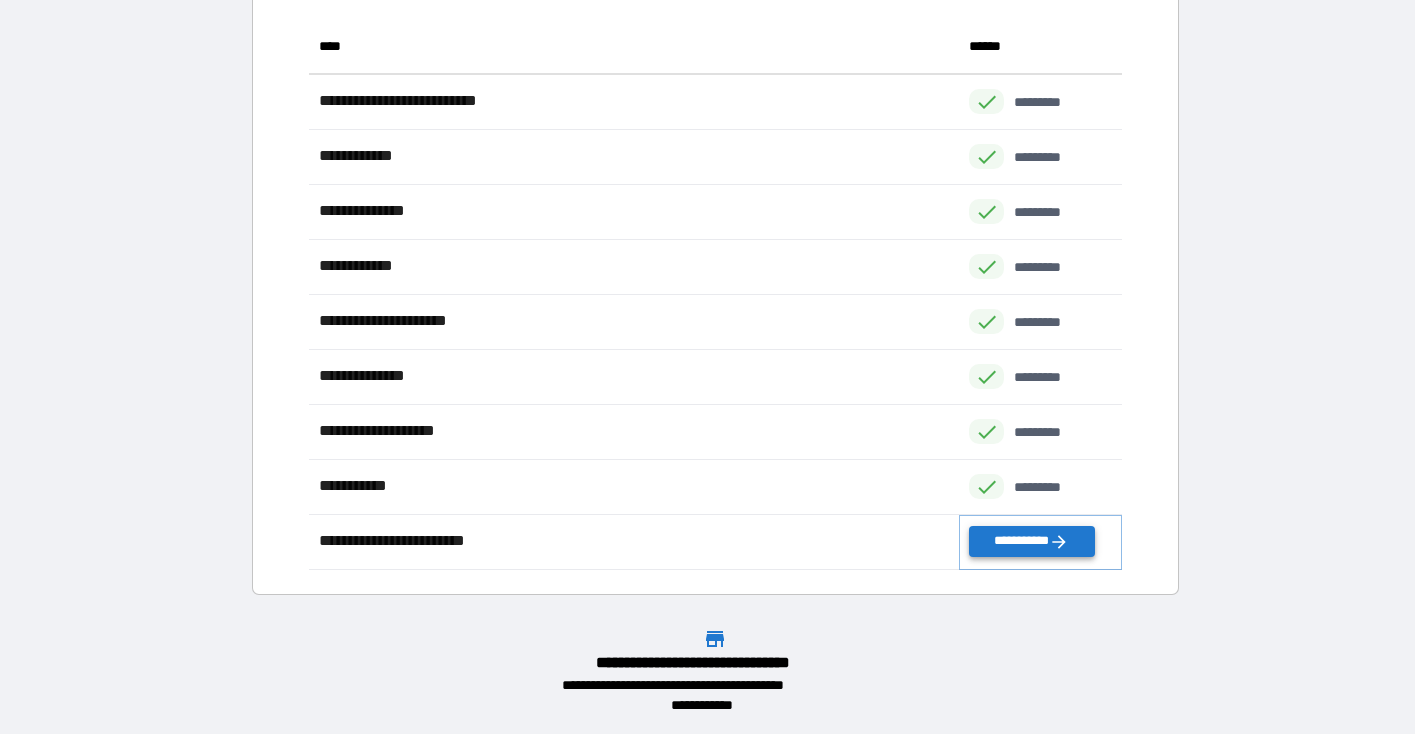 click on "**********" at bounding box center [1031, 541] 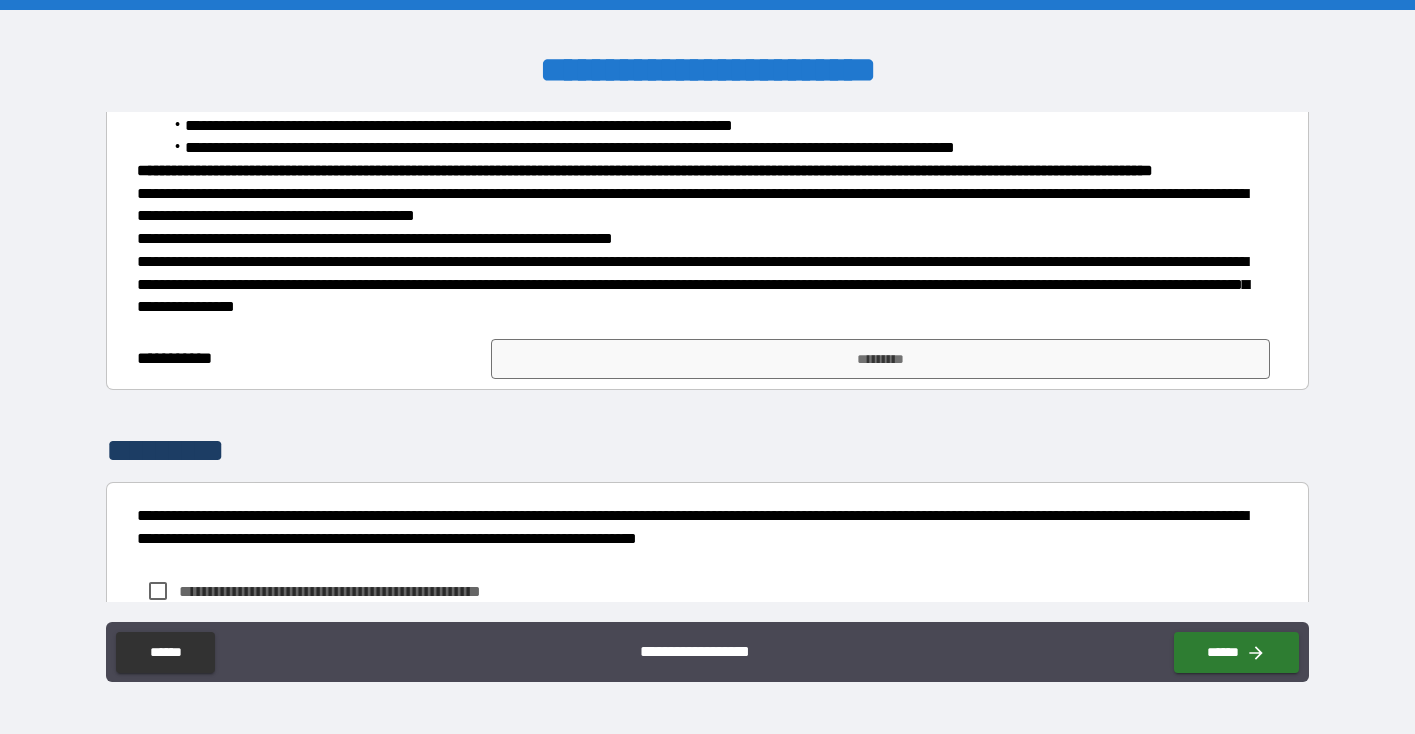 scroll, scrollTop: 389, scrollLeft: 0, axis: vertical 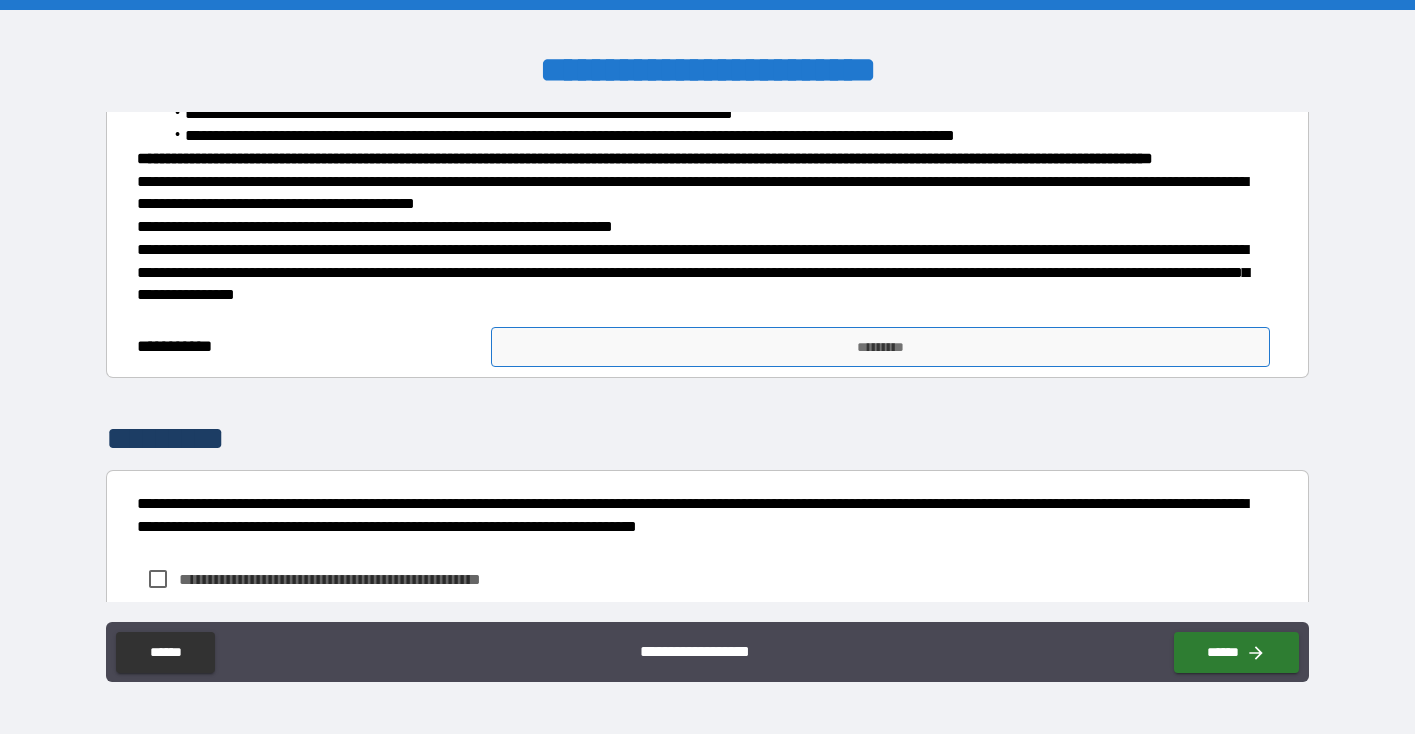 click on "*********" at bounding box center [880, 347] 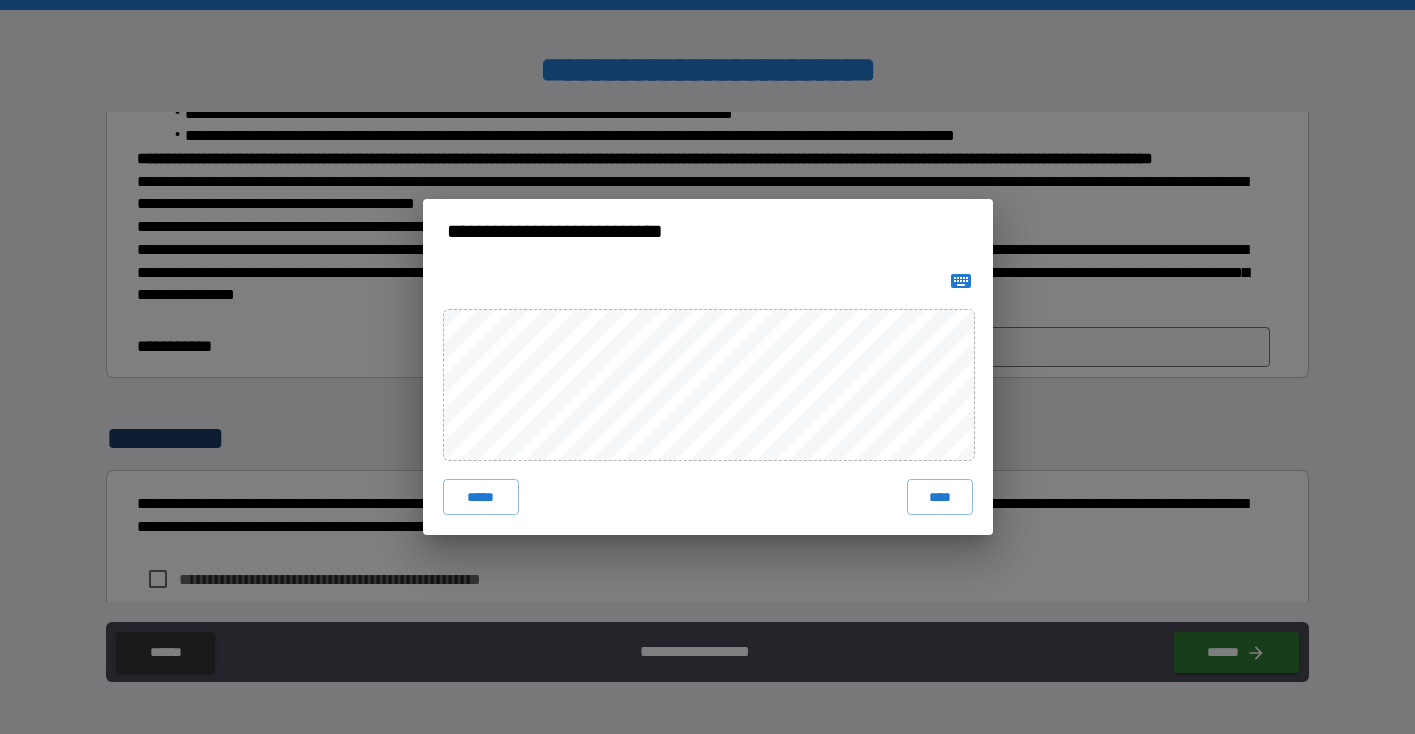 click 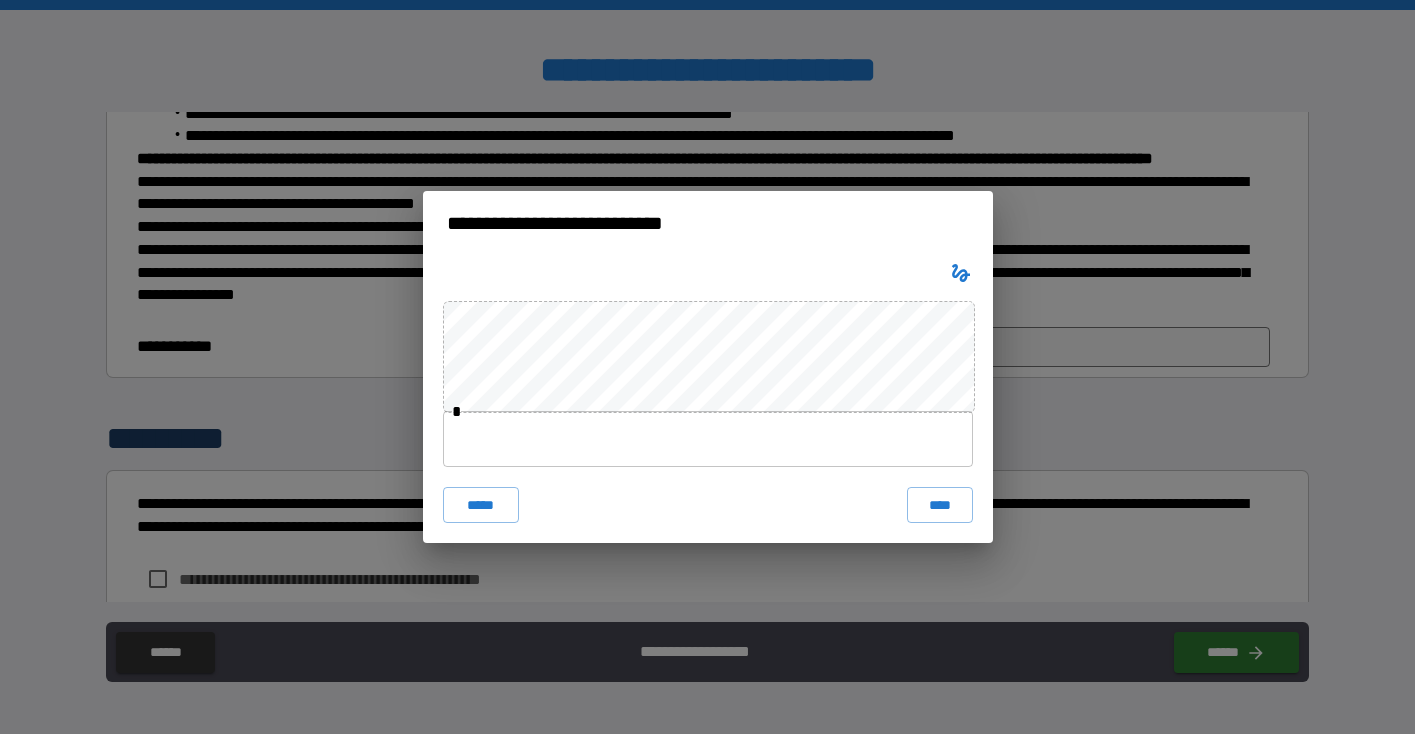click at bounding box center [708, 439] 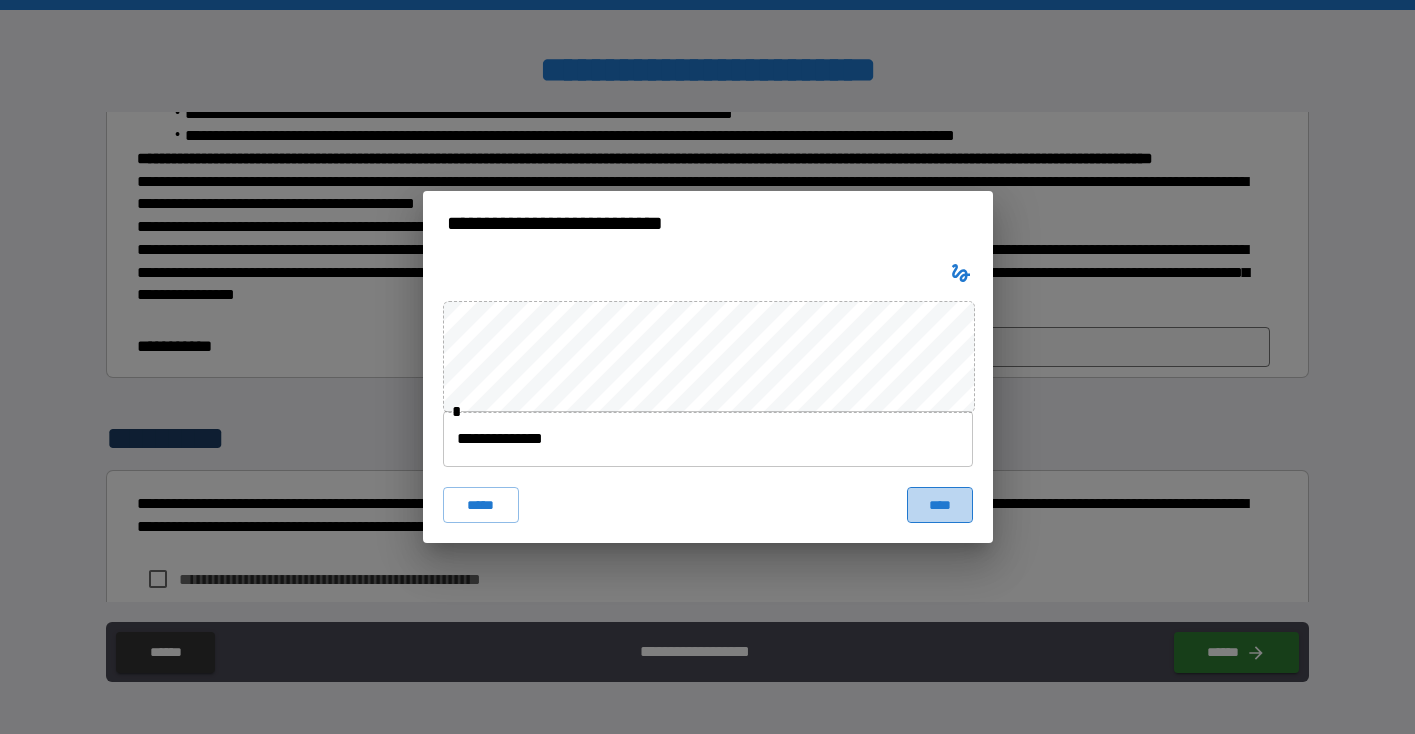 click on "****" at bounding box center [940, 505] 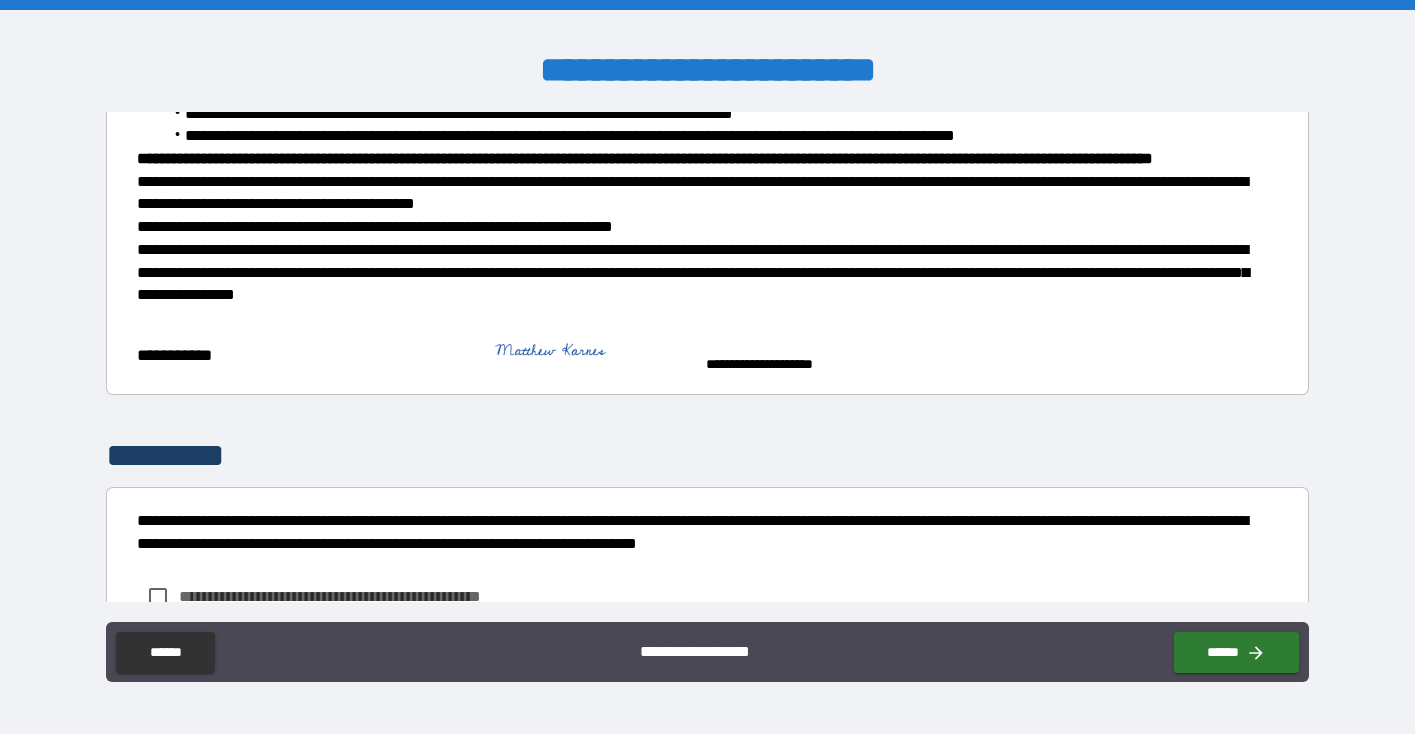 scroll, scrollTop: 559, scrollLeft: 0, axis: vertical 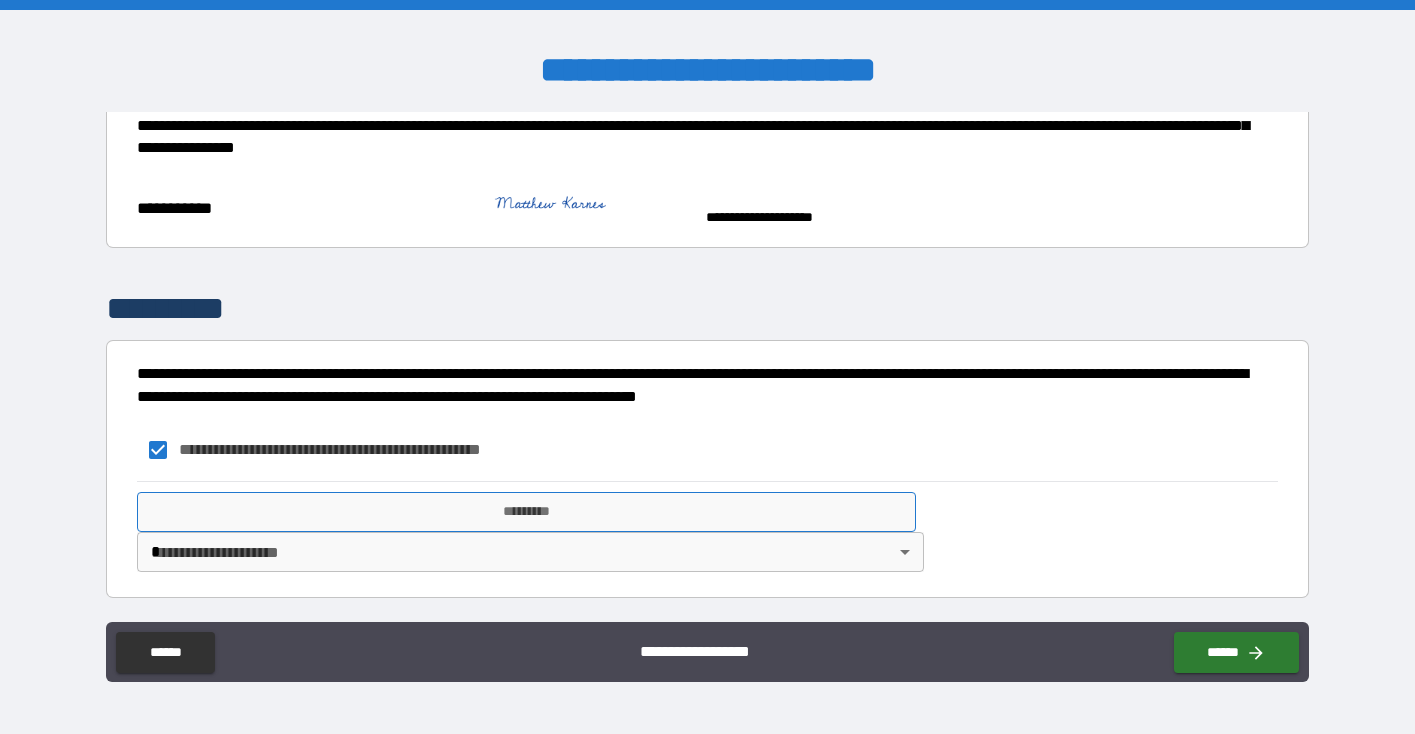 click on "*********" at bounding box center [526, 512] 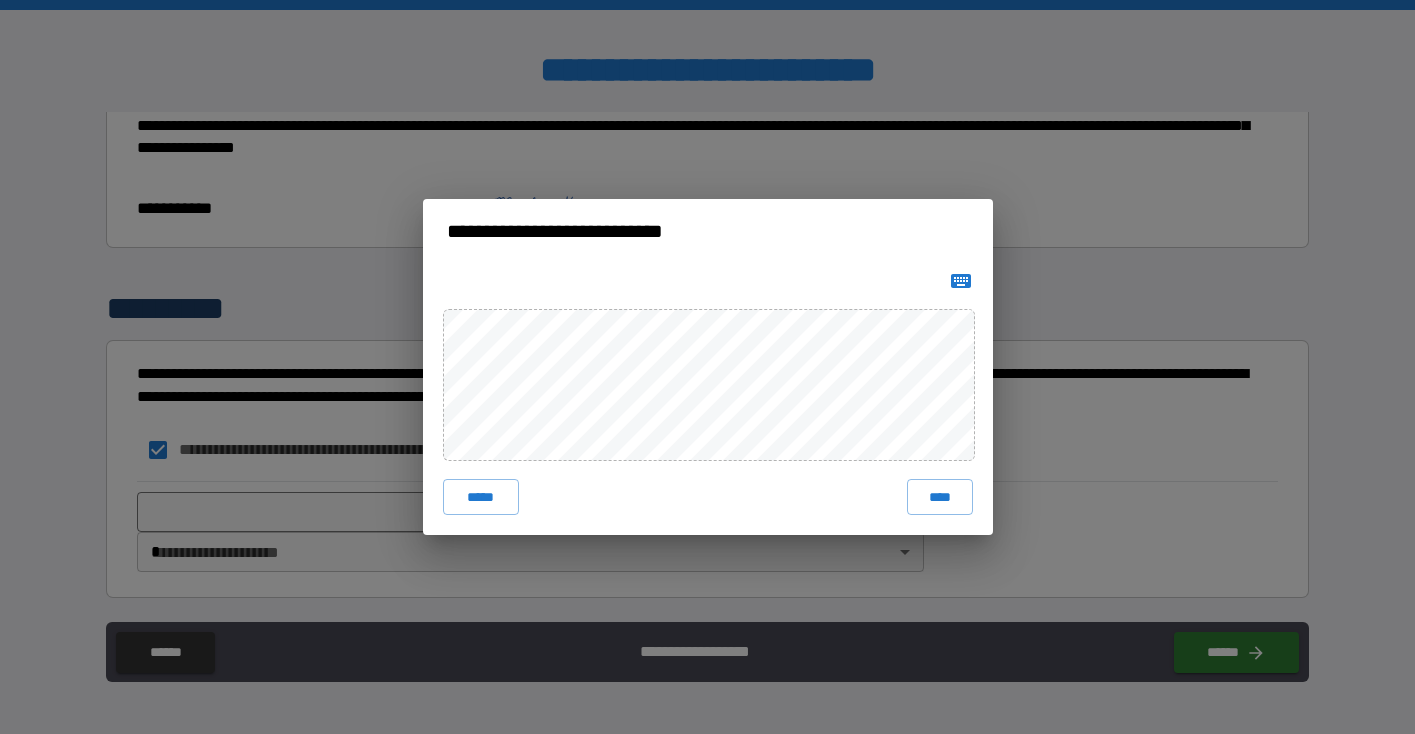 click 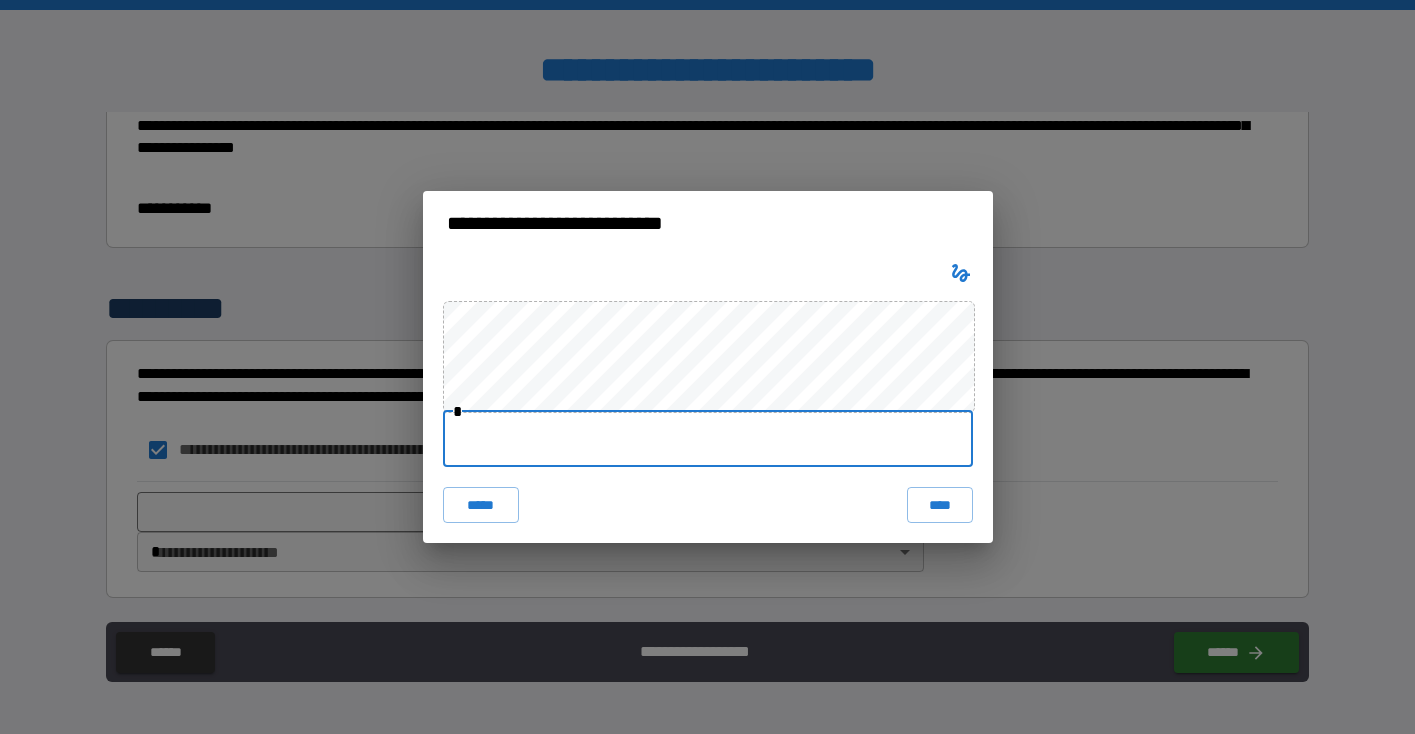 click at bounding box center (708, 439) 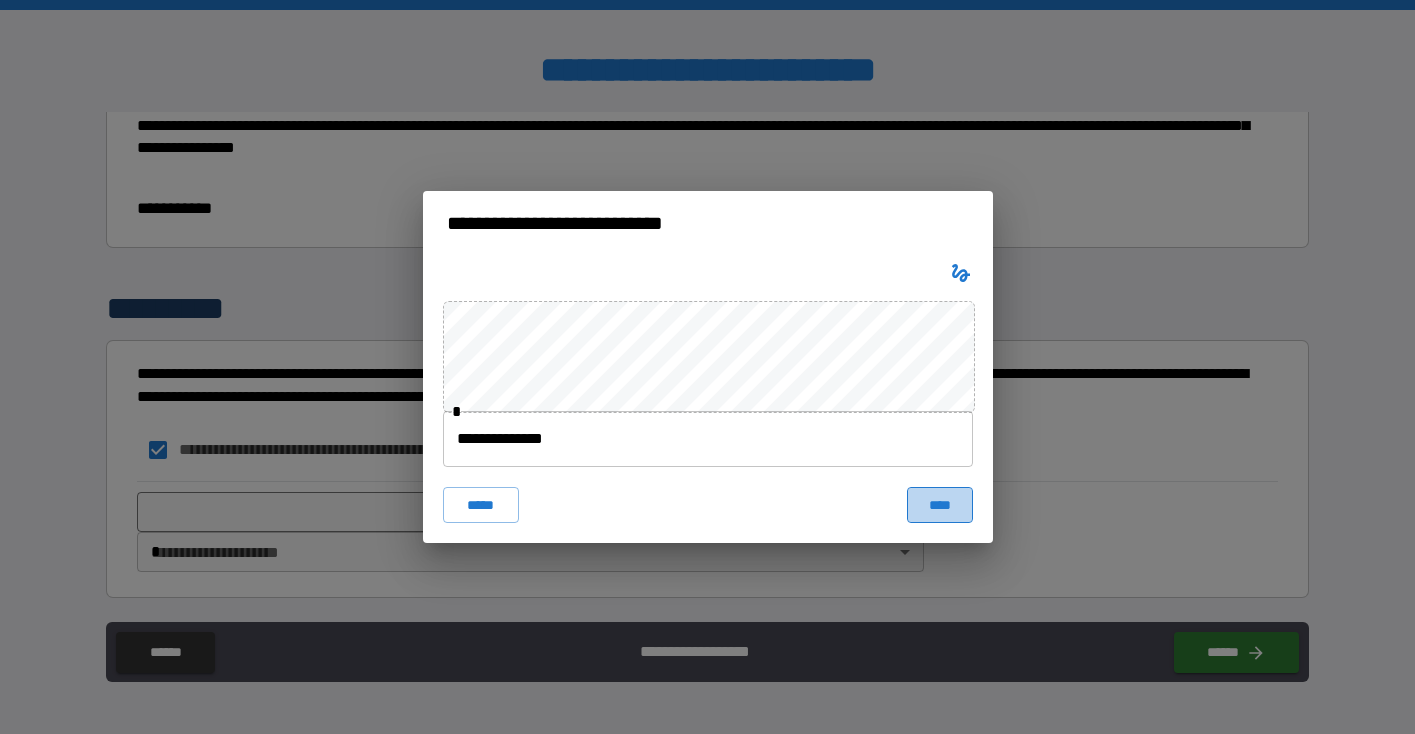 click on "****" at bounding box center (940, 505) 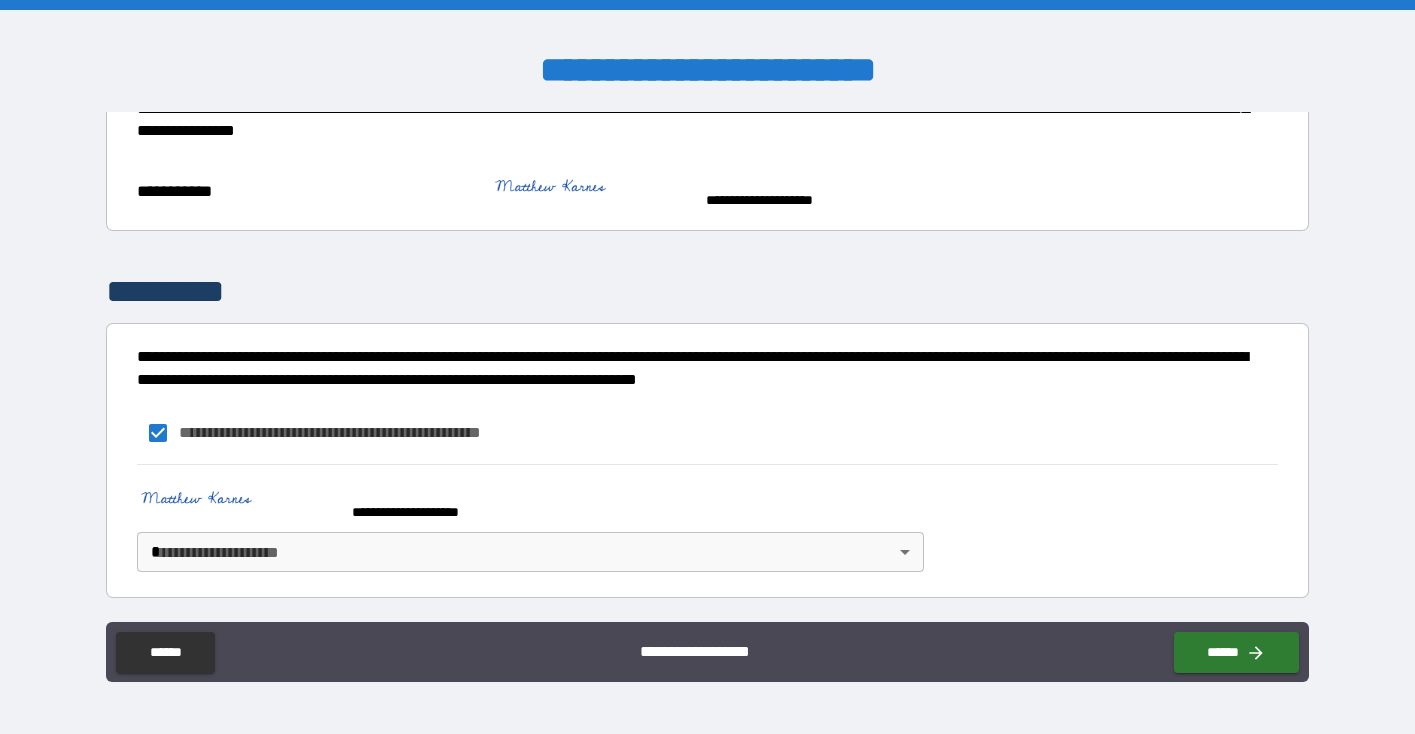 click on "**********" at bounding box center (707, 367) 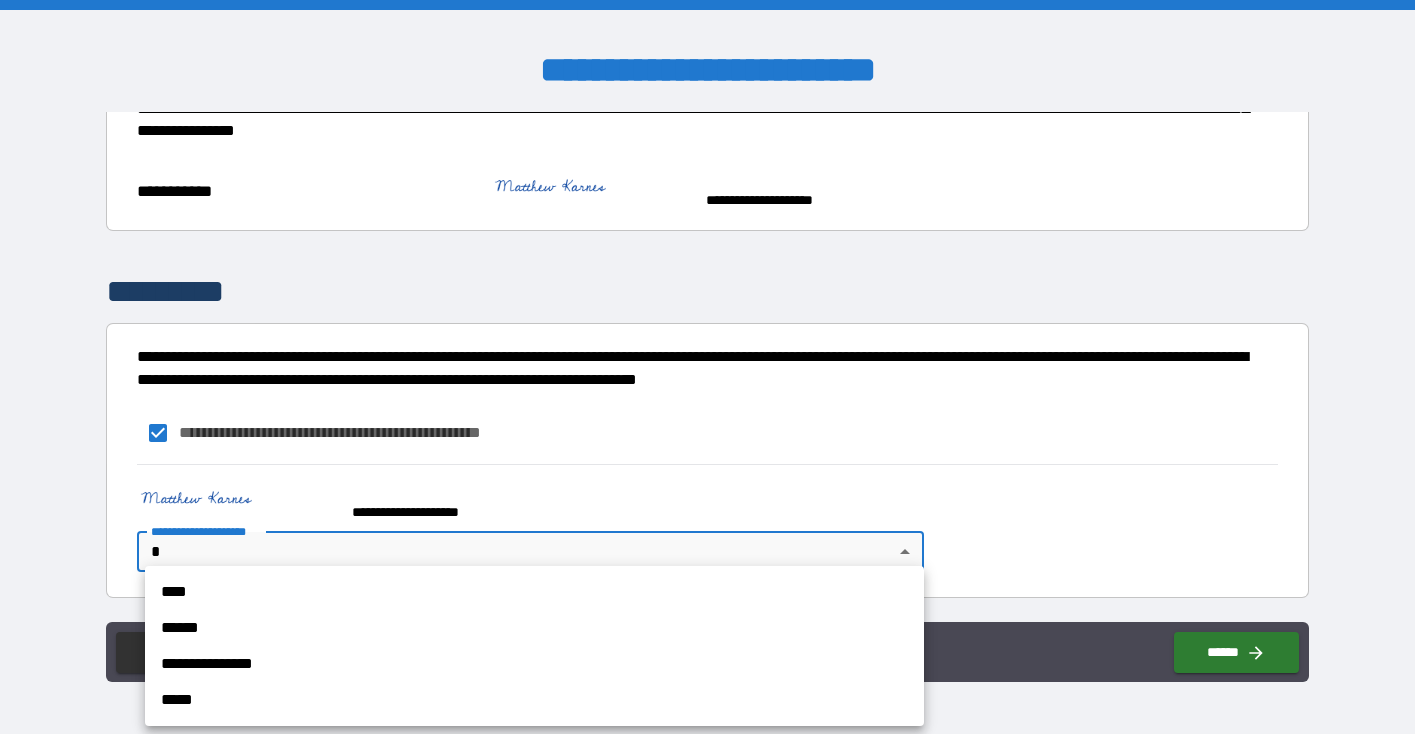 click on "****" at bounding box center [534, 592] 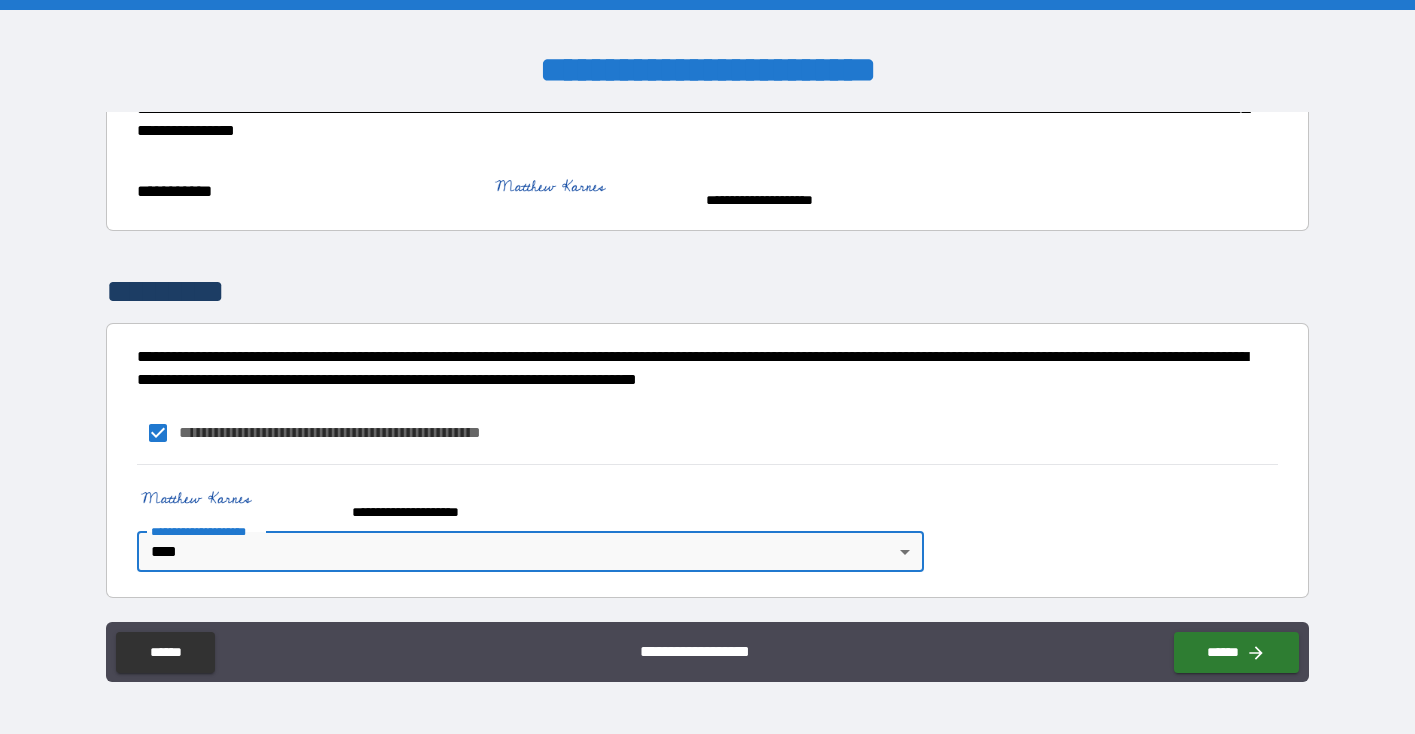 scroll, scrollTop: 576, scrollLeft: 0, axis: vertical 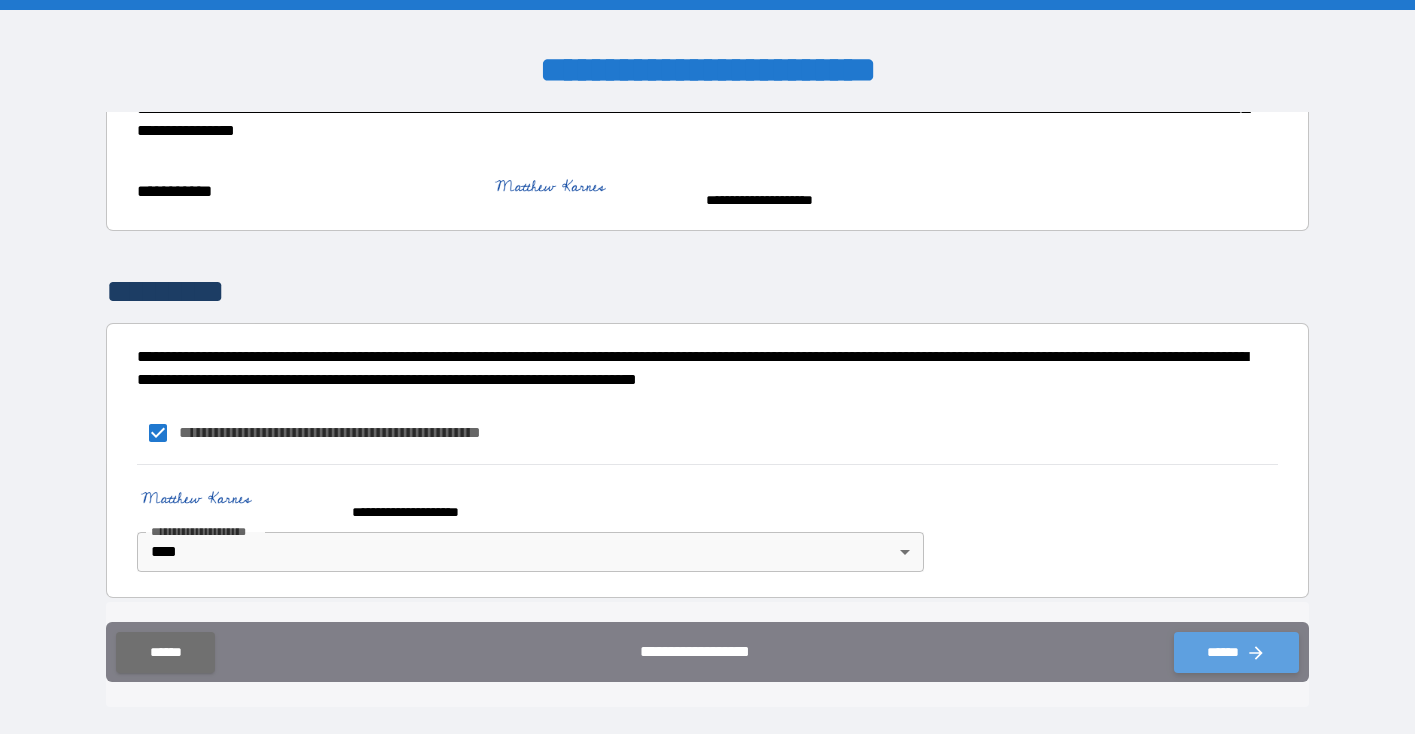 click on "******" at bounding box center [1236, 652] 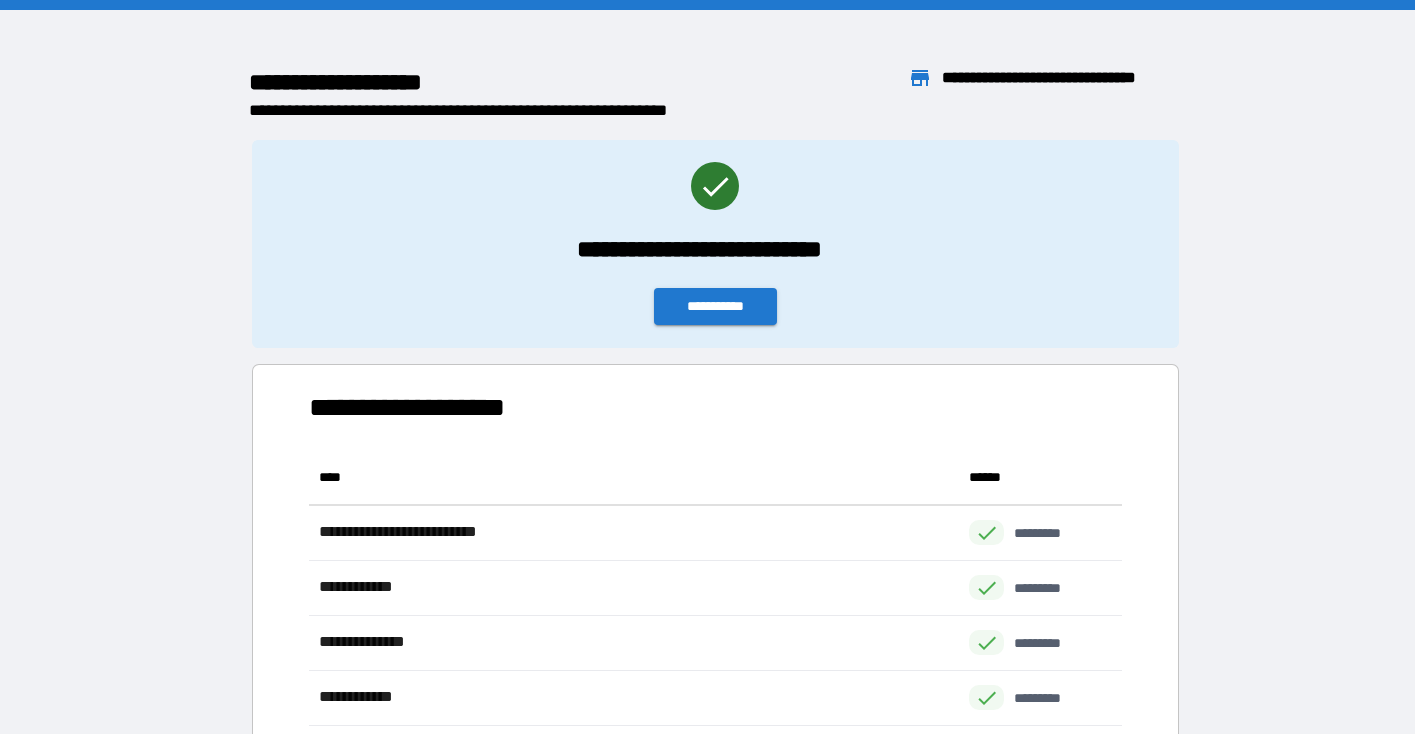 scroll, scrollTop: 1, scrollLeft: 0, axis: vertical 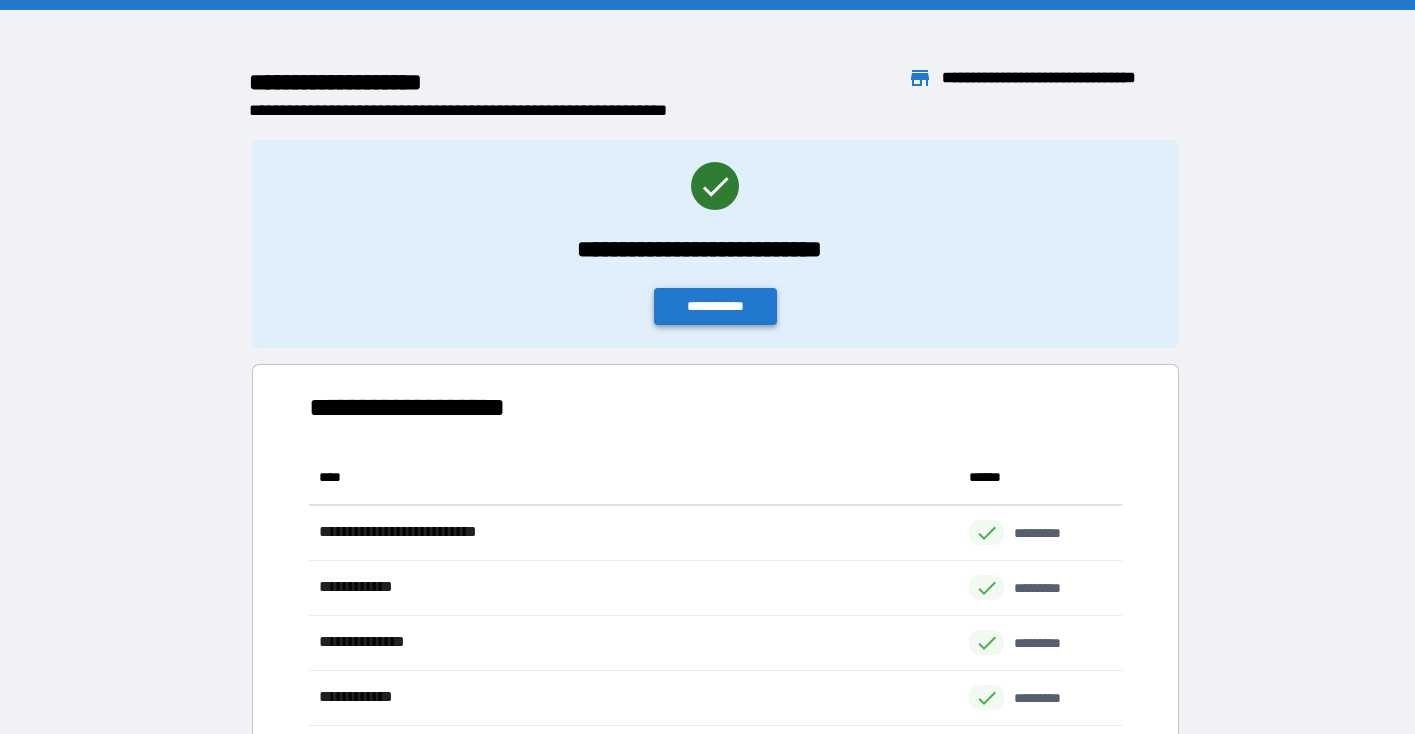 click on "**********" at bounding box center (716, 306) 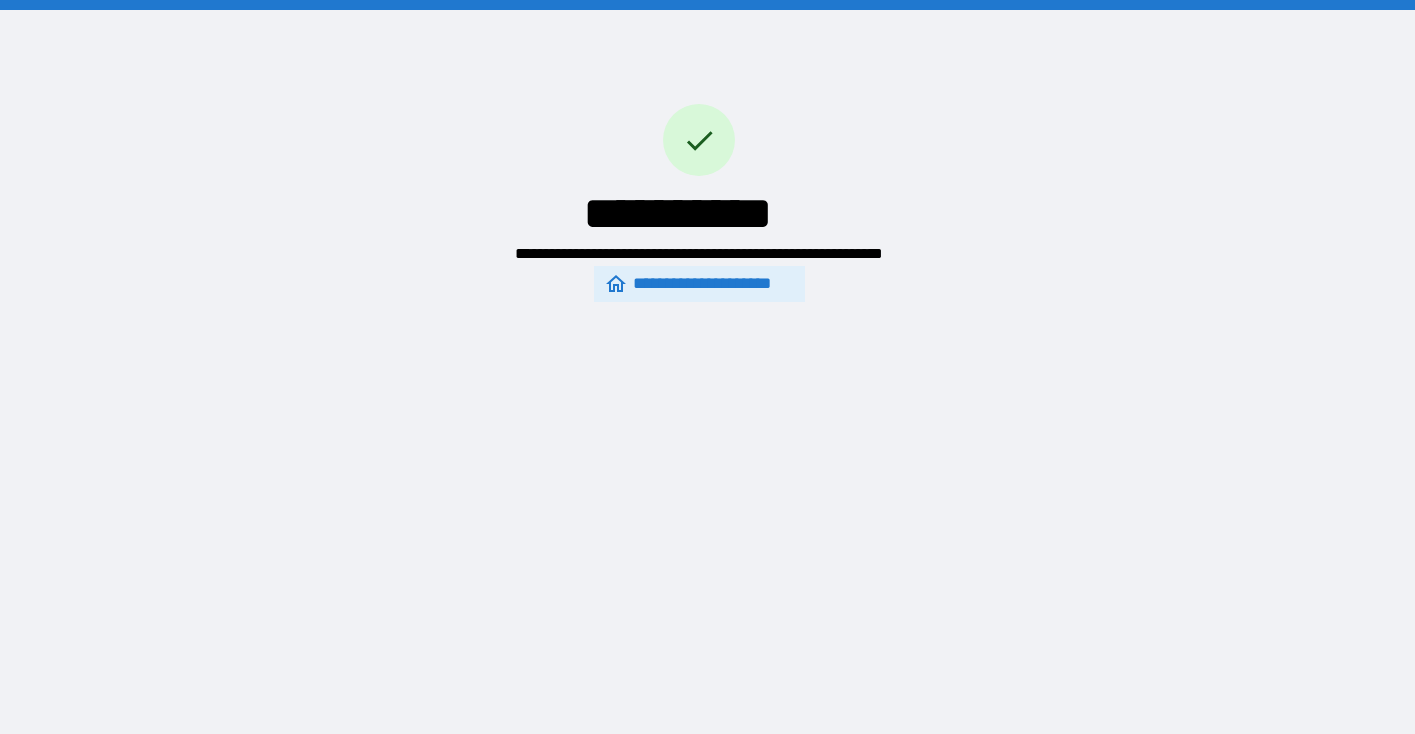 click on "**********" at bounding box center [699, 284] 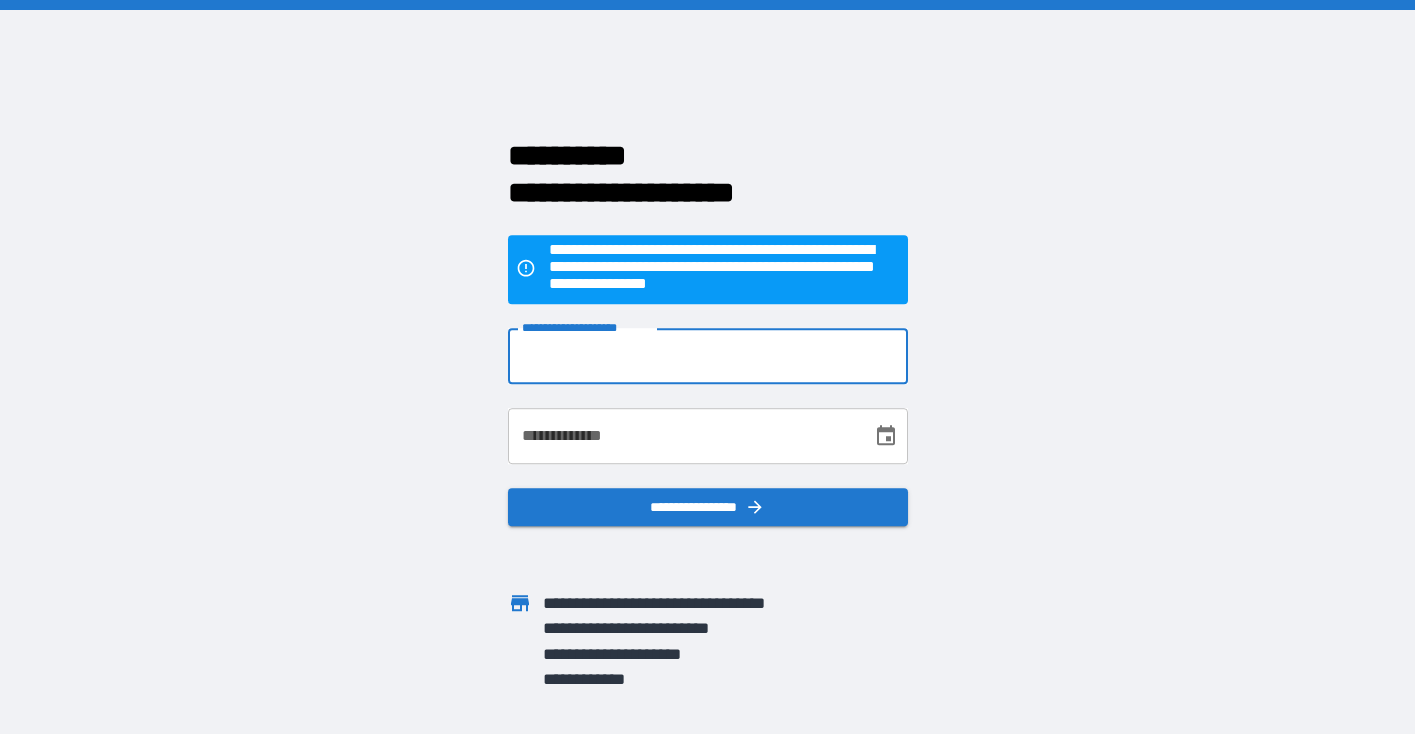 click on "**********" at bounding box center [708, 356] 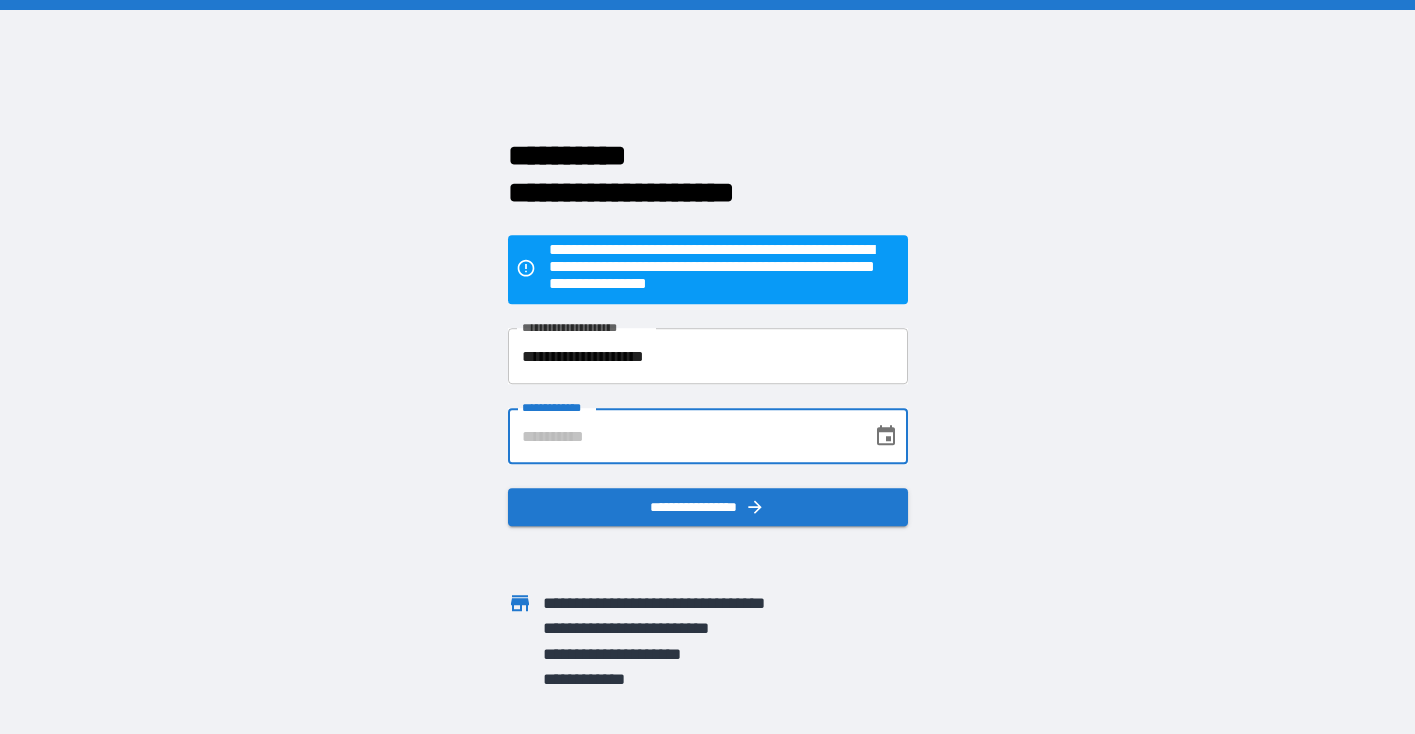 click on "**********" at bounding box center [683, 436] 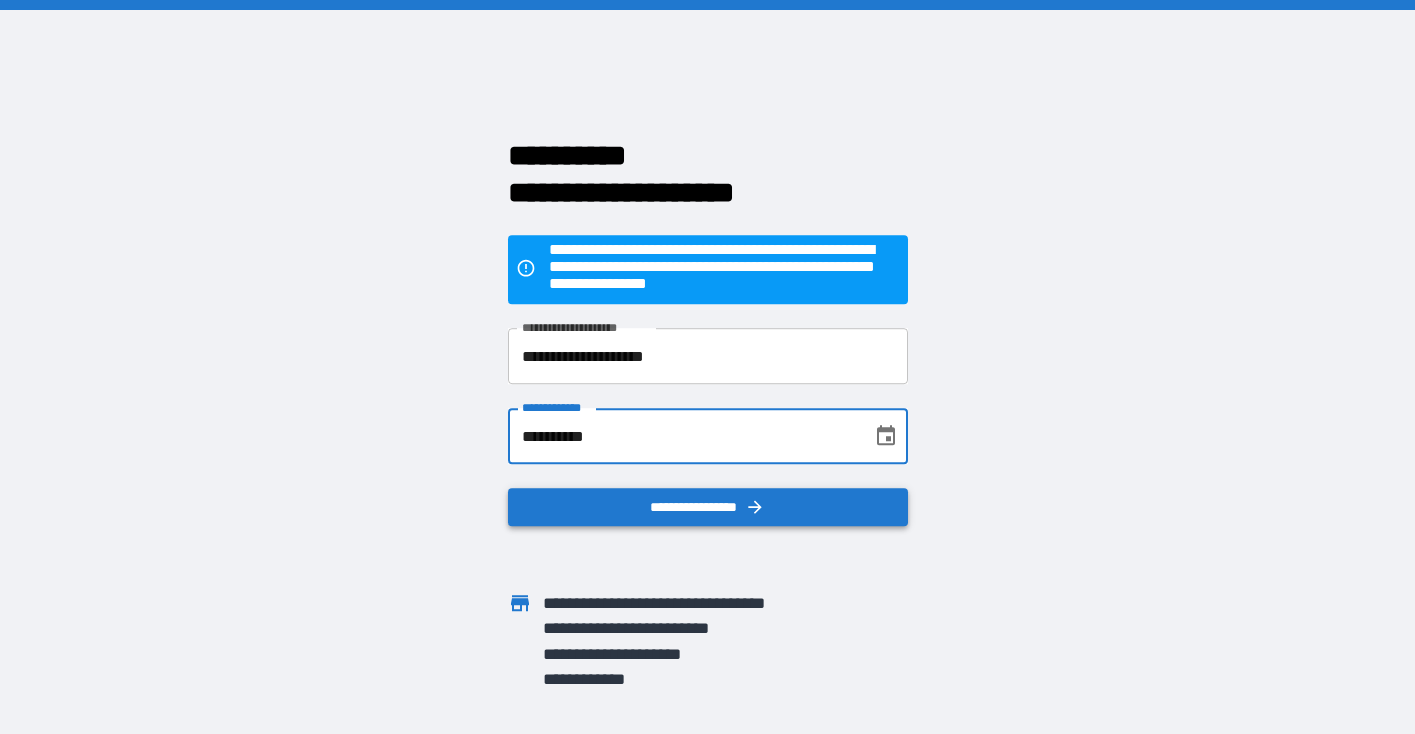 click on "**********" at bounding box center (708, 507) 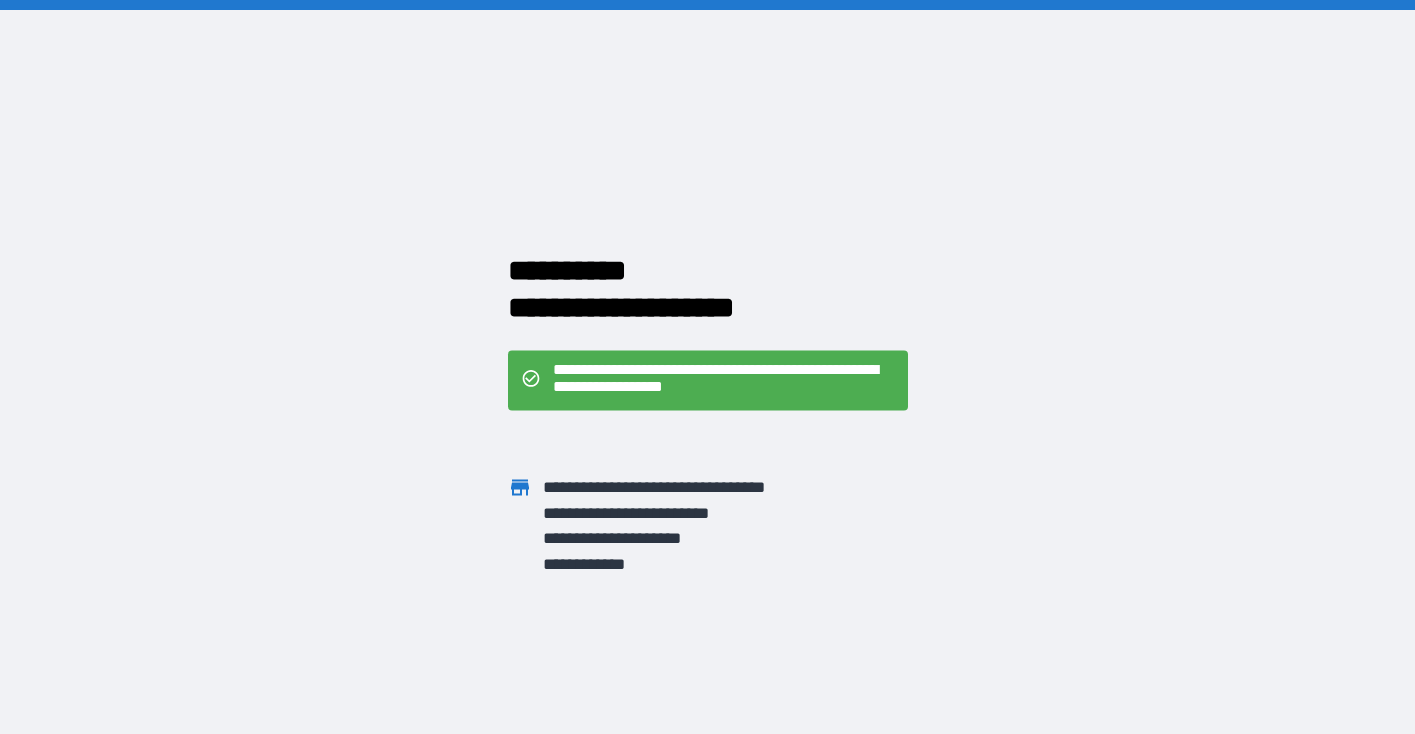 click on "**********" at bounding box center [690, 489] 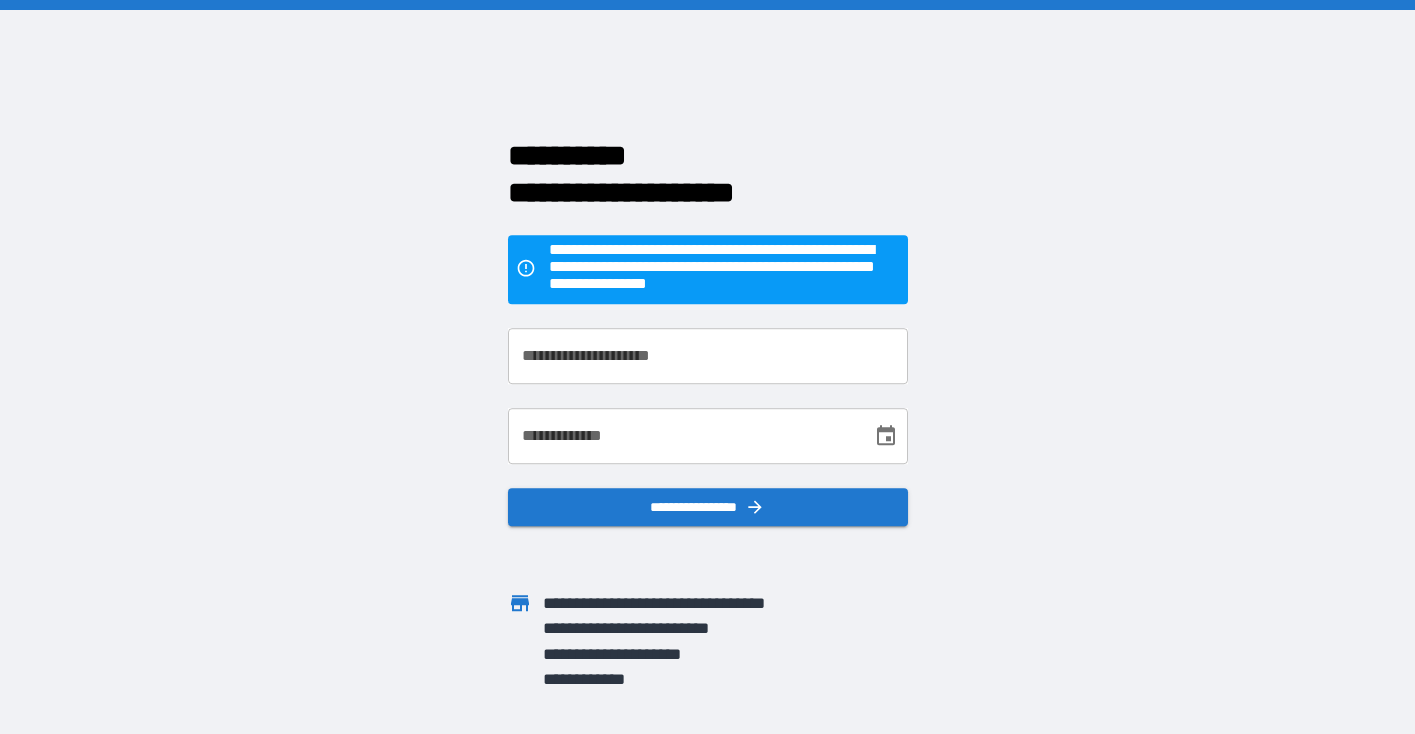 scroll, scrollTop: 0, scrollLeft: 0, axis: both 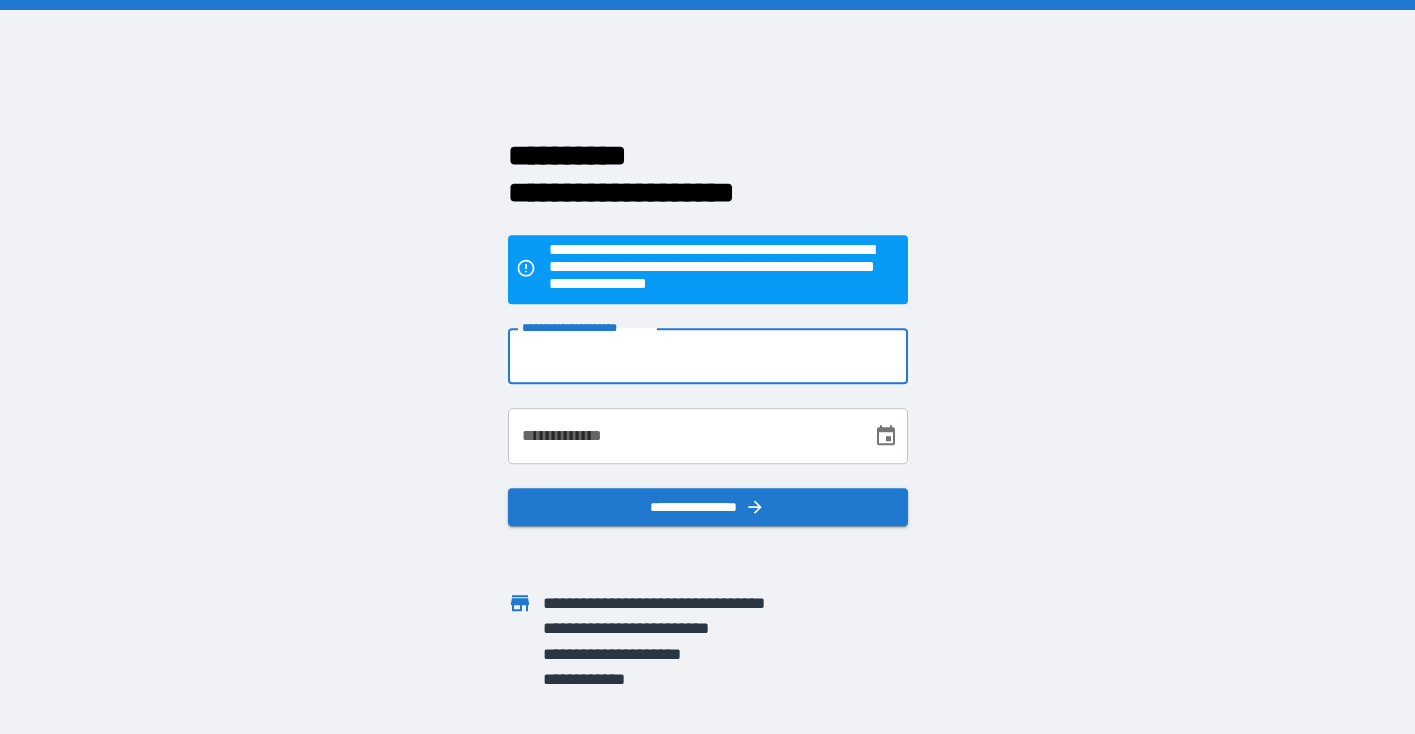 click on "**********" at bounding box center (708, 356) 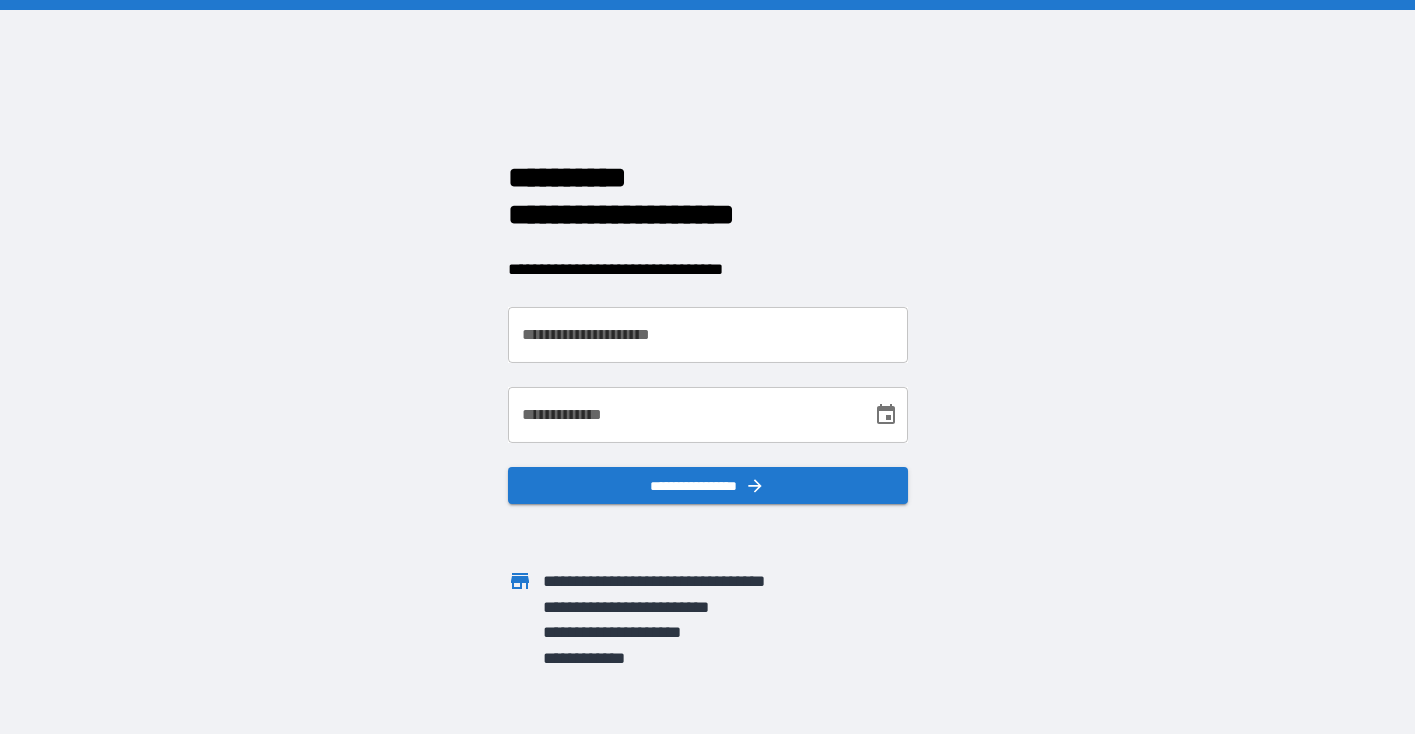 scroll, scrollTop: 0, scrollLeft: 0, axis: both 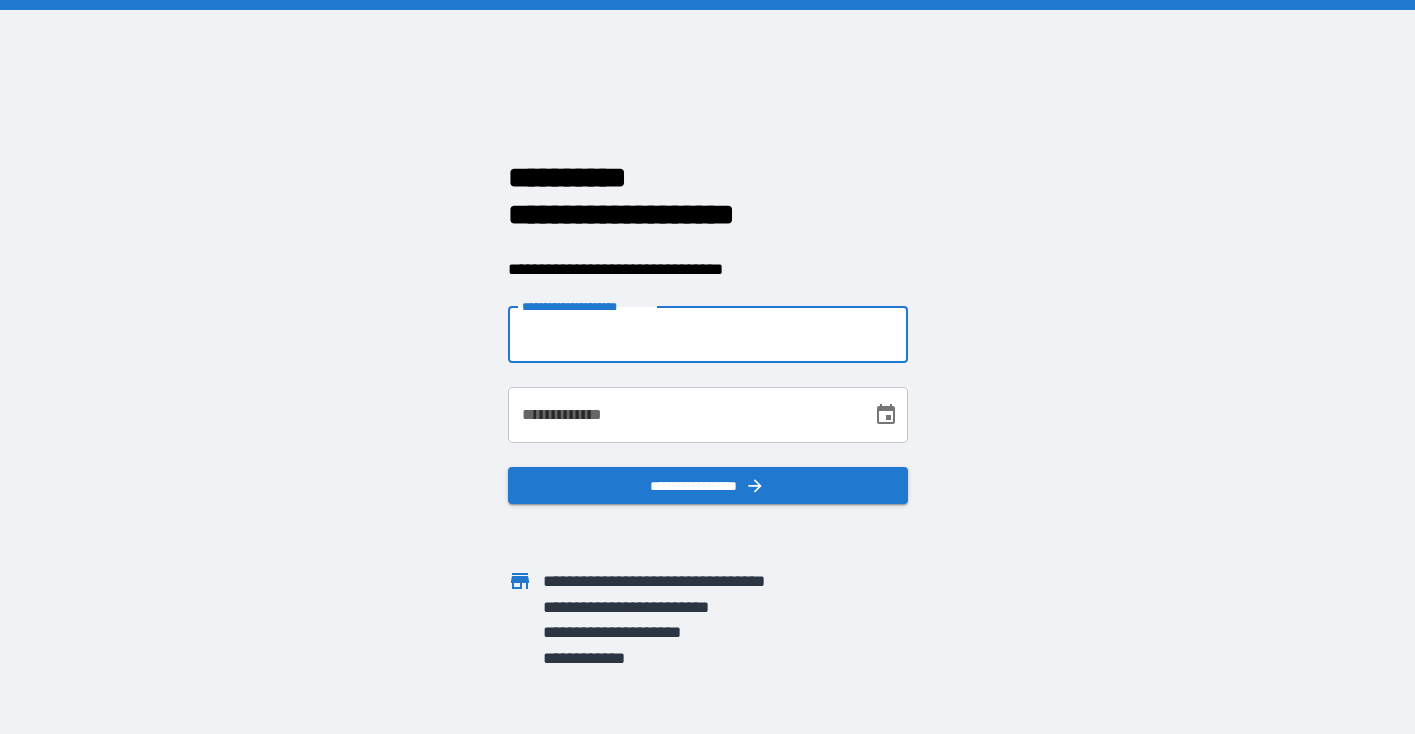 type on "**********" 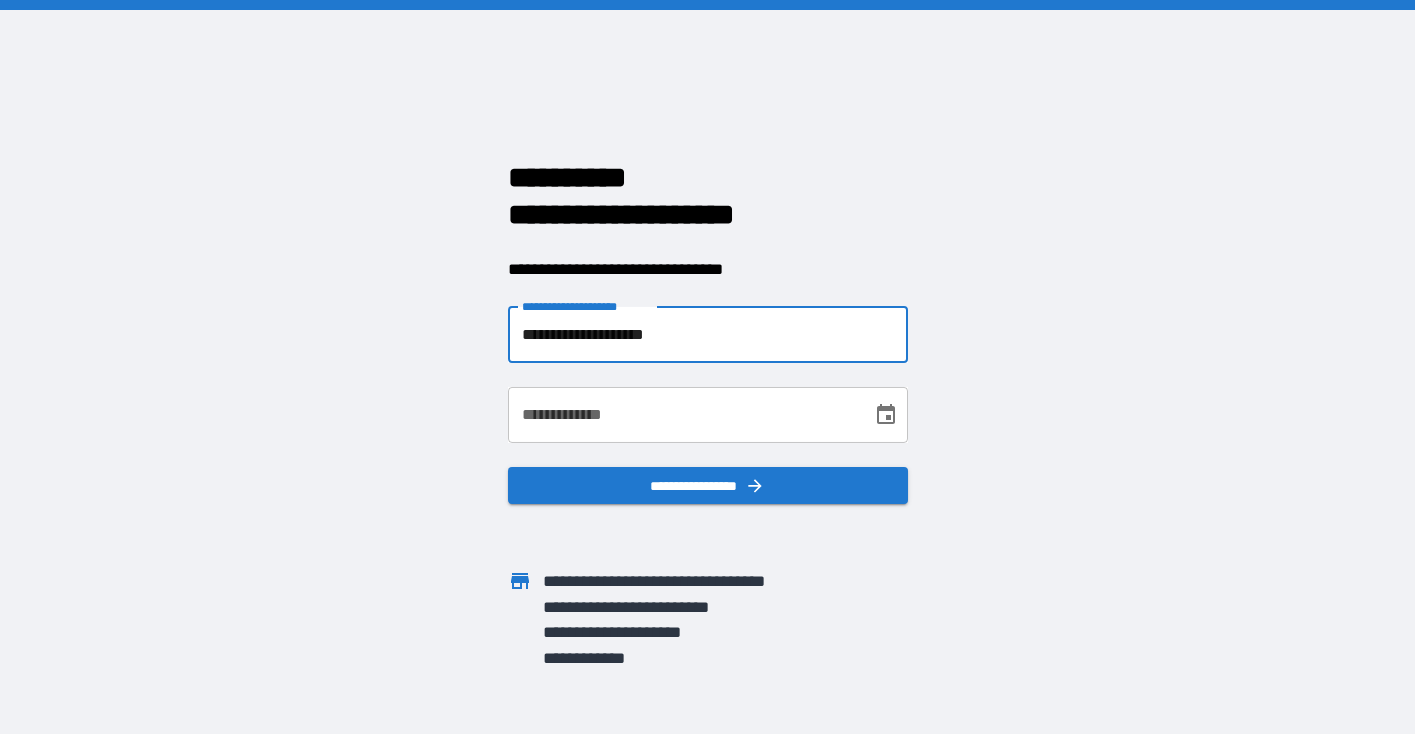 click on "**********" at bounding box center (683, 415) 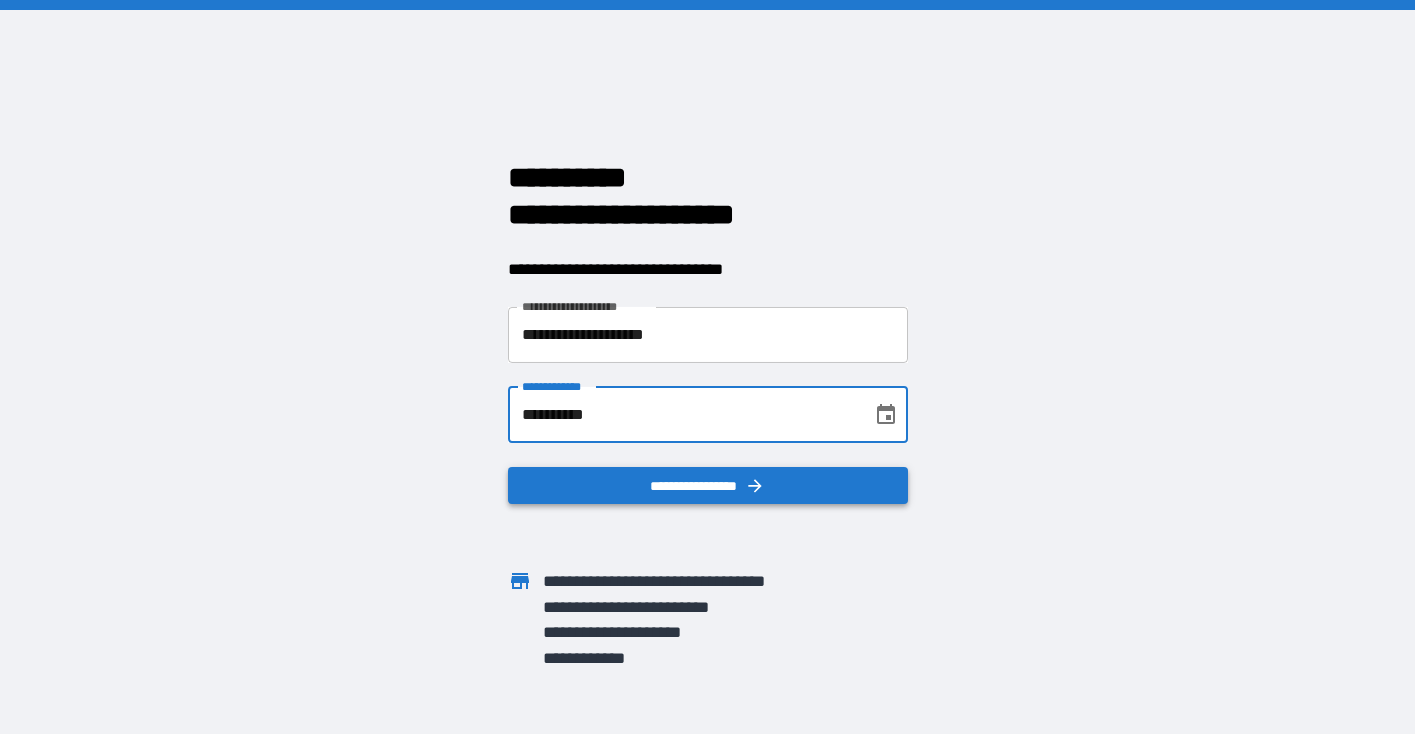 type on "**********" 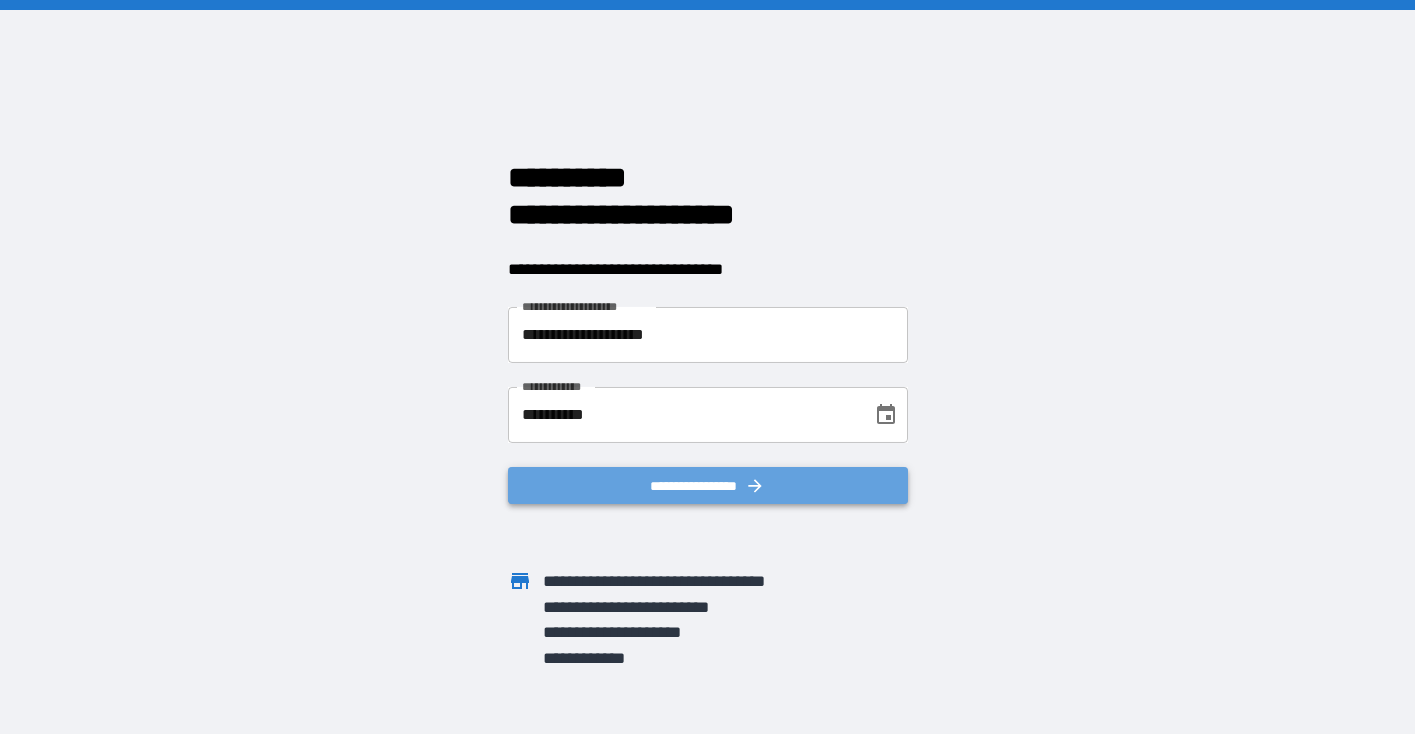 click on "**********" at bounding box center [708, 486] 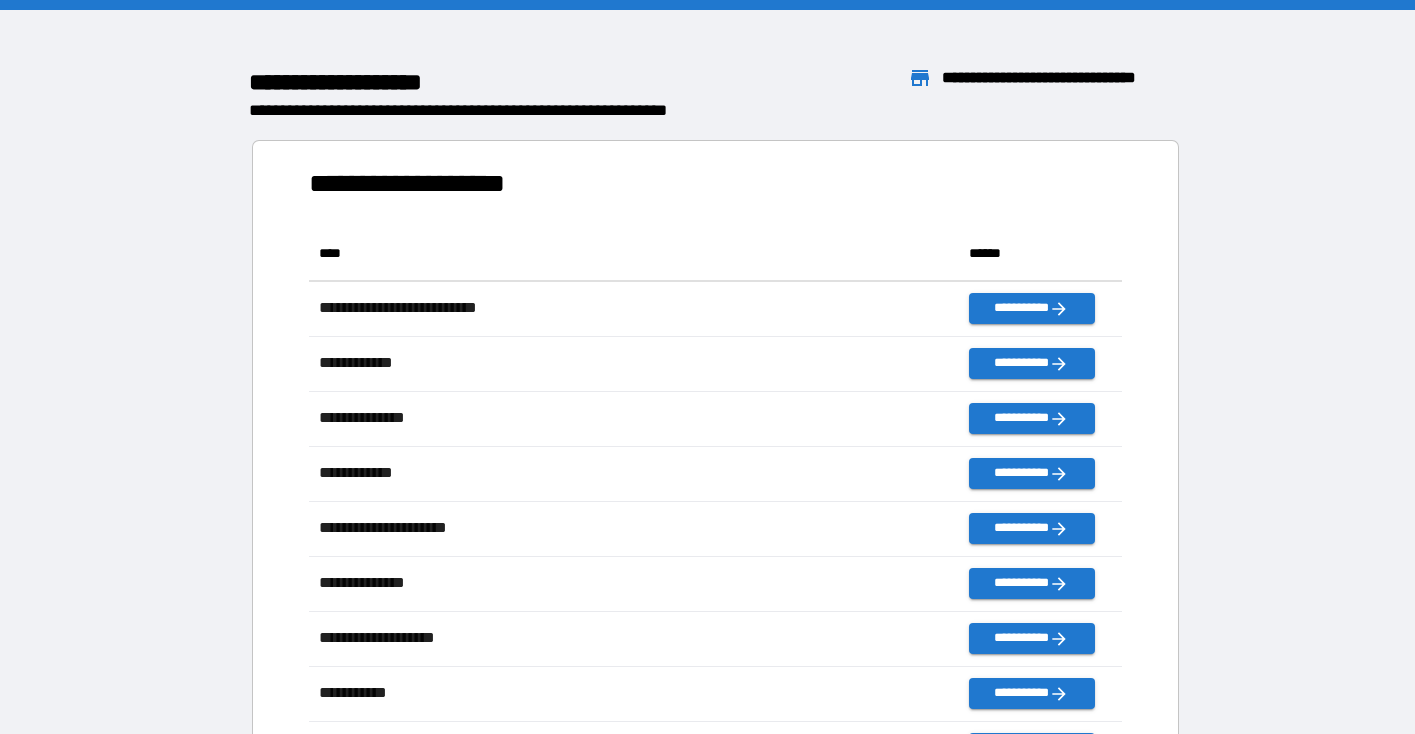 scroll, scrollTop: 1, scrollLeft: 0, axis: vertical 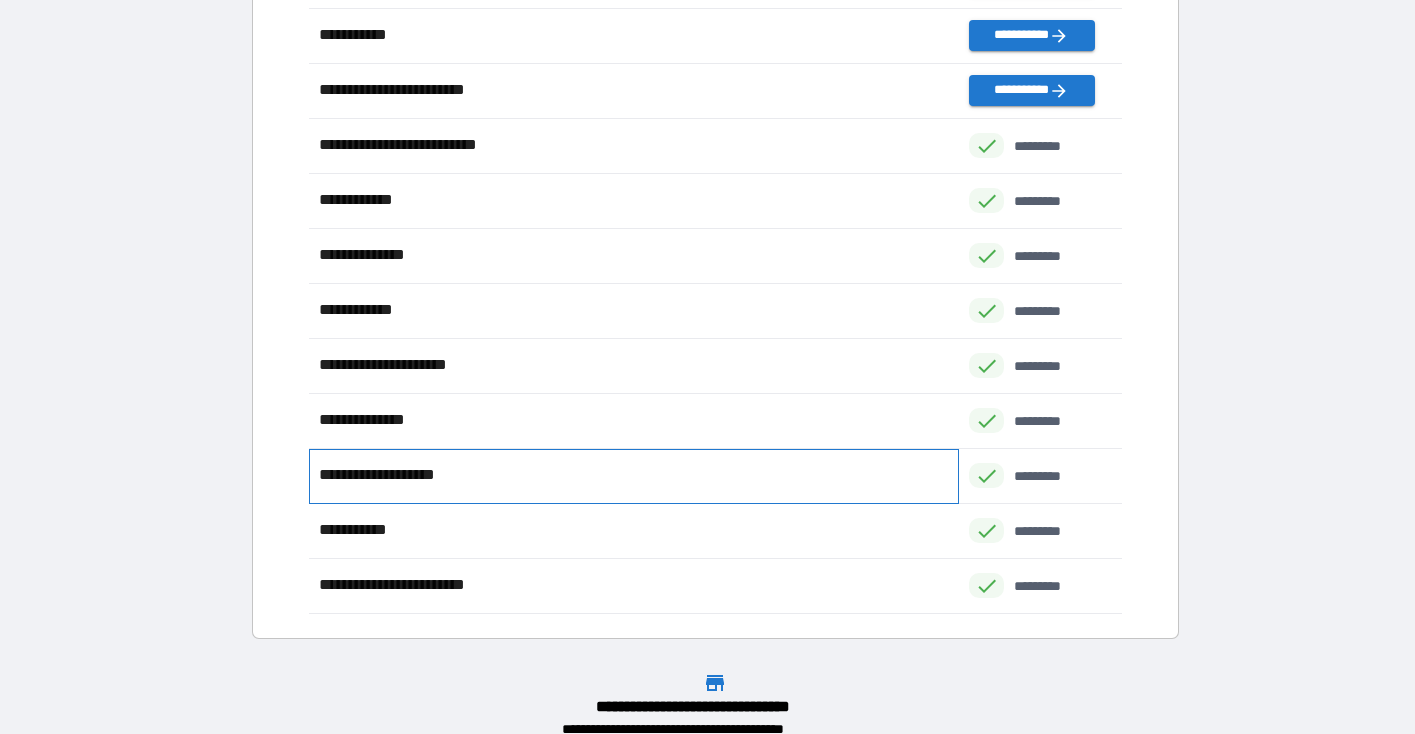 click on "**********" at bounding box center (388, 475) 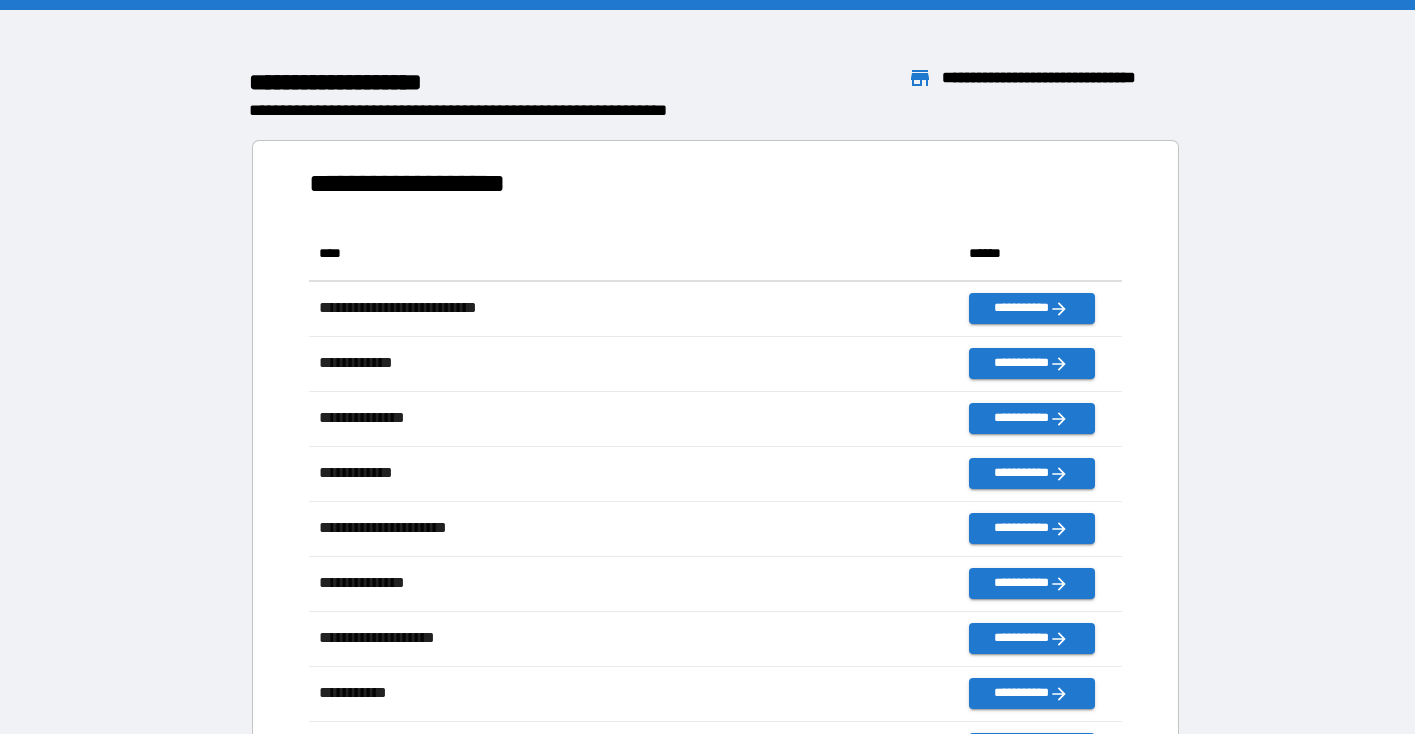 click on "**********" at bounding box center [429, 183] 